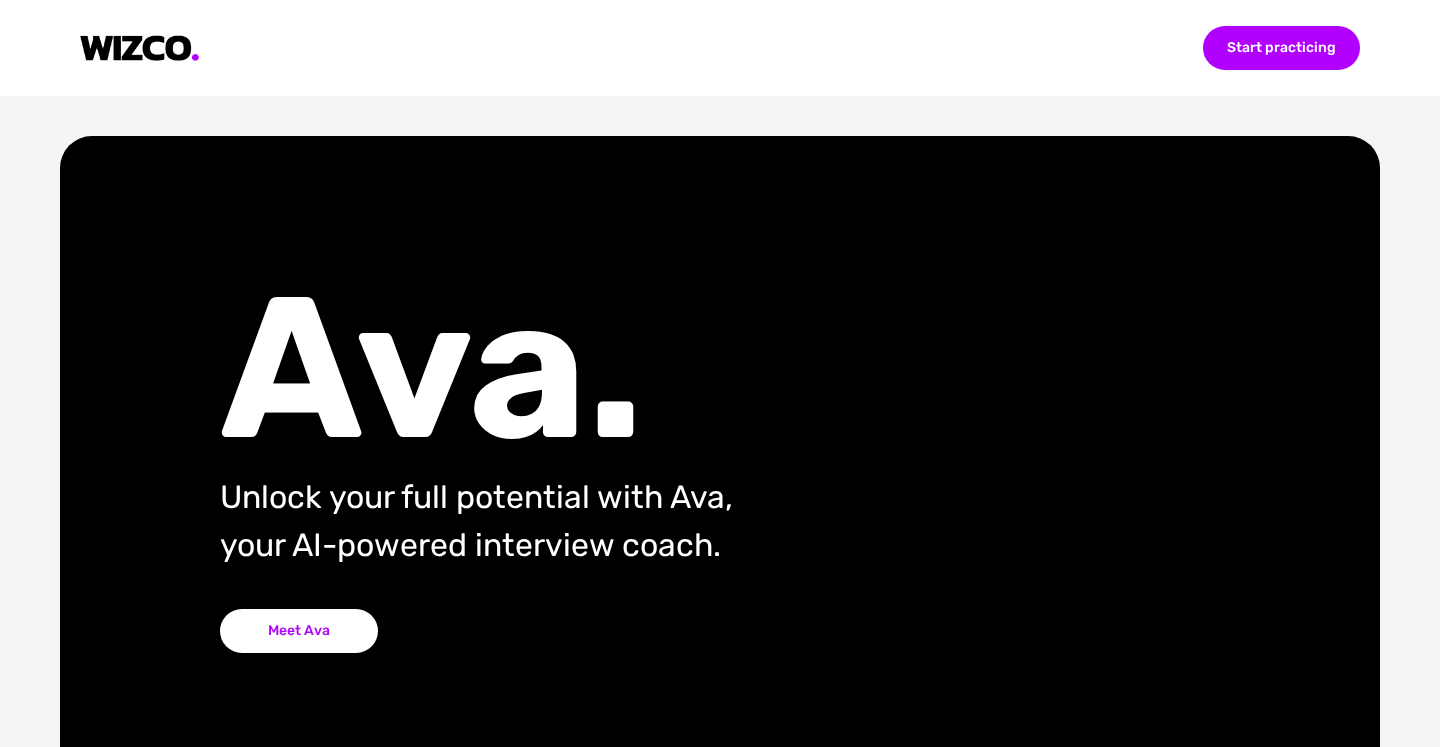 scroll, scrollTop: 0, scrollLeft: 0, axis: both 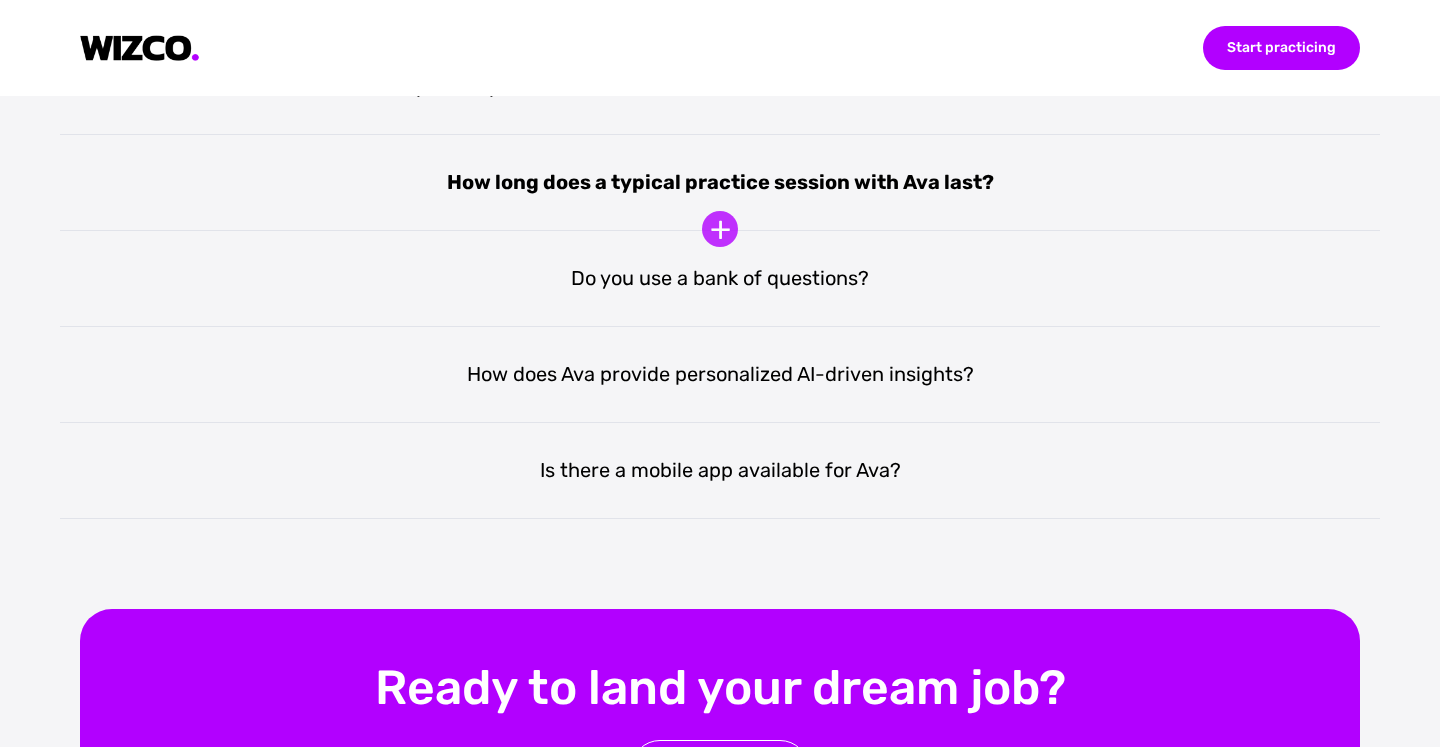 click on "How long does a typical practice session with Ava last?" at bounding box center (720, 183) 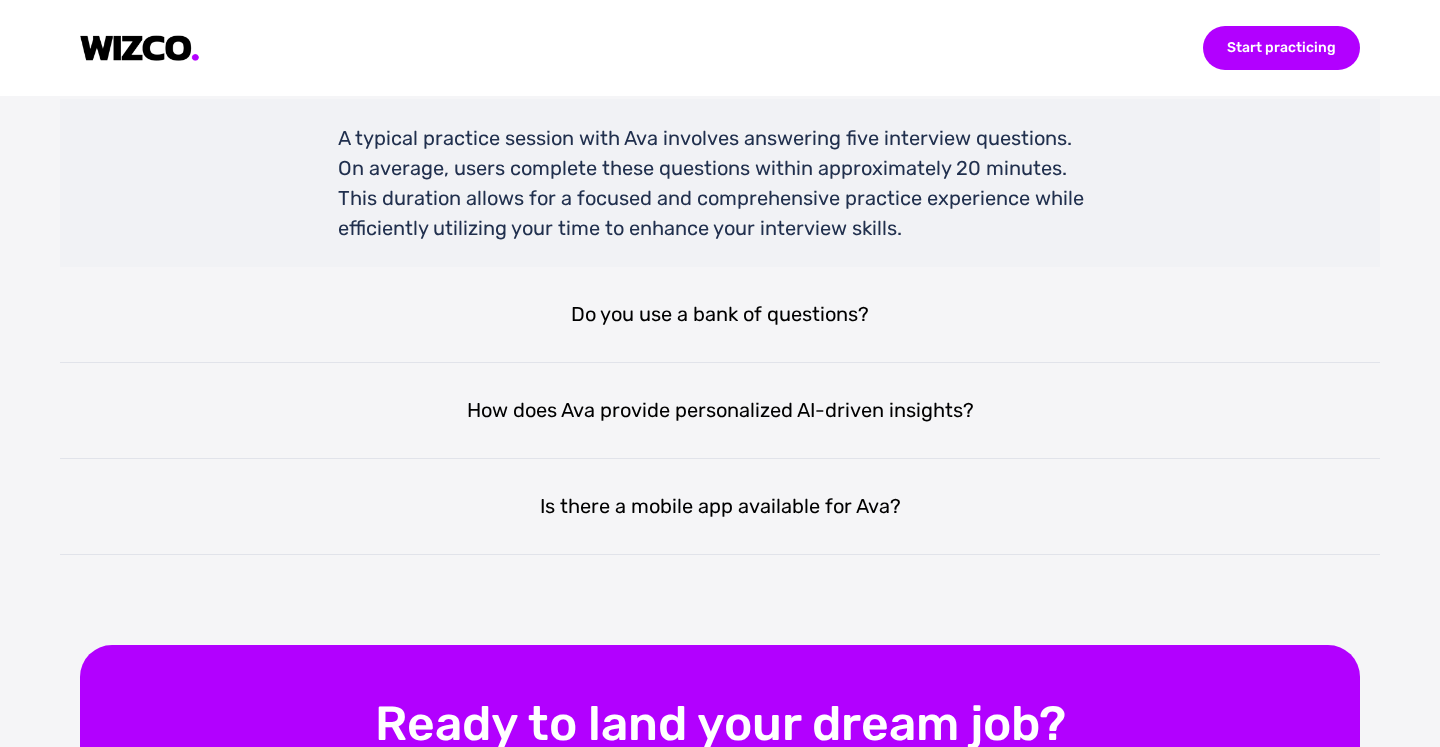 scroll, scrollTop: 4594, scrollLeft: 0, axis: vertical 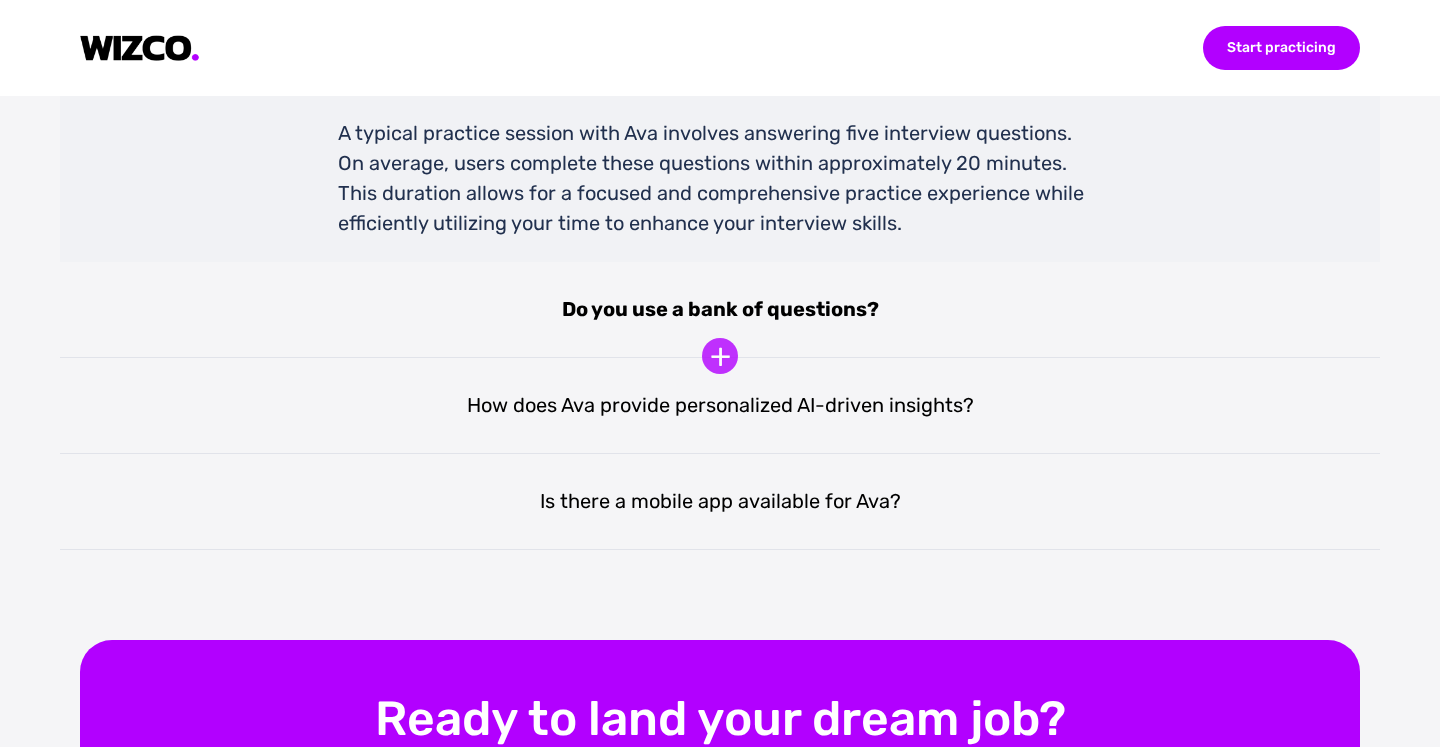 click on "Do you use a bank of questions?" at bounding box center (720, 310) 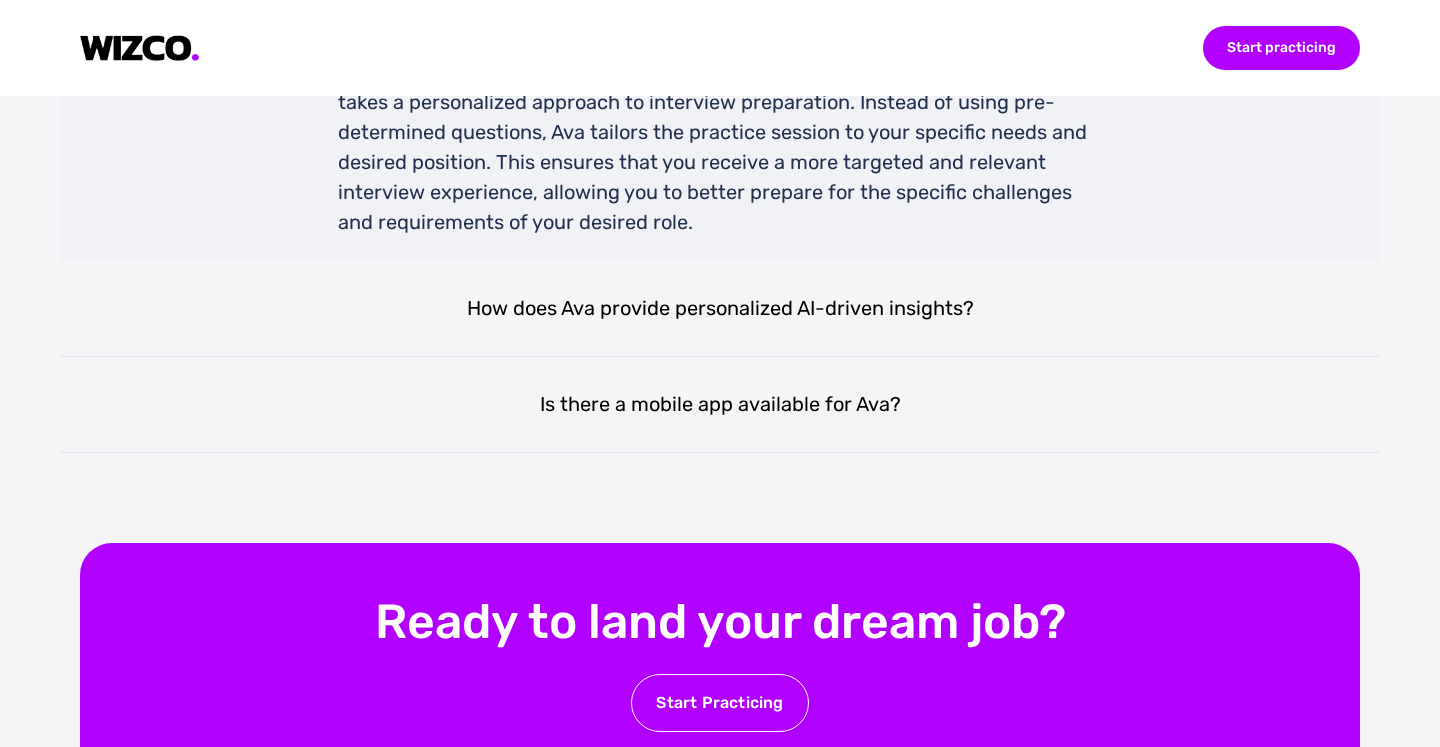scroll, scrollTop: 4945, scrollLeft: 0, axis: vertical 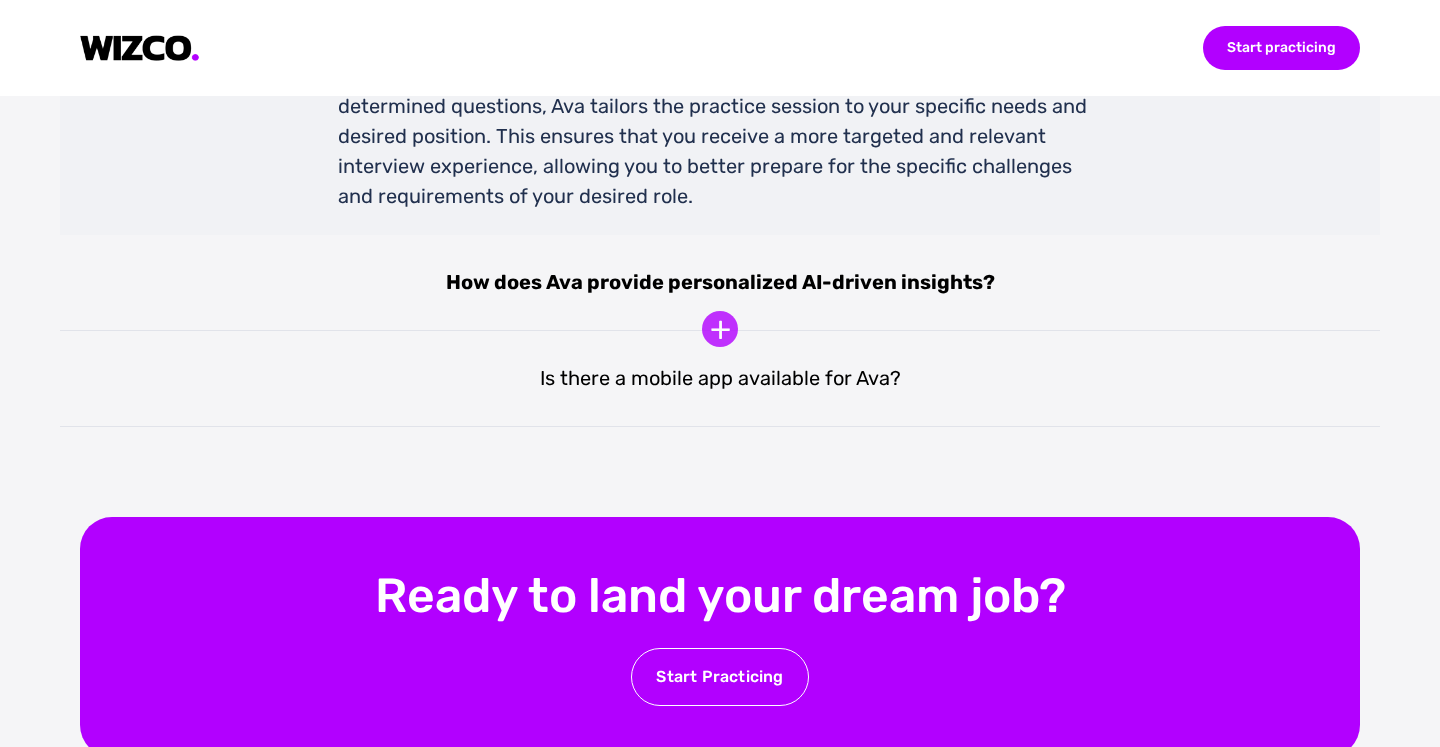click on "How does Ava provide personalized AI-driven insights?" at bounding box center (720, 283) 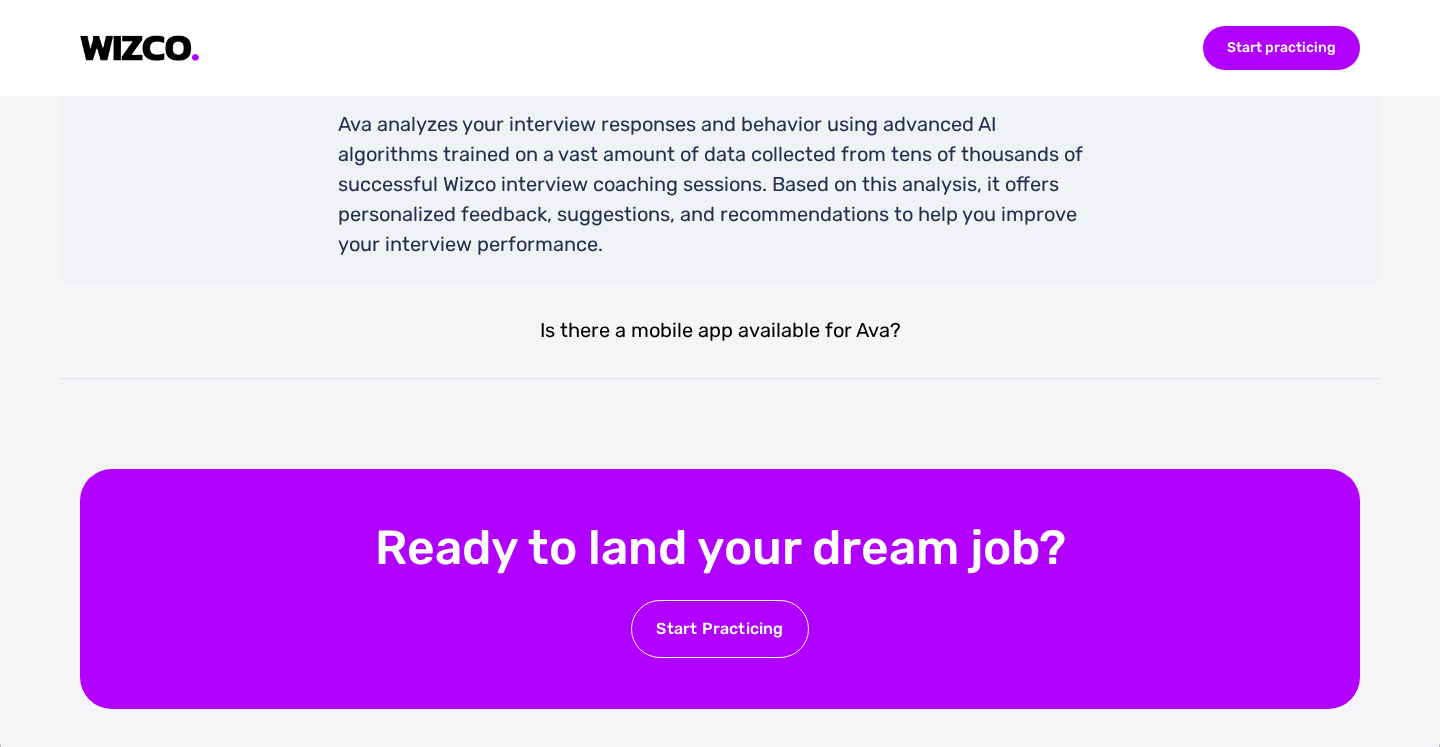 scroll, scrollTop: 5247, scrollLeft: 0, axis: vertical 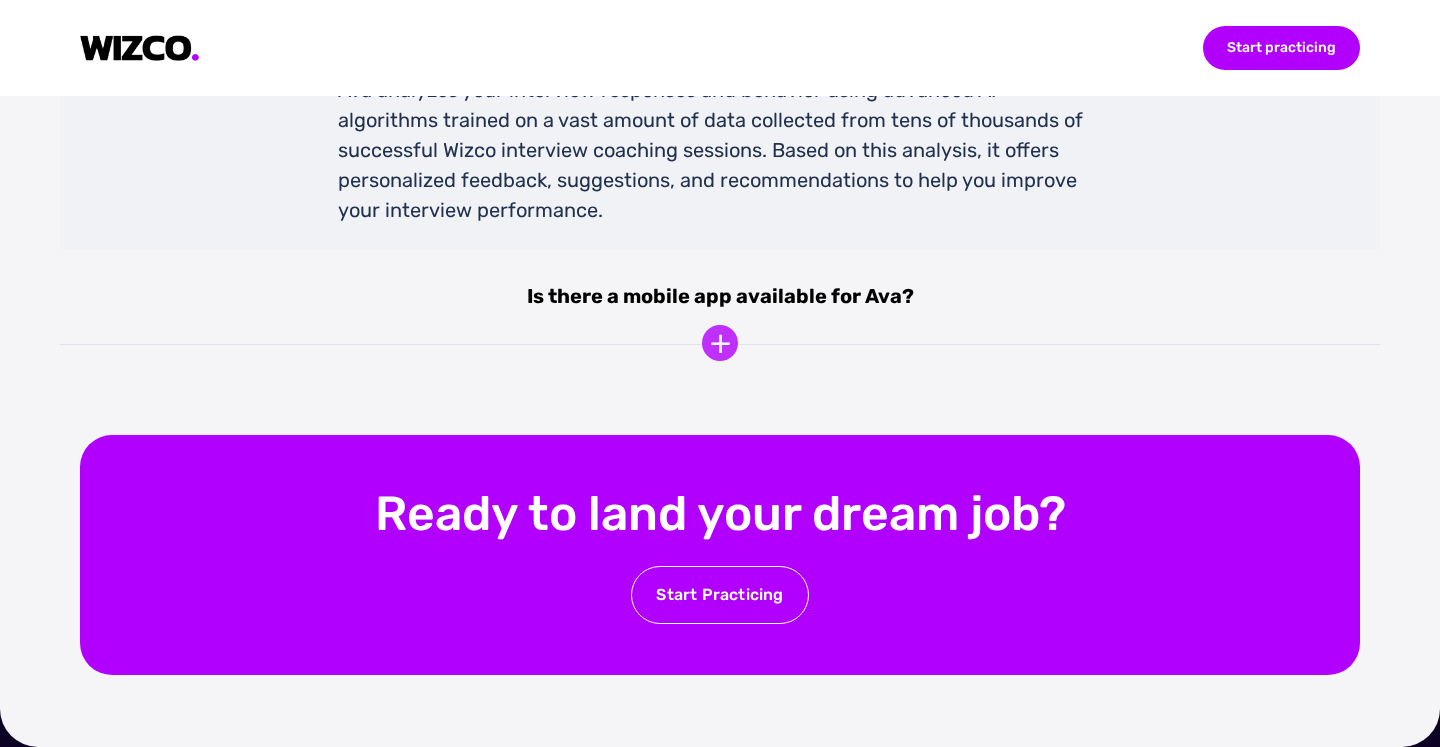 click on "Is there a mobile app available for Ava?" at bounding box center (720, 297) 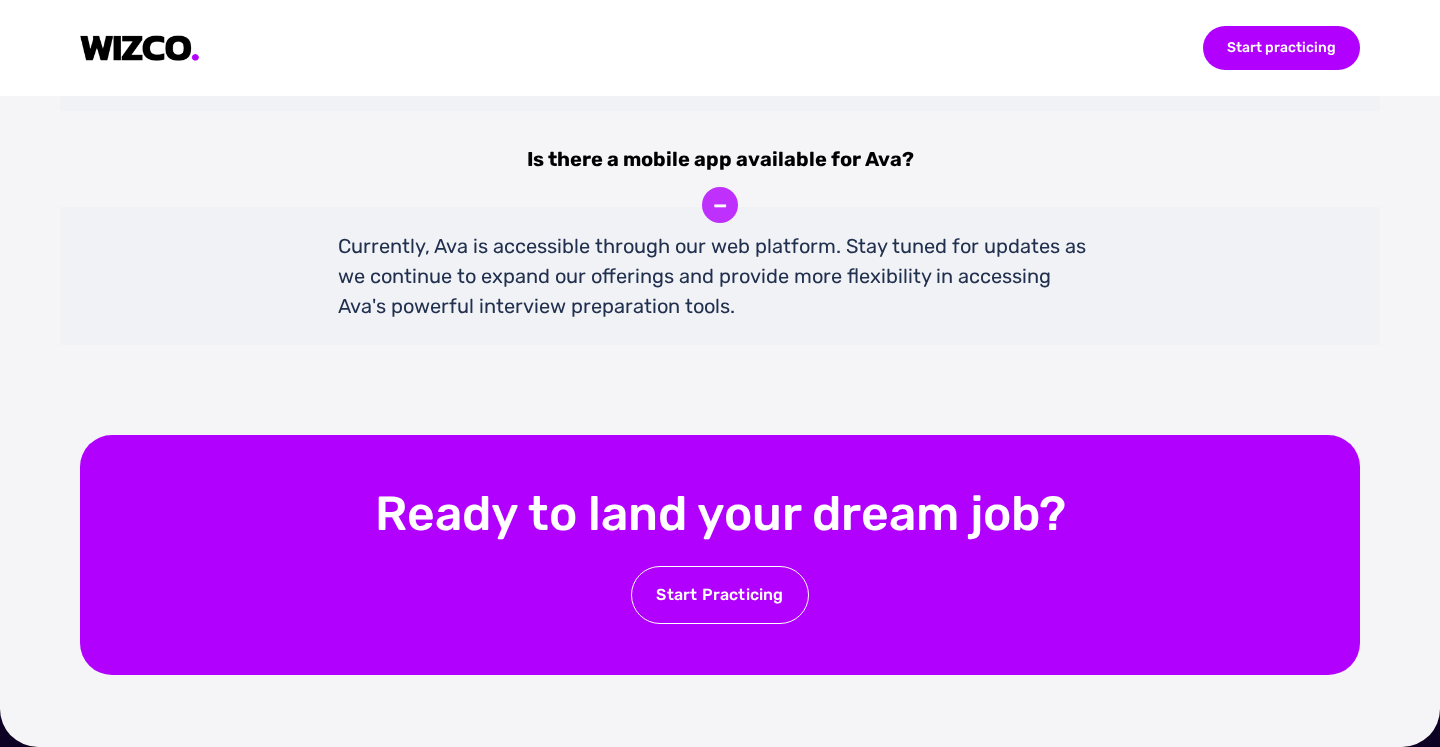 scroll, scrollTop: 5388, scrollLeft: 0, axis: vertical 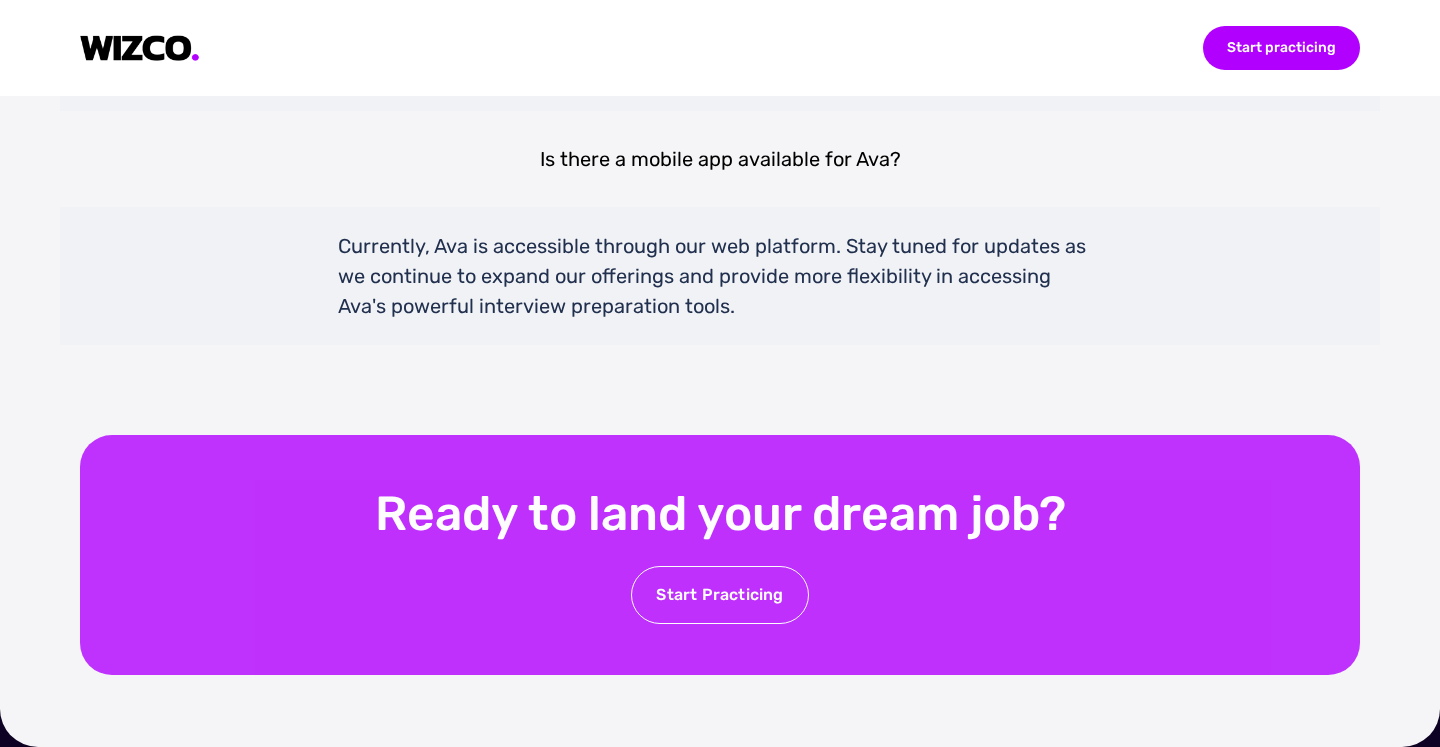 click on "Start Practicing" at bounding box center [719, 595] 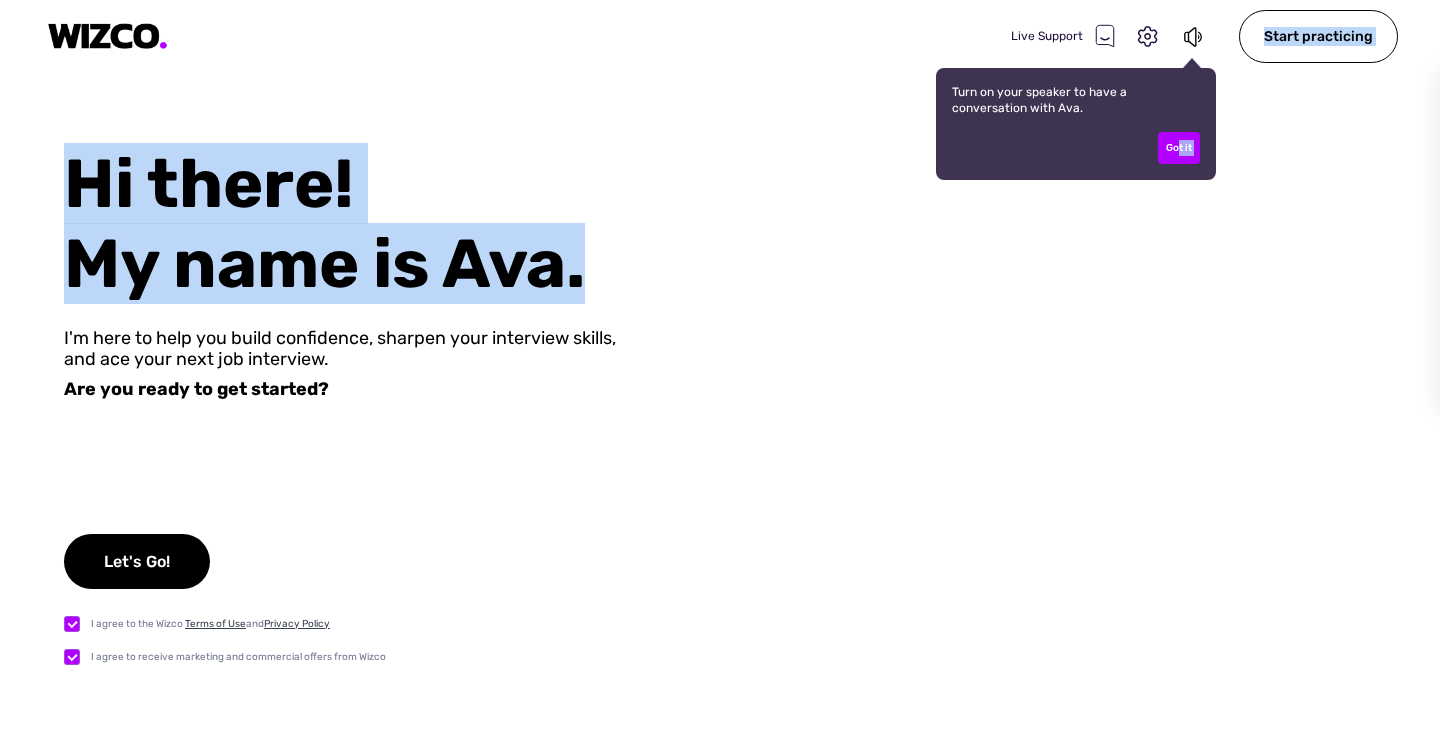 drag, startPoint x: 1178, startPoint y: 154, endPoint x: 1147, endPoint y: 316, distance: 164.93938 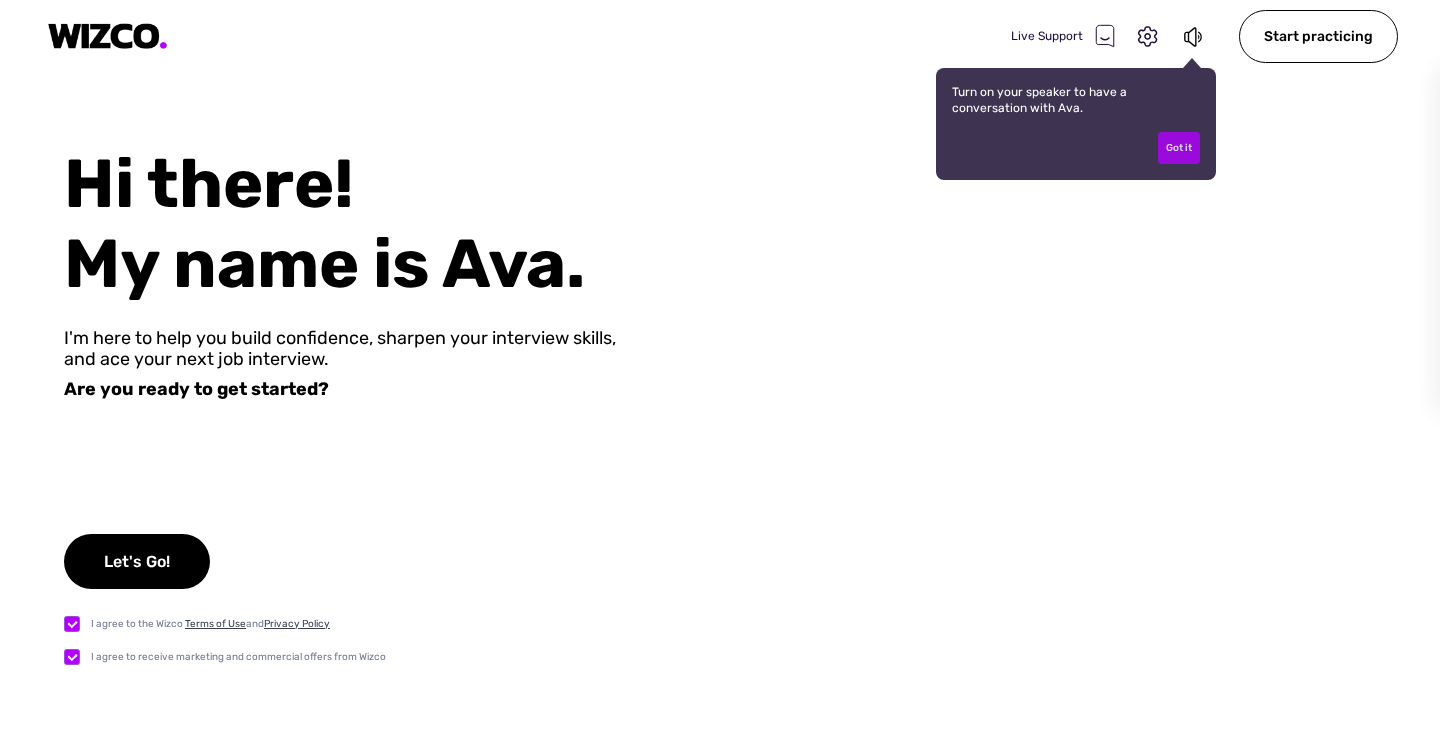click on "Got it" at bounding box center (1179, 148) 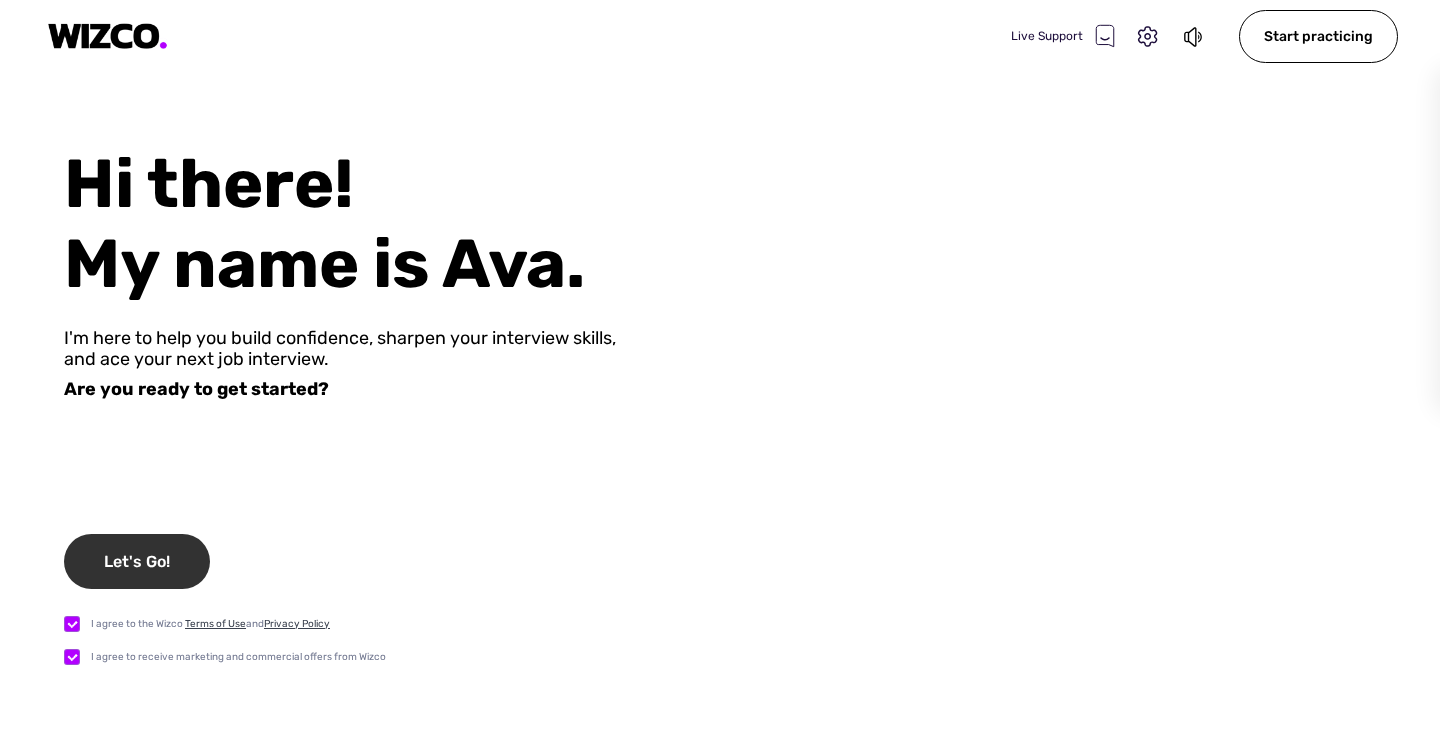 click on "Let's Go!" at bounding box center (137, 561) 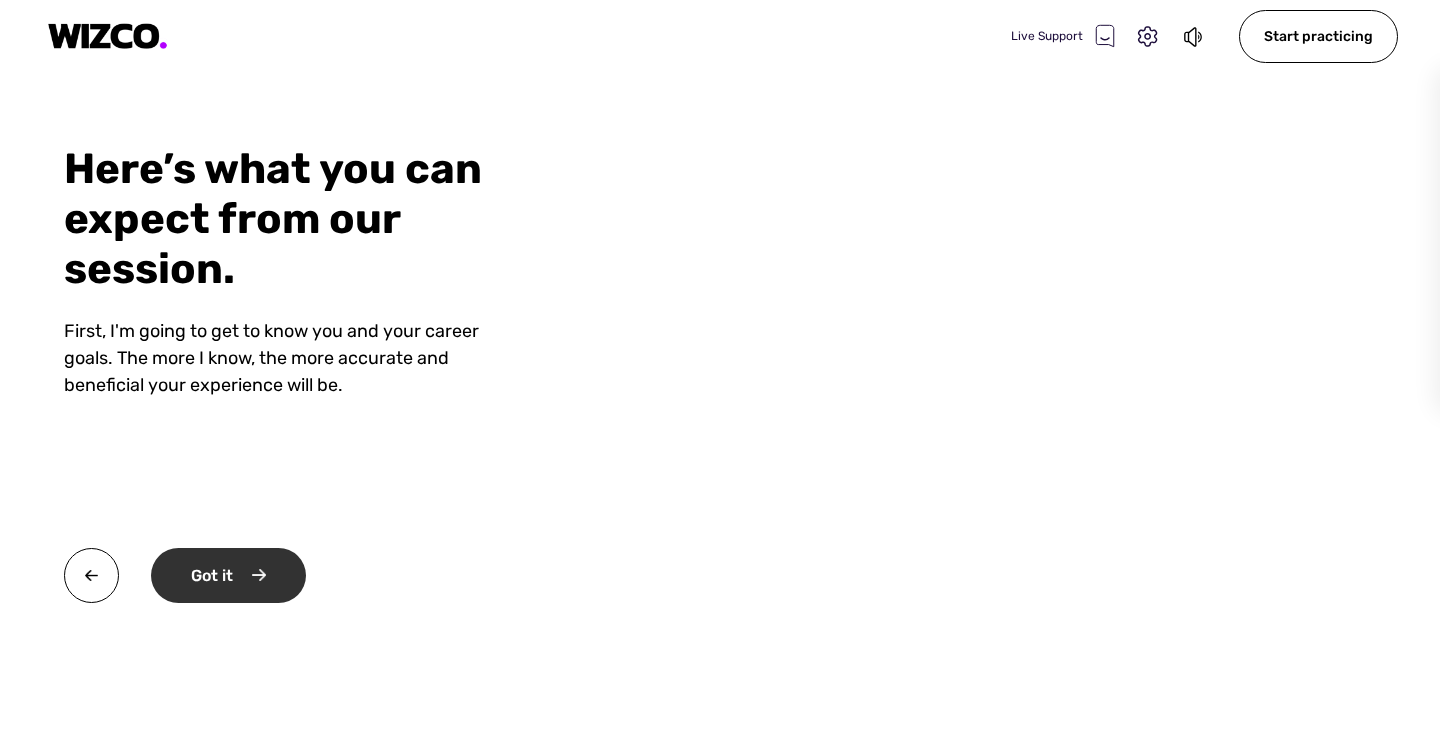 click on "Got it" at bounding box center (228, 575) 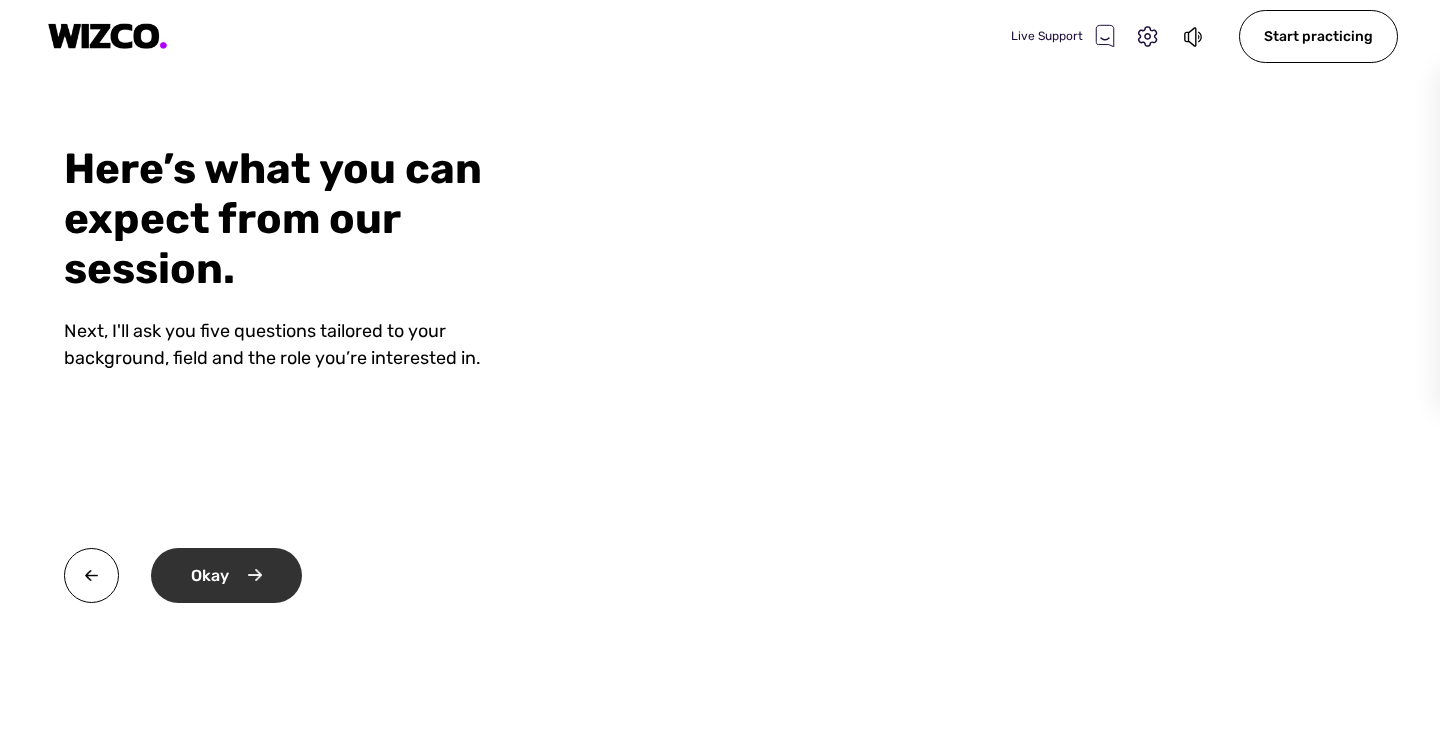 click on "Okay" at bounding box center [226, 575] 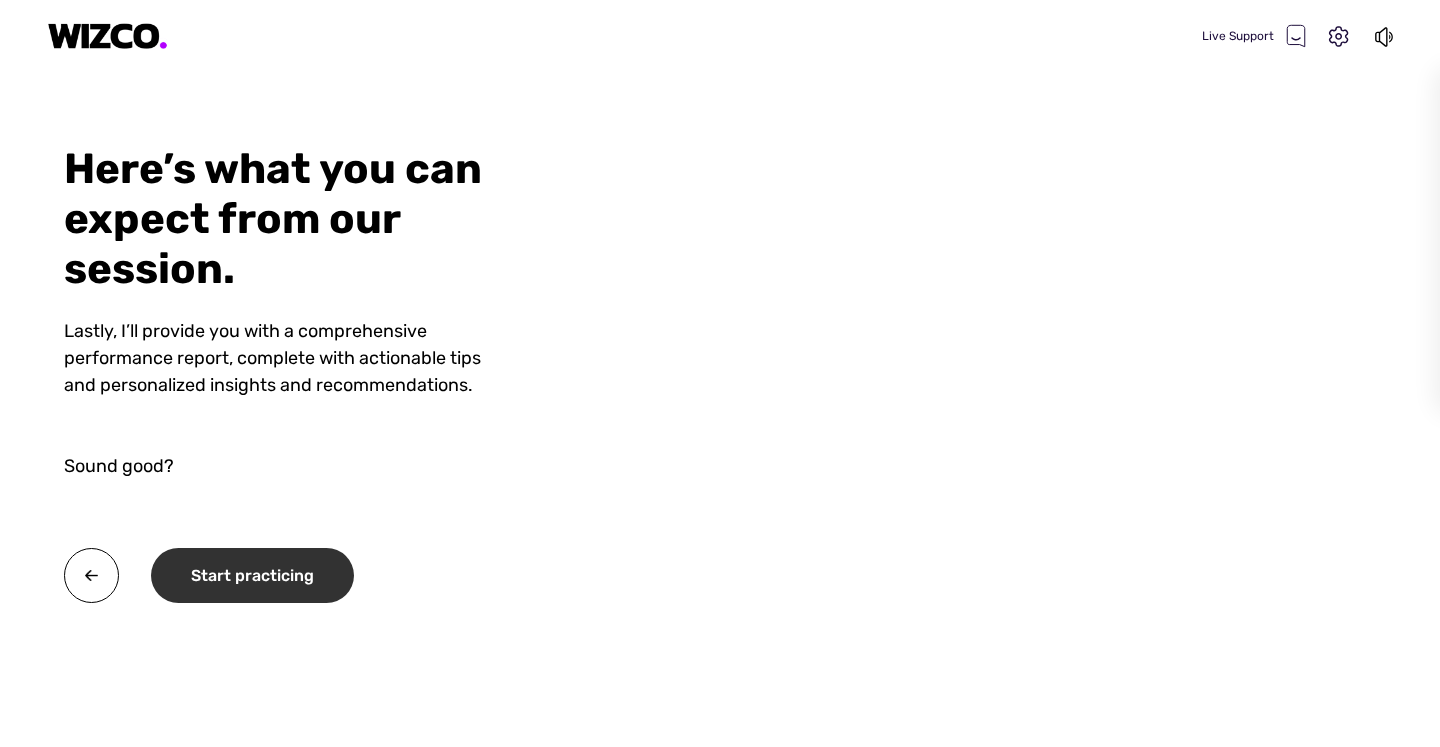 click on "Start practicing" at bounding box center (252, 575) 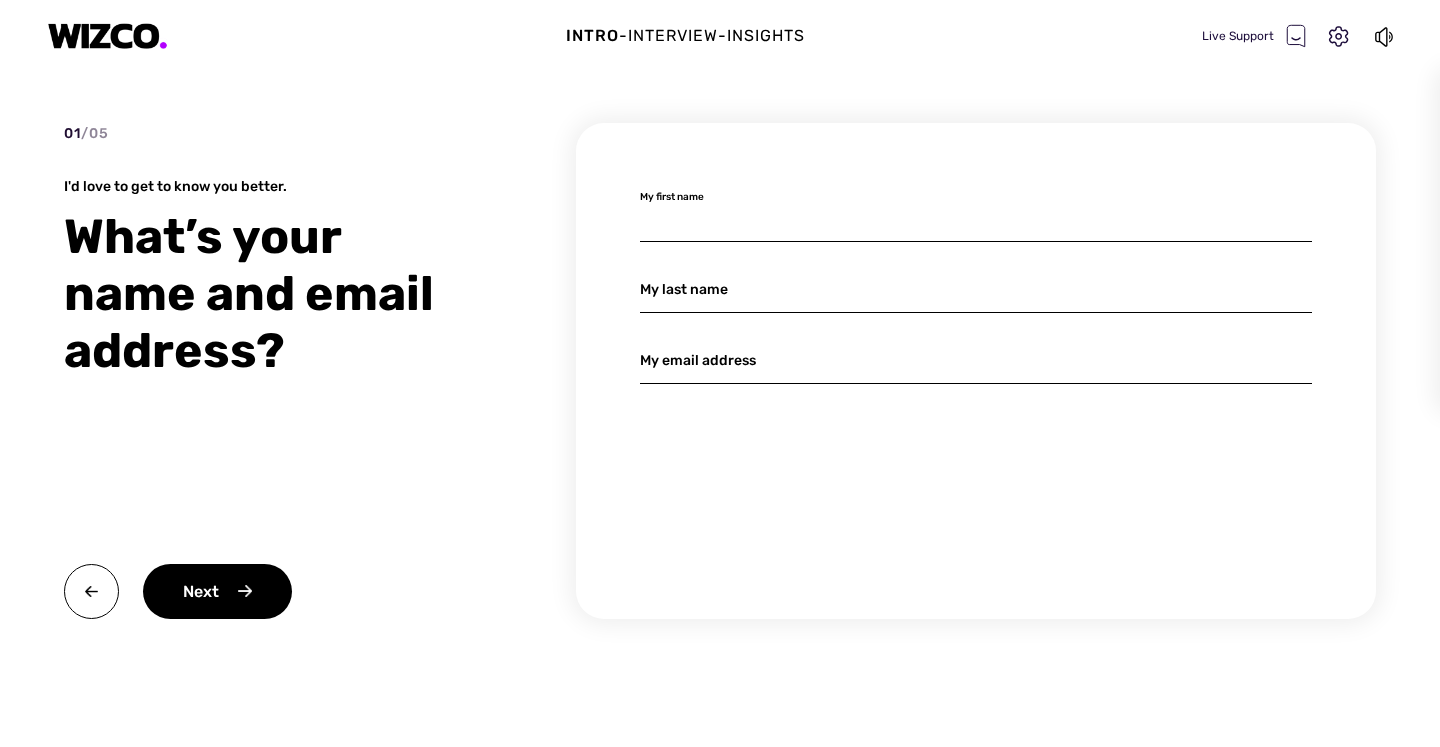 click at bounding box center [976, 218] 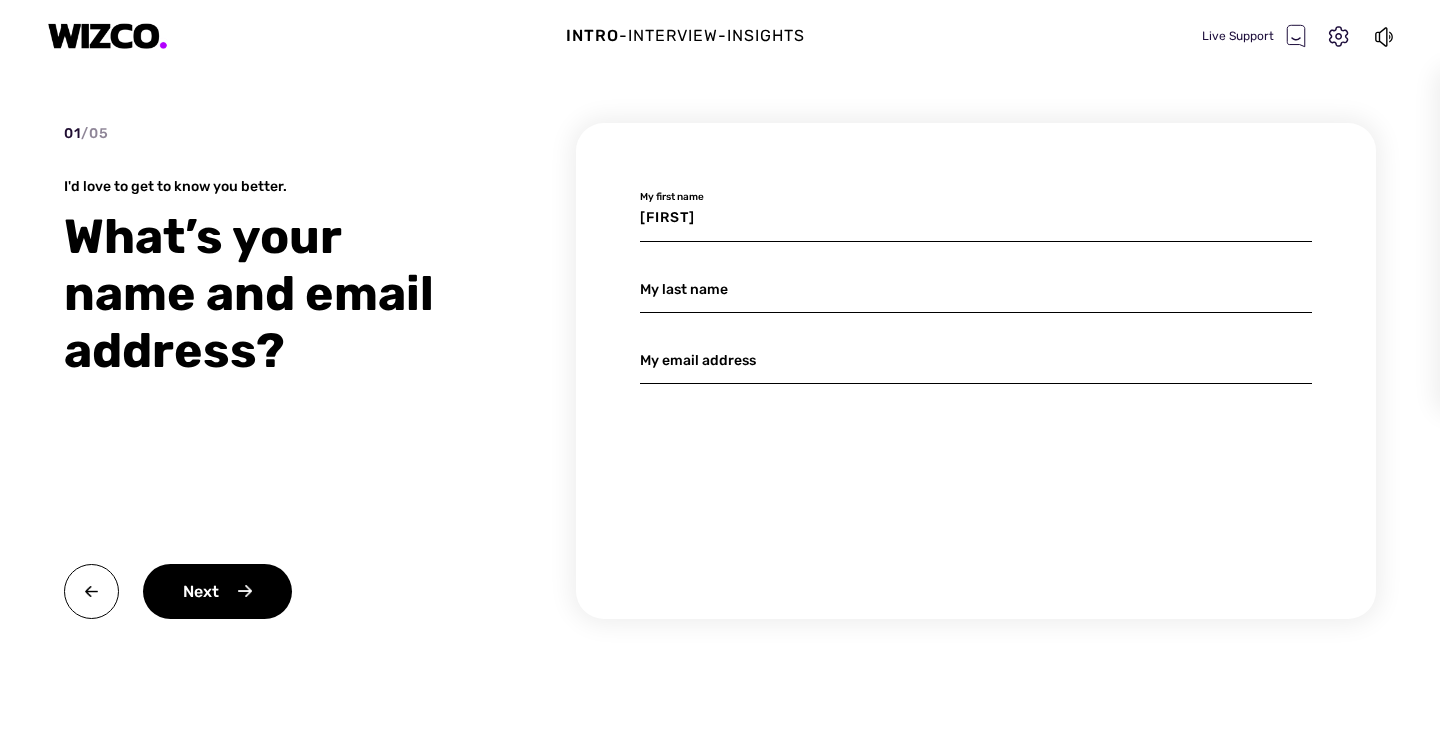 type on "[NAME]" 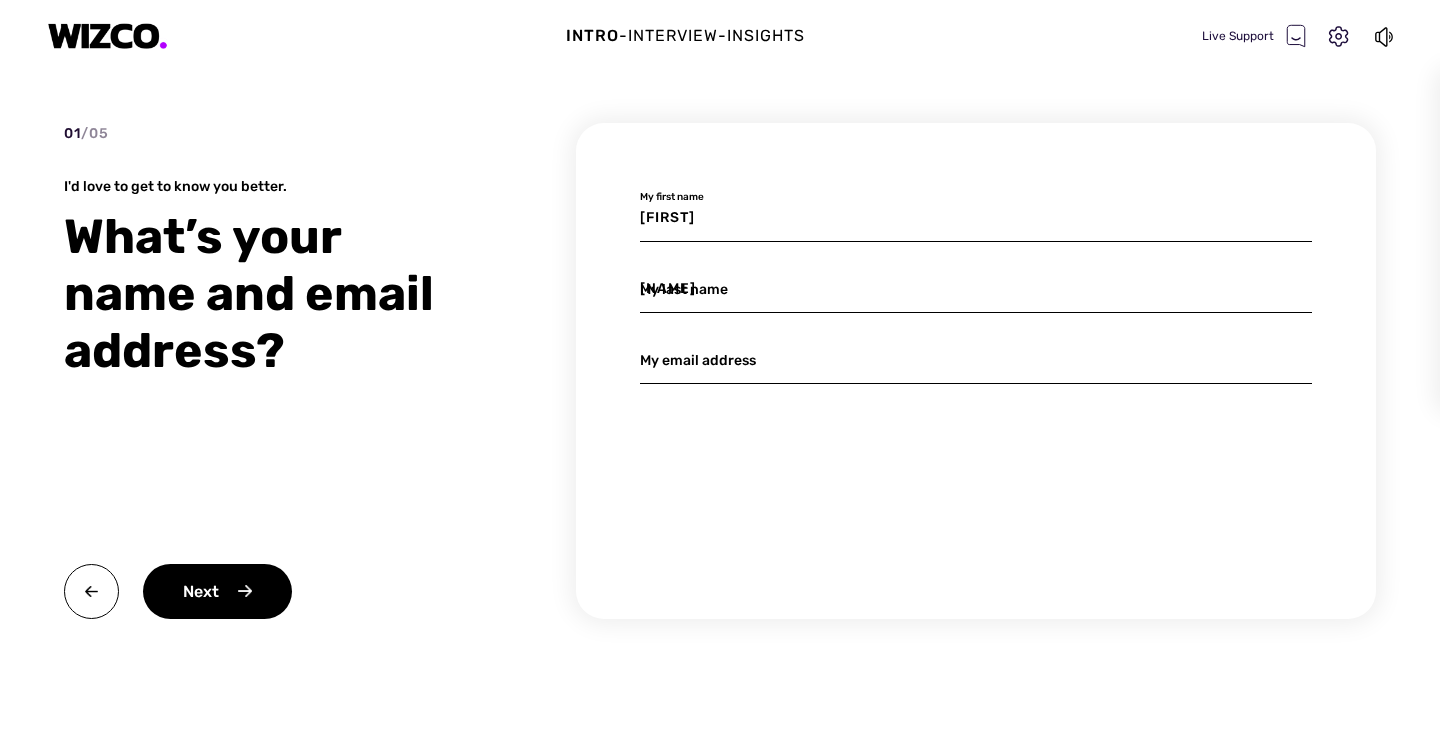 type on "[EMAIL]" 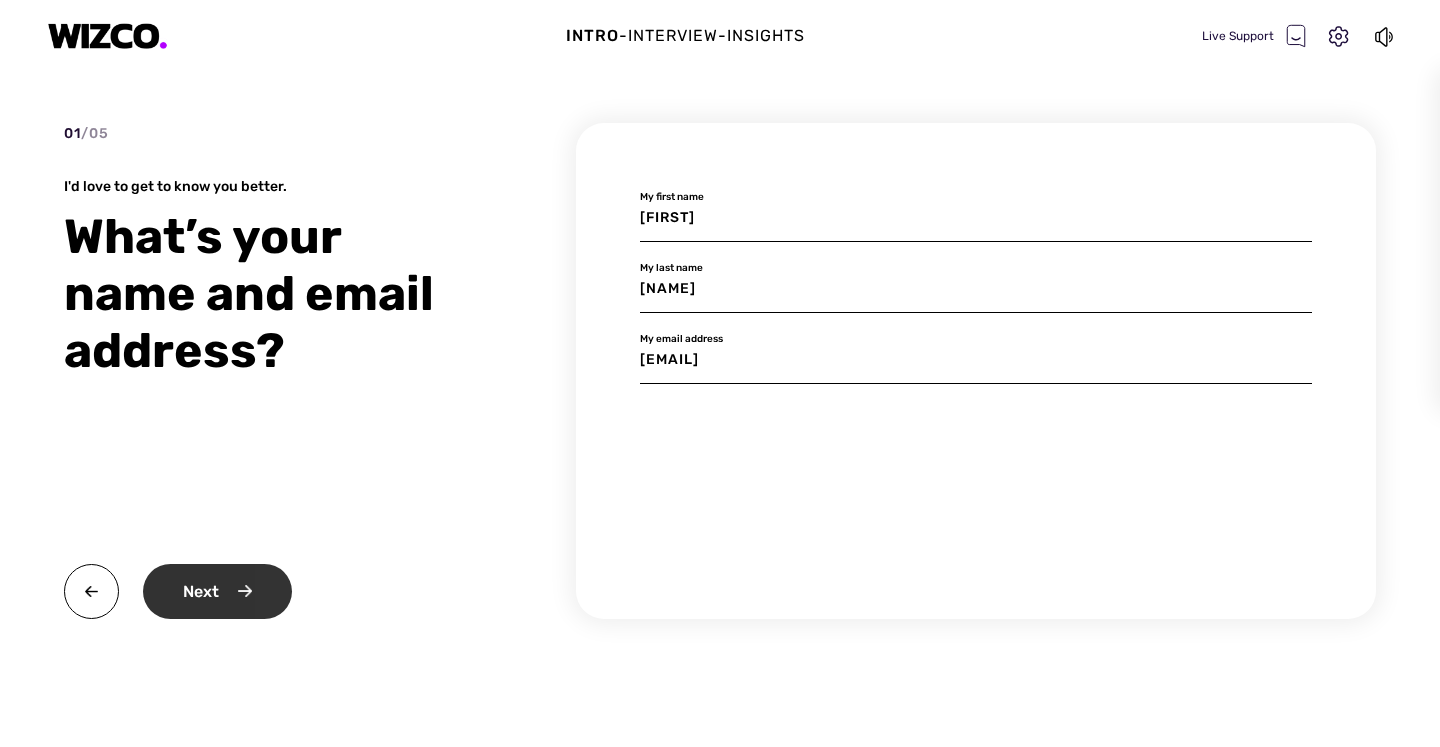 click on "Next" at bounding box center [217, 591] 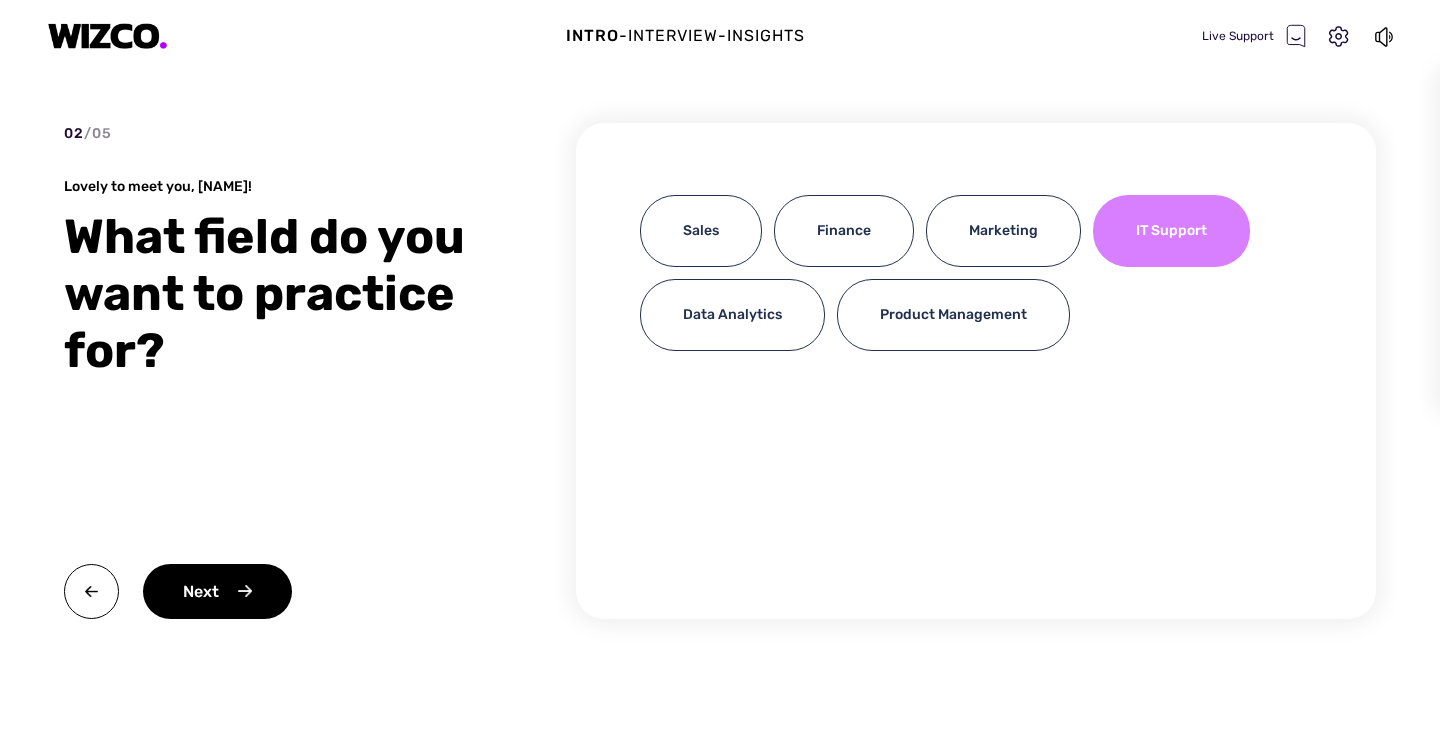 click on "IT Support" at bounding box center [1171, 231] 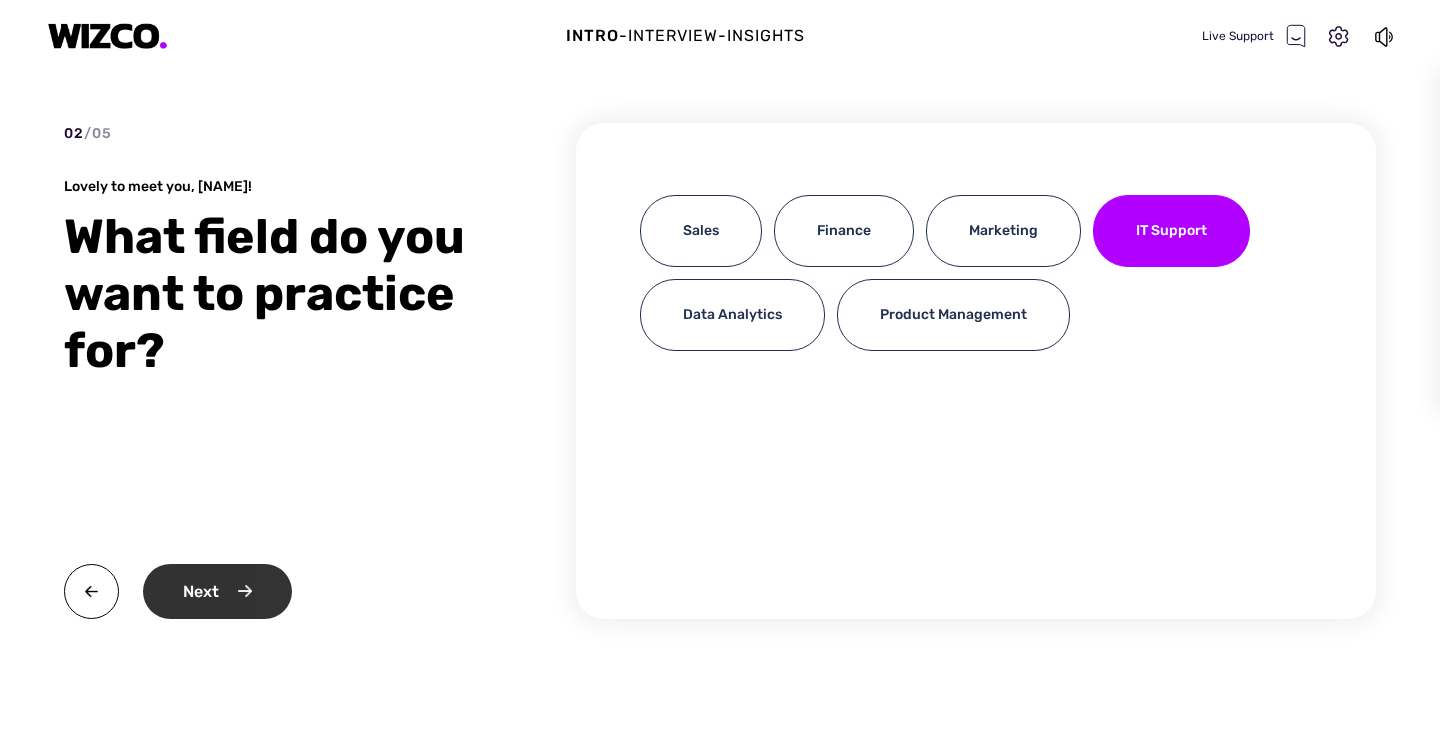 click on "Next" at bounding box center [217, 591] 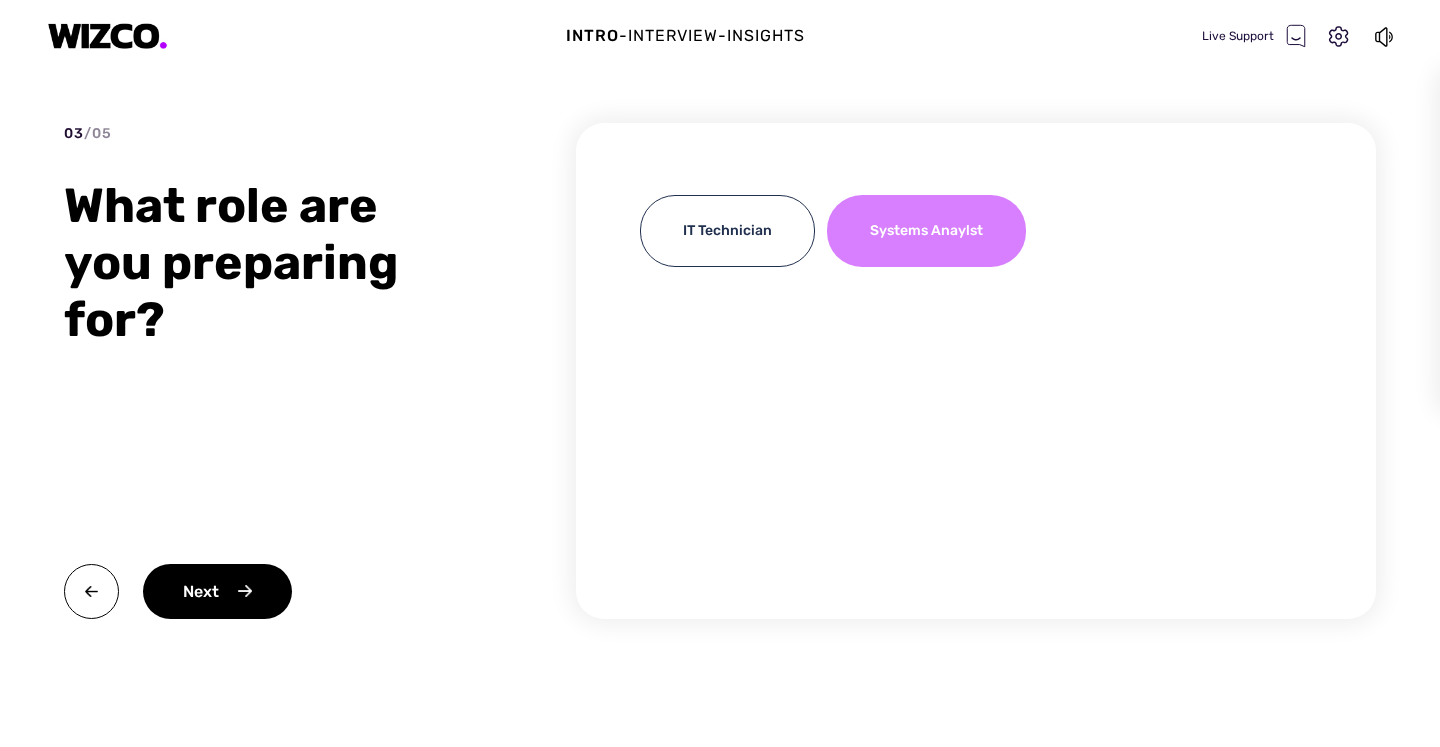 click on "Systems Anaylst" at bounding box center (926, 231) 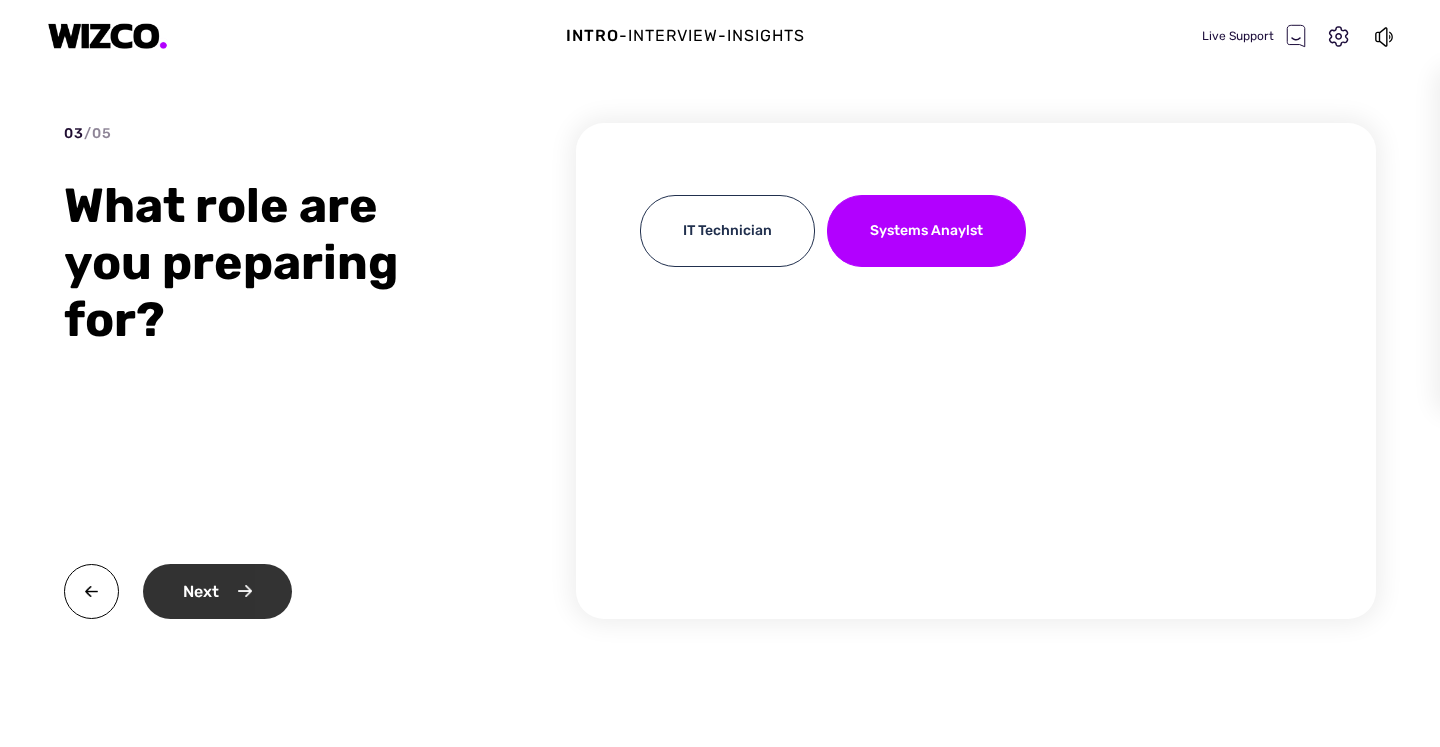 click on "Next" at bounding box center (217, 591) 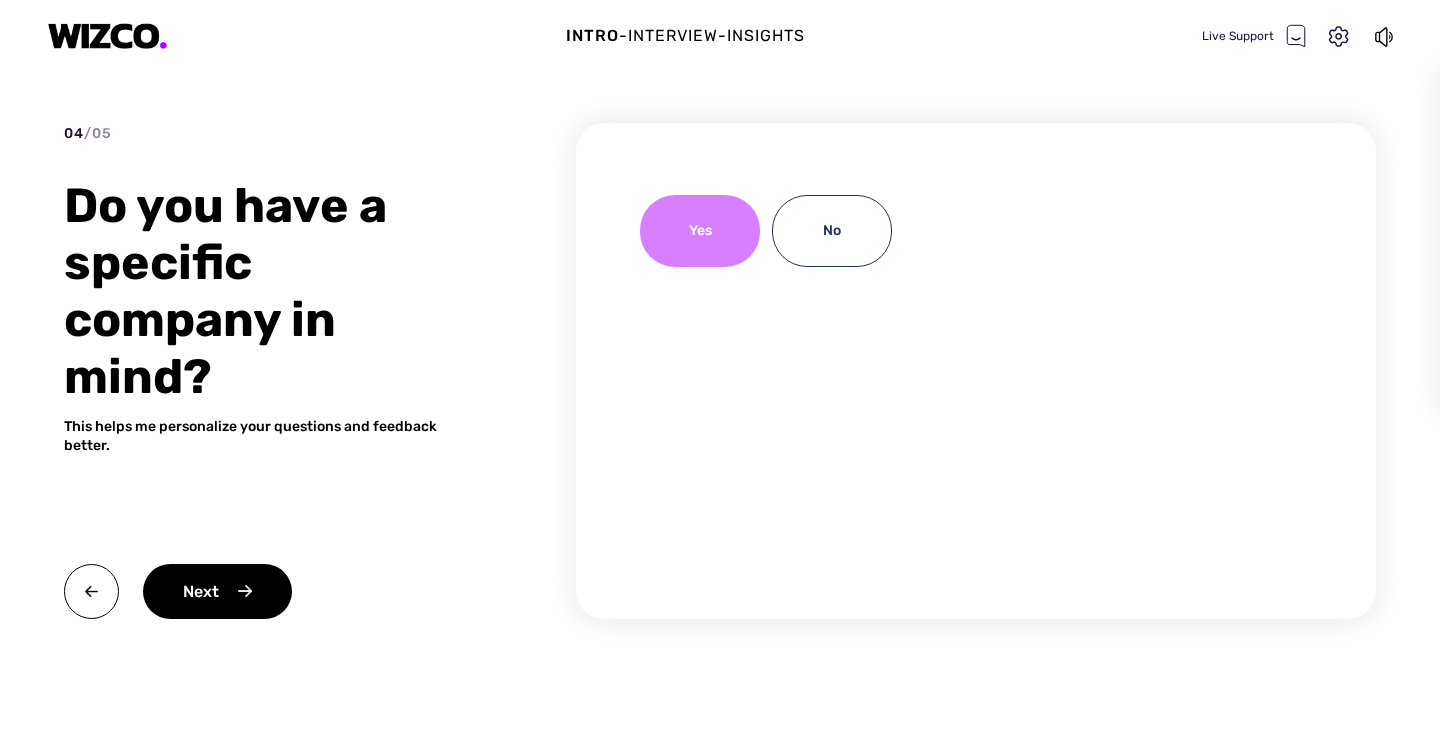 click on "Yes" at bounding box center (700, 231) 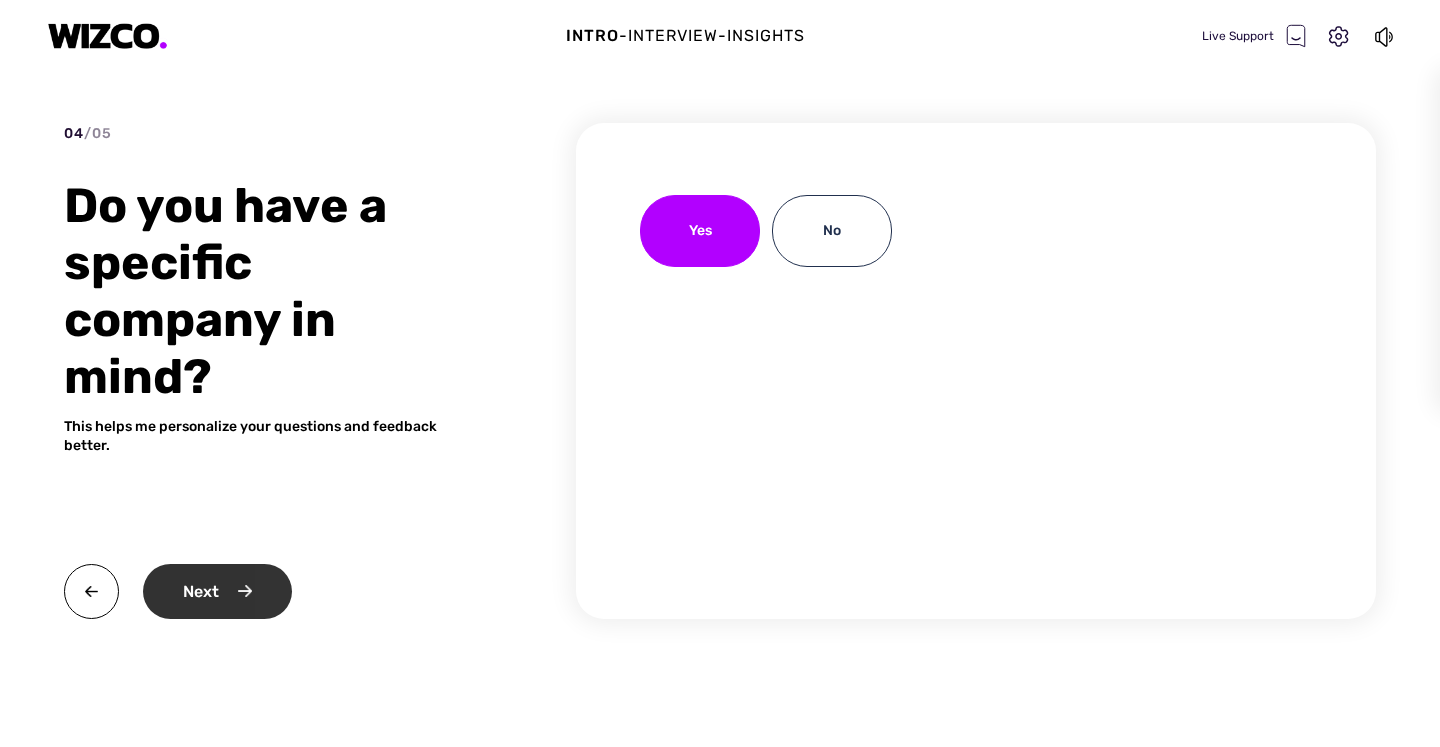 click on "Next" at bounding box center [217, 591] 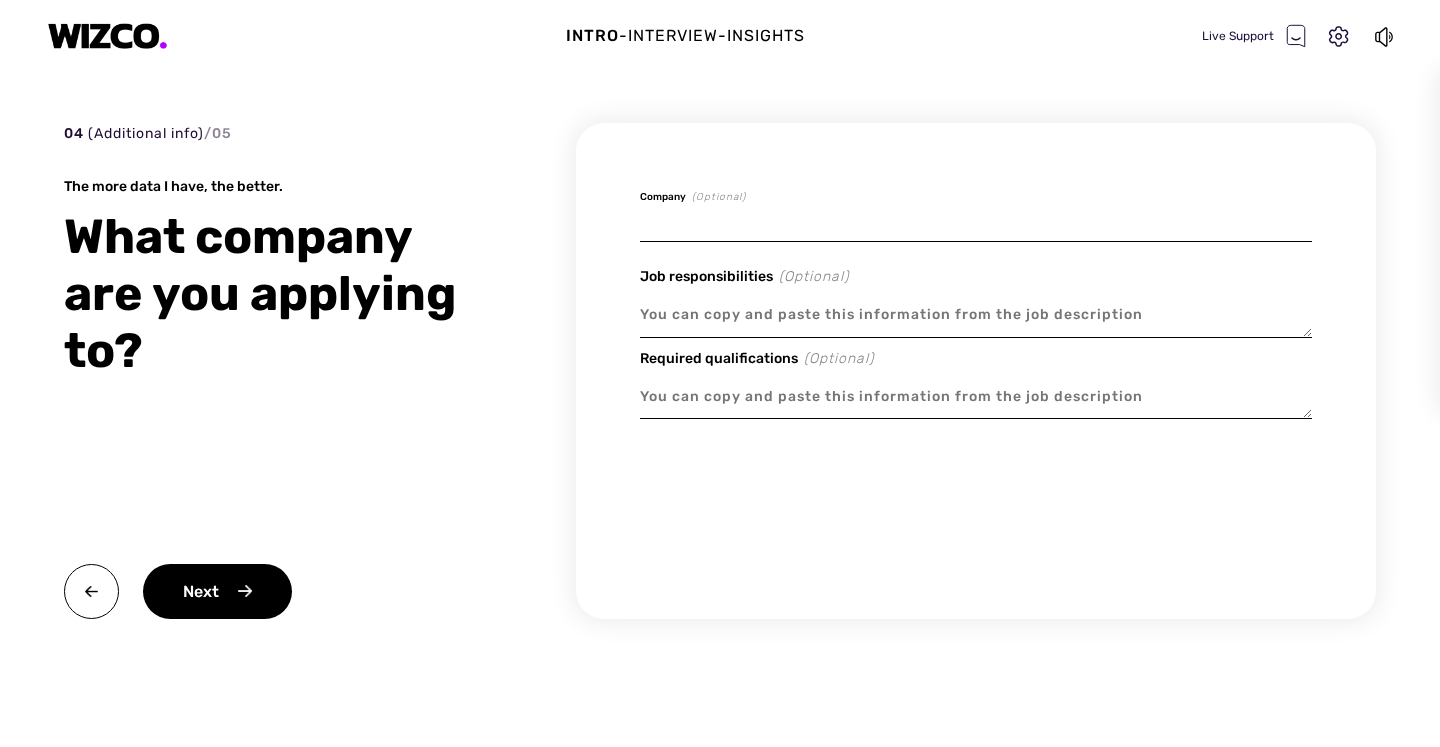 click at bounding box center (976, 218) 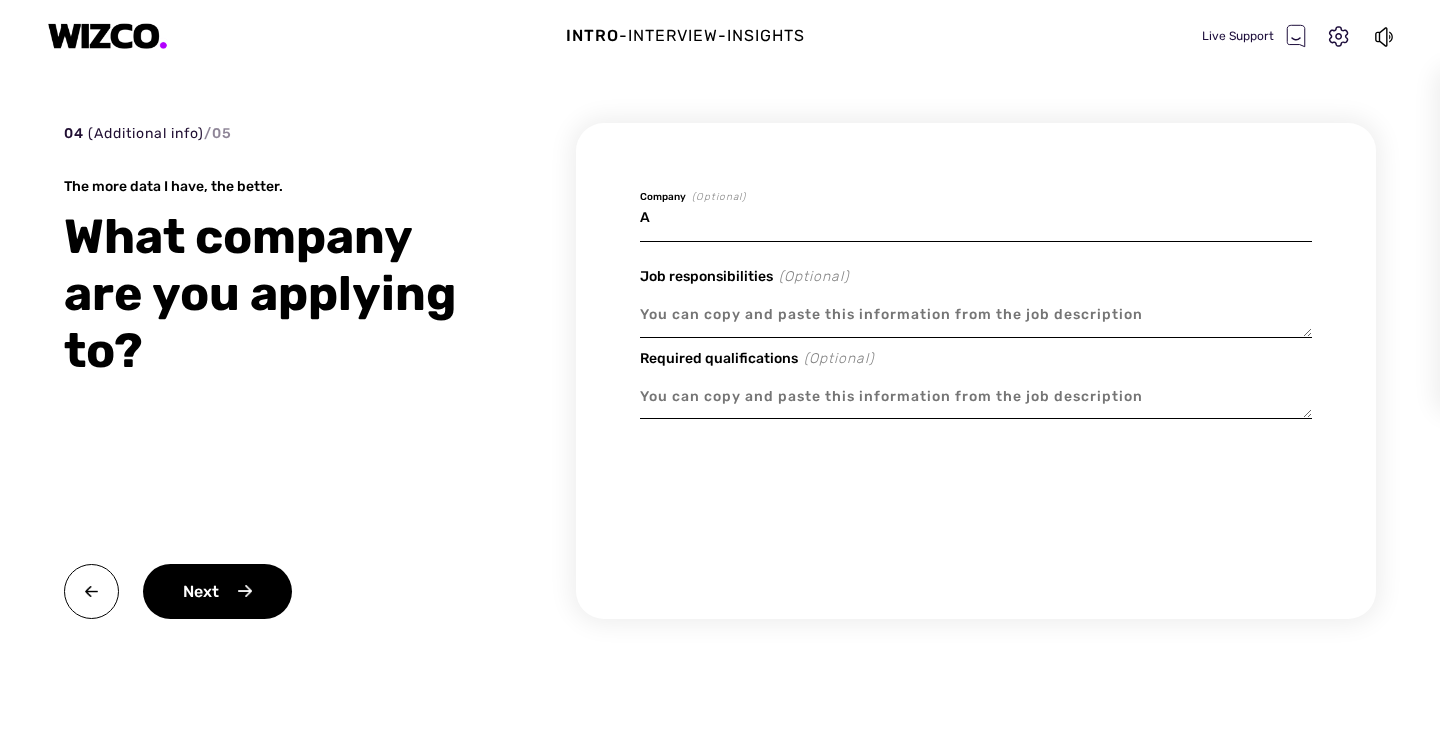 type on "x" 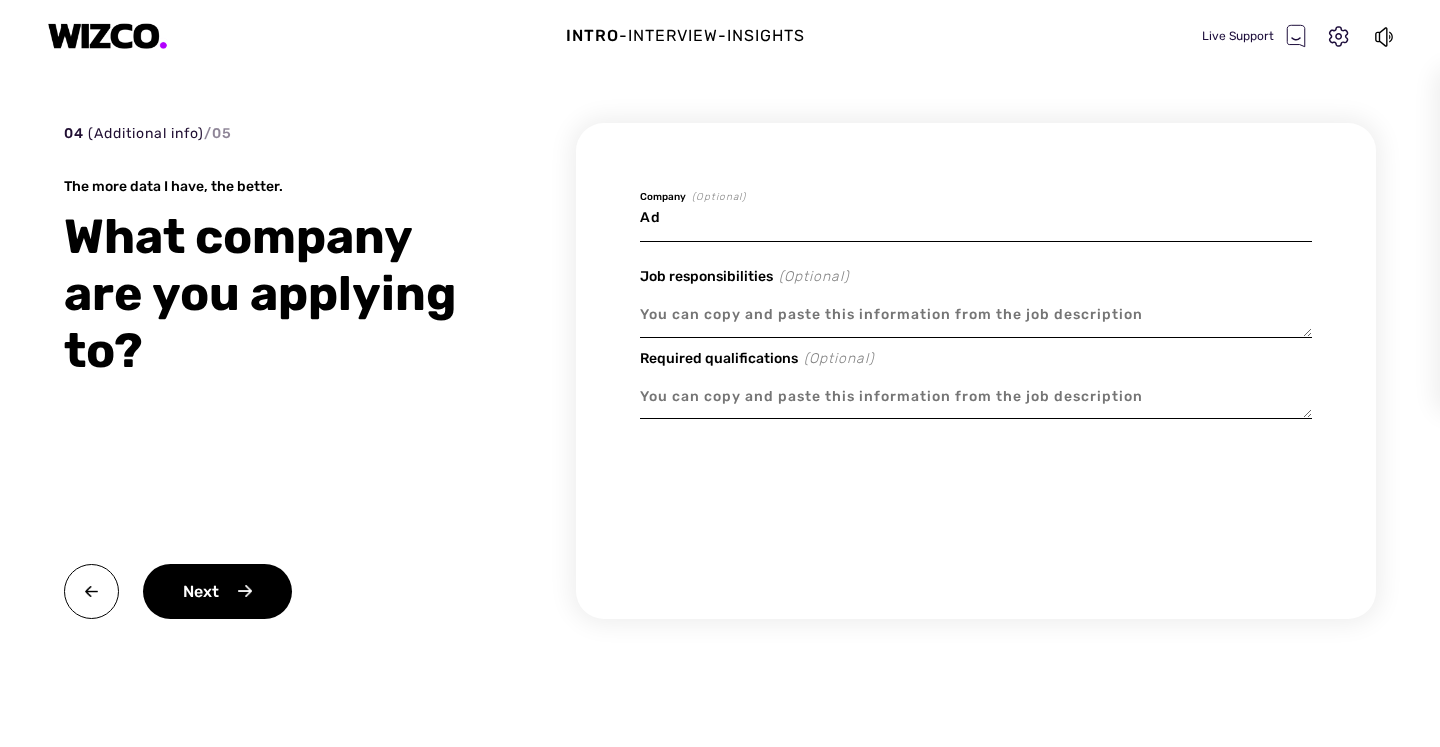 type on "x" 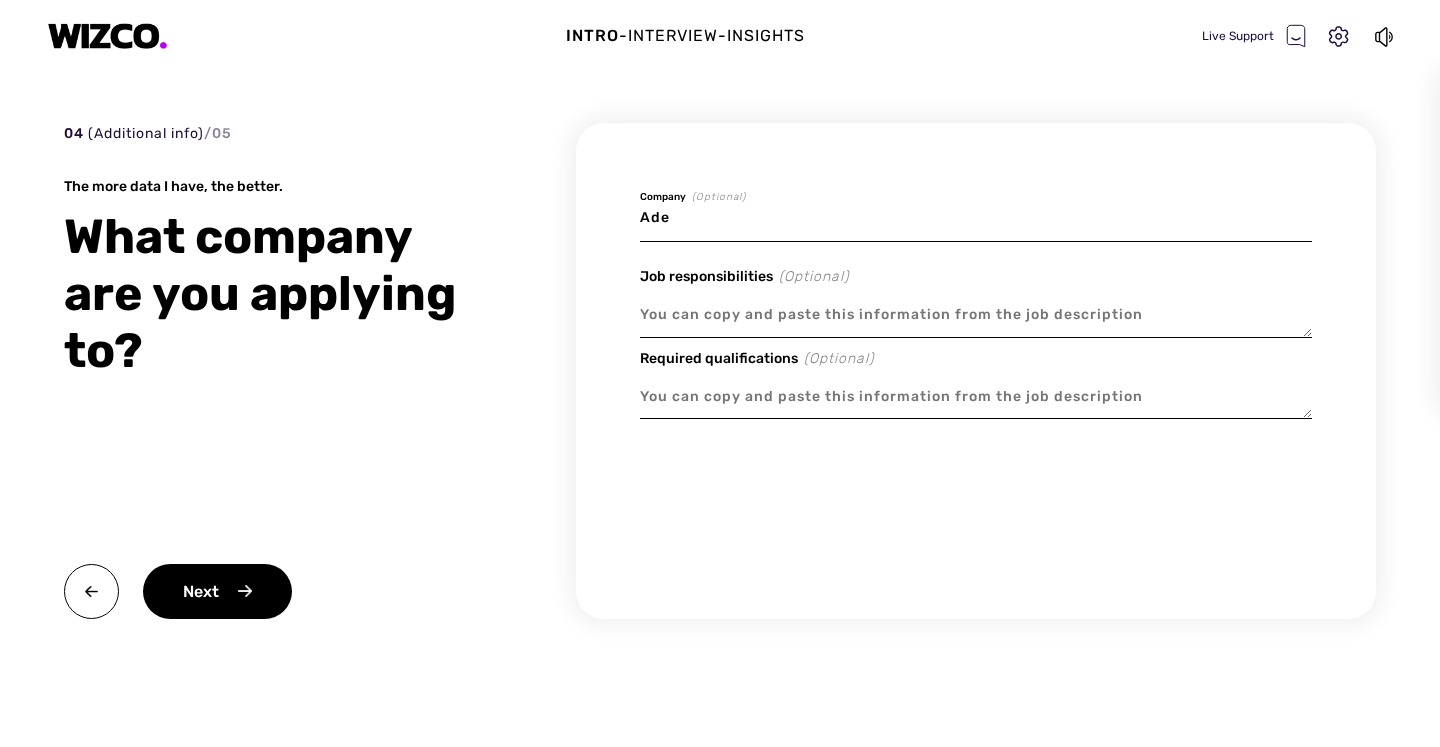type on "x" 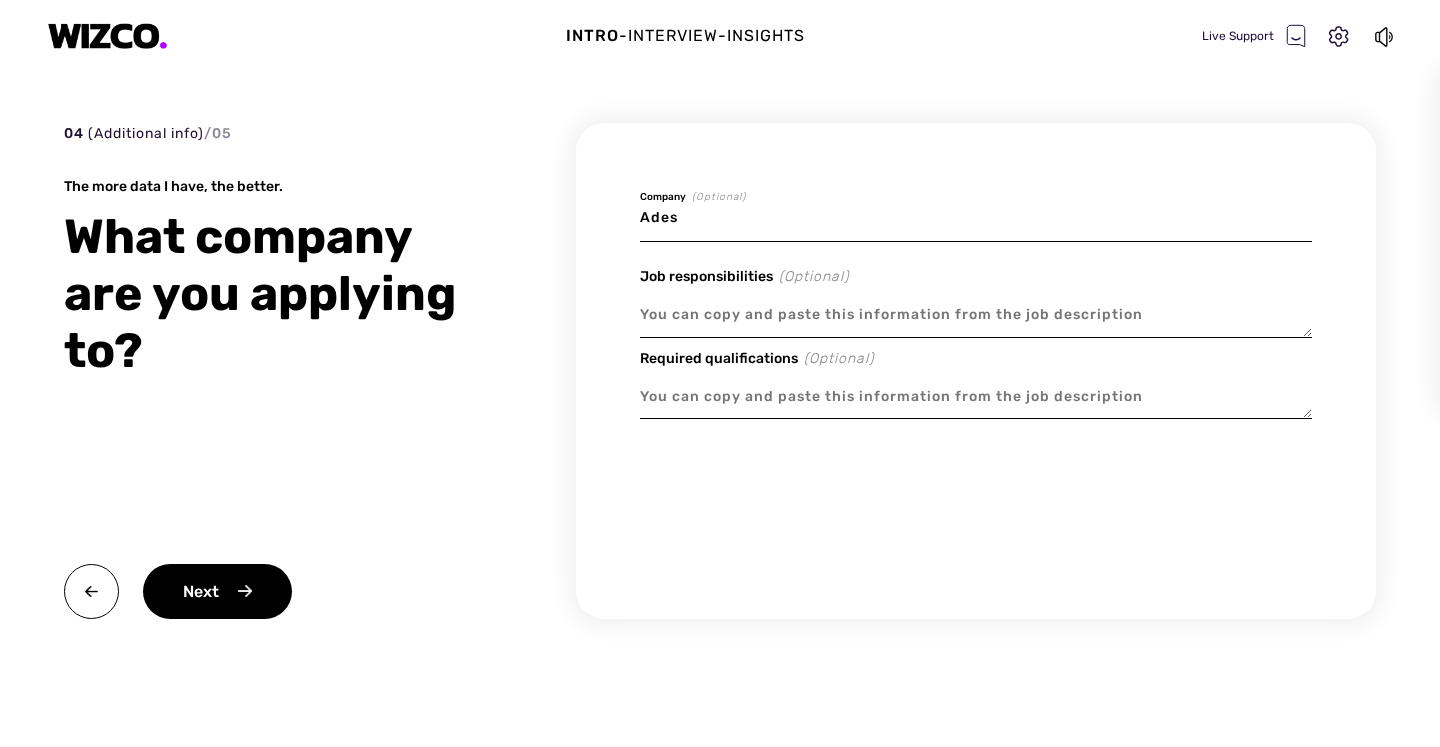 type on "x" 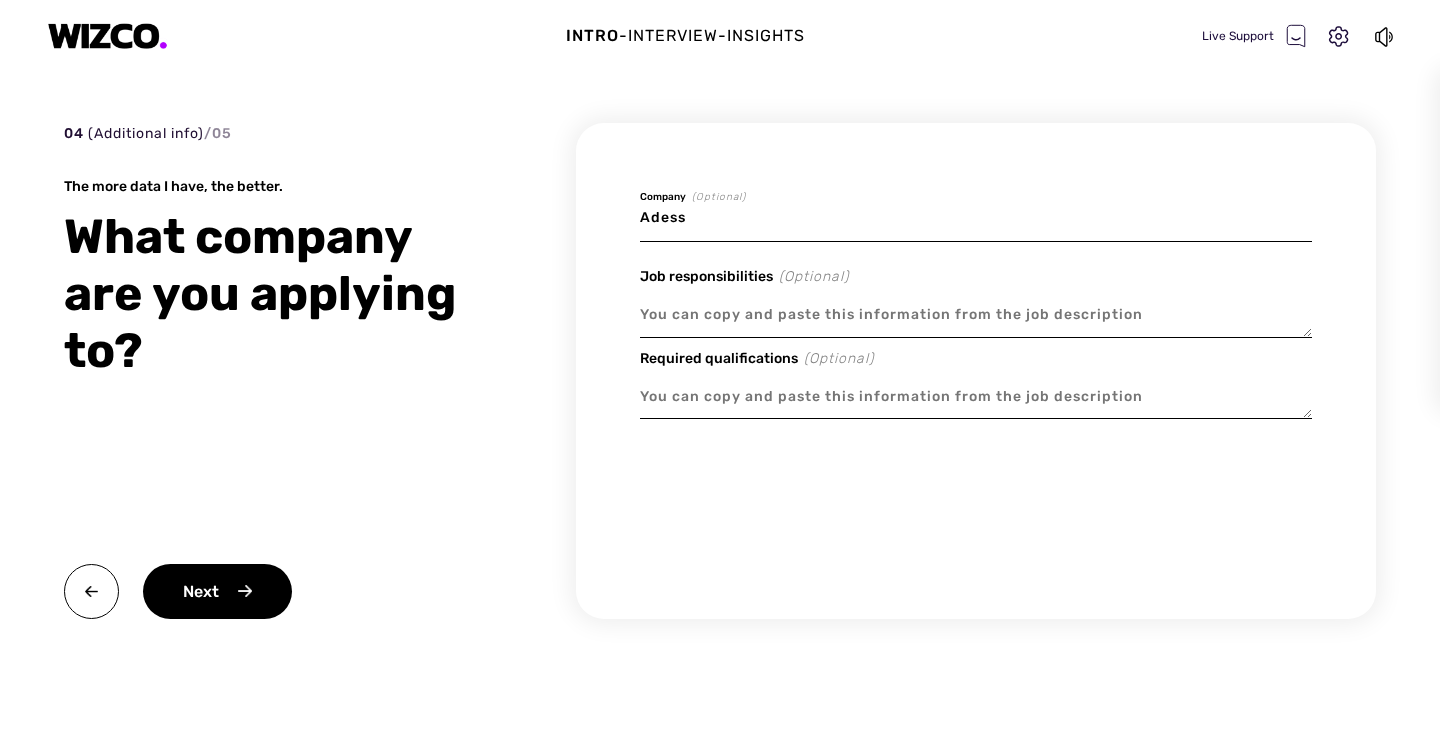 type on "x" 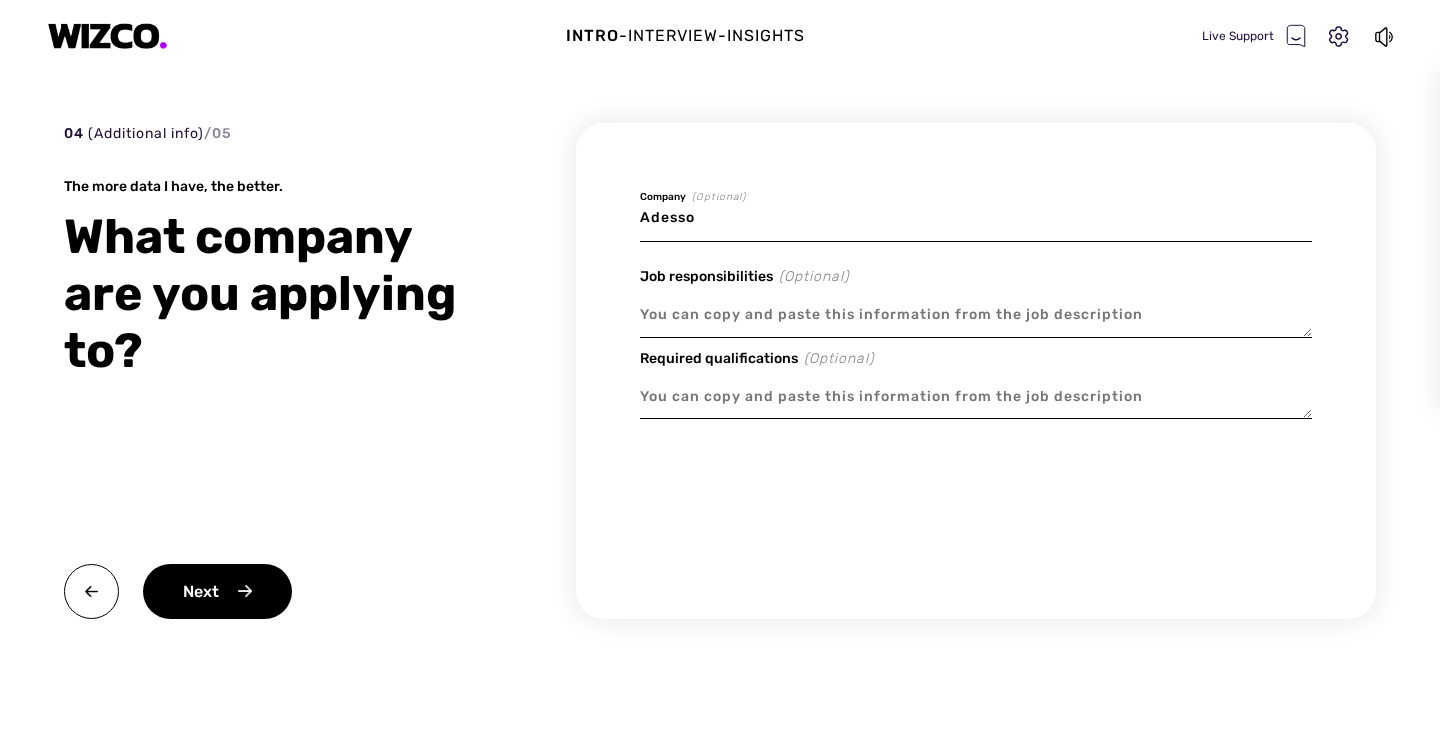 type on "x" 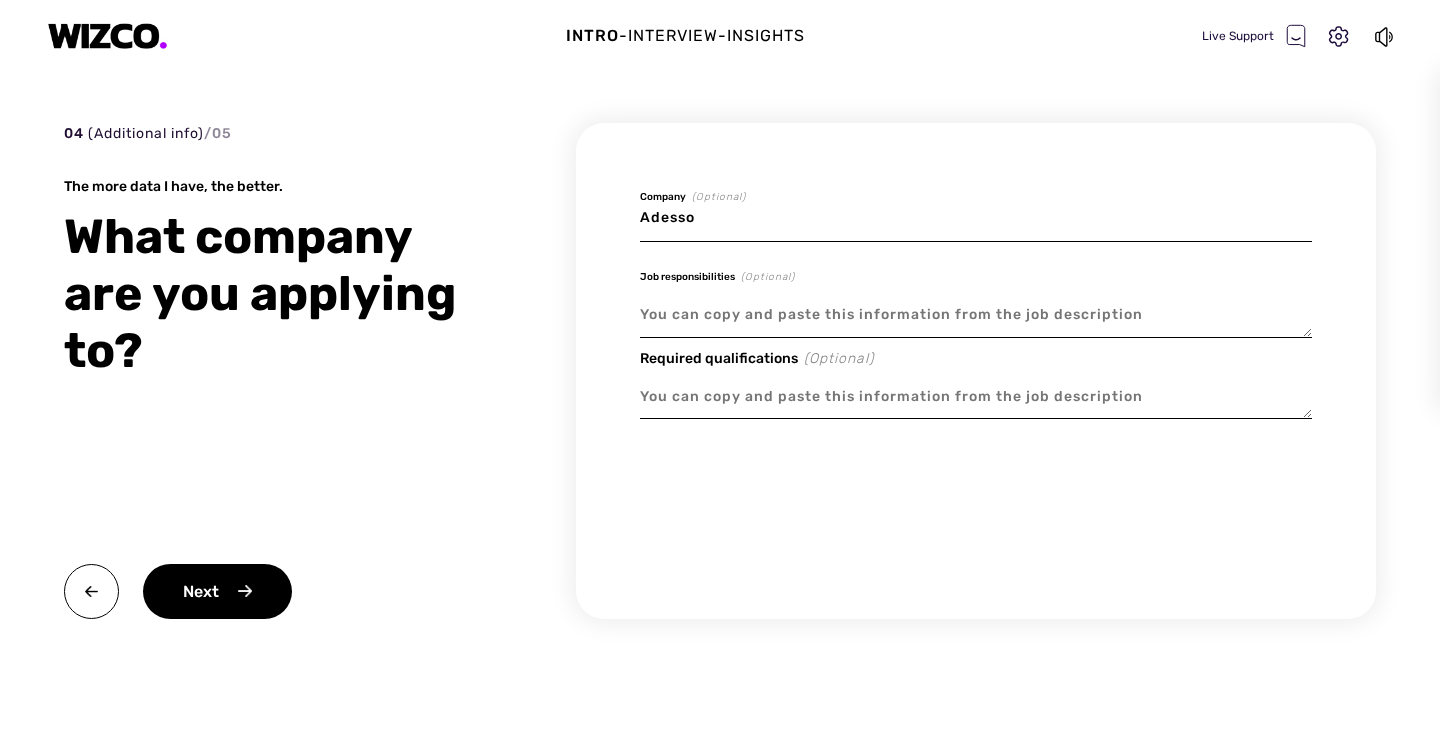 click at bounding box center [976, 315] 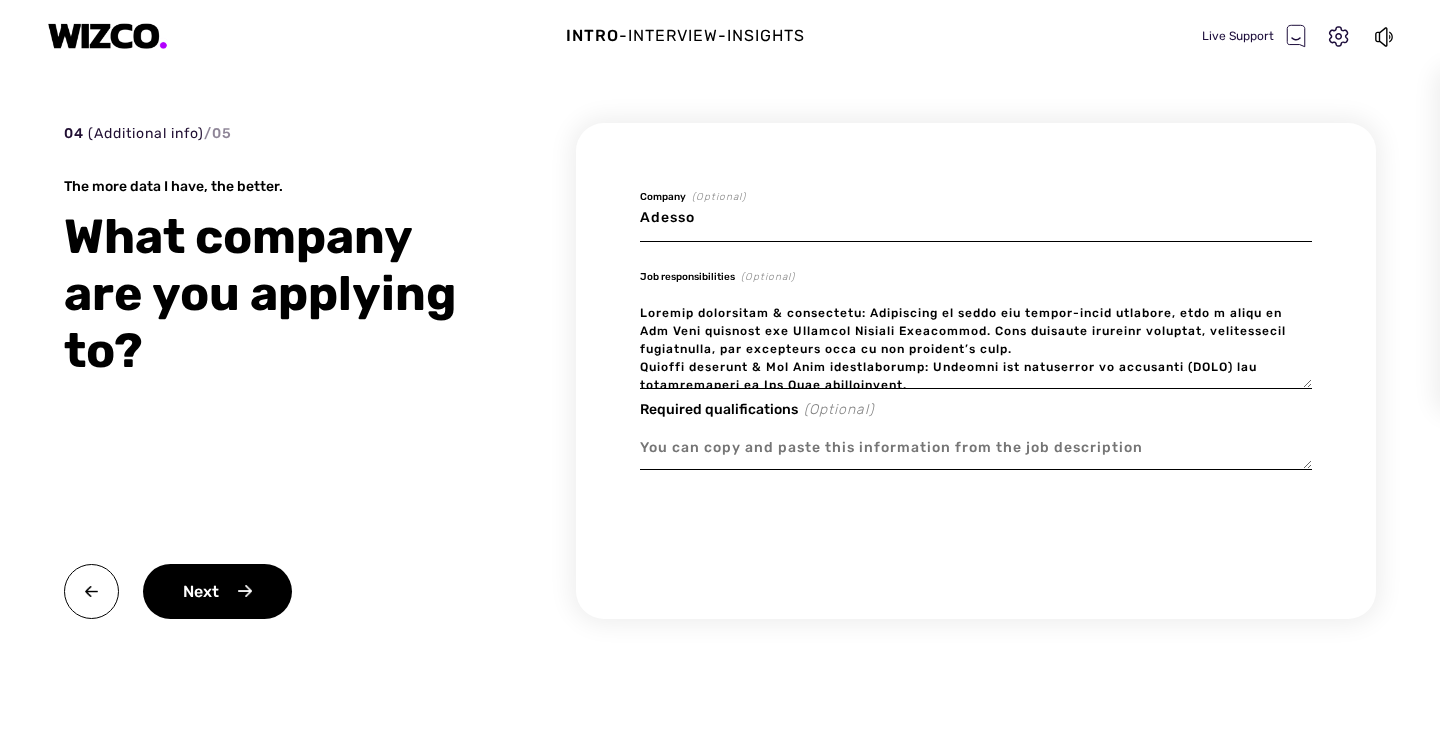 scroll, scrollTop: 202, scrollLeft: 0, axis: vertical 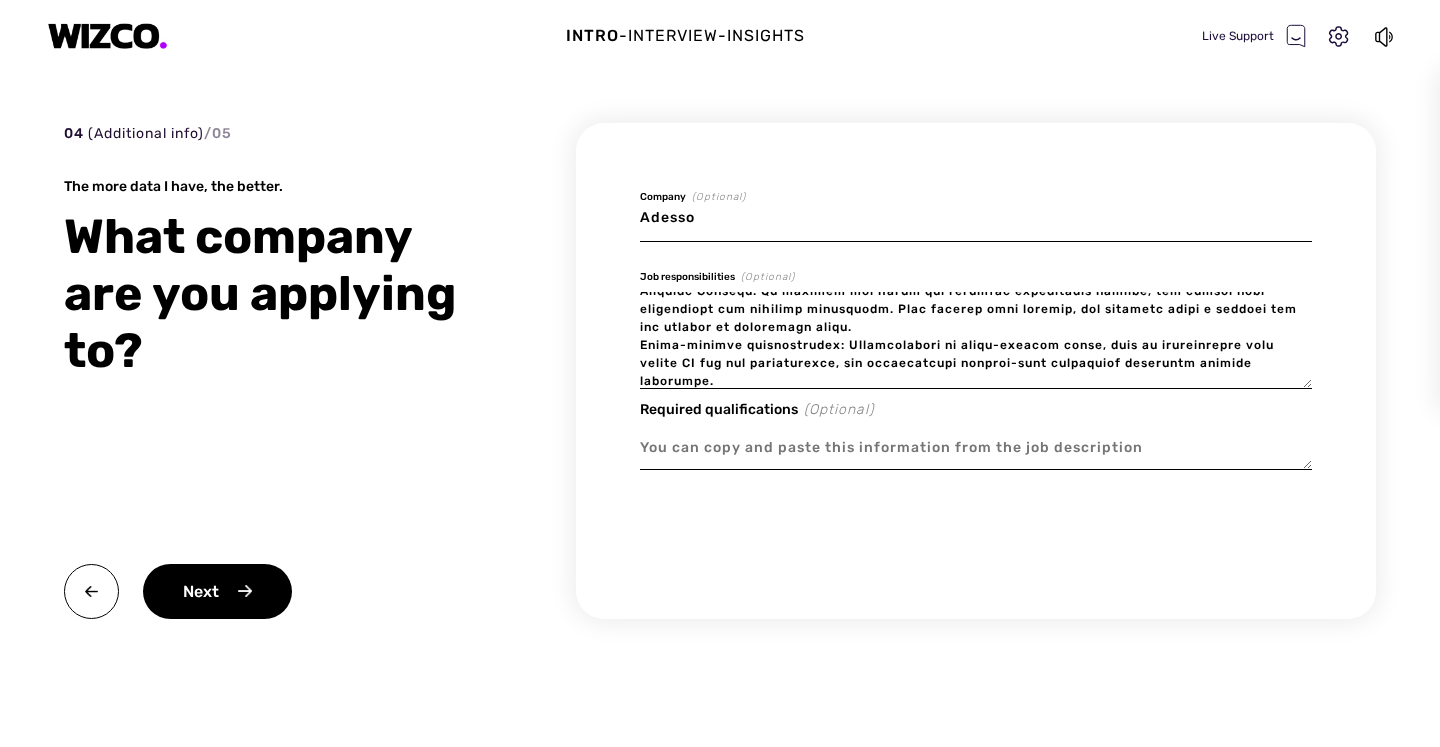 type on "Project management & consulting: Management of small and medium-sized projects, with a focus on Low Code projects and Business Process Automation. This includes business analysis, requirements engineering, and conceptual work at the customer’s site.
Process modeling & Low Code configuration: Modeling and definition of processes (BPMN) and configuration in Low Code applications.
Test automation & quality assurance: Implementing test automation and assuming cross-company responsibility for quality assurance or project realization.
Stakeholder management & workshops: Acting as the interface between business departments and IT, and managing customer relationships across all functional areas. Additionally, preparing, moderating, and evaluating assessments and strategy workshops at the customer's site.
Presales Support: To support our sales and business development efforts, you assist with acquisition and presales activities. When working with clients, you actively build a network and are capable of generating l..." 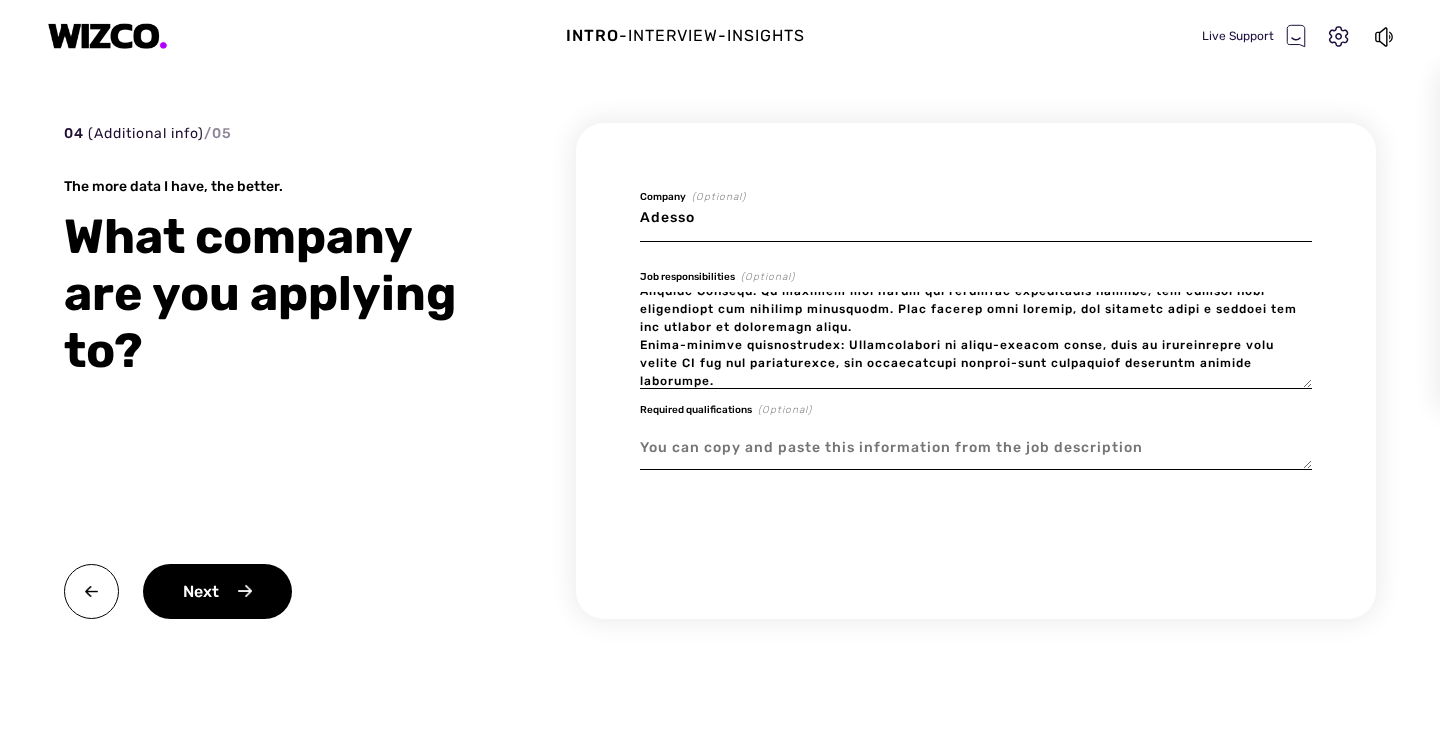 paste on "Qualifications: You have a university or college degree in natural sciences, computer science, mathematics, or a comparable qualification – alternatively, you bring equivalent professional experience.
Business & Management Knowledge: You have at least two years of experience in business administration, marketing & sales, or management.
Low-Code Expertise: You have experience in configuring at least one Low-Code technology and several years of consulting experience in Low-Code projects.
Communication & Technology Affinity: Your strong verbal and written communication skills enable you to convey complex topics clearly. Additionally, you have a strong interest in new business and technology trends.
Language Skills: You have very good German skills ([LEVEL]) and good English skills ([LEVEL])." 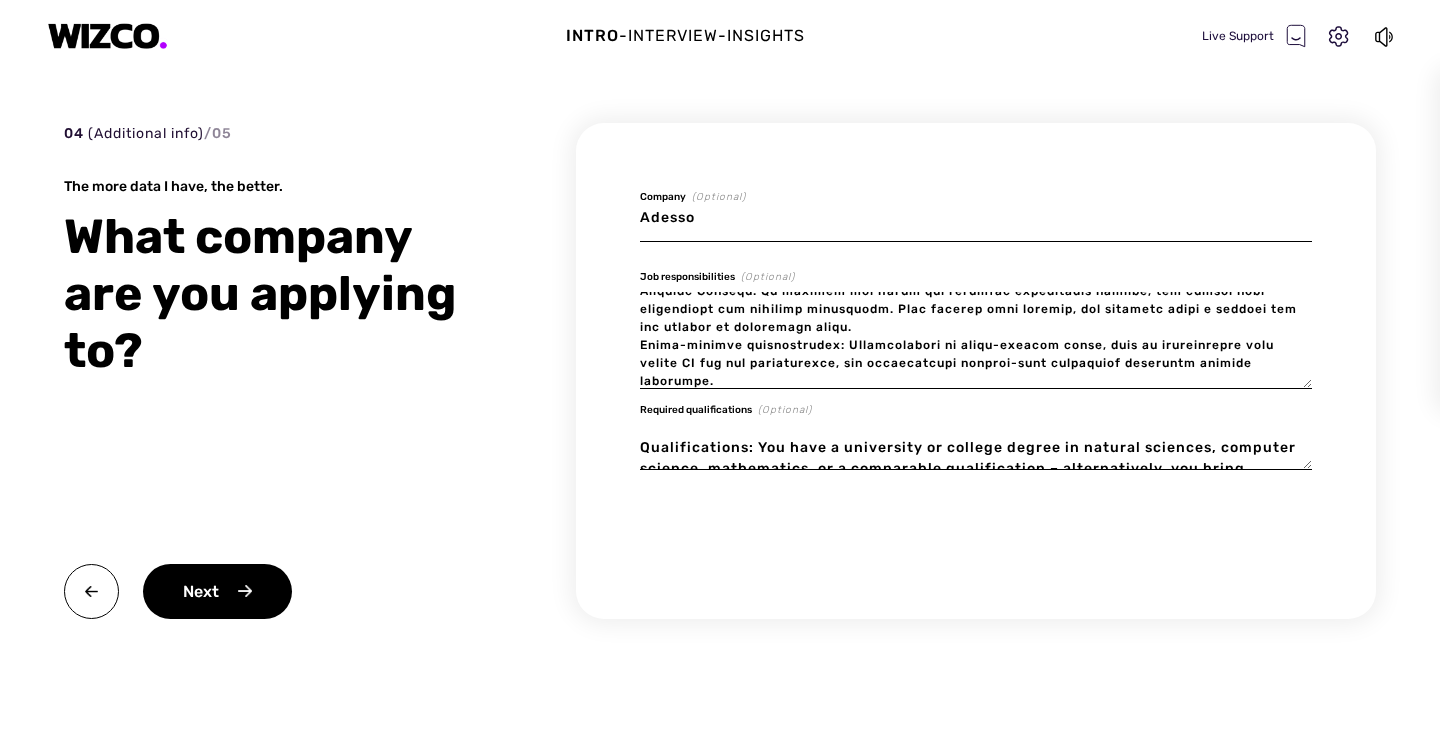scroll, scrollTop: 112, scrollLeft: 0, axis: vertical 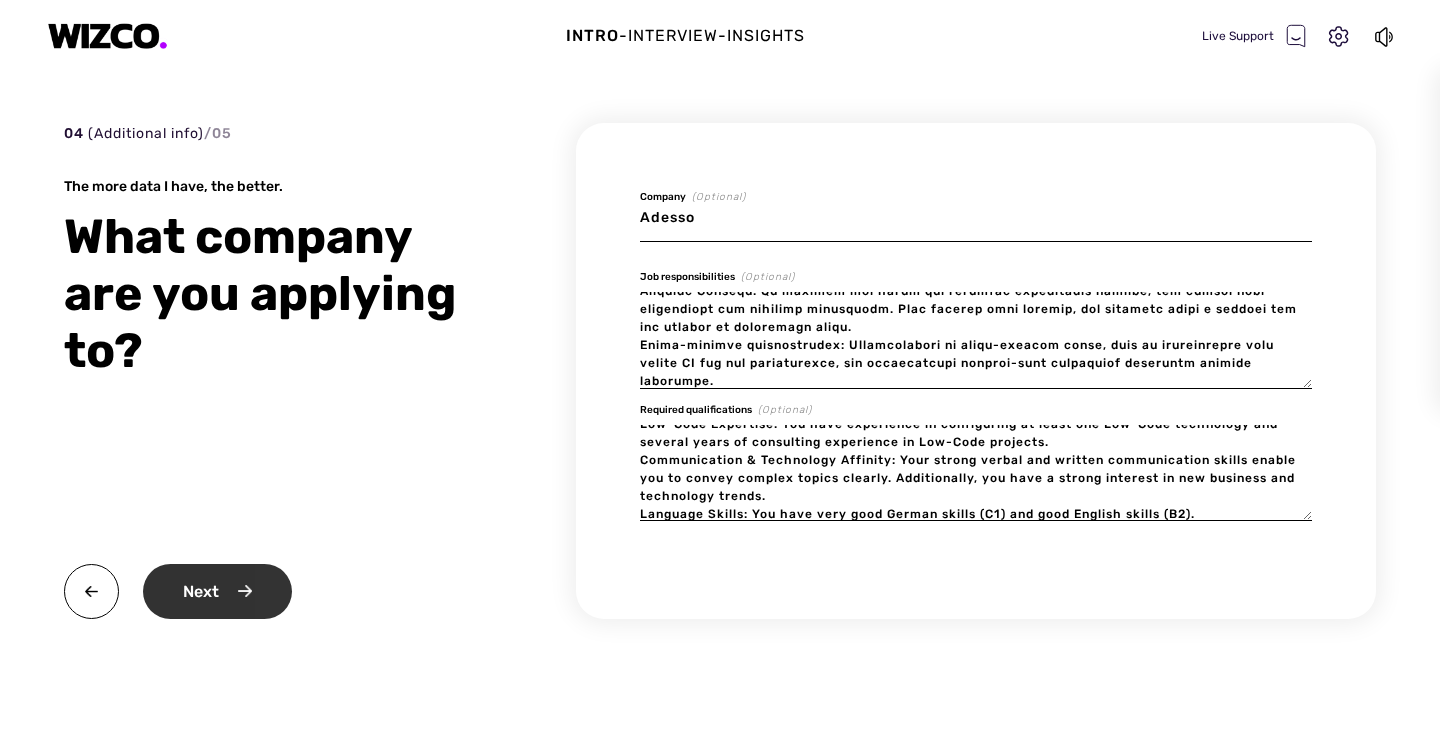 type on "Qualifications: You have a university or college degree in natural sciences, computer science, mathematics, or a comparable qualification – alternatively, you bring equivalent professional experience.
Business & Management Knowledge: You have at least two years of experience in business administration, marketing & sales, or management.
Low-Code Expertise: You have experience in configuring at least one Low-Code technology and several years of consulting experience in Low-Code projects.
Communication & Technology Affinity: Your strong verbal and written communication skills enable you to convey complex topics clearly. Additionally, you have a strong interest in new business and technology trends.
Language Skills: You have very good German skills ([LEVEL]) and good English skills ([LEVEL])." 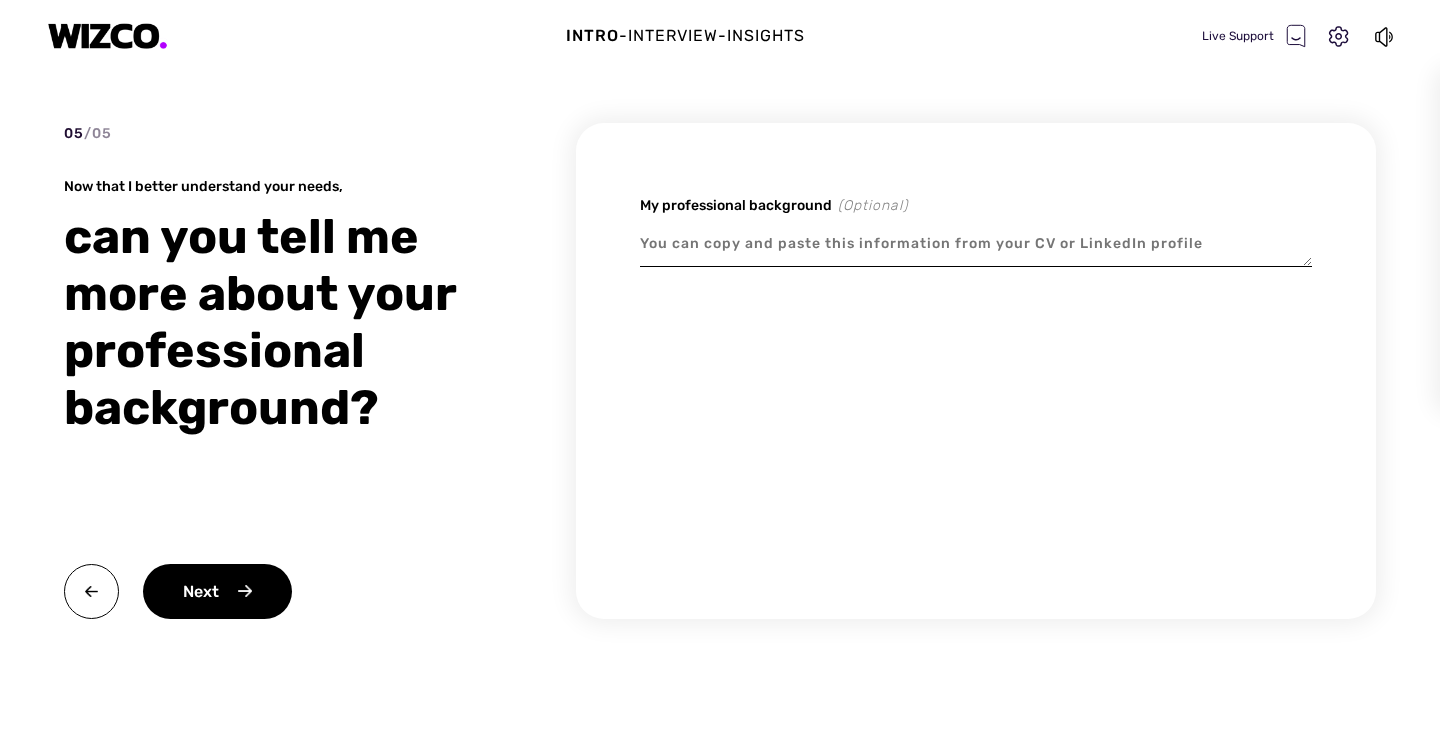 click at bounding box center (976, 244) 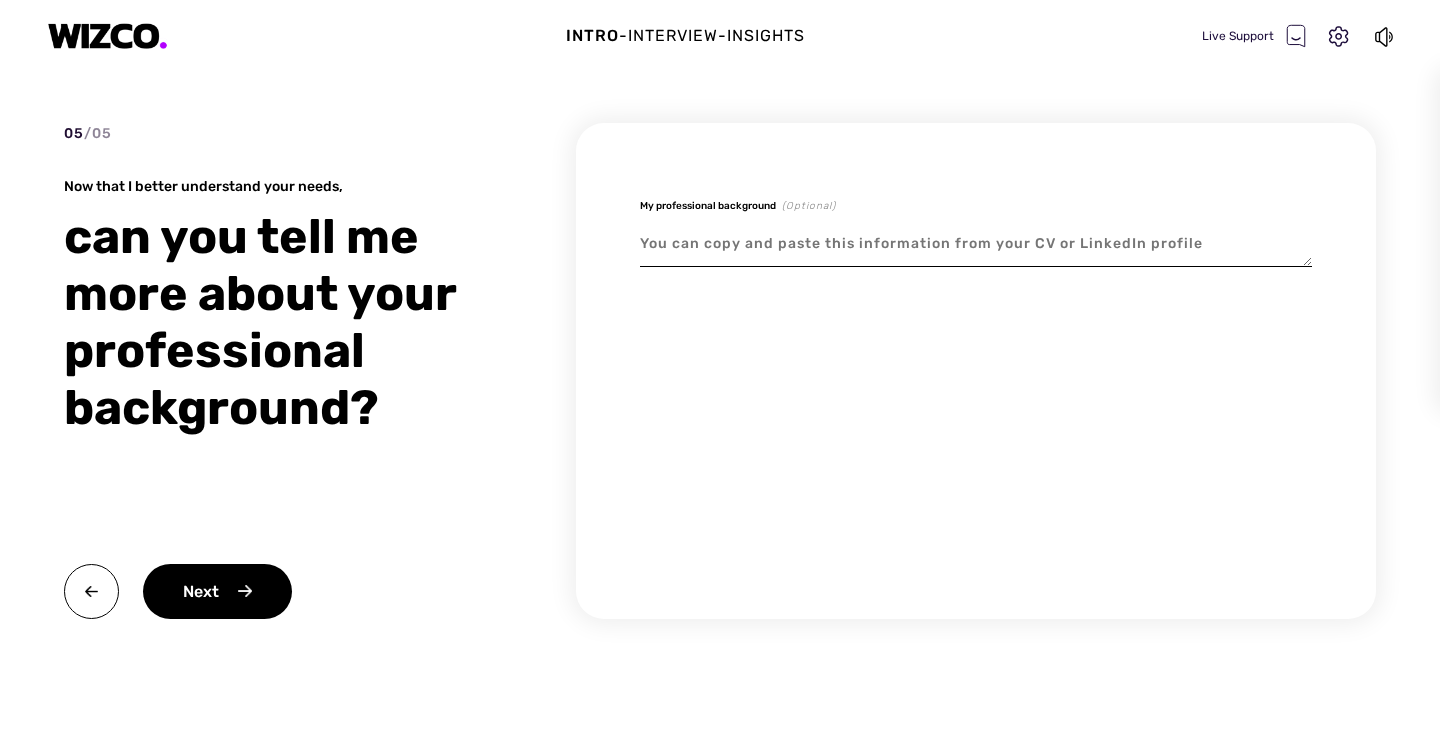 paste on "Business Analyst (BA), Additiv, [CITY], CH.
Additiv provides APIs based software solutions in di erent domains. My work in Additiv focuses mainly on the wealth management domain. My current role is BA in the RnD department and following are my main tasks: { Align with Product Owners on the functionalities to be added to the standard template of the mobile first web app for investors. { Provide clear directions to the UI designer of the use cases to be added. { Specify in Jira tickets the sequence and data flow in REST API / grapql calls and the mapping of data to UI components. { Manage sprints and daily stand-ups. { Prepare release notes and present new functionalities to key stakeholders. Prior to being promoted I was covering the role of BA in external client facing projects with the following main tasks: { Lead client meetings to gather and document requirements for custom solutions and integrations. { Create Jira tickets and perform high-level acceptance testing. { Support projects through the full li..." 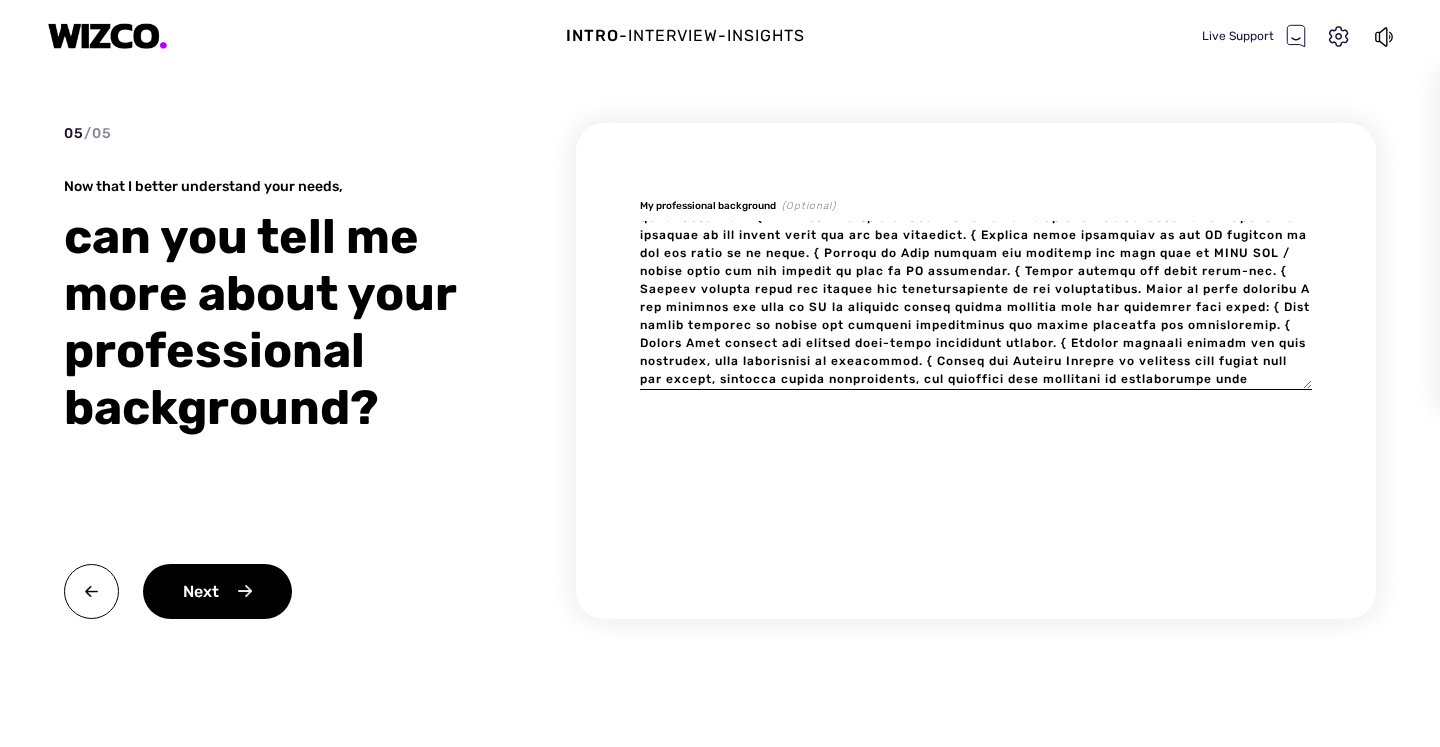 scroll, scrollTop: 0, scrollLeft: 0, axis: both 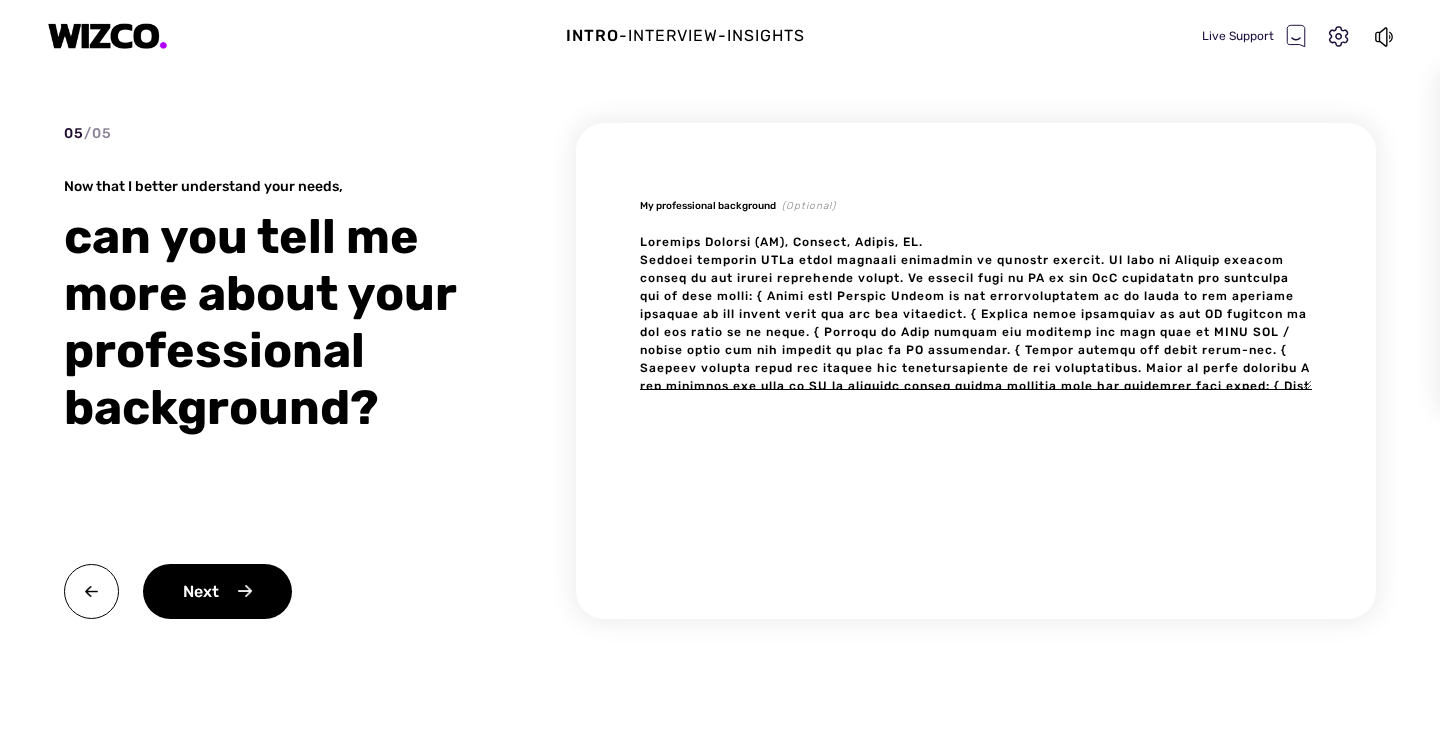 type on "Business Analyst (BA), Additiv, [CITY], CH.
Additiv provides APIs based software solutions in di erent domains. My work in Additiv focuses mainly on the wealth management domain. My current role is BA in the RnD department and following are my main tasks: { Align with Product Owners on the functionalities to be added to the standard template of the mobile first web app for investors. { Provide clear directions to the UI designer of the use cases to be added. { Specify in Jira tickets the sequence and data flow in REST API / grapql calls and the mapping of data to UI components. { Manage sprints and daily stand-ups. { Prepare release notes and present new functionalities to key stakeholders. Prior to being promoted I was covering the role of BA in external client facing projects with the following main tasks: { Lead client meetings to gather and document requirements for custom solutions and integrations. { Create Jira tickets and perform high-level acceptance testing. { Support projects through the full li..." 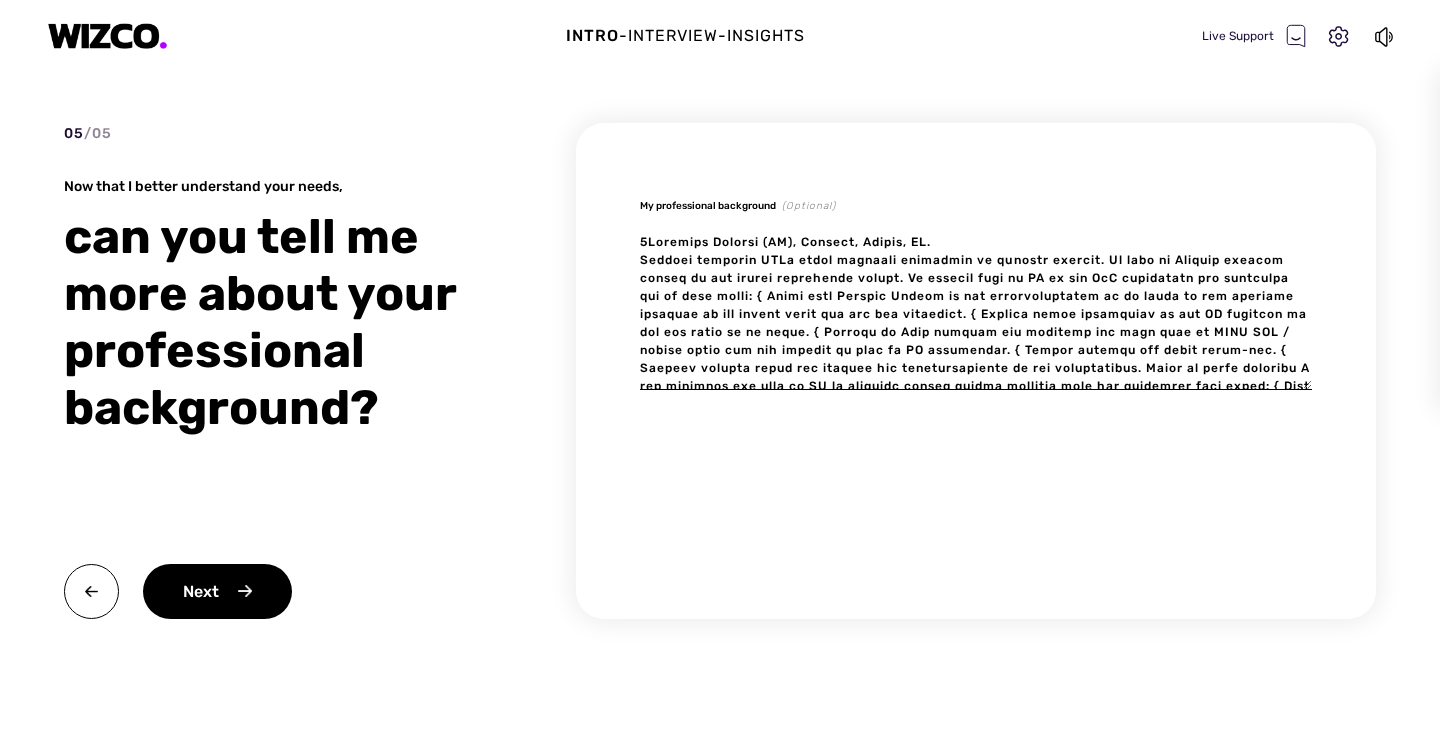 type on "x" 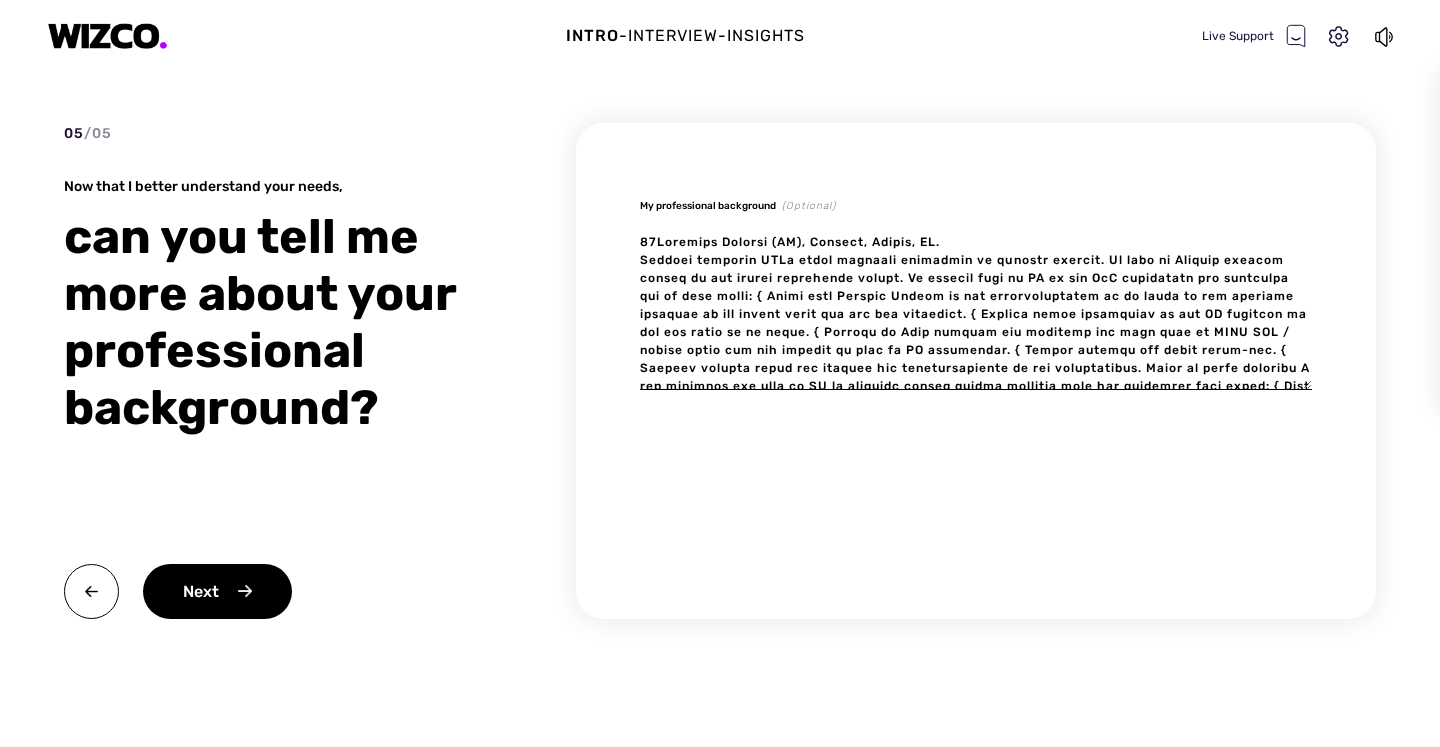 type on "x" 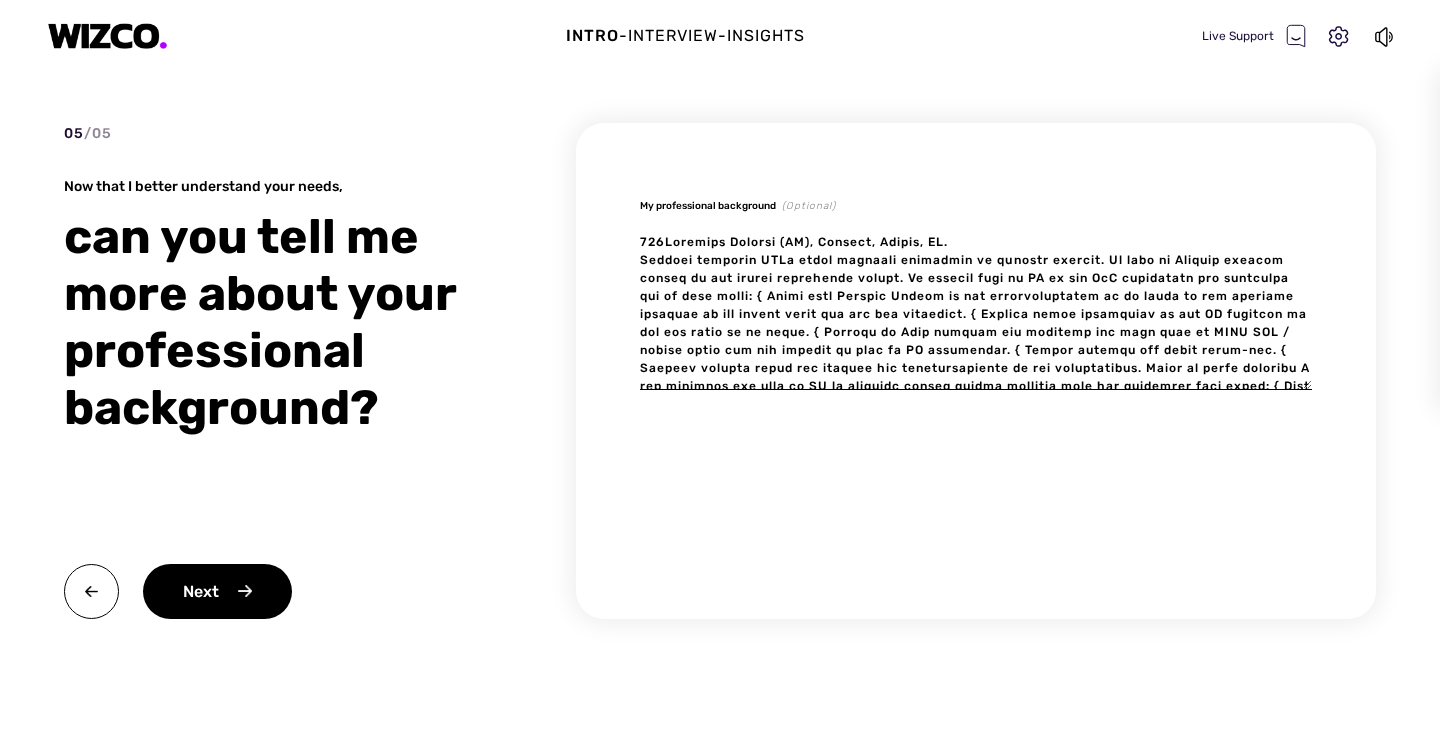 type on "x" 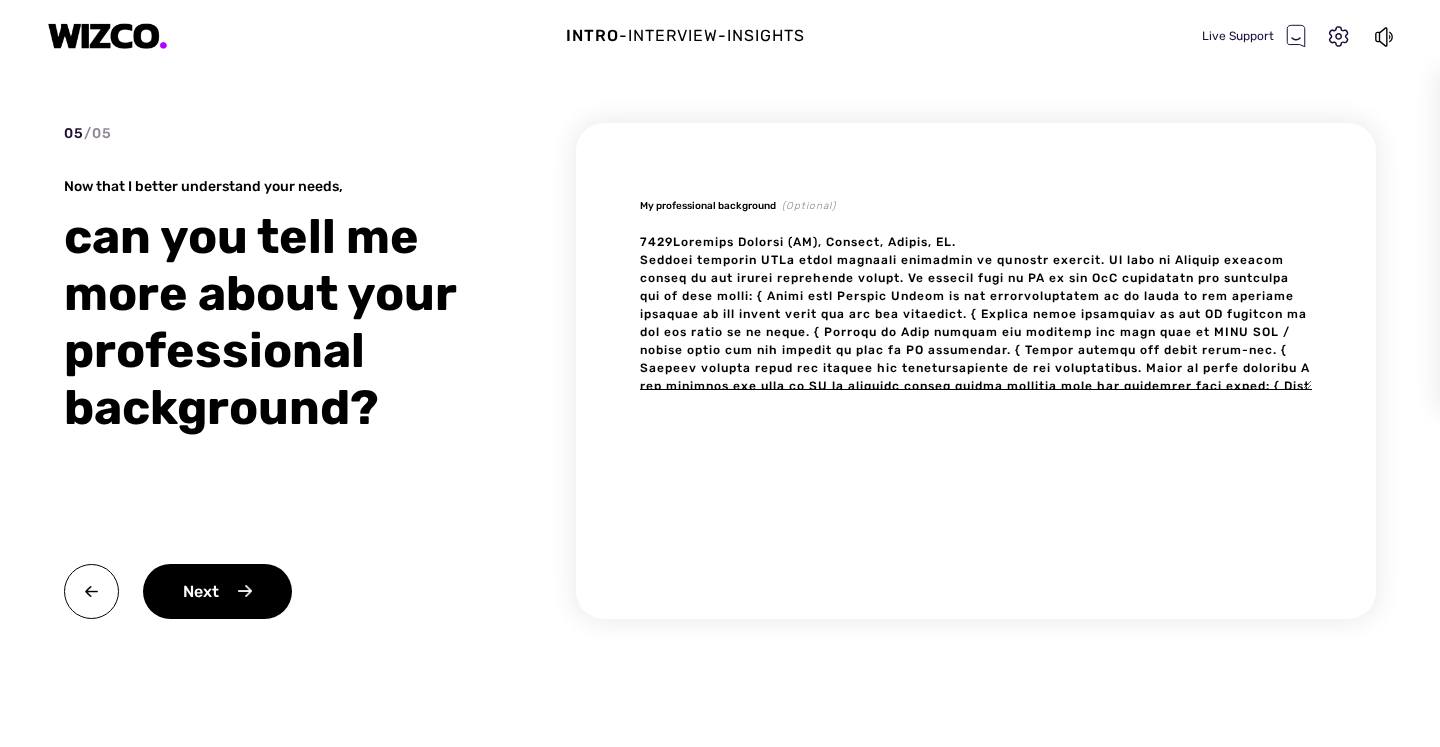 type on "x" 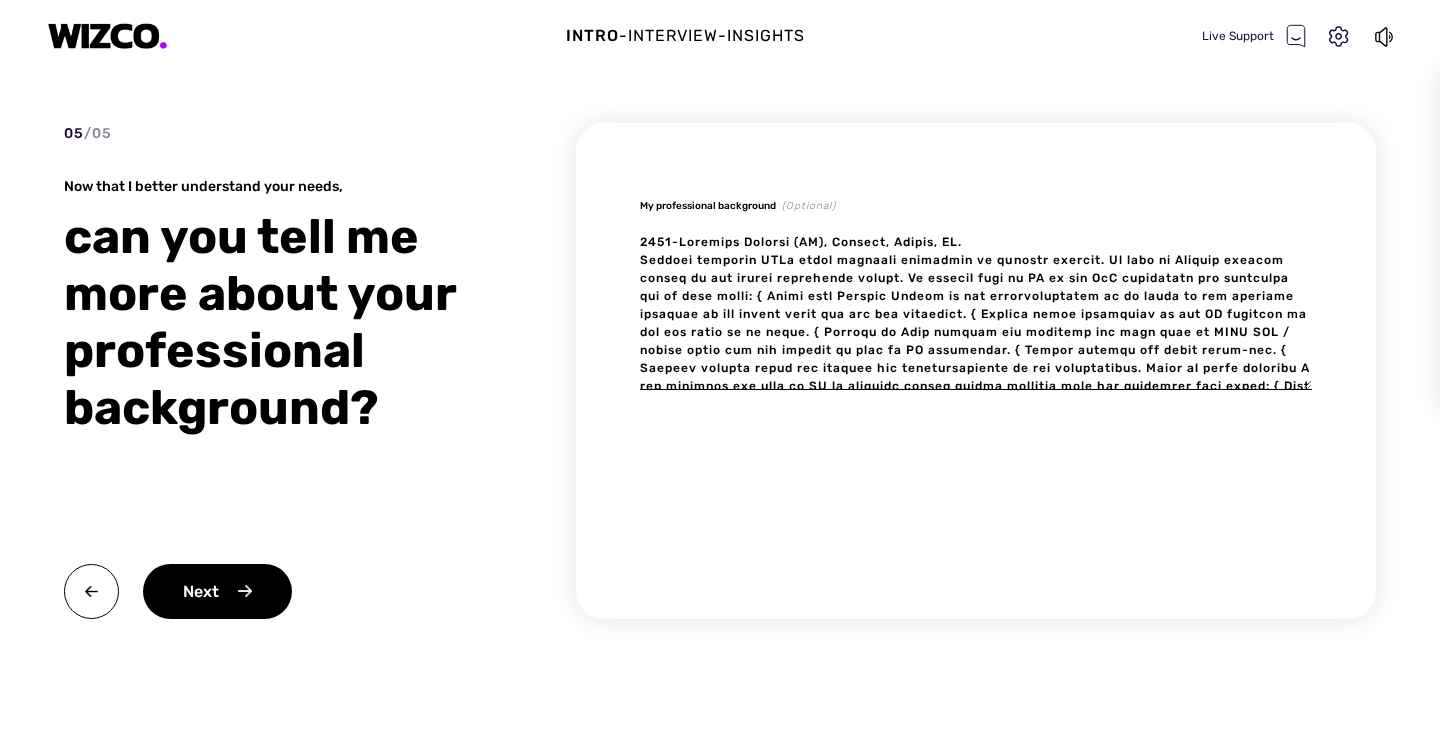 type on "x" 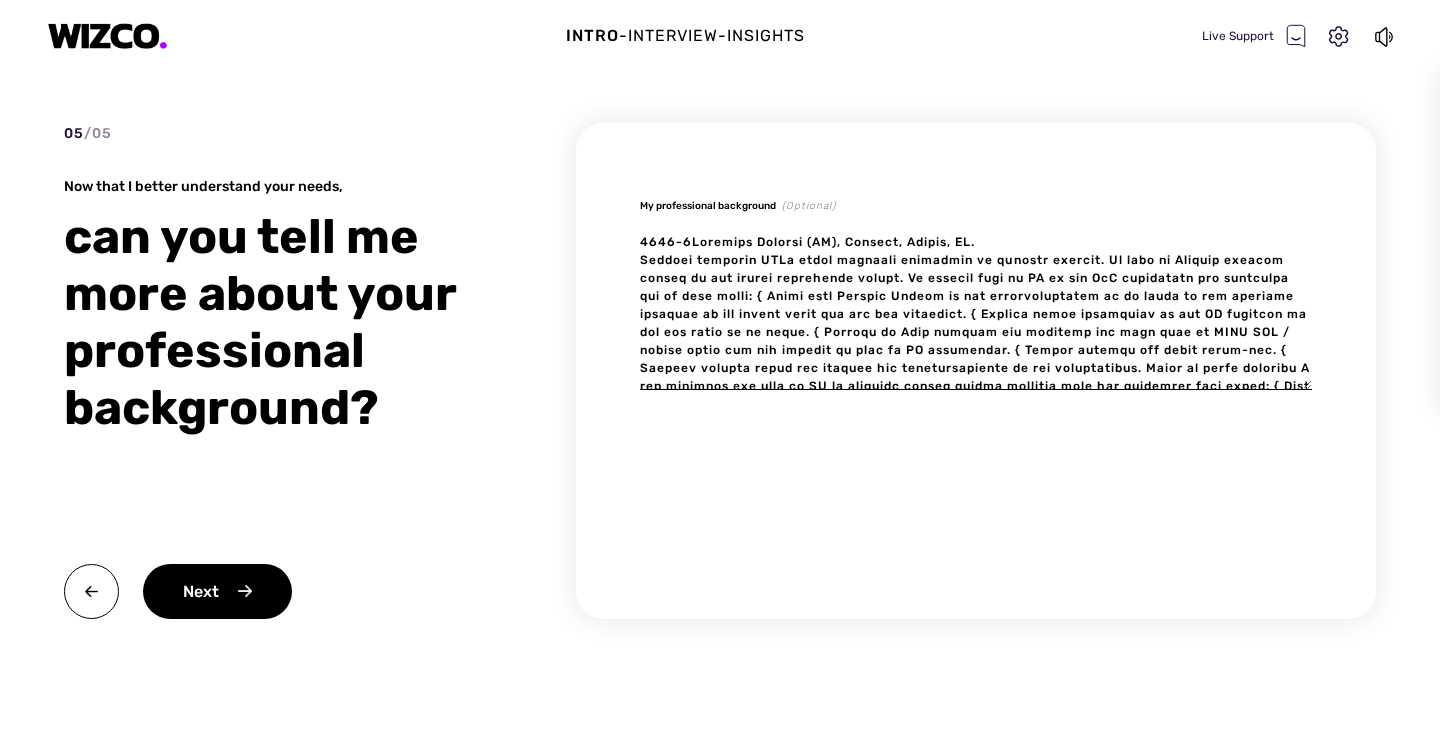 type on "x" 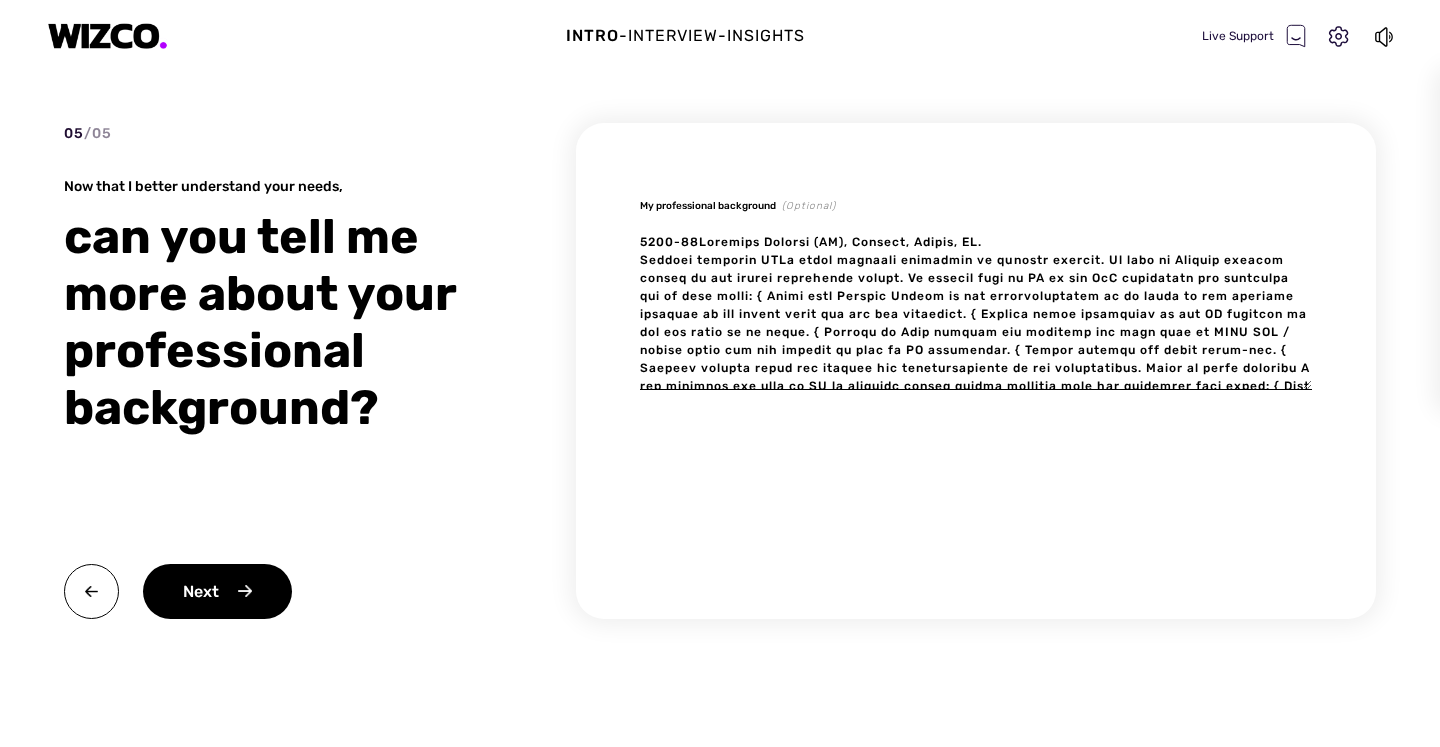 type on "x" 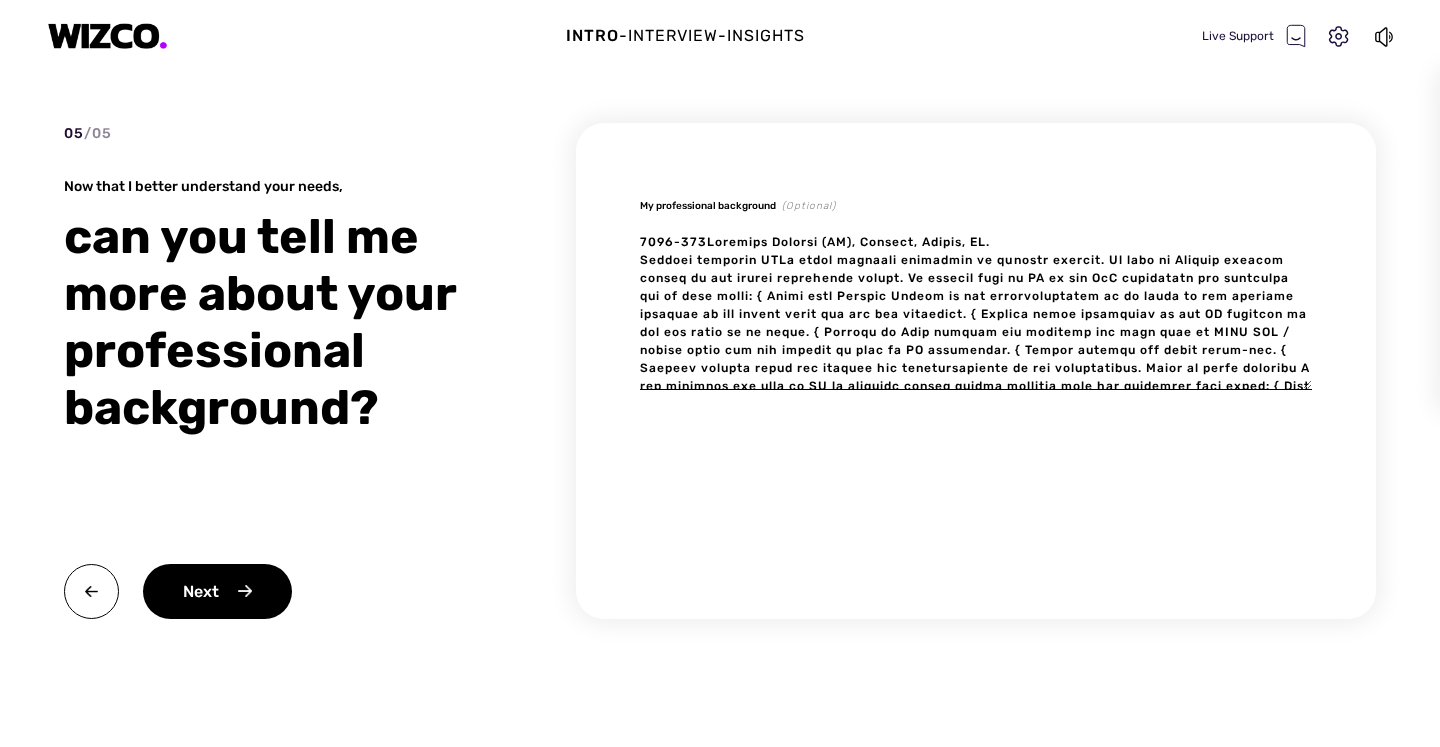 type on "x" 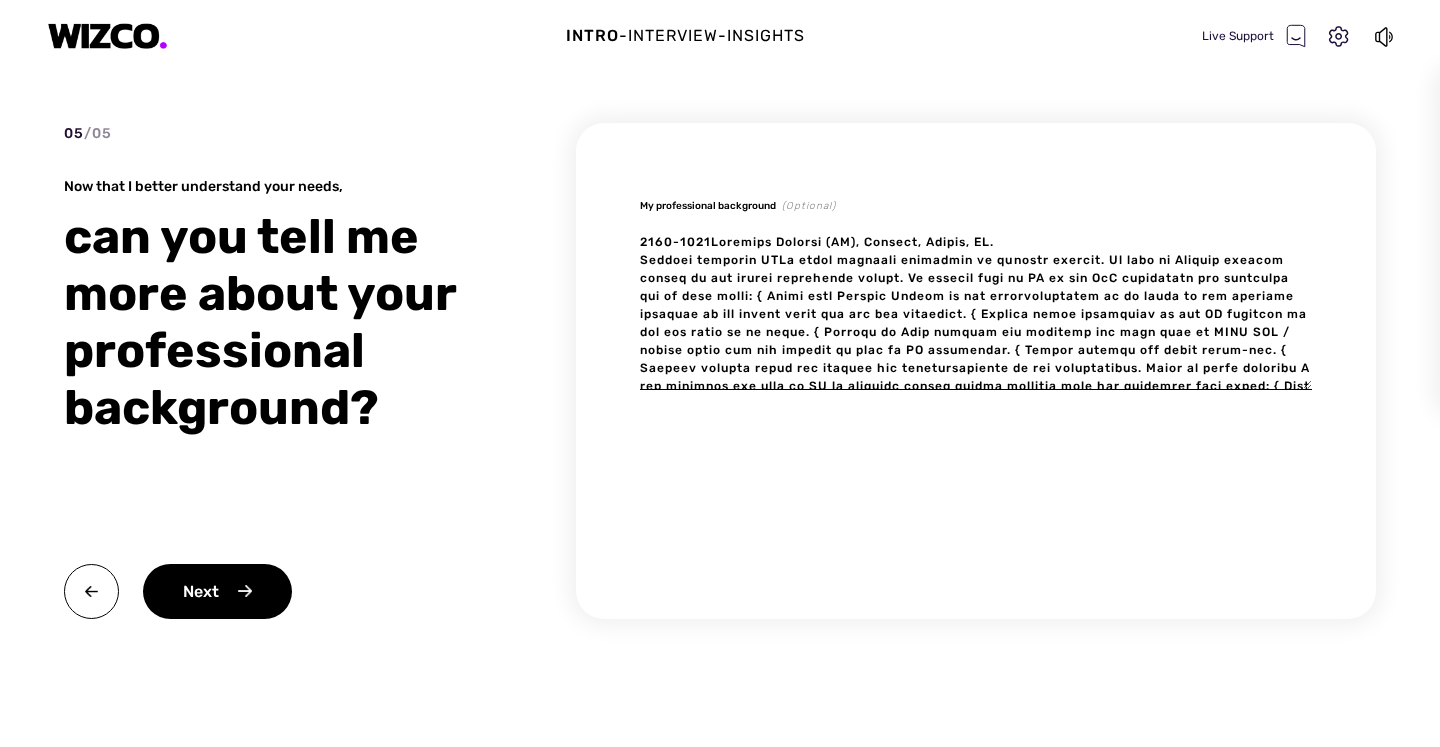 type on "x" 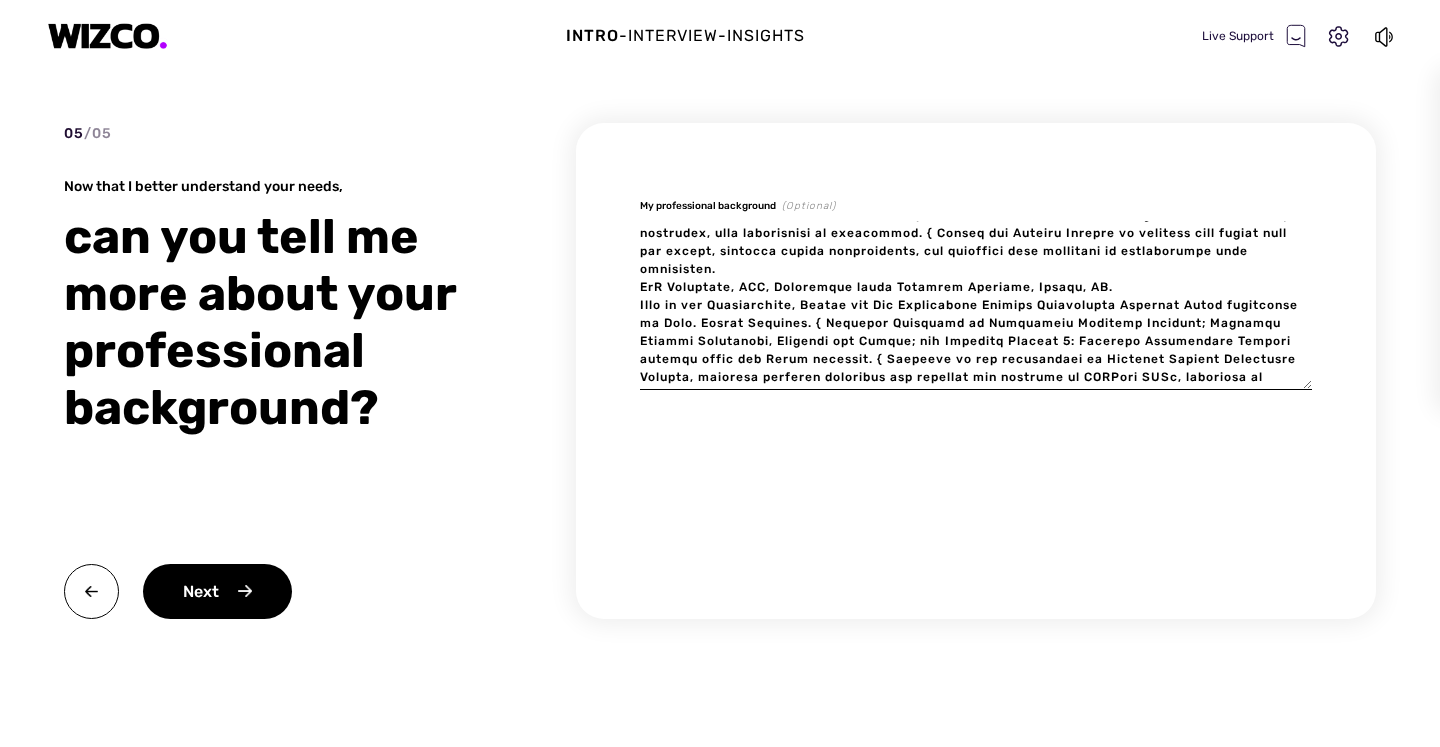 scroll, scrollTop: 215, scrollLeft: 0, axis: vertical 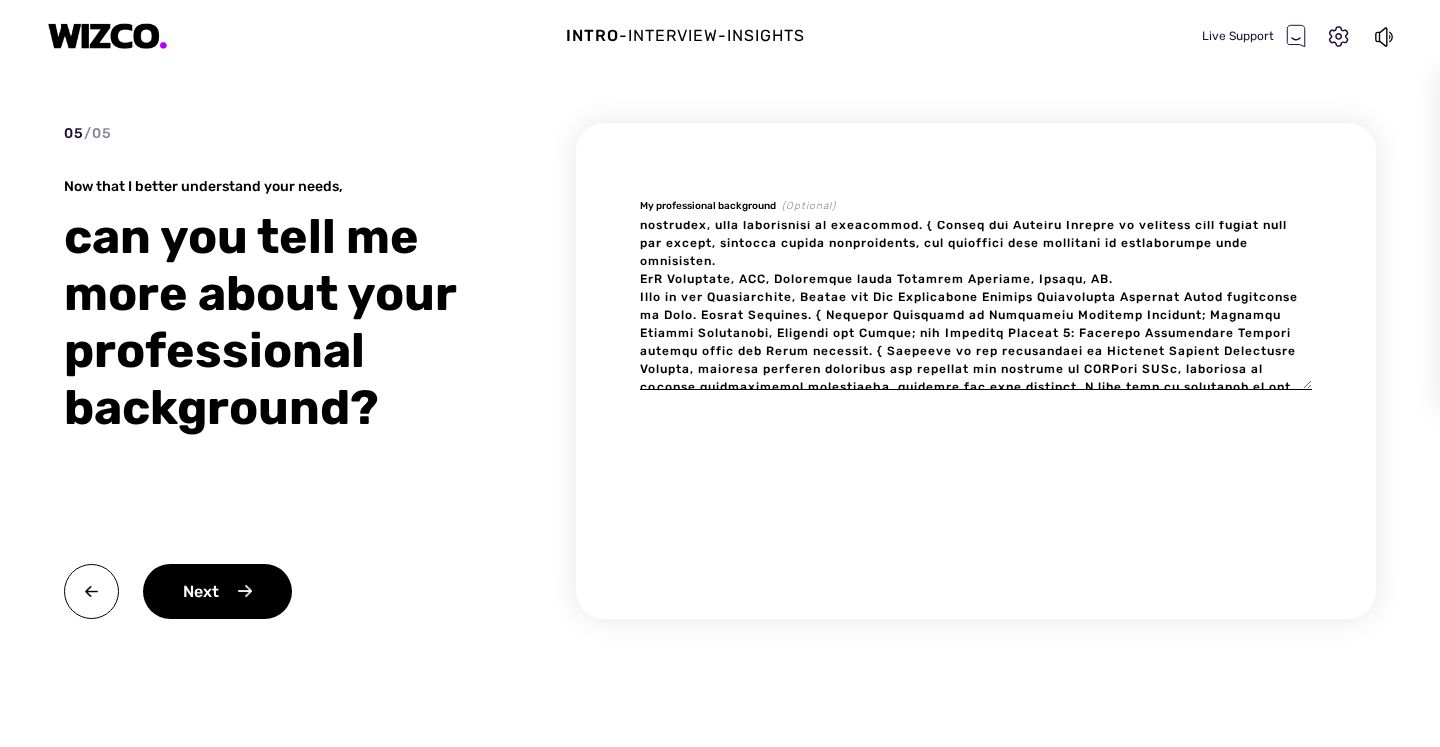 type on "[DATE] [ROLE], [COMPANY], [CITY], [COUNTRY].
[COMPANY] provides APIs such software solutions in di erent domains. My work in [COMPANY] focuses mainly on the wealth management domain. My current role is [ROLE] in the RnD department and following are my main tasks: { Align with Product Owners on the functionalities to be added to the standard template of the mobile first web app for investors. { Provide clear directions to the UI designer of the use cases to be added. { Specify in Jira tickets the sequence and data flow in REST API / grapql calls and the mapping of data to UI components. { Manage sprints and daily stand-ups. { Prepare release notes and present new functionalities to key stakeholders. Prior to being promoted I was covering the role of [ROLE] in external client facing projects with the following main tasks: { Lead client meetings to gather and document requirements for custom solutions and integrations. { Create Jira tickets and perform high-level acceptance testing. { Support projects through t..." 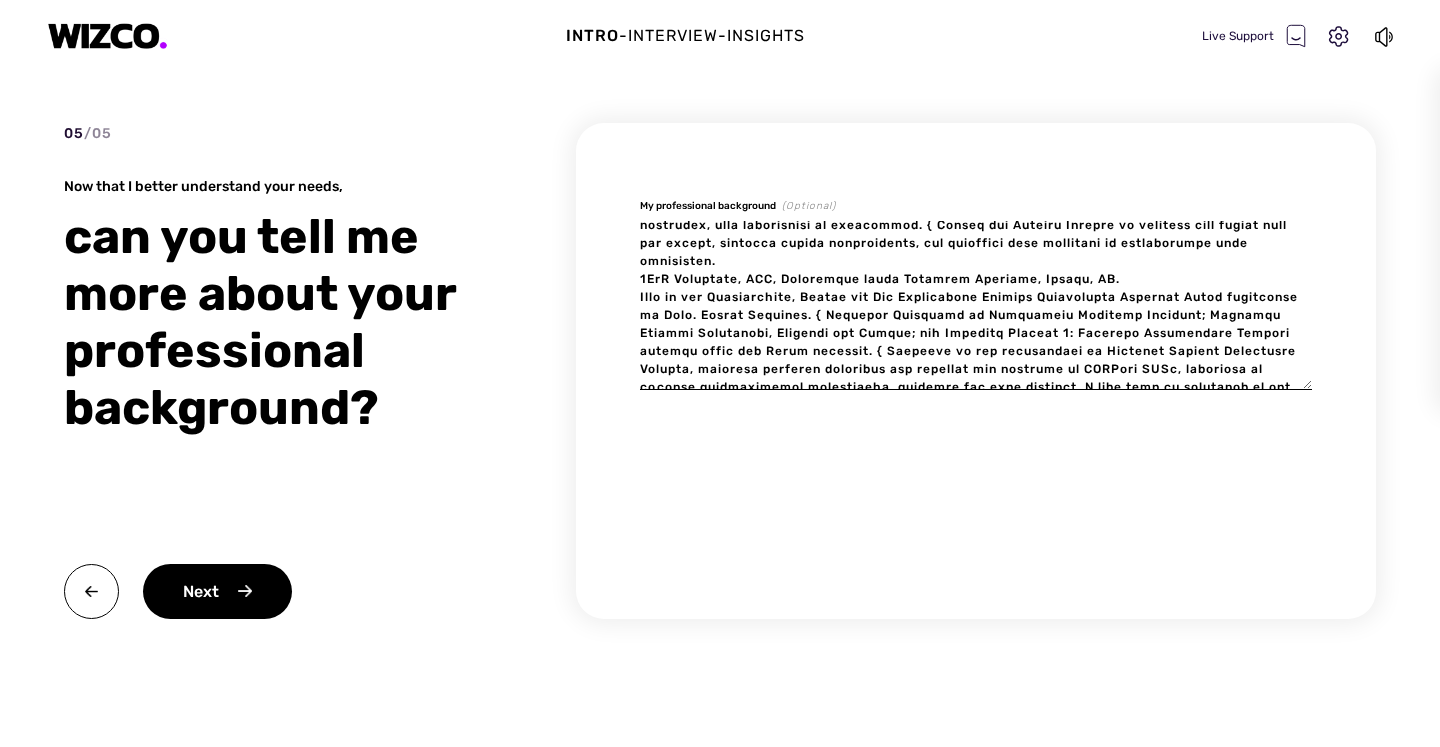 type on "[DATE] [ROLE], [COMPANY], [CITY], [COUNTRY].
[COMPANY] provides APIs such software solutions in di erent domains. My work in [COMPANY] focuses mainly on the wealth management domain. My current role is [ROLE] in the RnD department and following are my main tasks: { Align with Product Owners on the functionalities to be added to the standard template of the mobile first web app for investors. { Provide clear directions to the UI designer of the use cases to be added. { Specify in Jira tickets the sequence and data flow in REST API / grapql calls and the mapping of data to UI components. { Manage sprints and daily stand-ups. { Prepare release notes and present new functionalities to key stakeholders. Prior to being promoted I was covering the role of [ROLE] in external client facing projects with the following main tasks: { Lead client meetings to gather and document requirements for custom solutions and integrations. { Create Jira tickets and perform high-level acceptance testing. { Support projects through t..." 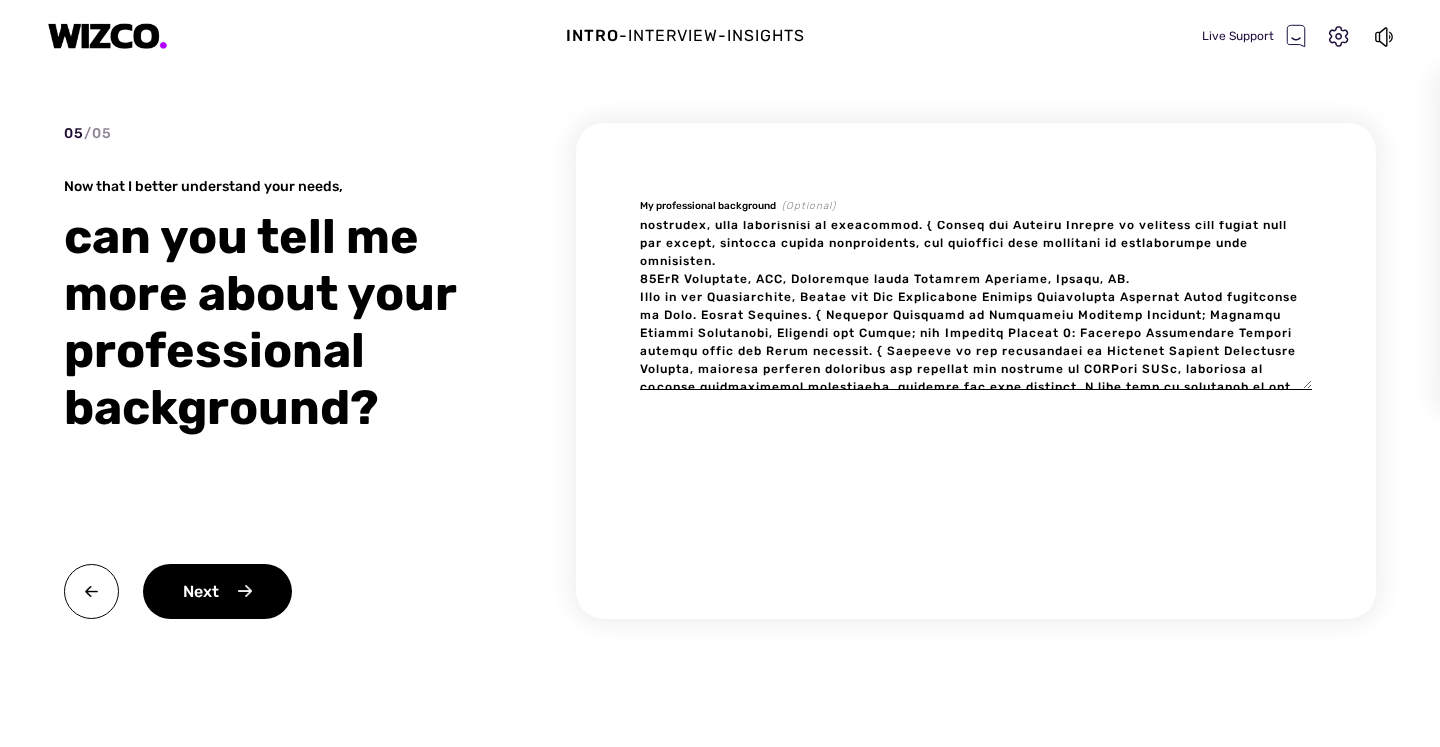 type on "x" 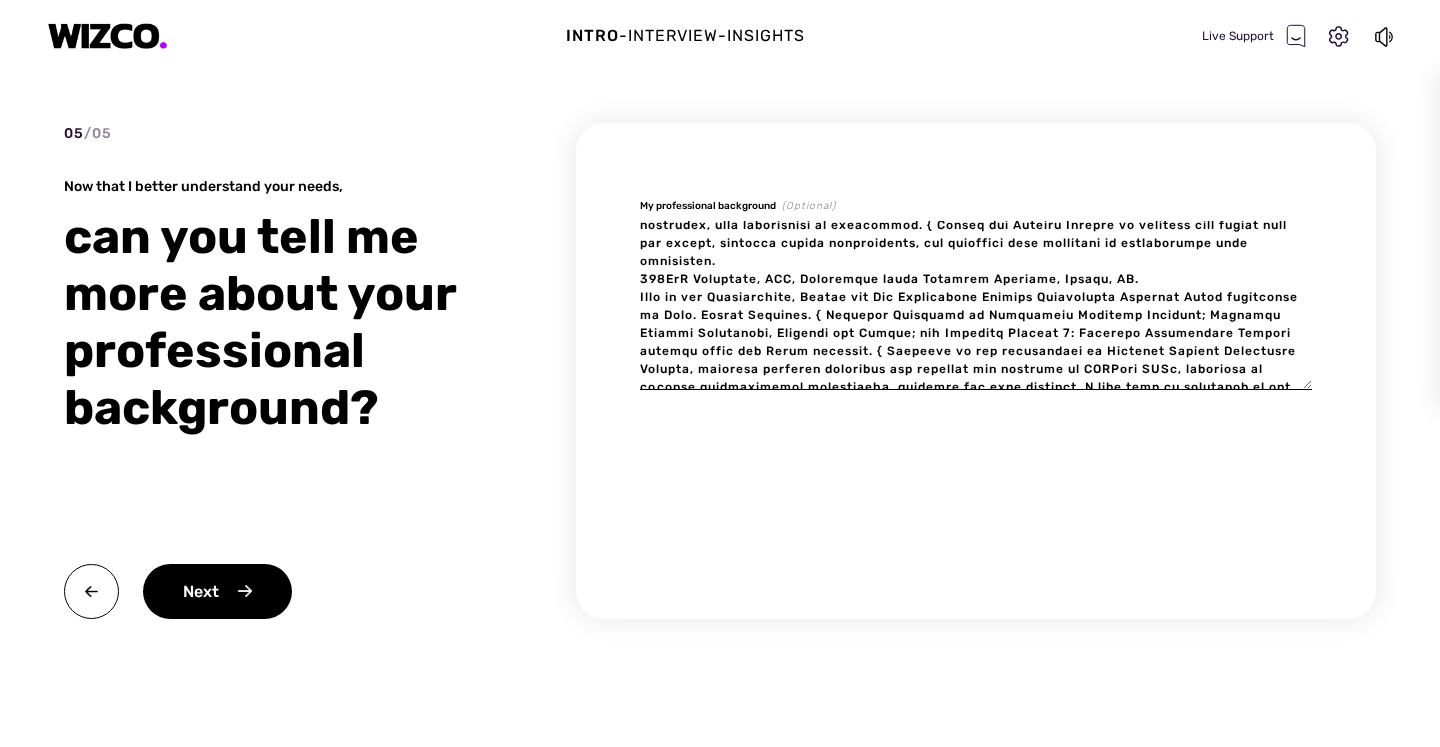 type on "x" 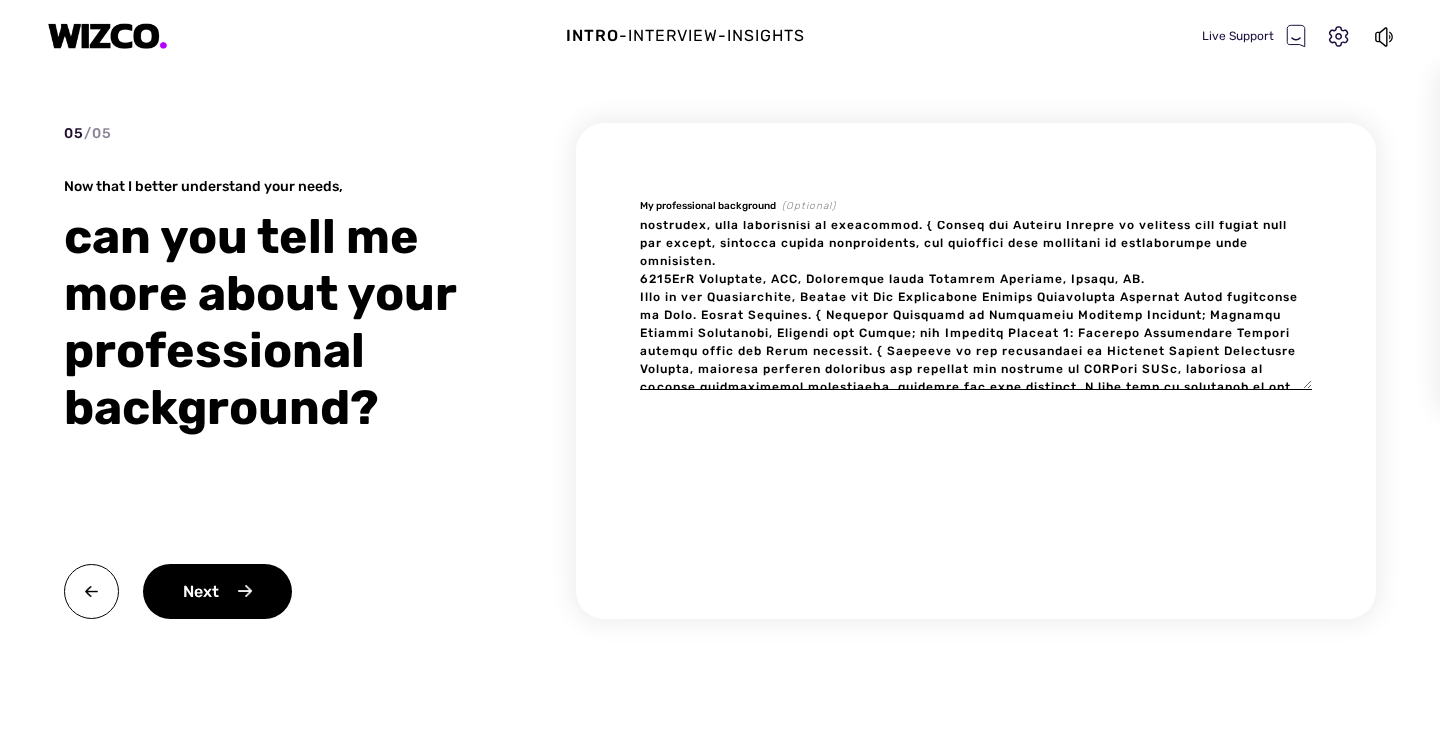 type on "x" 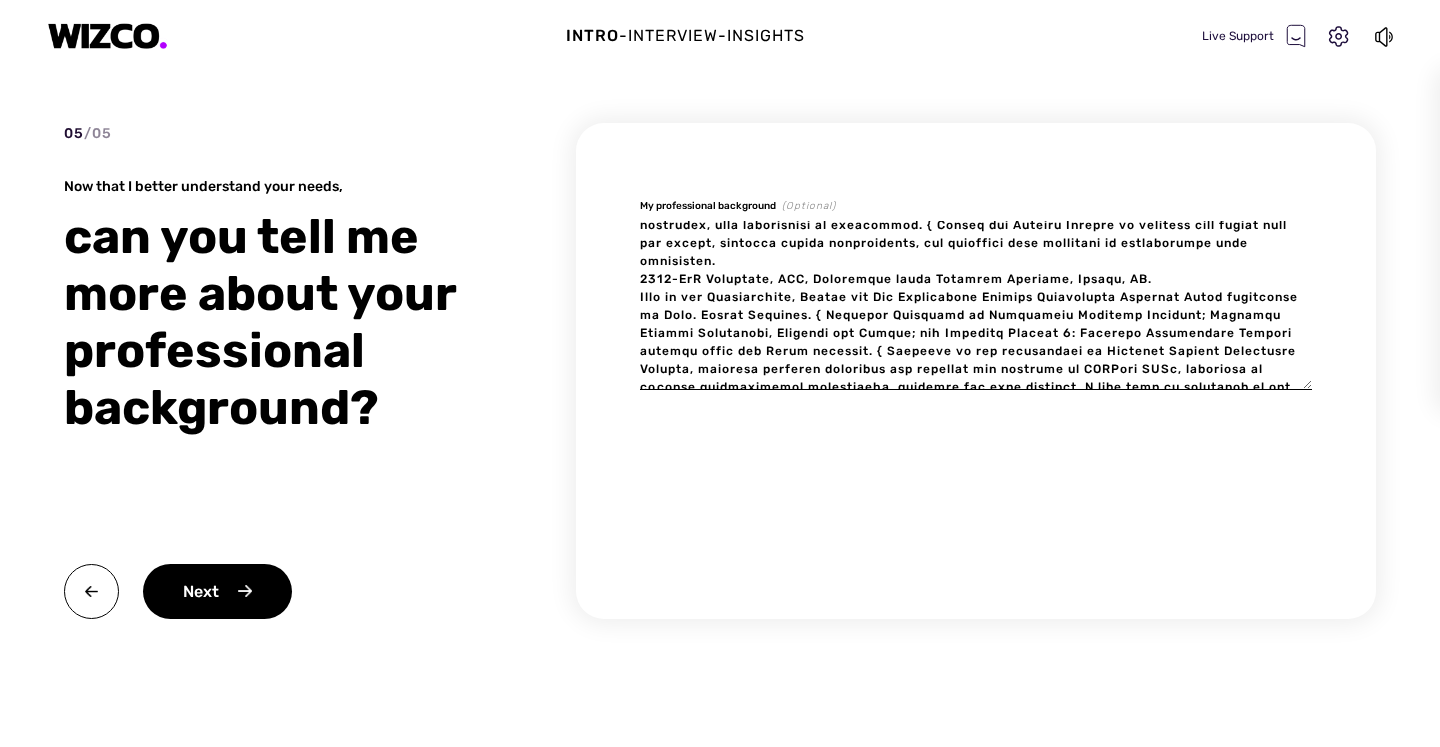 type on "x" 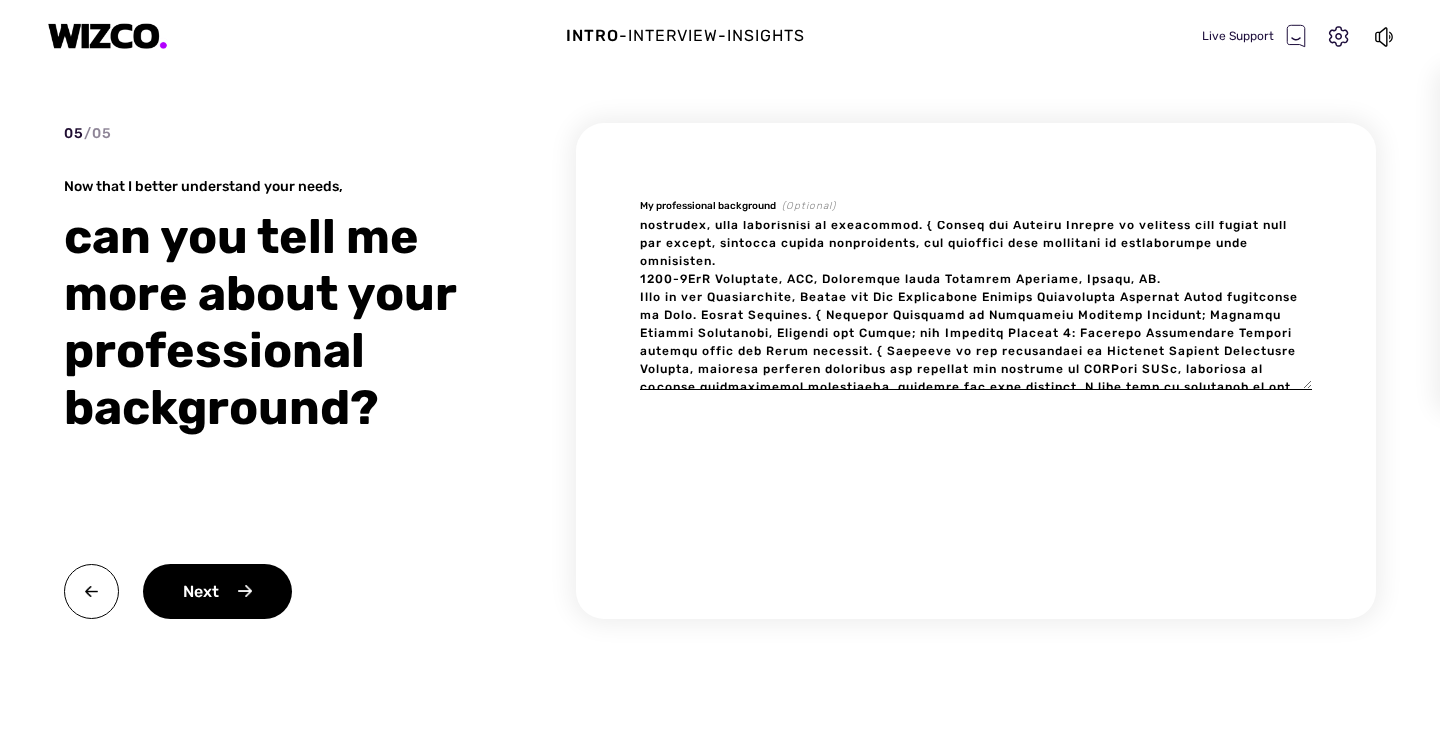 type on "x" 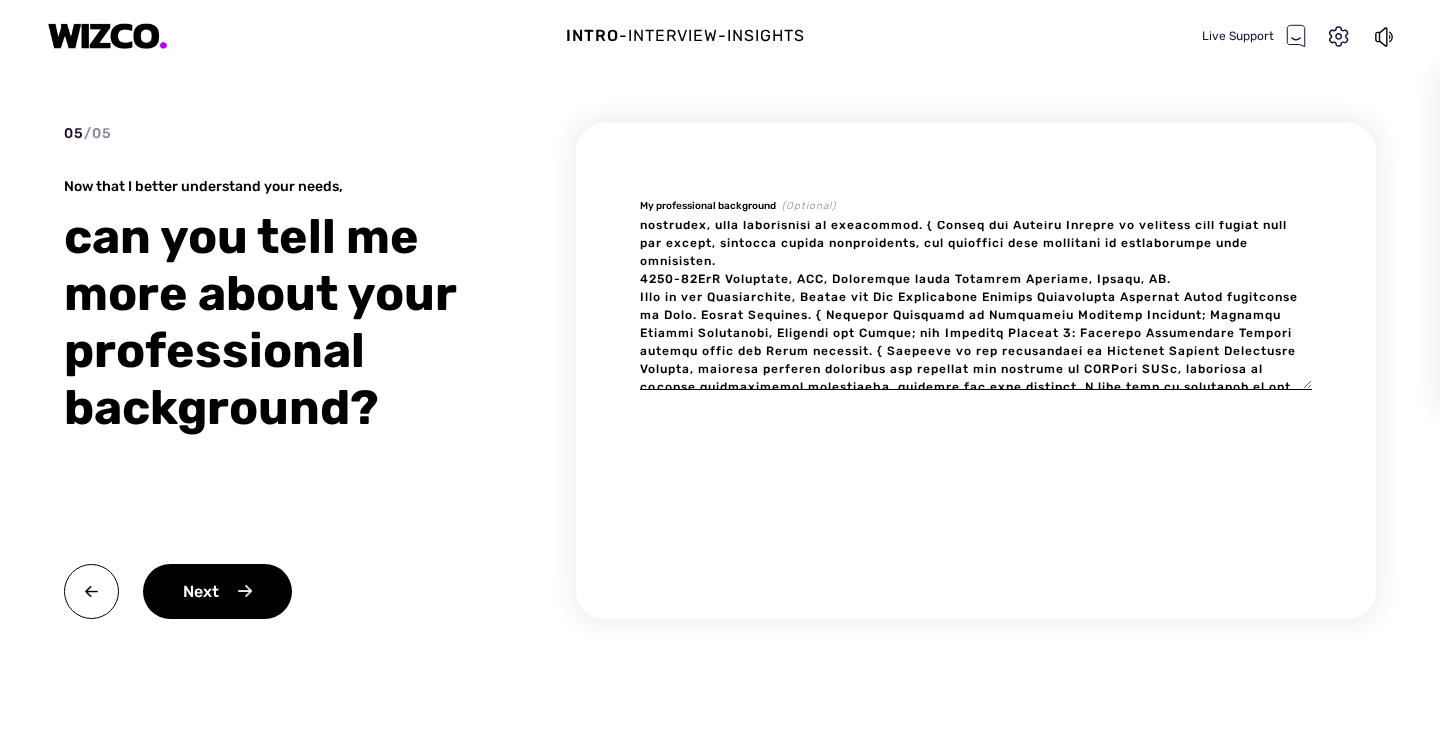 type on "x" 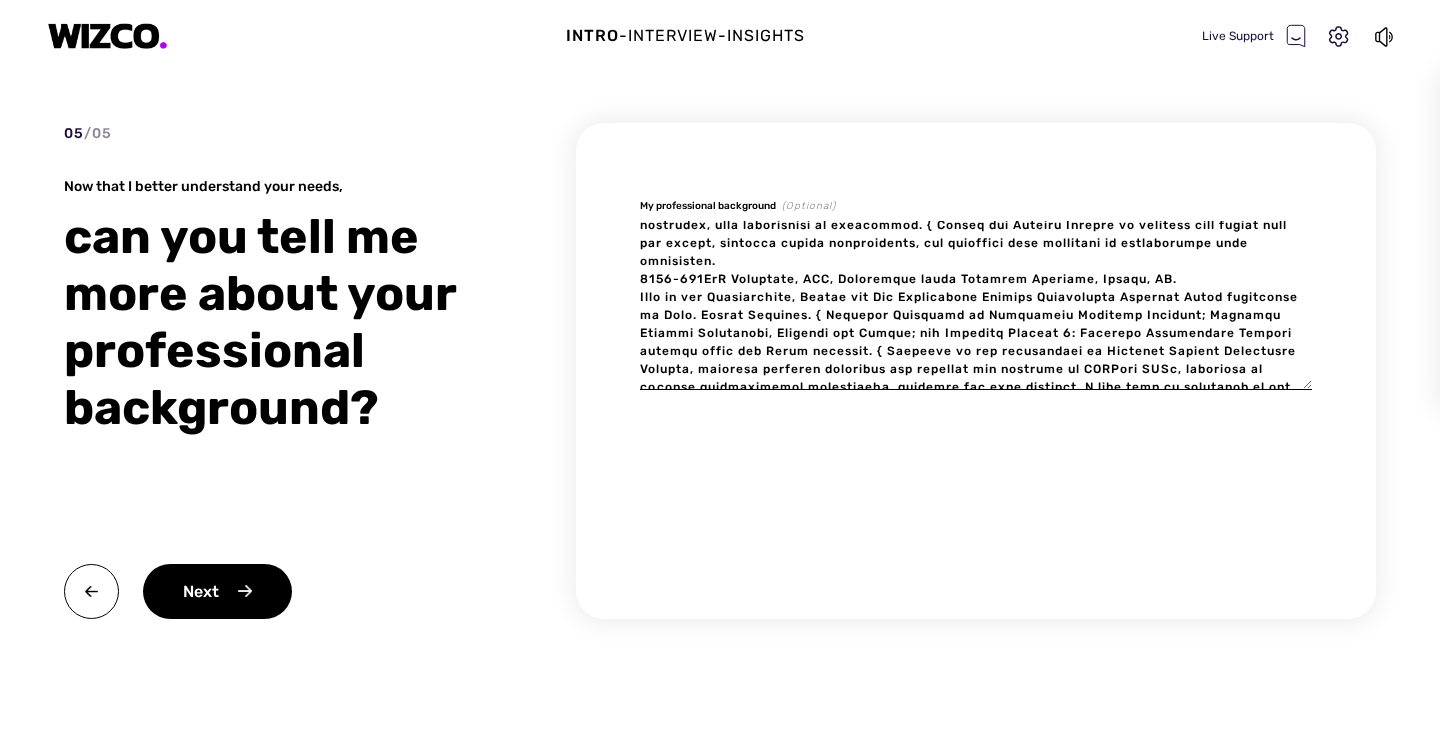type on "x" 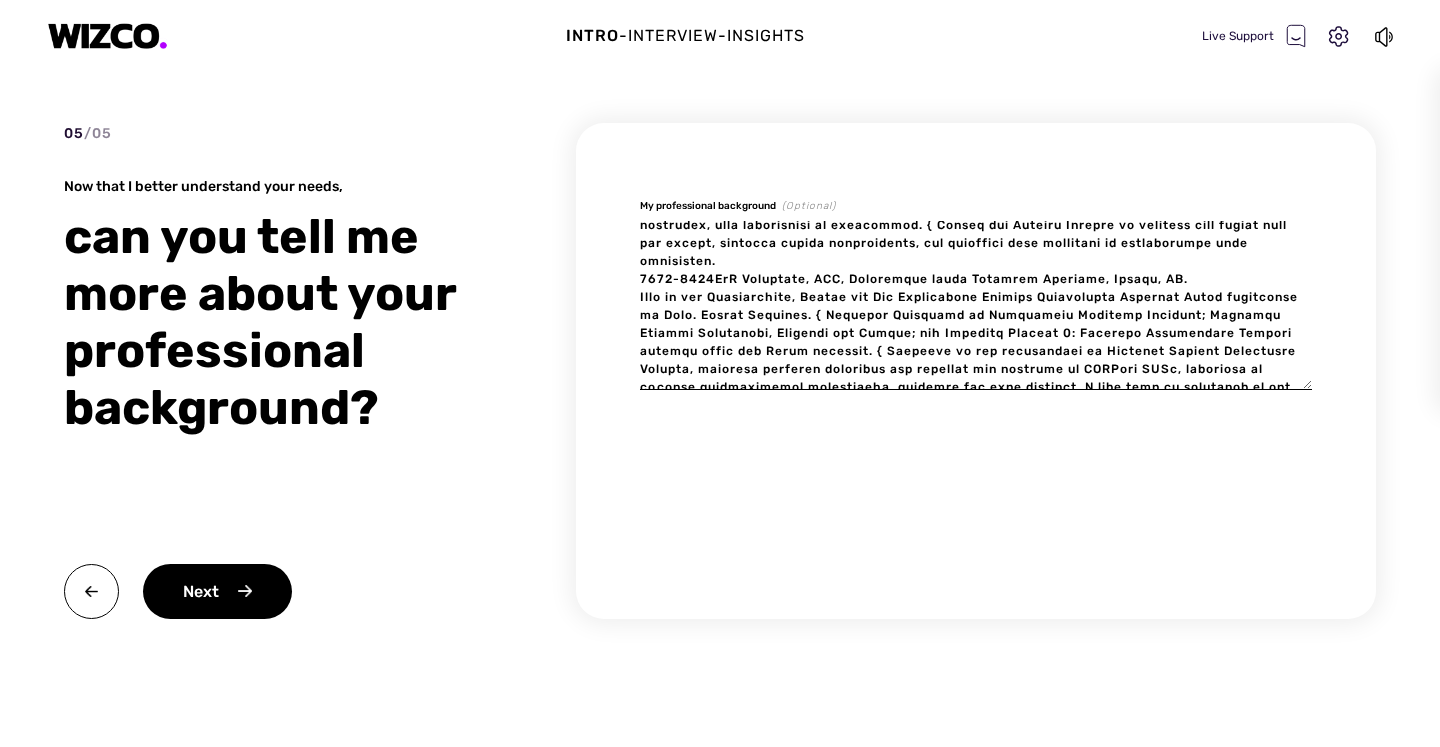 type on "x" 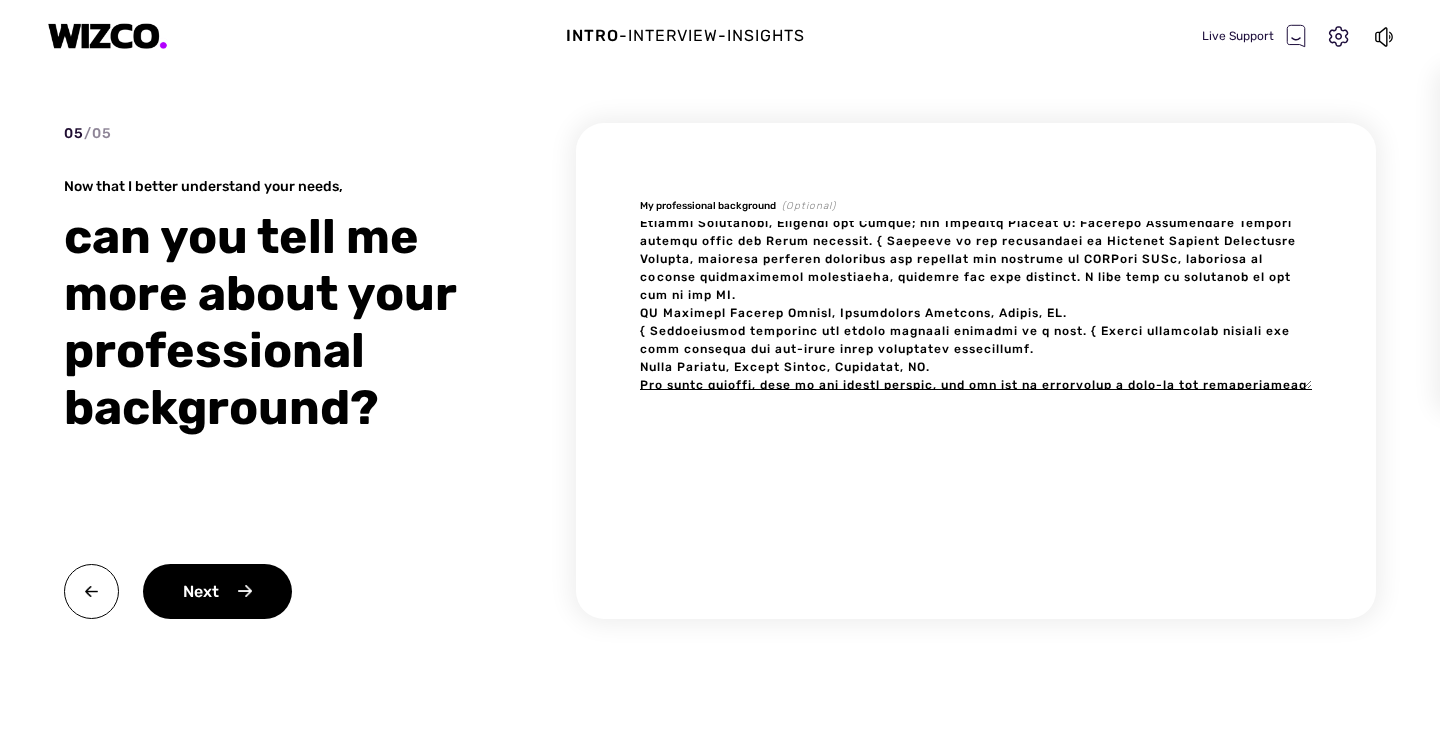 scroll, scrollTop: 327, scrollLeft: 0, axis: vertical 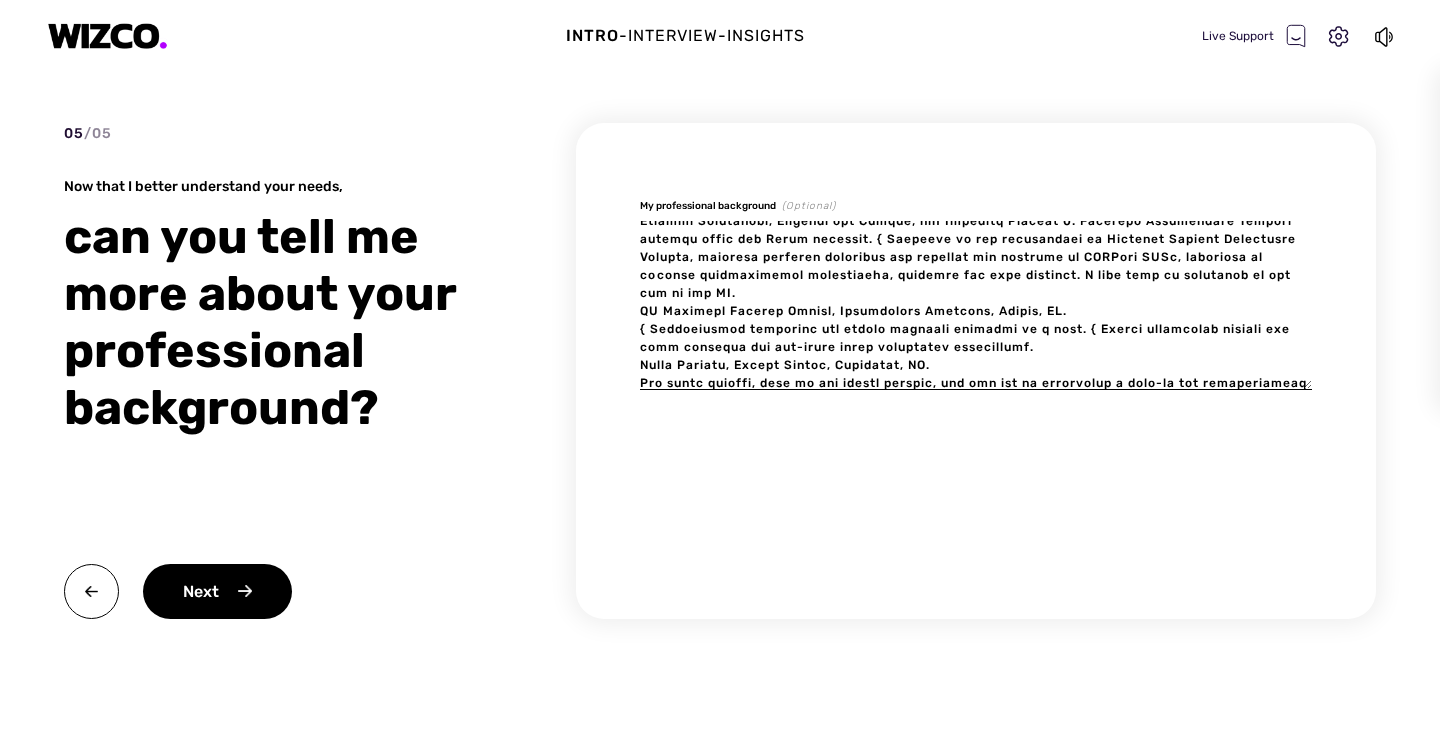 click at bounding box center [976, 305] 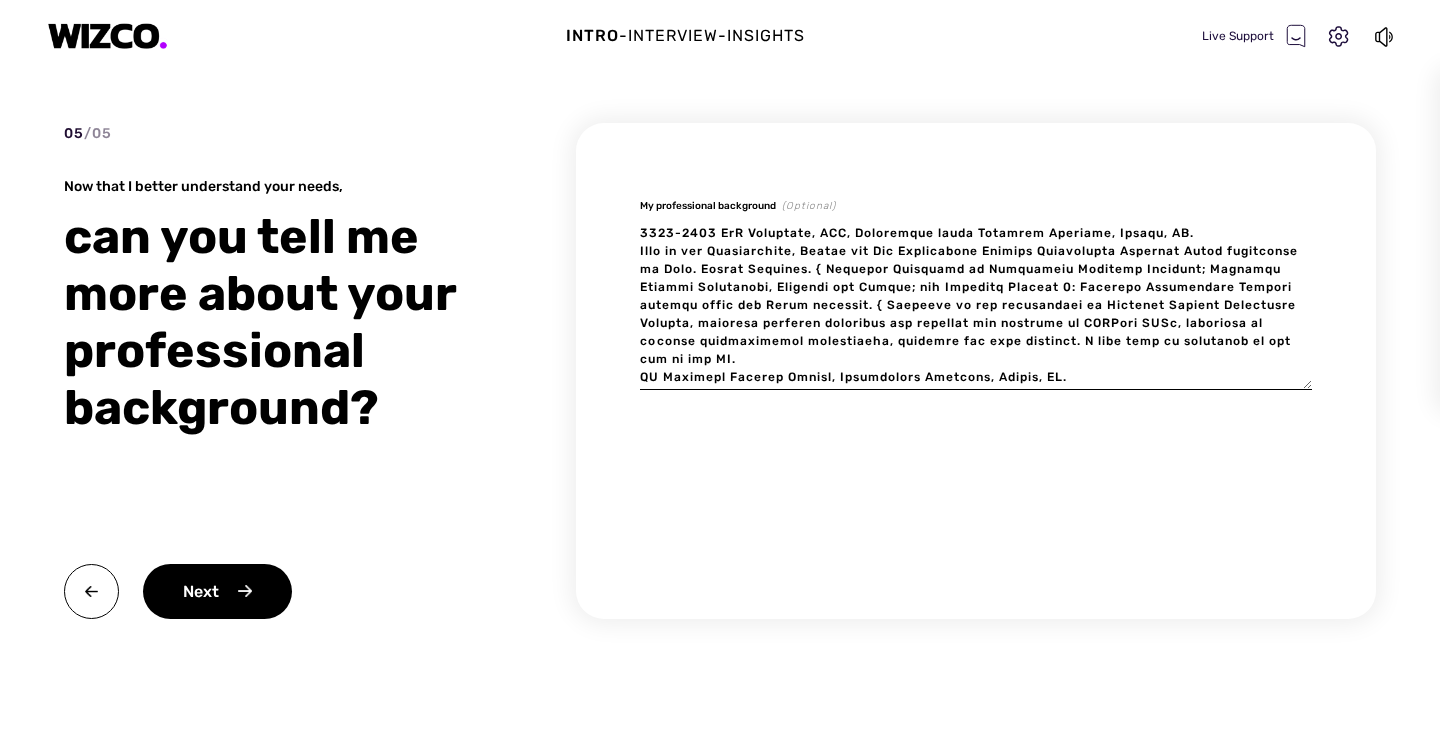 scroll, scrollTop: 260, scrollLeft: 0, axis: vertical 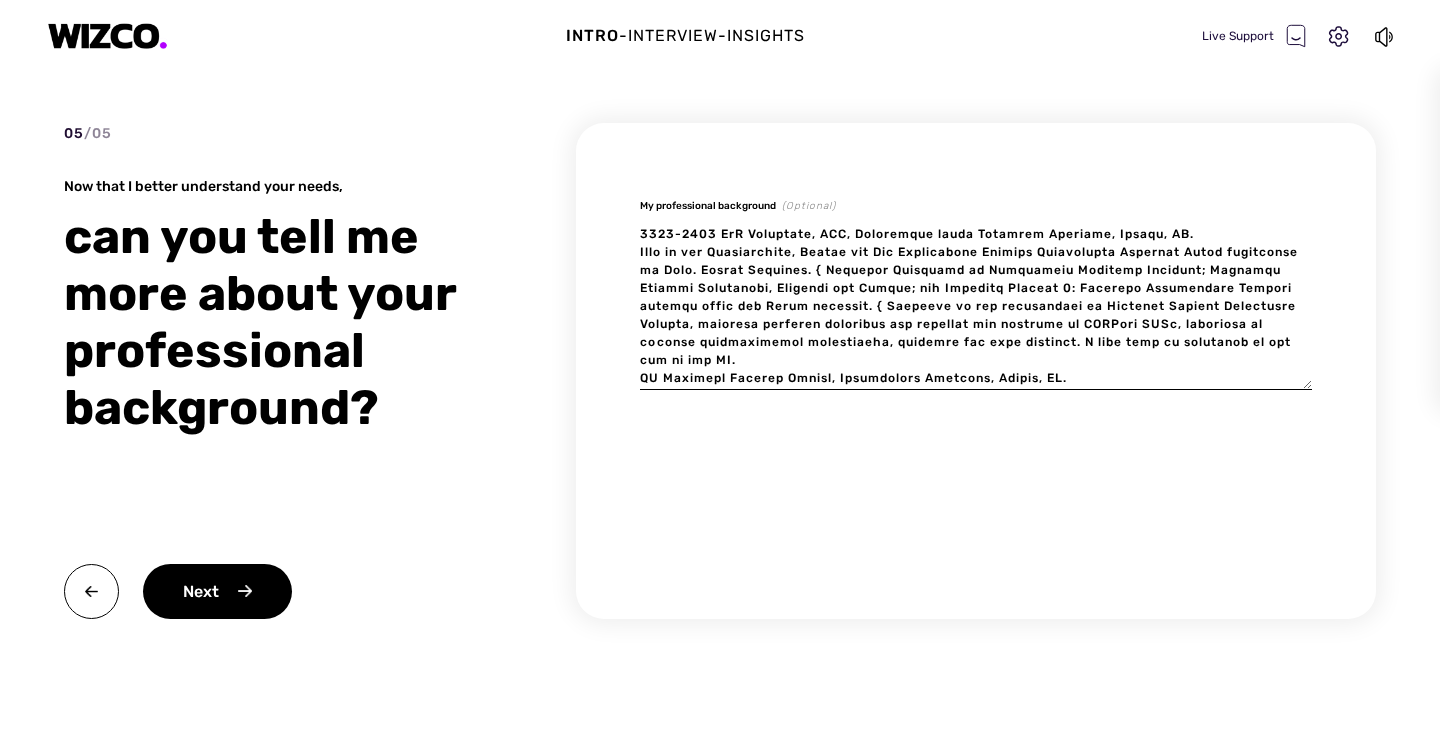 type on "[DATE] [ROLE], [COMPANY], [CITY], [COUNTRY].
[COMPANY] provides APIs such software solutions in di erent domains. My work in [COMPANY] focuses mainly on the wealth management domain. My current role is [ROLE] in the RnD department and following are my main tasks: { Align with Product Owners on the functionalities to be added to the standard template of the mobile first web app for investors. { Provide clear directions to the UI designer of the use cases to be added. { Specify in Jira tickets the sequence and data flow in REST API / grapql calls and the mapping of data to UI components. { Manage sprints and daily stand-ups. { Prepare release notes and present new functionalities to key stakeholders. Prior to being promoted I was covering the role of [ROLE] in external client facing projects with the following main tasks: { Lead client meetings to gather and document requirements for custom solutions and integrations. { Create Jira tickets and perform high-level acceptance testing. { Support projects through t..." 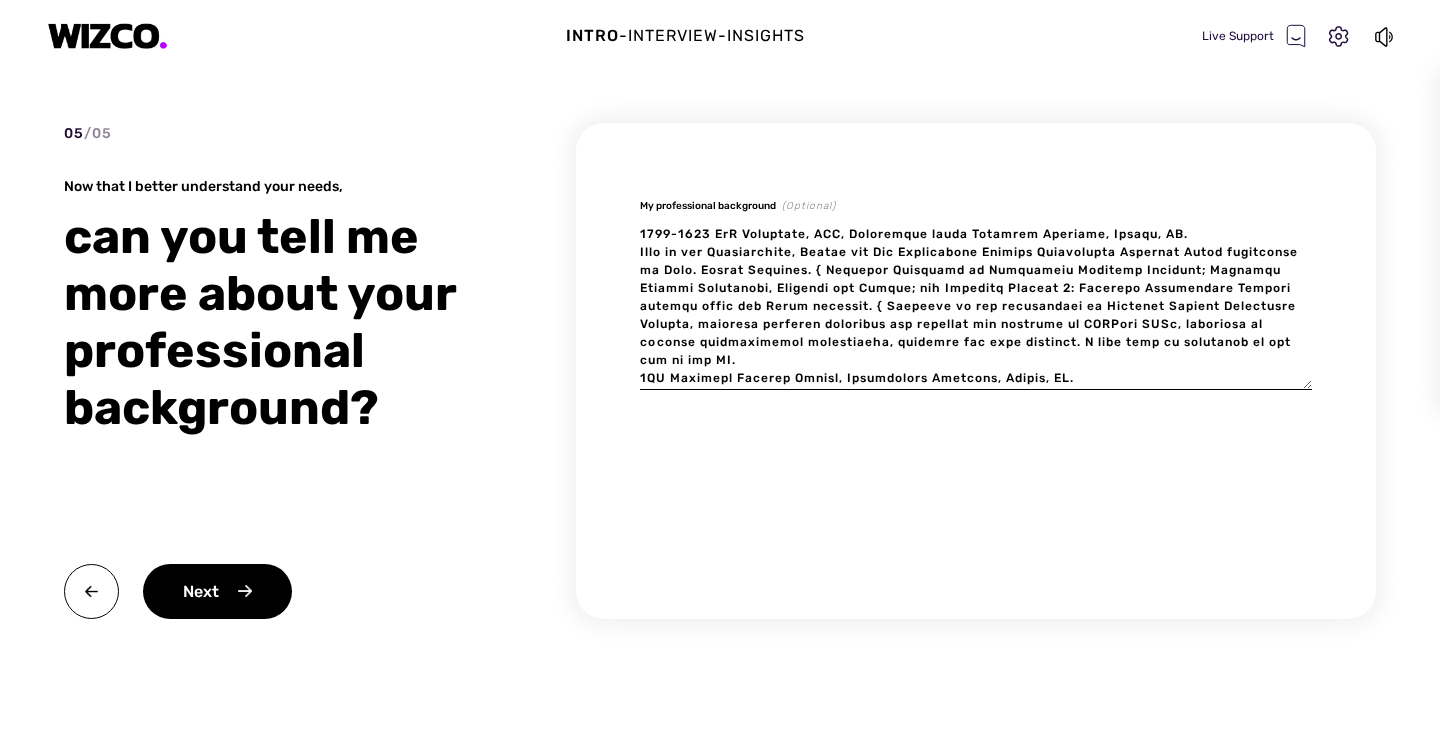 type on "x" 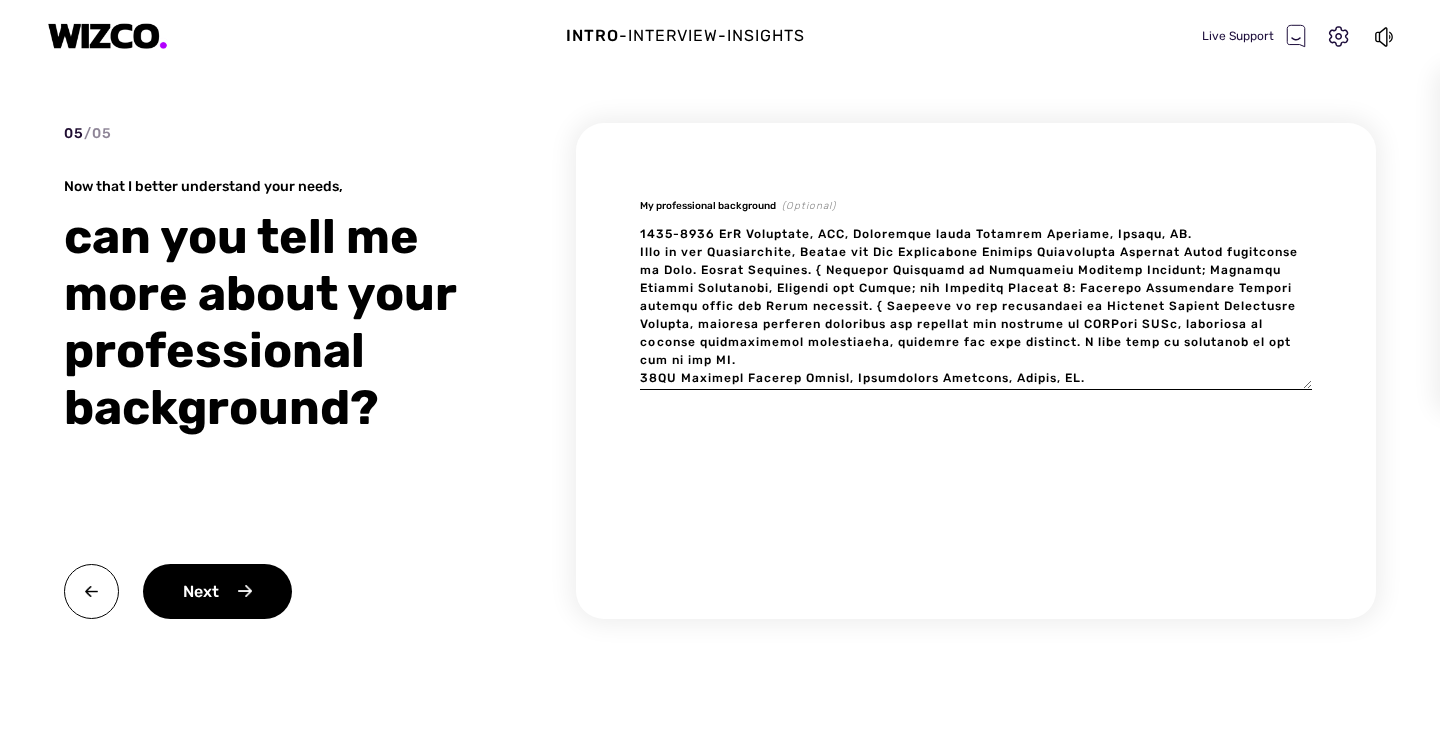 type on "[DATE] [ROLE], [COMPANY], [CITY], [COUNTRY].
[COMPANY] provides APIs such software solutions in di erent domains. My work in [COMPANY] focuses mainly on the wealth management domain. My current role is [ROLE] in the RnD department and following are my main tasks: { Align with Product Owners on the functionalities to be added to the standard template of the mobile first web app for investors. { Provide clear directions to the UI designer of the use cases to be added. { Specify in Jira tickets the sequence and data flow in REST API / grapql calls and the mapping of data to UI components. { Manage sprints and daily stand-ups. { Prepare release notes and present new functionalities to key stakeholders. Prior to being promoted I was covering the role of [ROLE] in external client facing projects with the following main tasks: { Lead client meetings to gather and document requirements for custom solutions and integrations. { Create Jira tickets and perform high-level acceptance testing. { Support projects through t..." 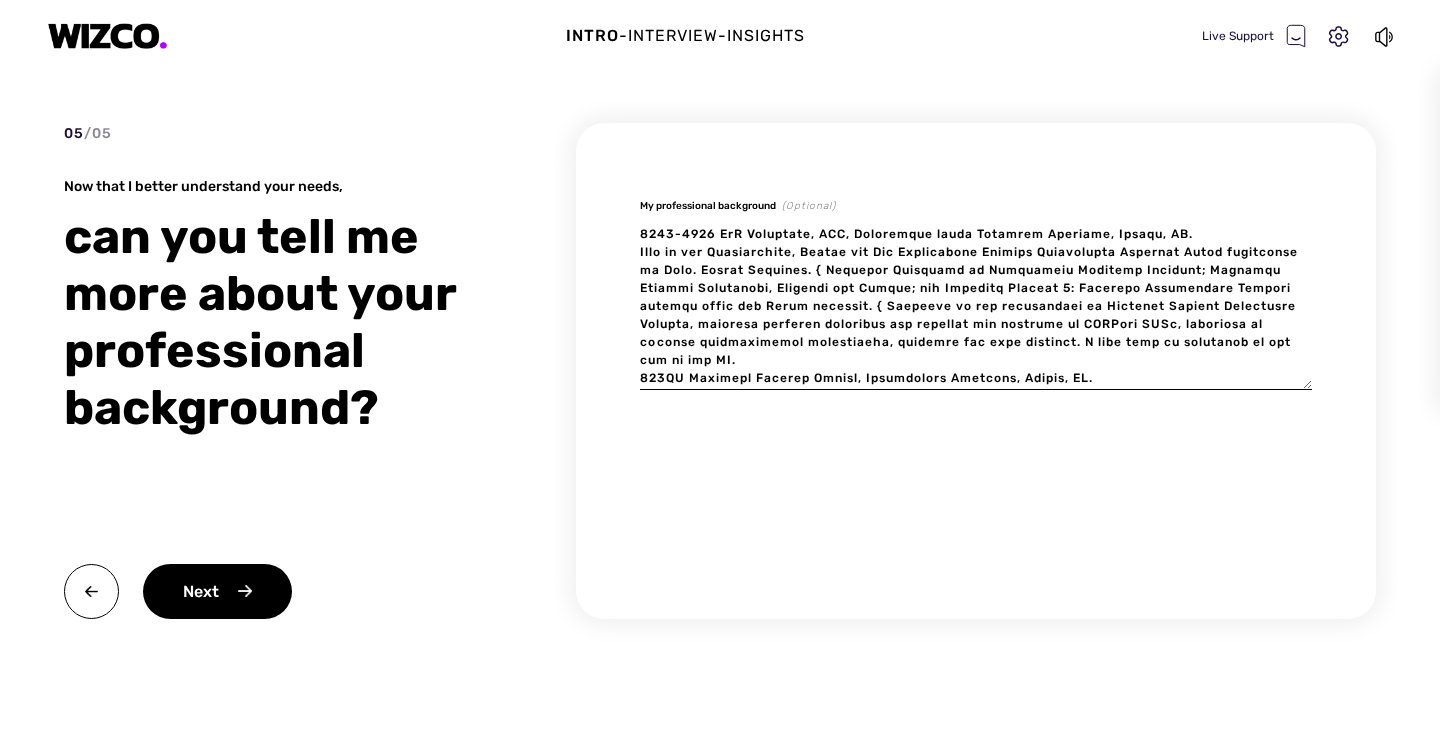 type on "x" 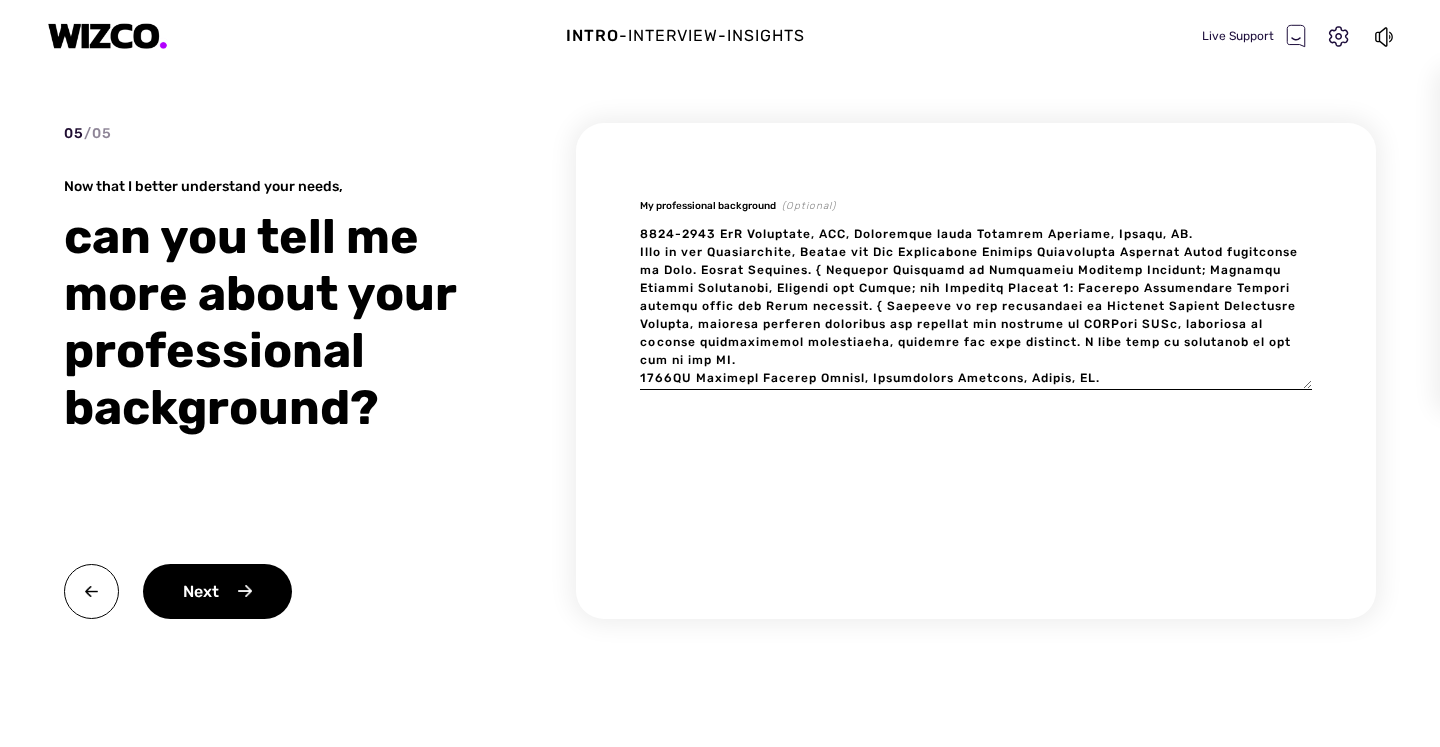 type on "x" 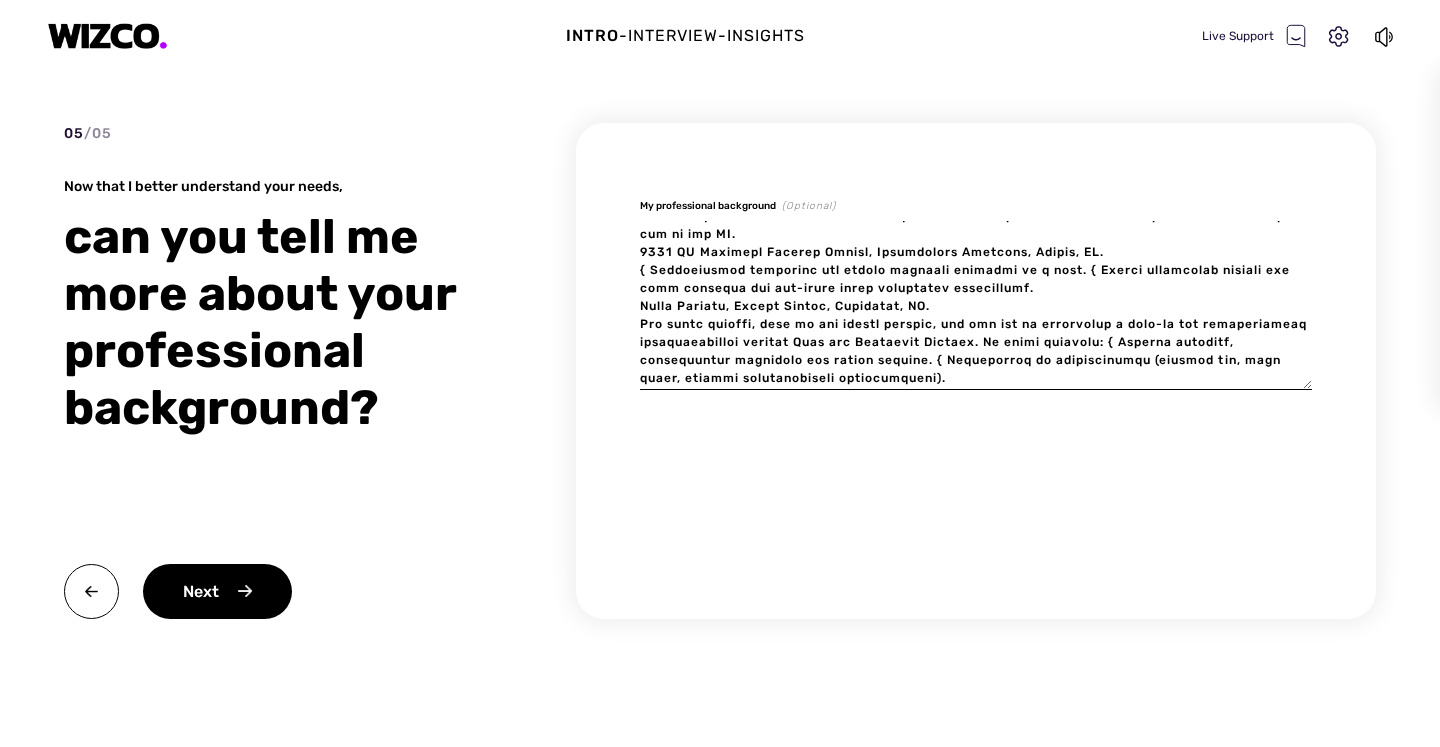 scroll, scrollTop: 392, scrollLeft: 0, axis: vertical 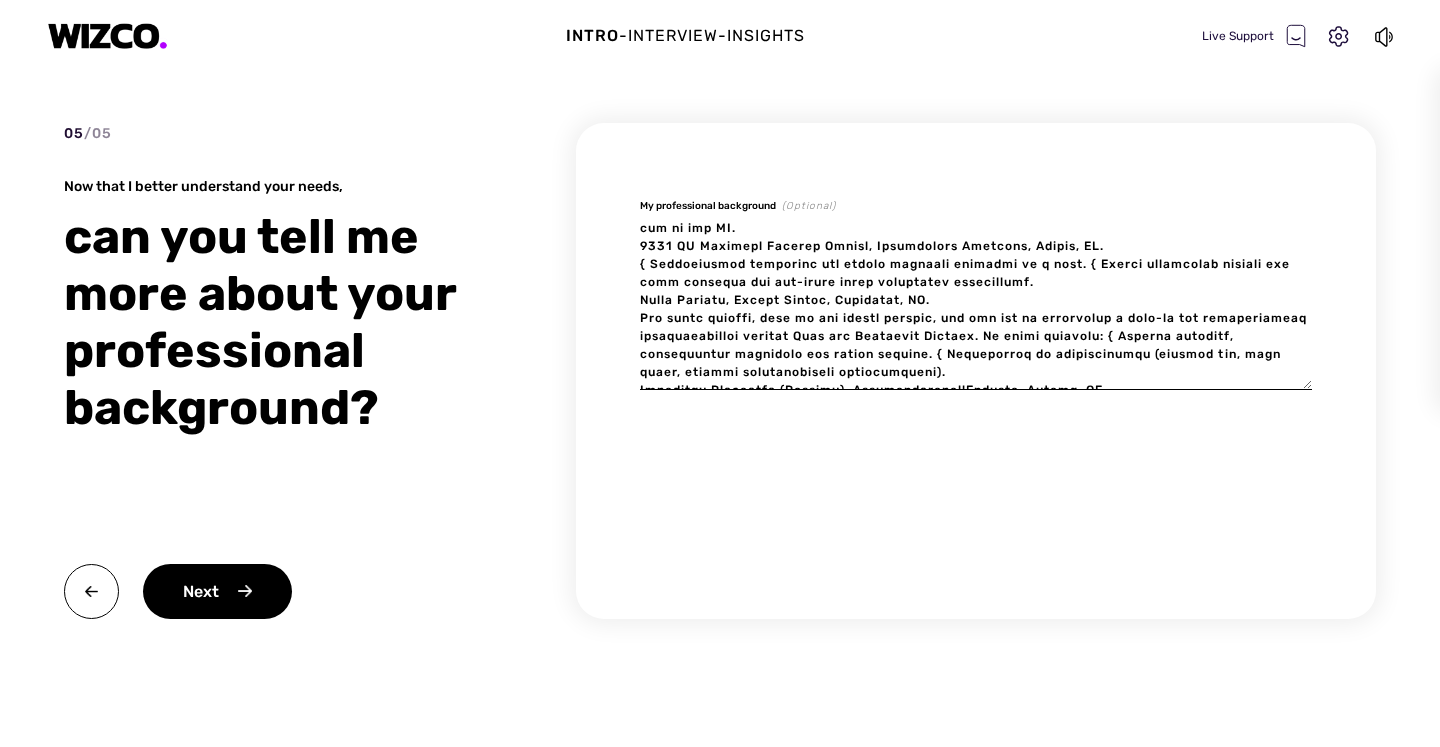 click at bounding box center [976, 305] 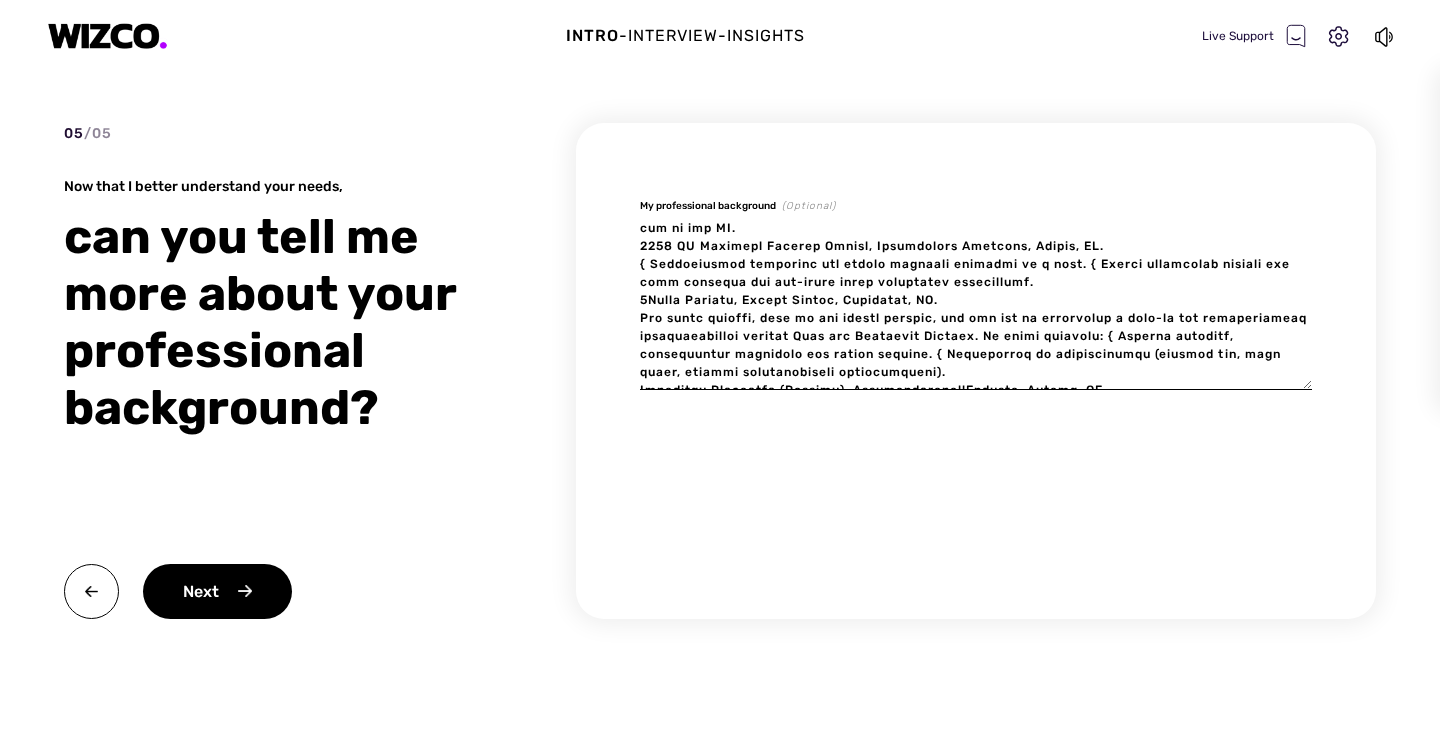 type on "x" 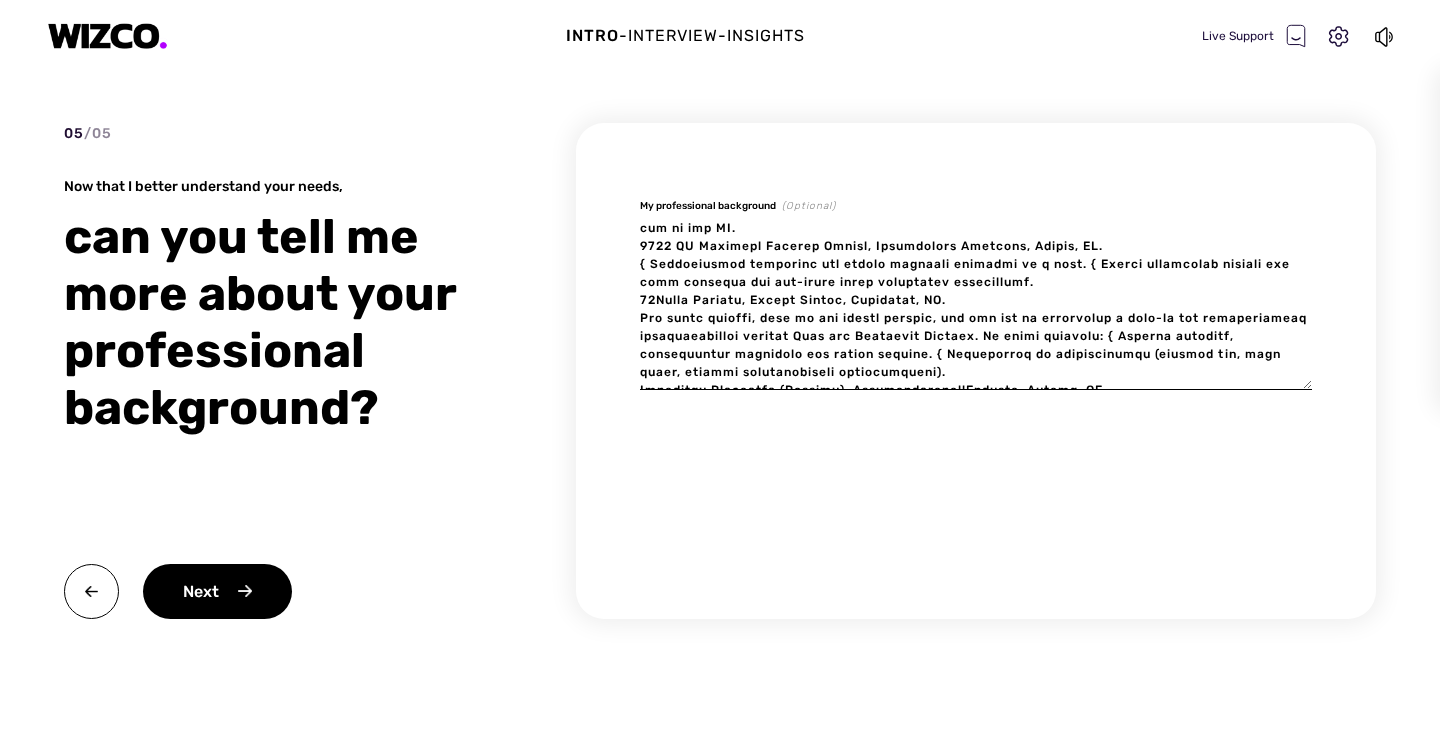 type on "[DATE] [ROLE], [COMPANY], [CITY], [COUNTRY].
[COMPANY] provides APIs such software solutions in di erent domains. My work in [COMPANY] focuses mainly on the wealth management domain. My current role is [ROLE] in the RnD department and following are my main tasks: { Align with Product Owners on the functionalities to be added to the standard template of the mobile first web app for investors. { Provide clear directions to the UI designer of the use cases to be added. { Specify in Jira tickets the sequence and data flow in REST API / grapql calls and the mapping of data to UI components. { Manage sprints and daily stand-ups. { Prepare release notes and present new functionalities to key stakeholders. Prior to being promoted I was covering the role of [ROLE] in external client facing projects with the following main tasks: { Lead client meetings to gather and document requirements for custom solutions and integrations. { Create Jira tickets and perform high-level acceptance testing. { Support projects through t..." 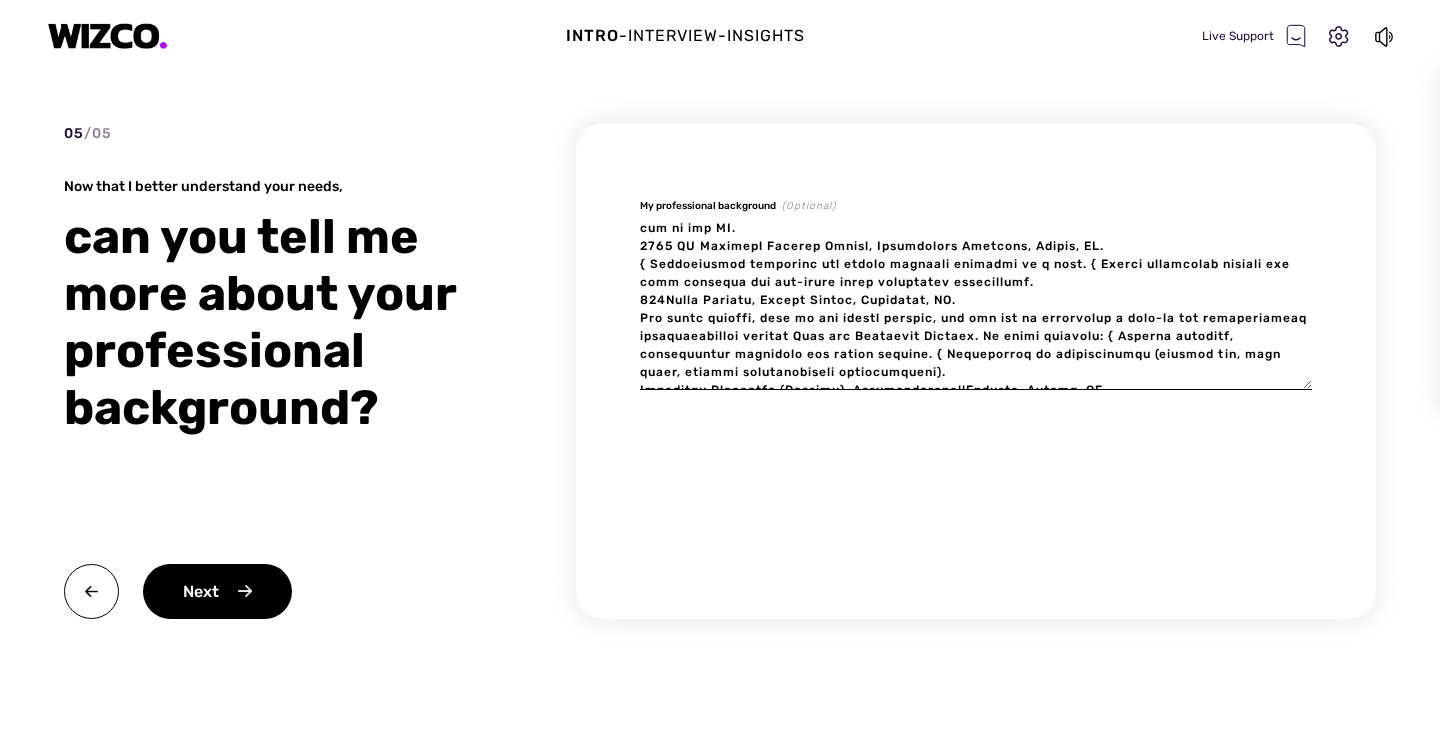 type on "x" 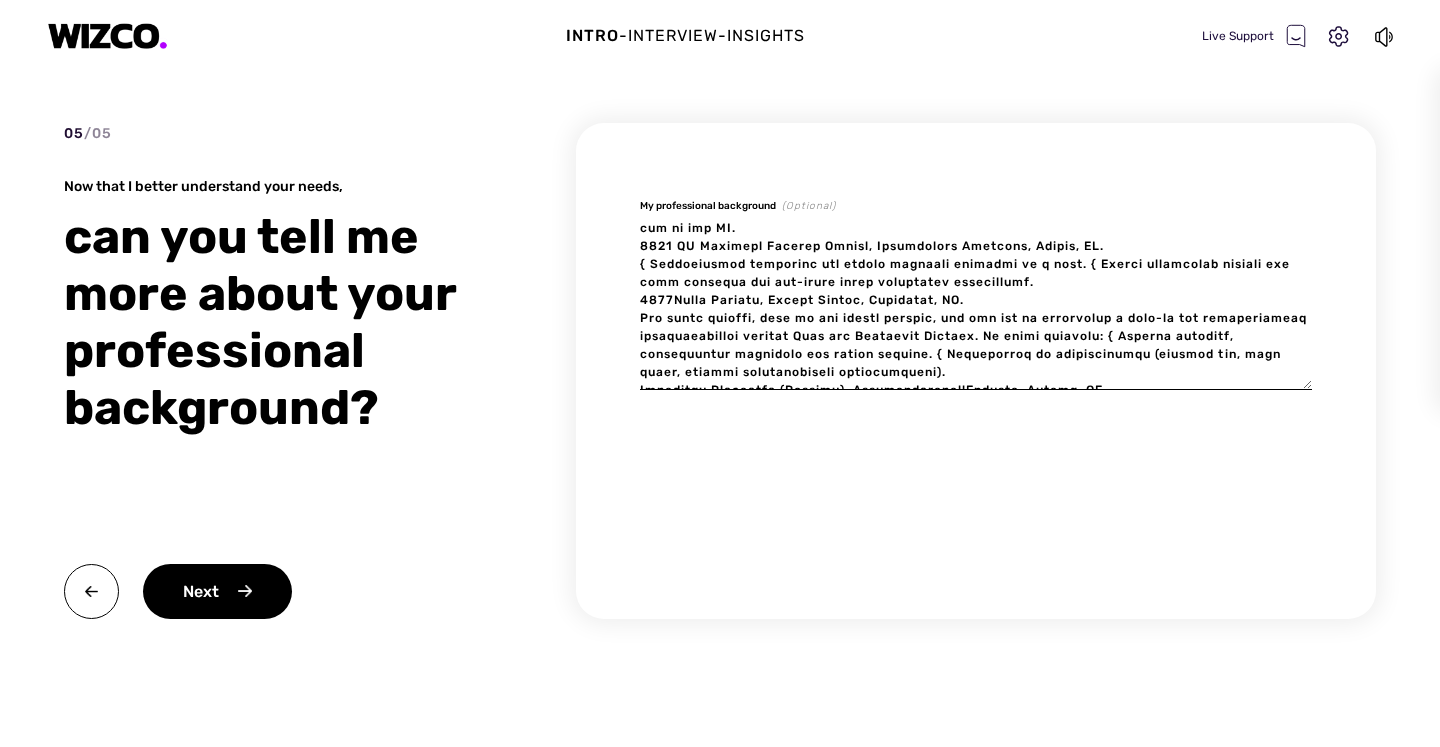 type on "x" 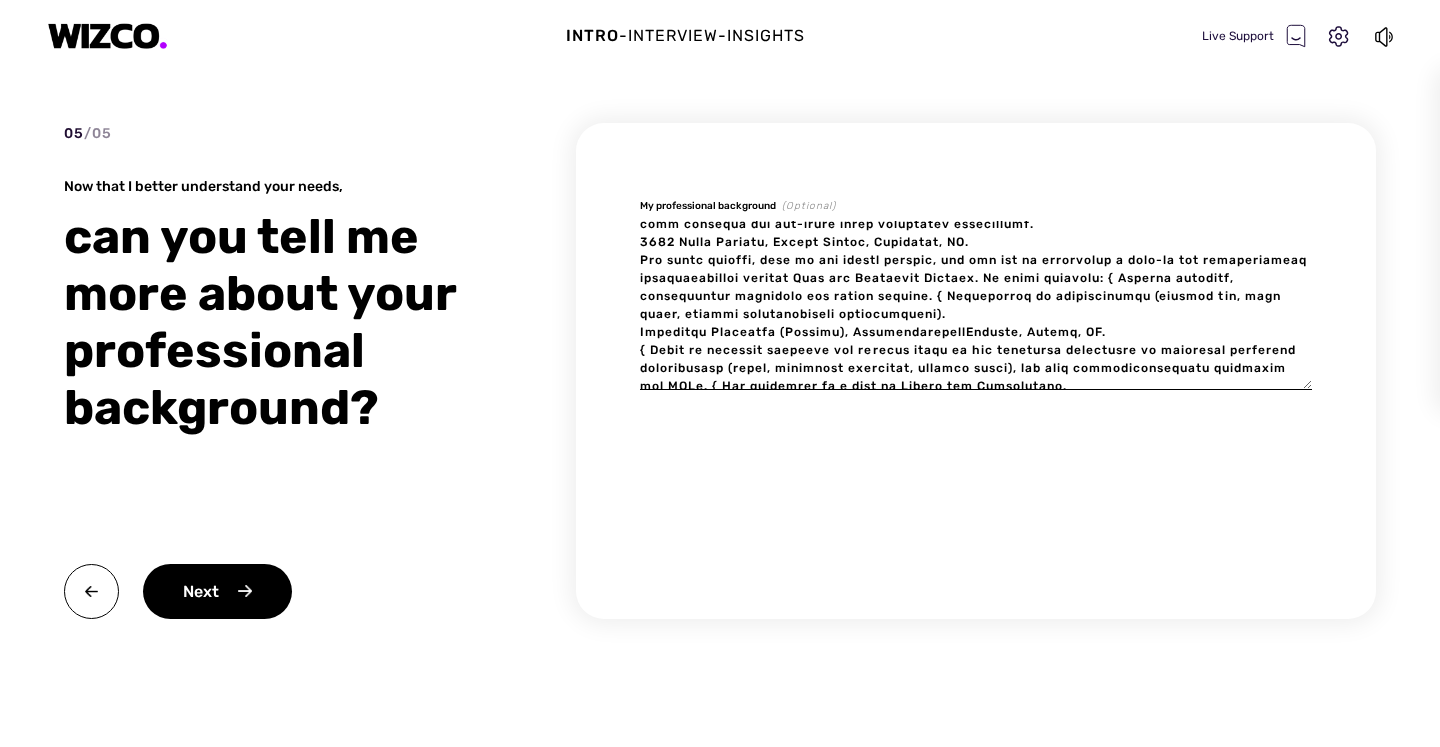 scroll, scrollTop: 468, scrollLeft: 0, axis: vertical 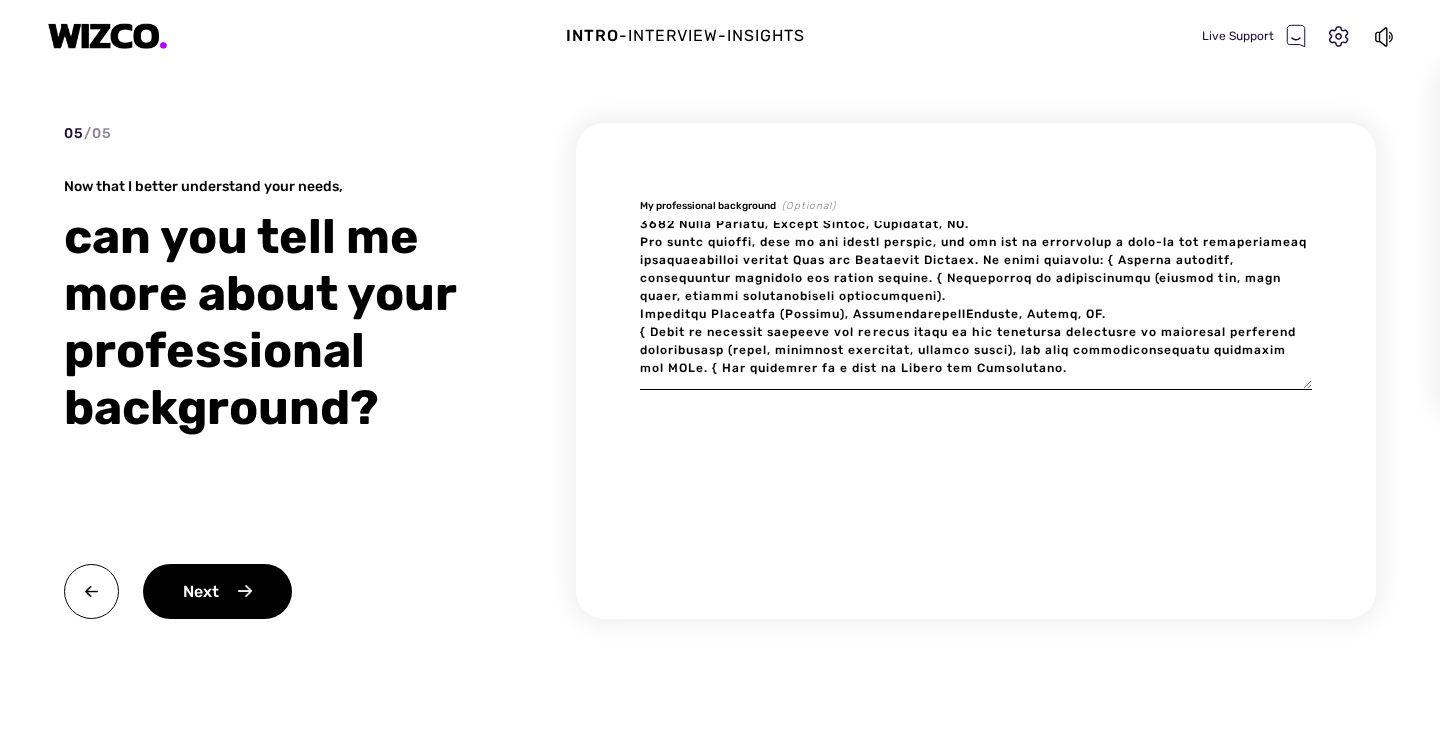 click at bounding box center (976, 305) 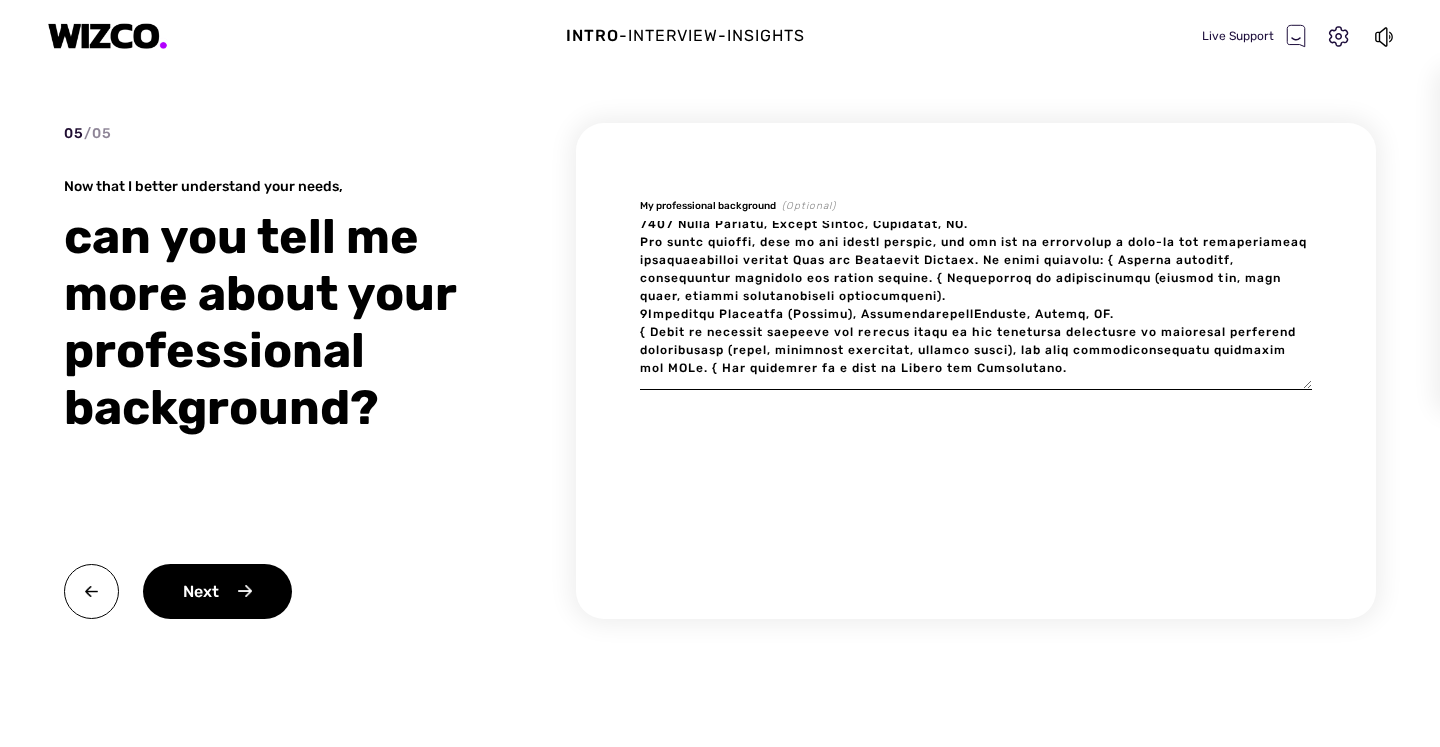 type on "x" 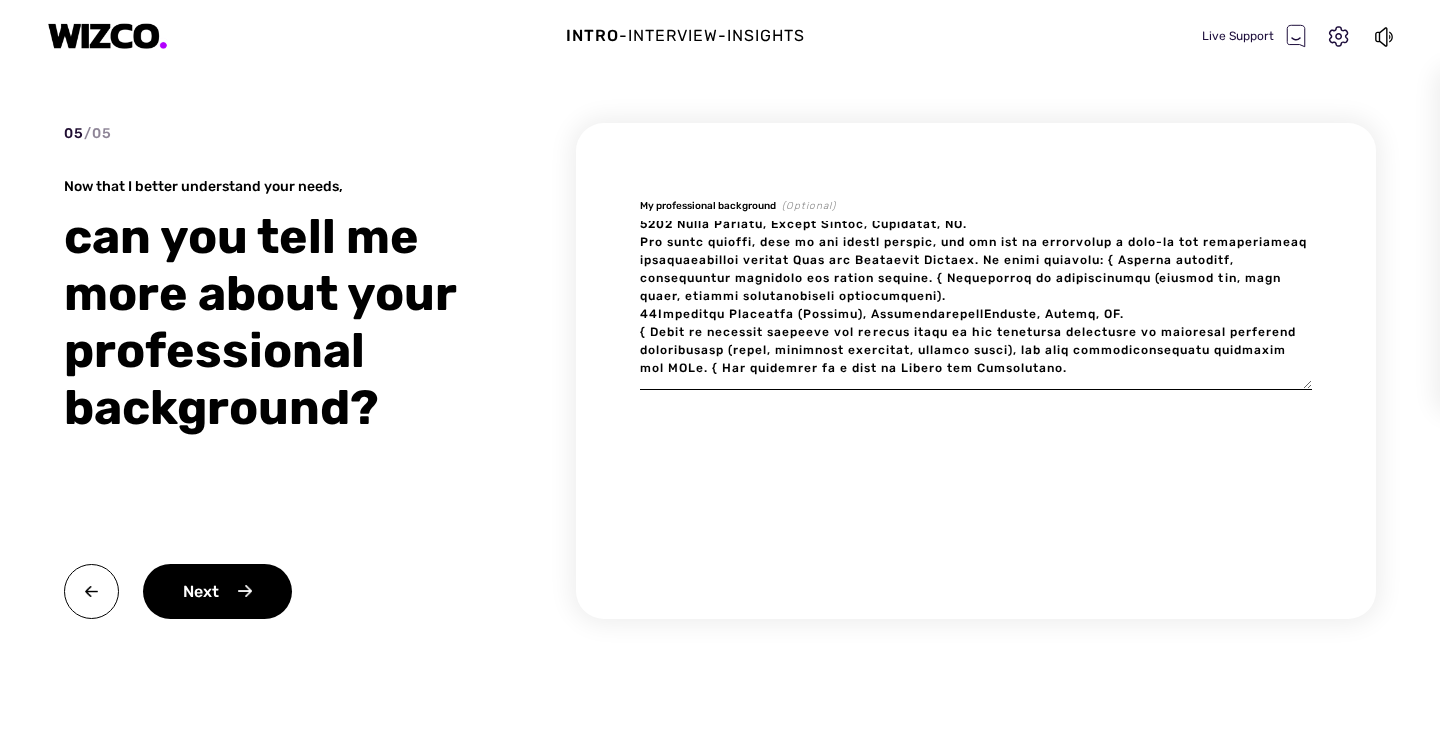type on "x" 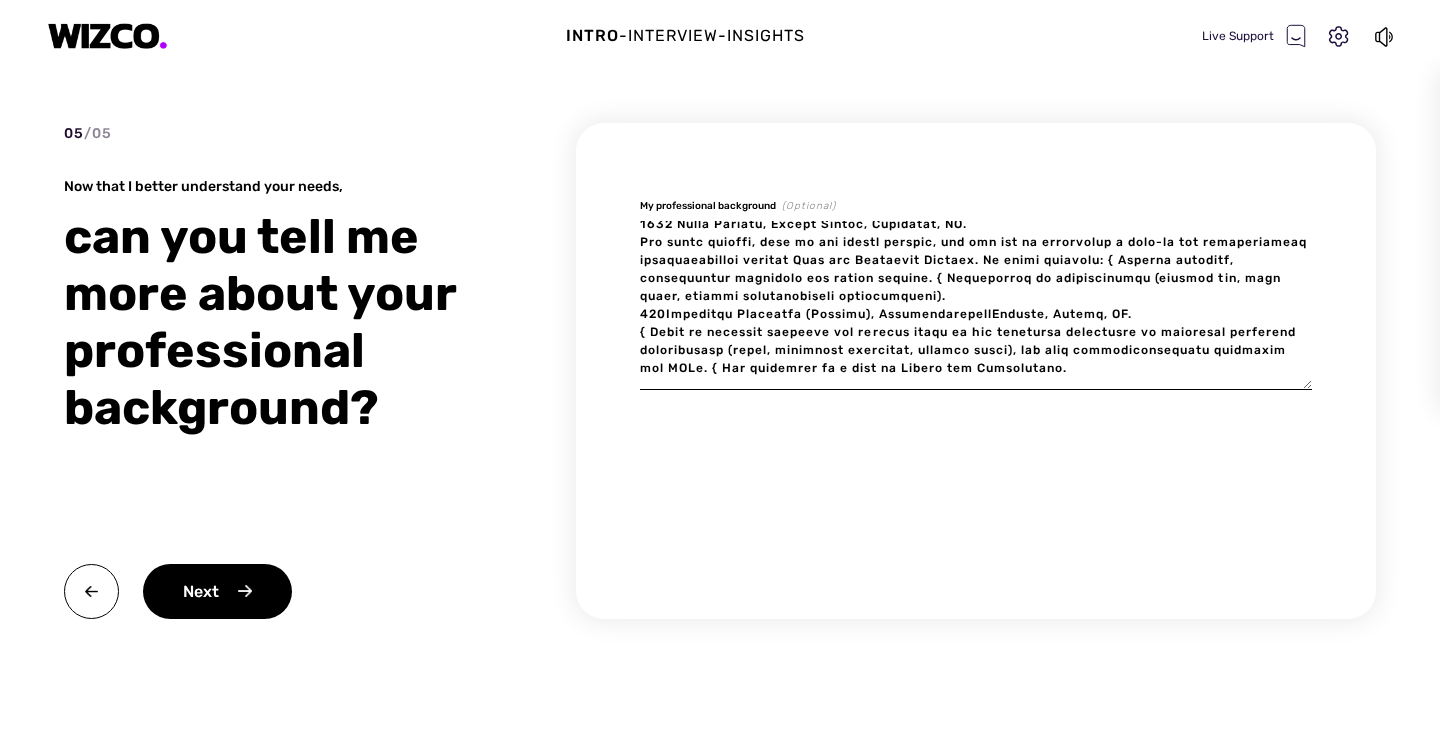 type on "x" 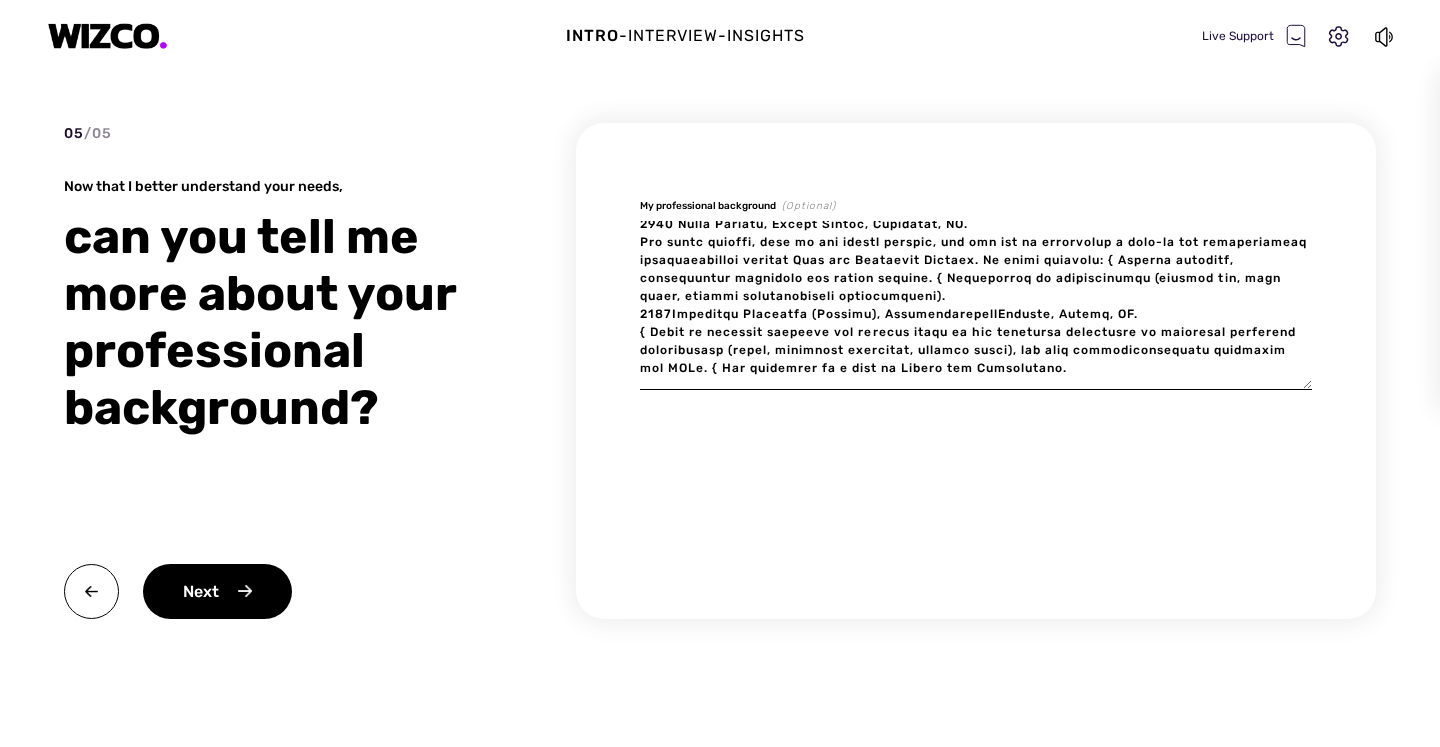 type on "x" 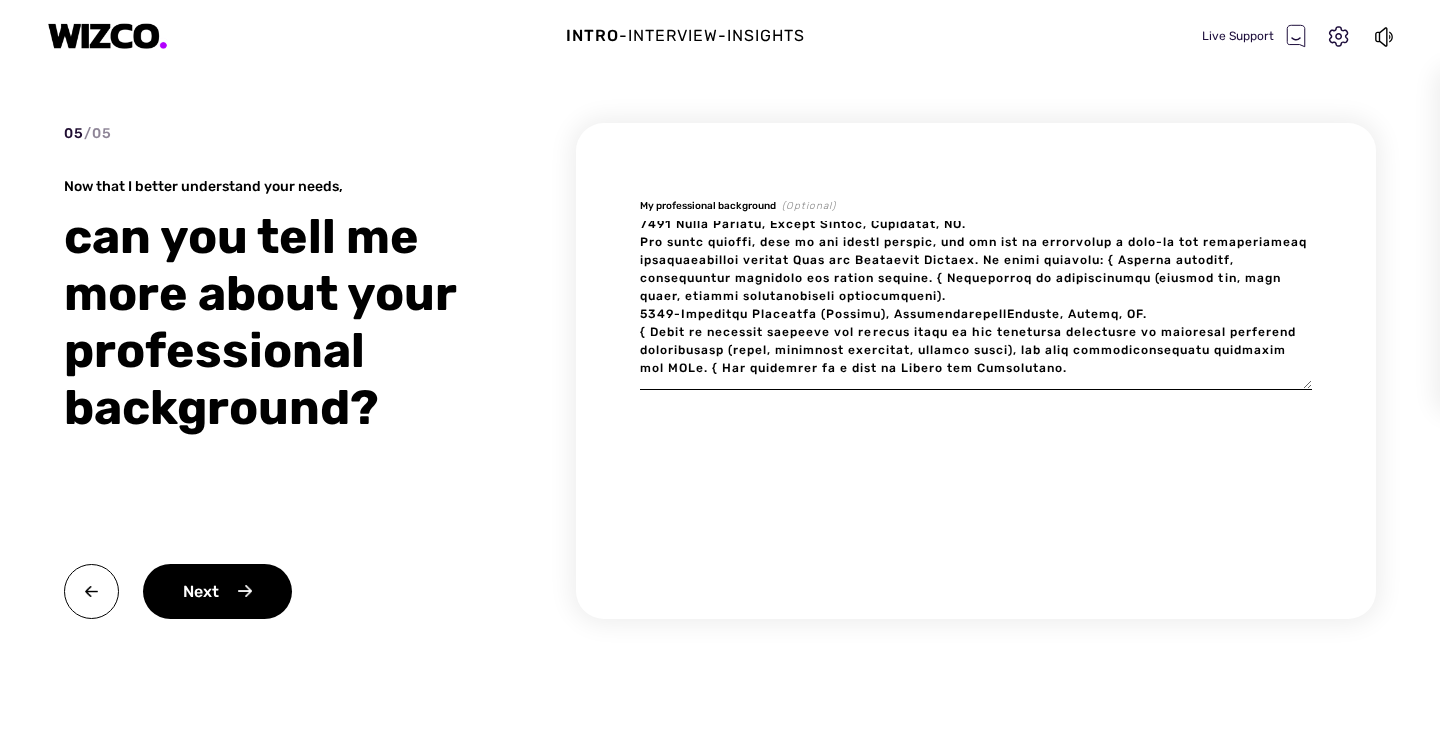 type on "x" 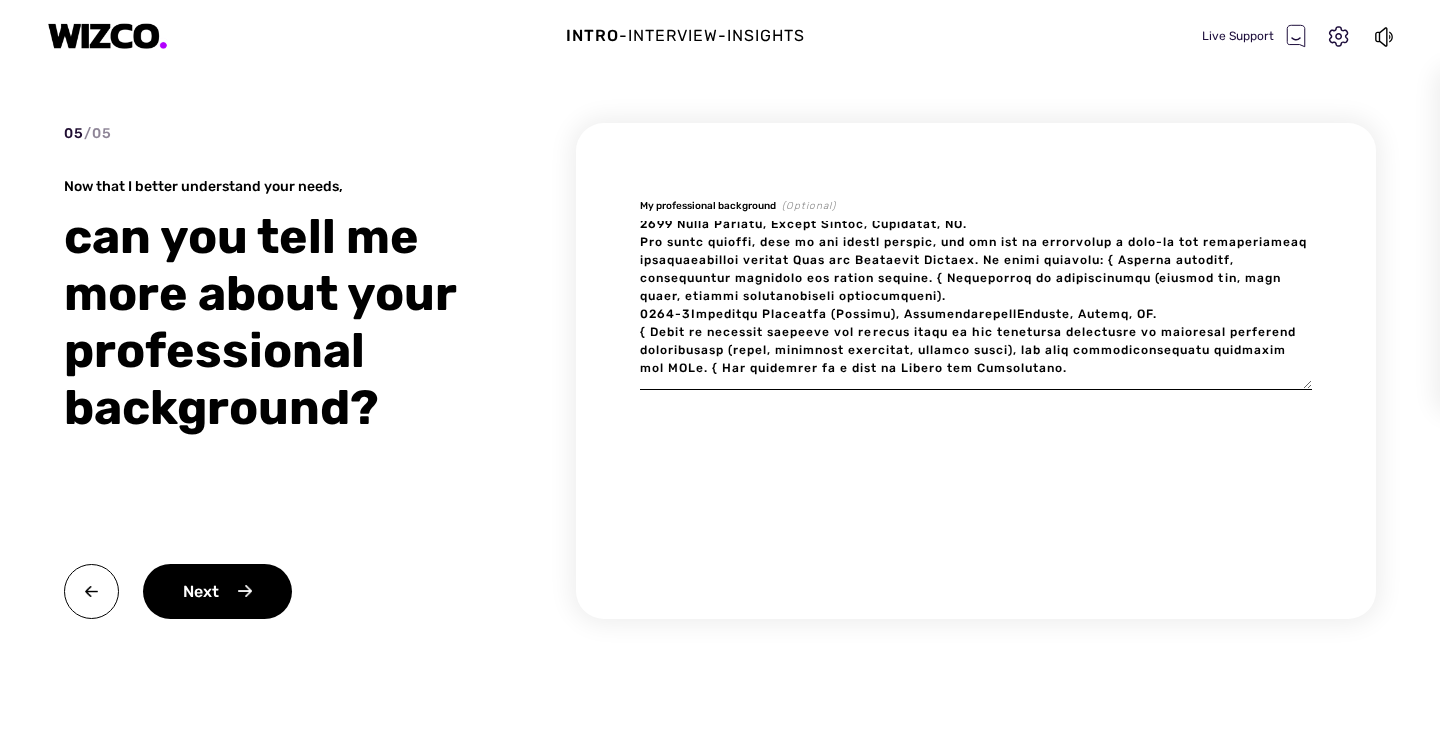 type on "x" 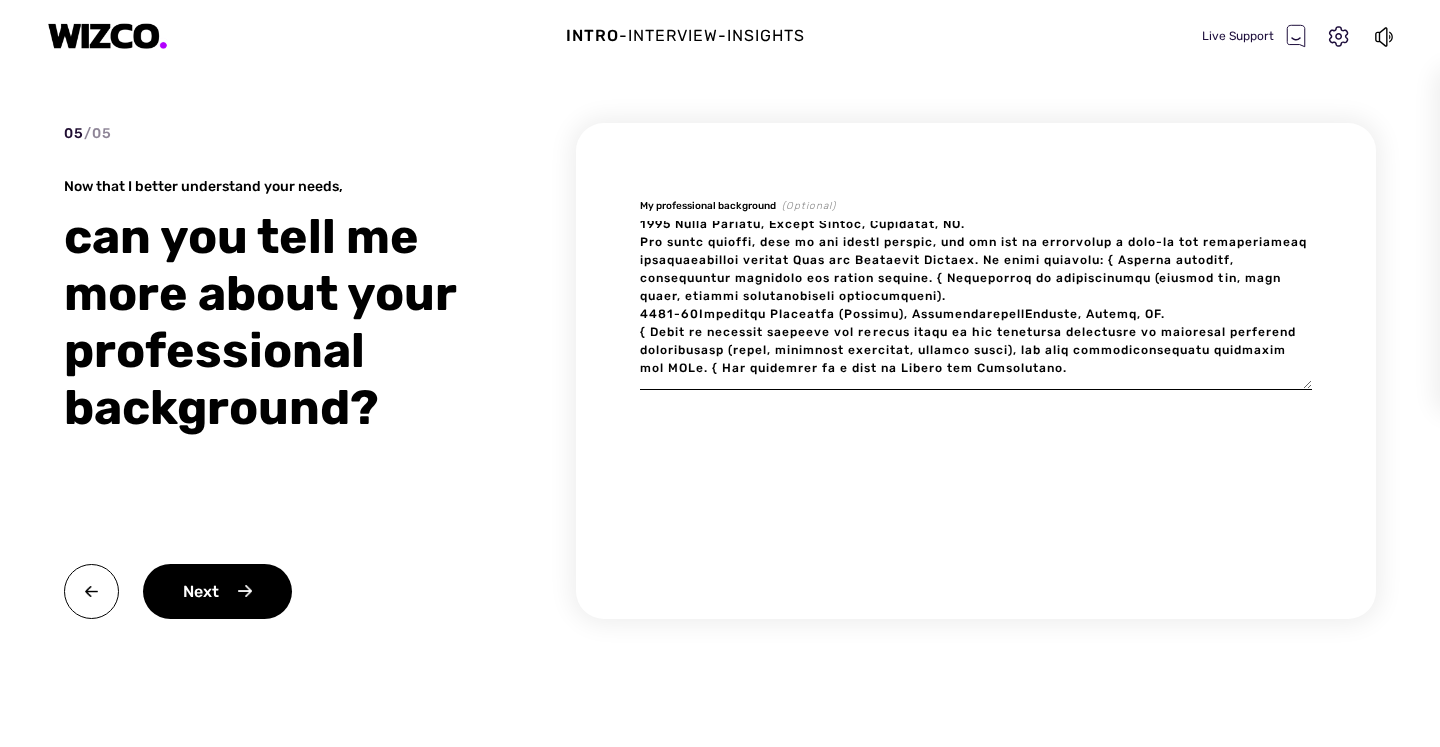 type on "x" 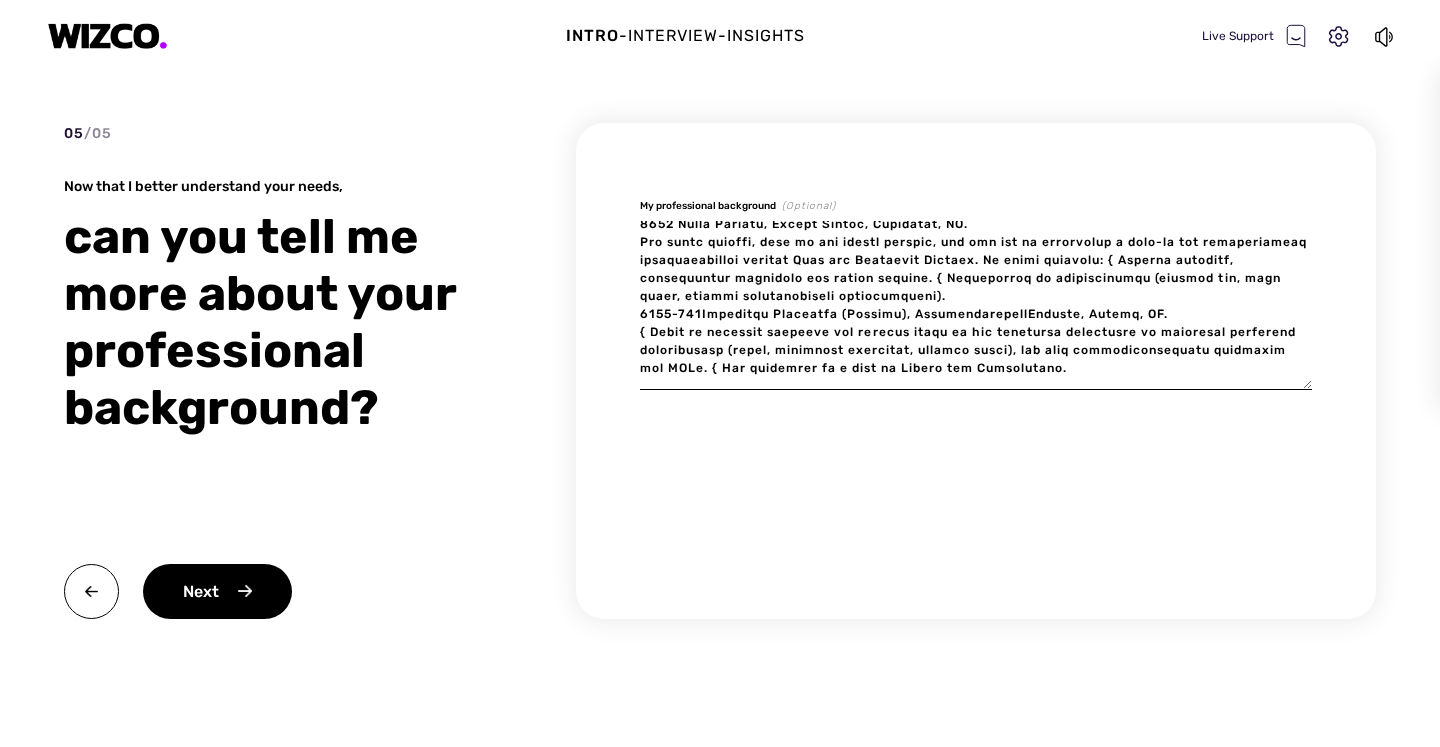 type on "x" 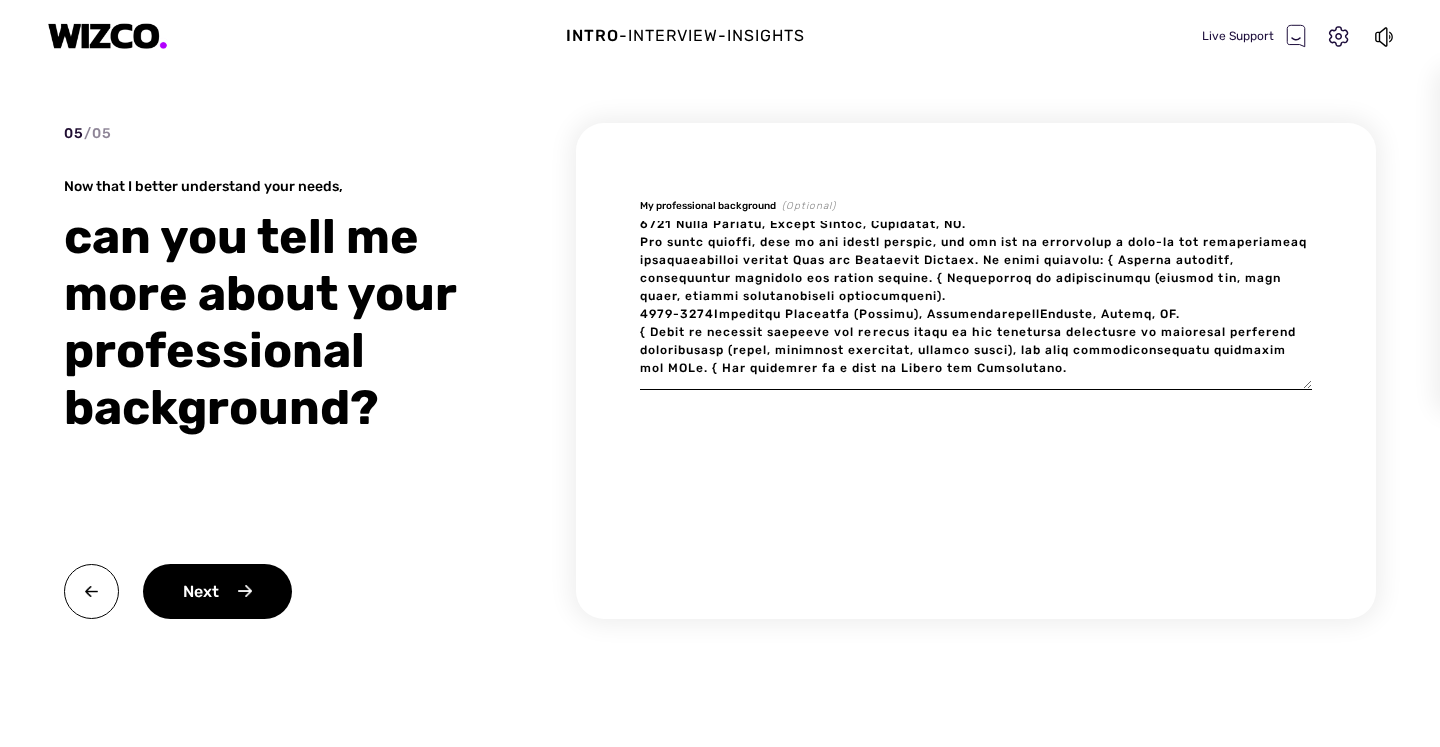type on "x" 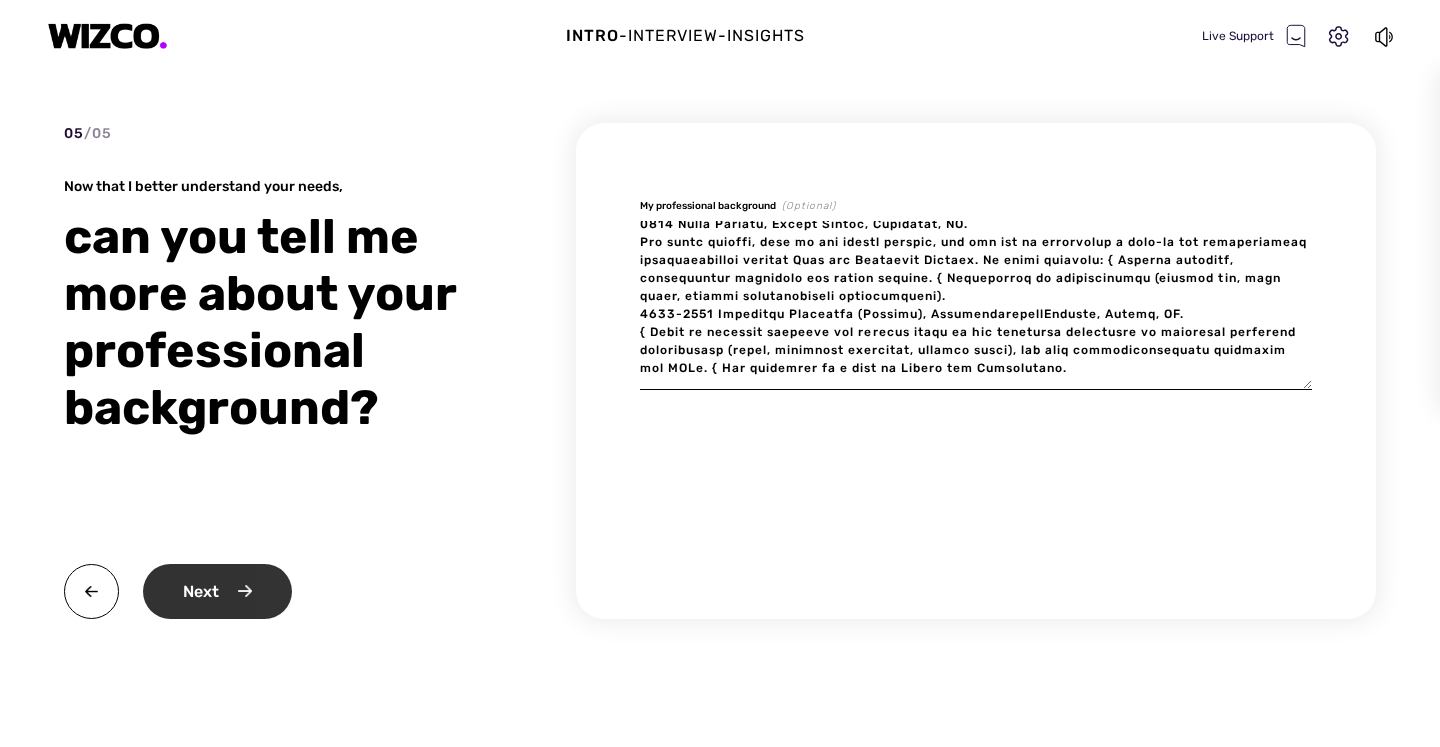 type on "[DATE] [ROLE], [COMPANY], [CITY], [COUNTRY].
[COMPANY] provides APIs such software solutions in di erent domains. My work in [COMPANY] focuses mainly on the wealth management domain. My current role is [ROLE] in the RnD department and following are my main tasks: { Align with Product Owners on the functionalities to be added to the standard template of the mobile first web app for investors. { Provide clear directions to the UI designer of the use cases to be added. { Specify in Jira tickets the sequence and data flow in REST API / grapql calls and the mapping of data to UI components. { Manage sprints and daily stand-ups. { Prepare release notes and present new functionalities to key stakeholders. Prior to being promoted I was covering the role of [ROLE] in external client facing projects with the following main tasks: { Lead client meetings to gather and document requirements for custom solutions and integrations. { Create Jira tickets and perform high-level acceptance testing. { Support projects through t..." 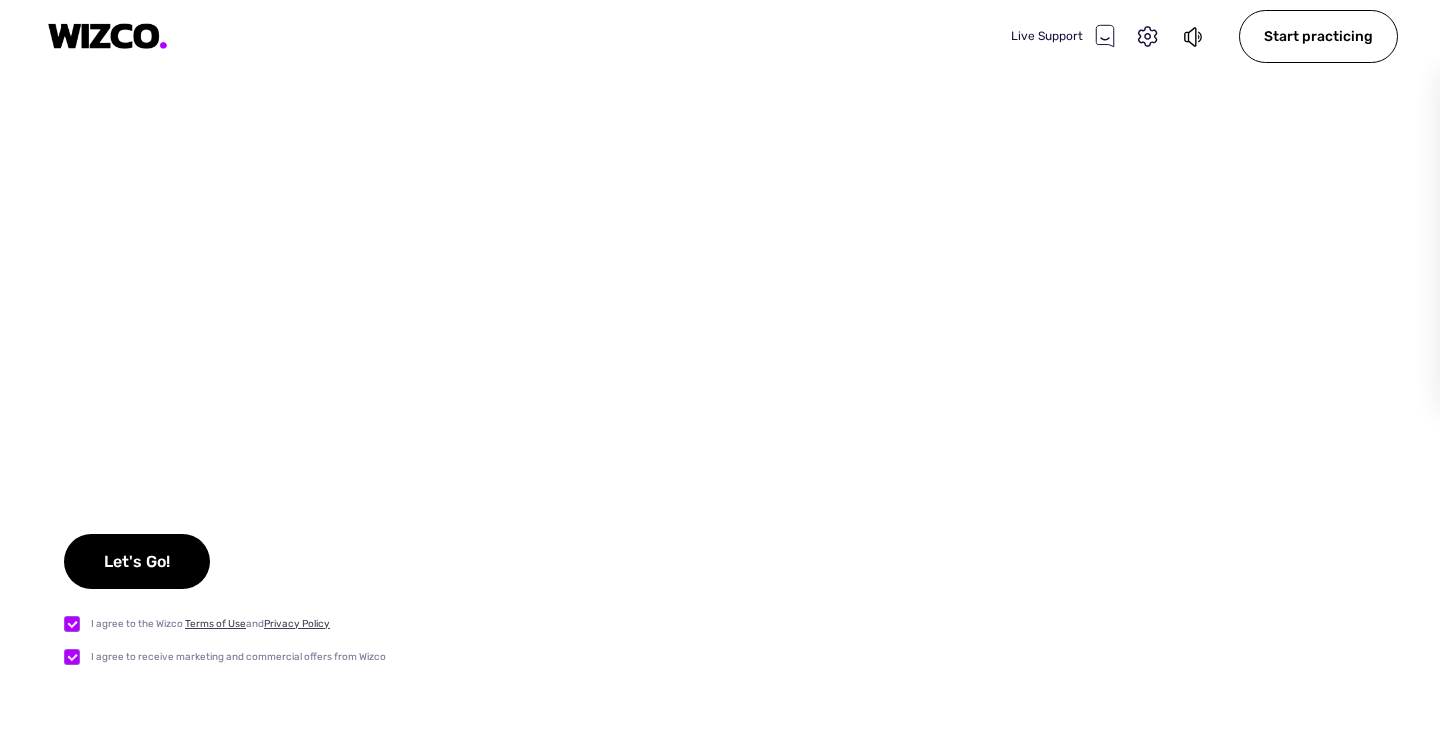 scroll, scrollTop: 0, scrollLeft: 0, axis: both 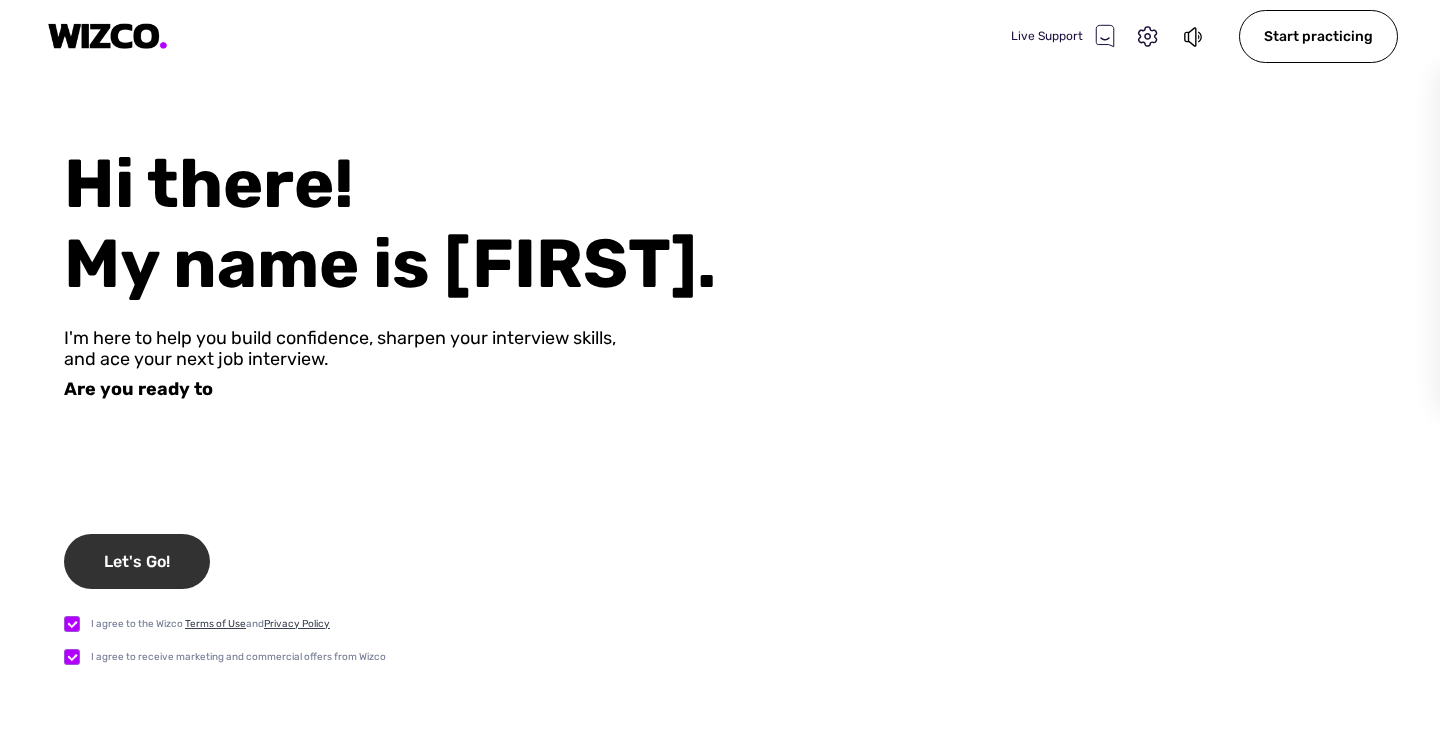 click on "Let's Go!" at bounding box center [137, 561] 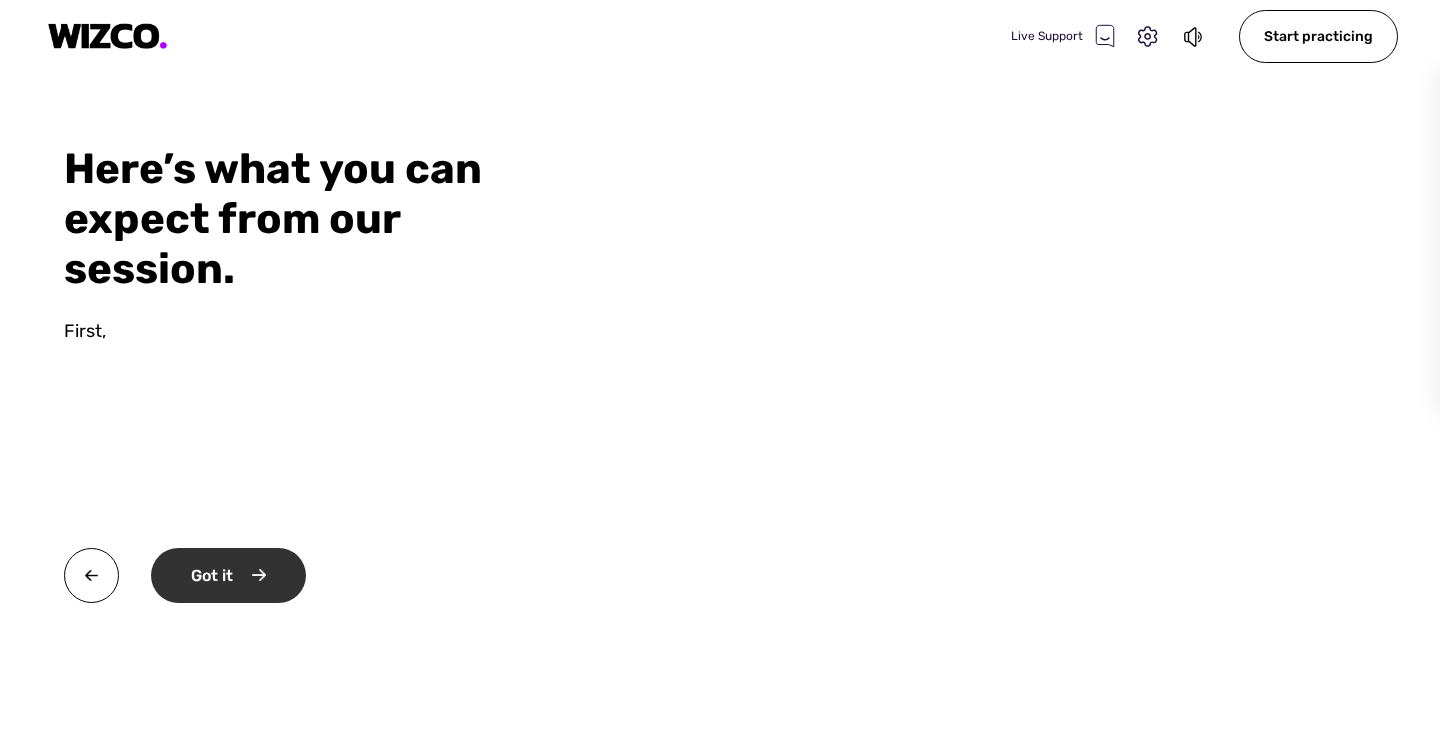 click on "Got it" at bounding box center [228, 575] 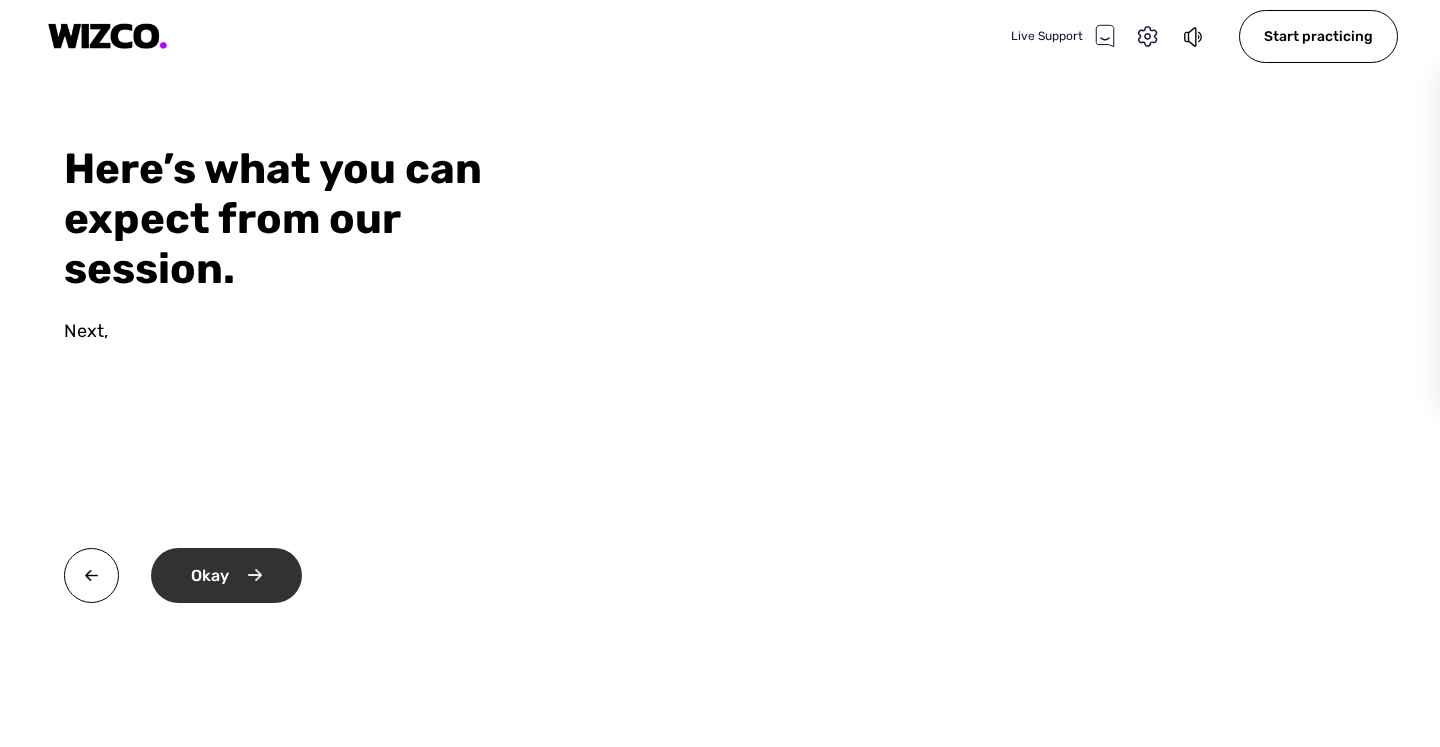 click on "Okay" at bounding box center (226, 575) 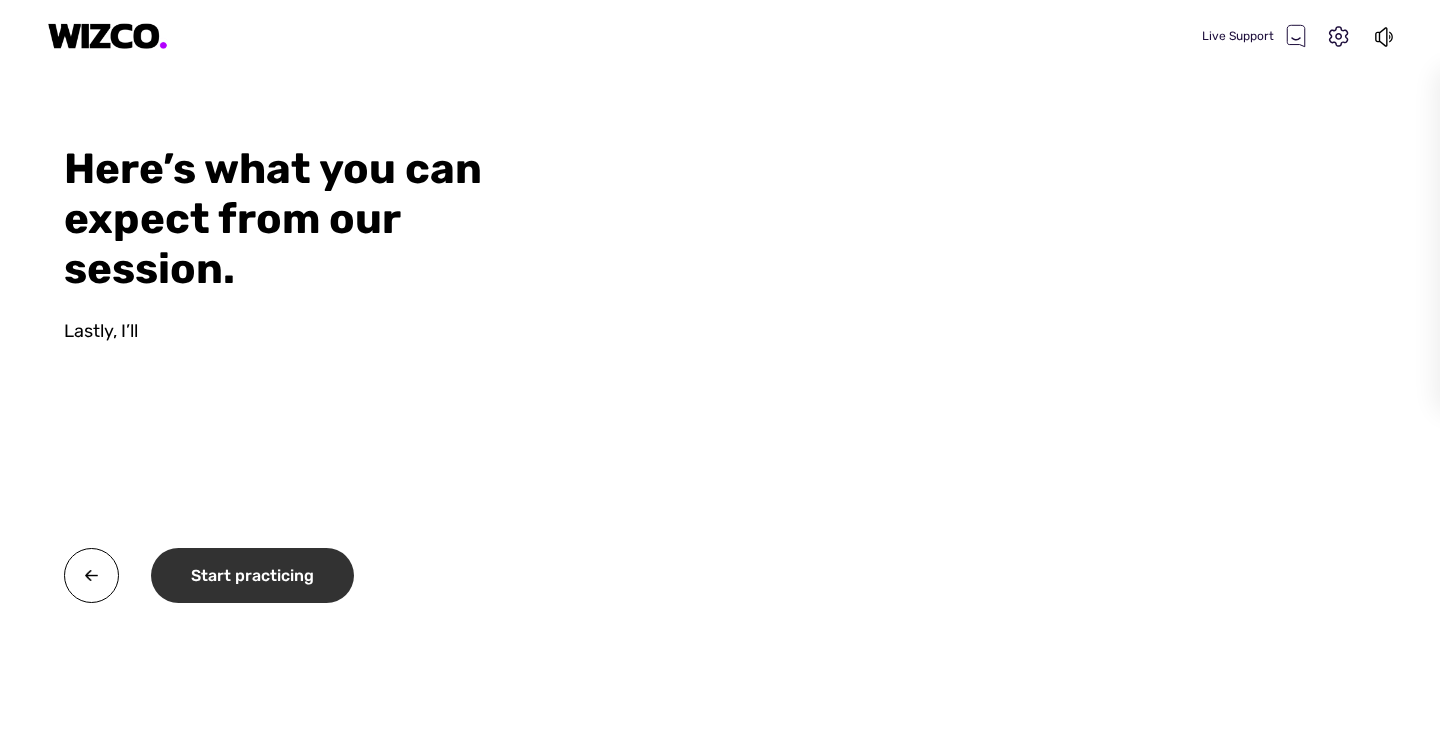 click on "Start practicing" at bounding box center [252, 575] 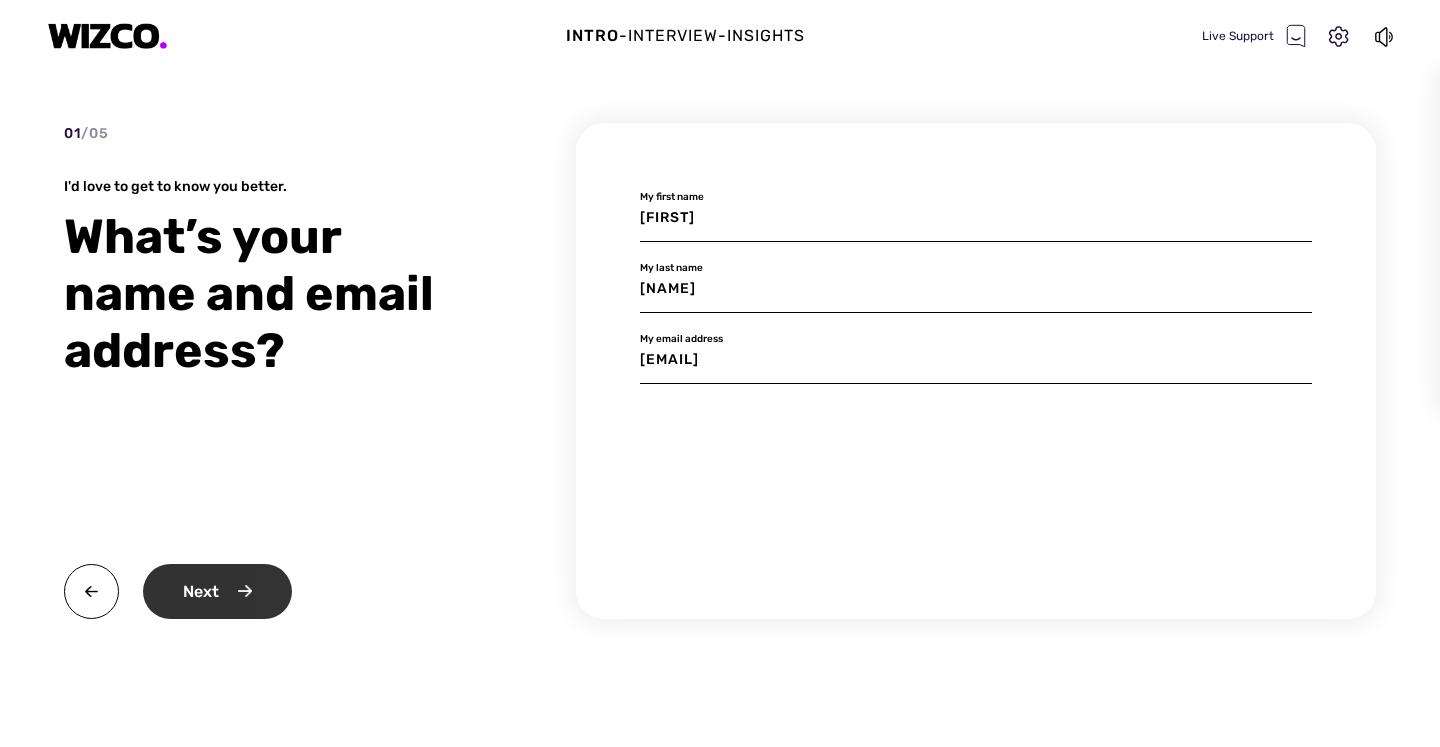 click on "Next" at bounding box center (217, 591) 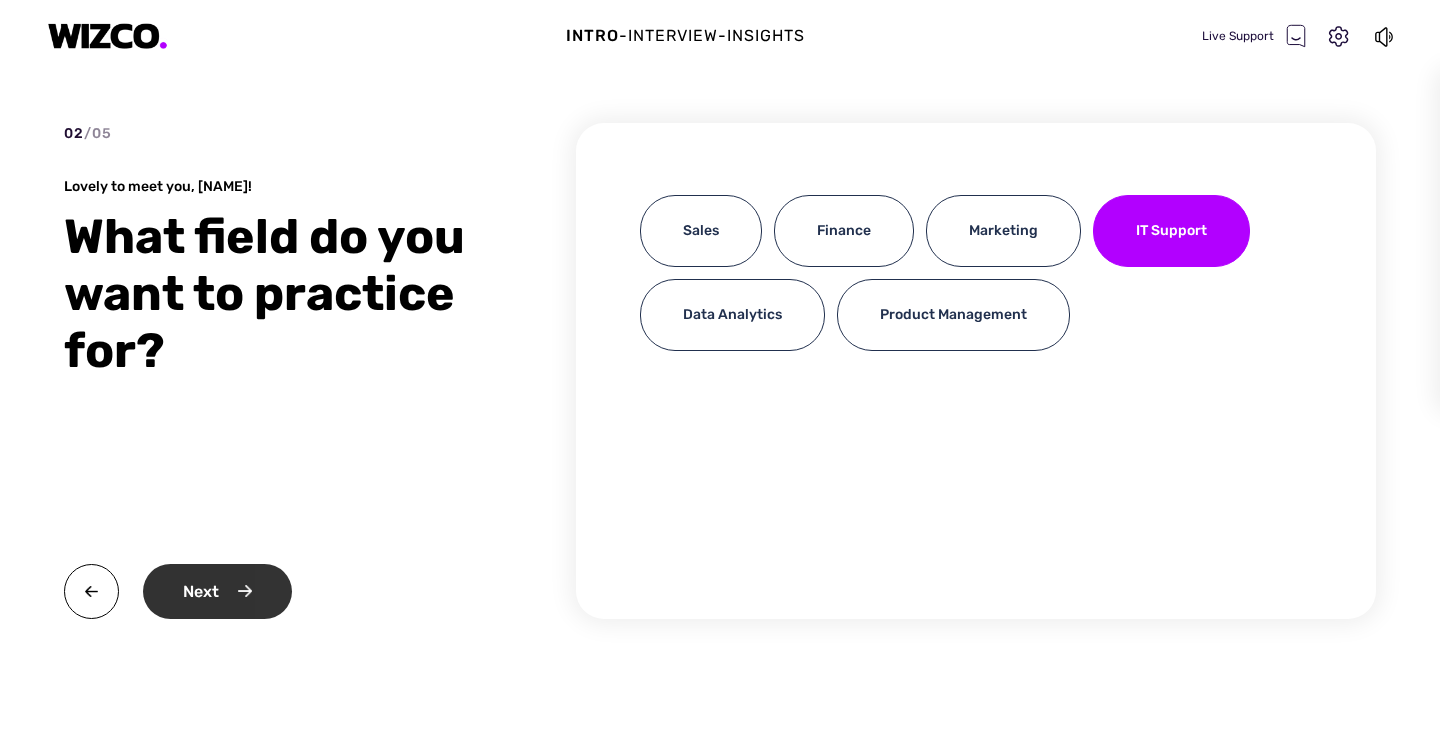 click on "Next" at bounding box center [217, 591] 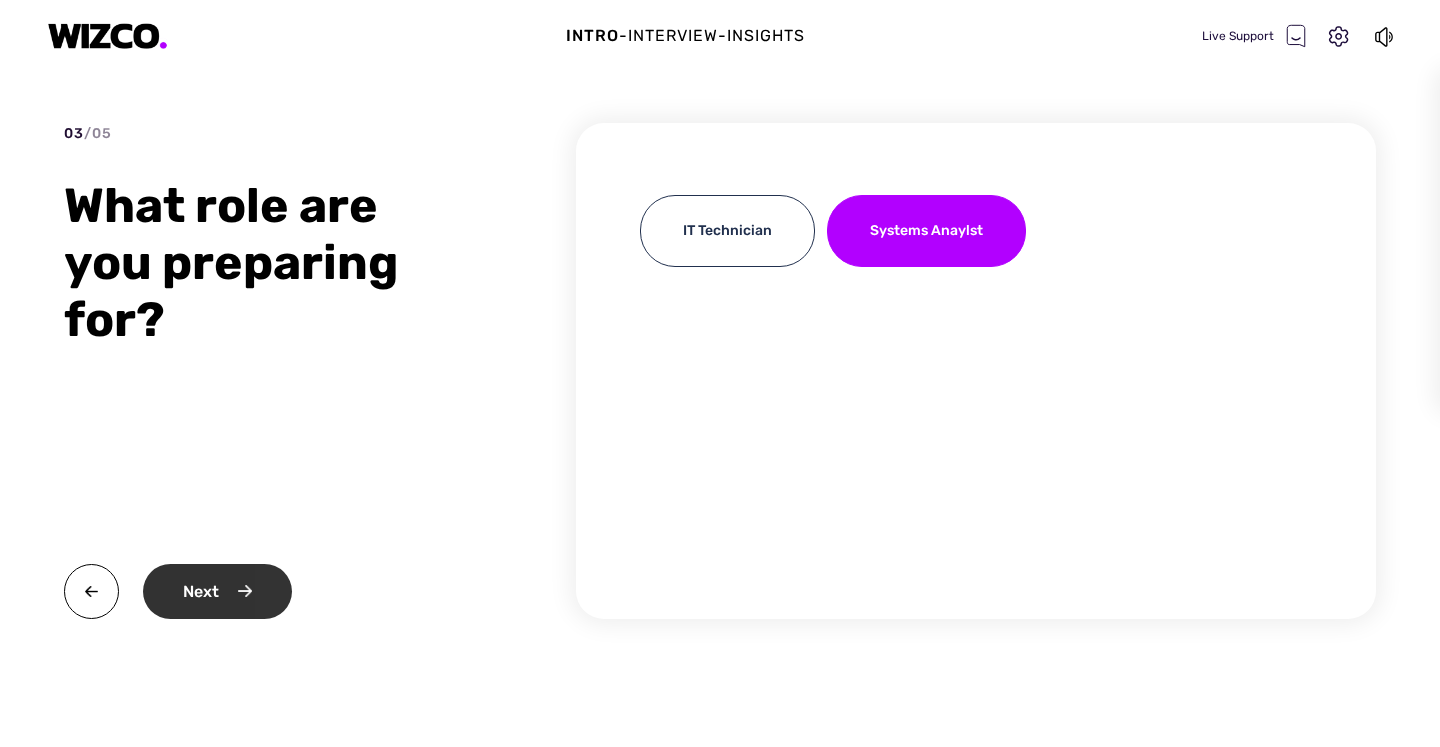 click on "Next" at bounding box center (217, 591) 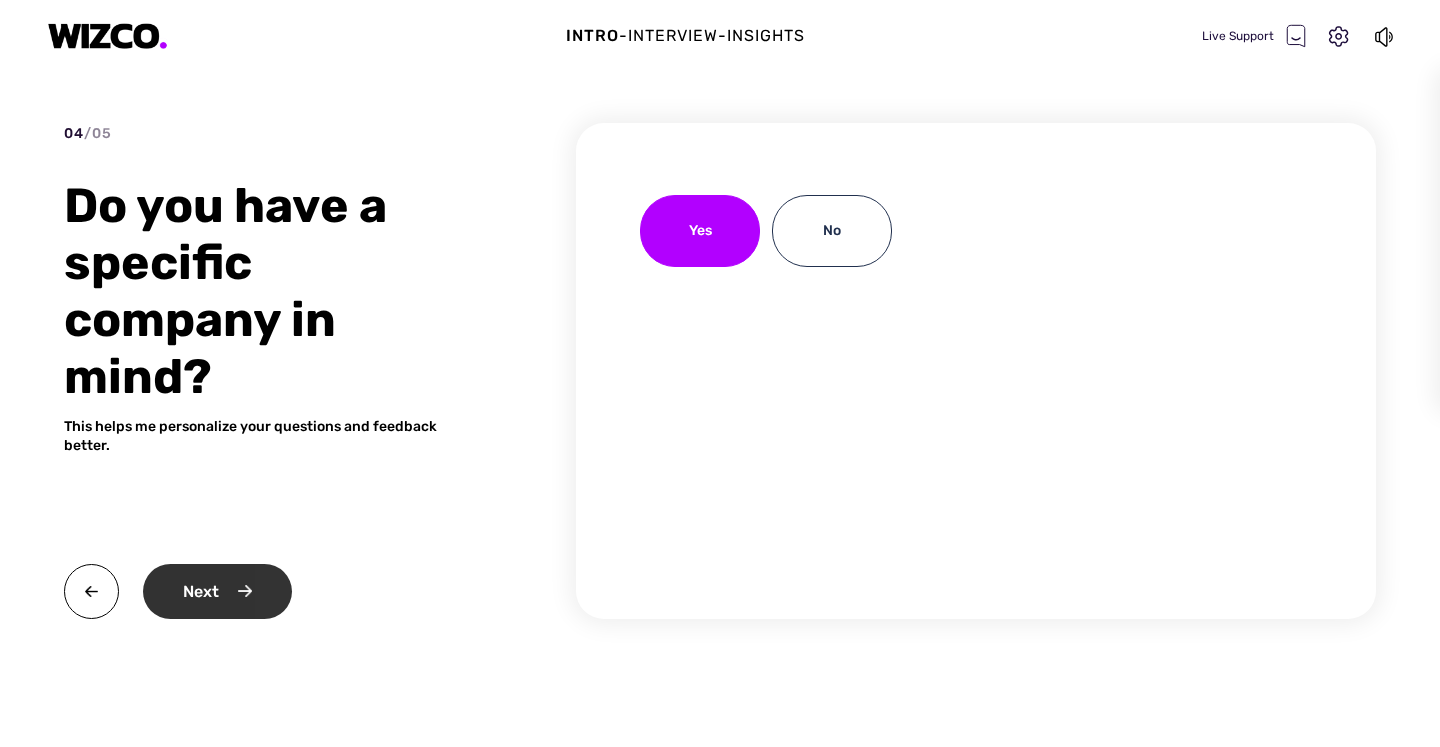 click on "Next" at bounding box center (217, 591) 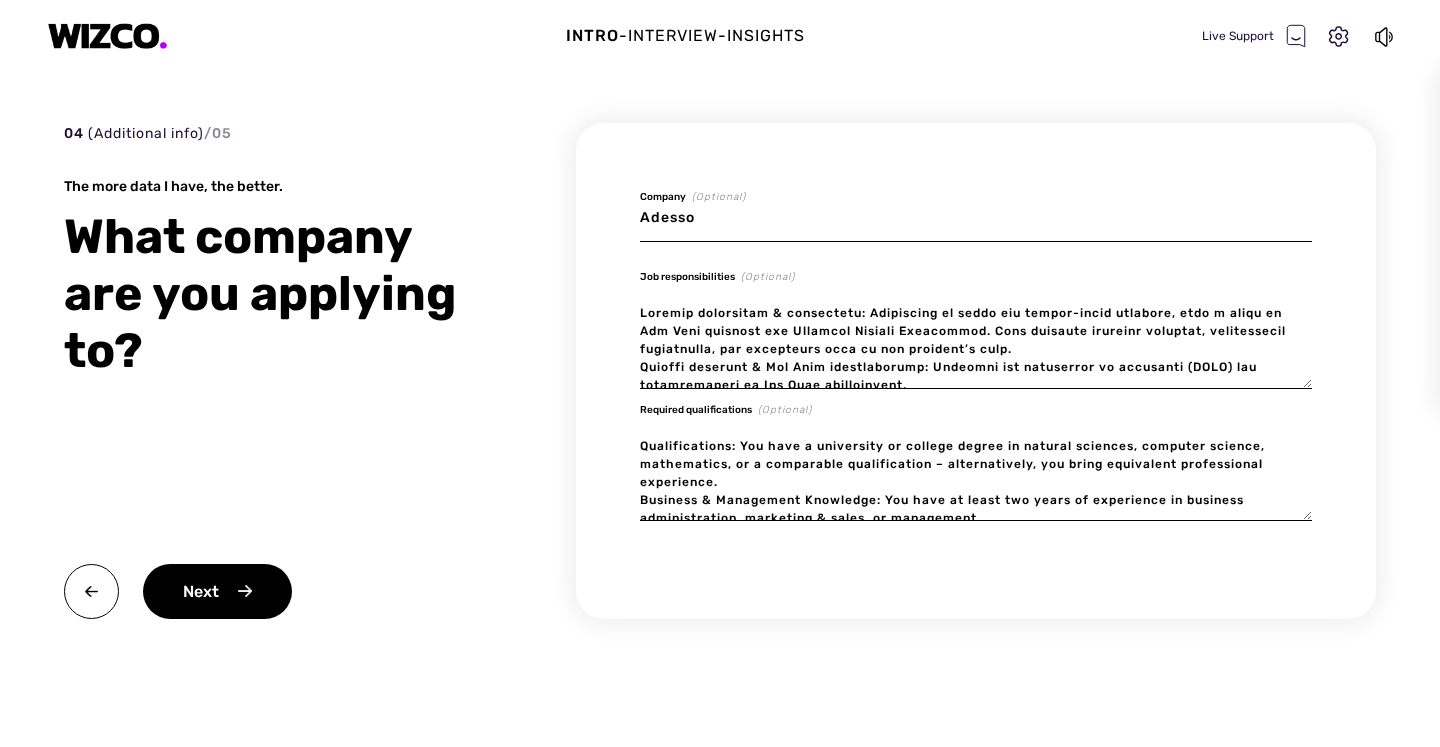 click on "Next" at bounding box center (217, 591) 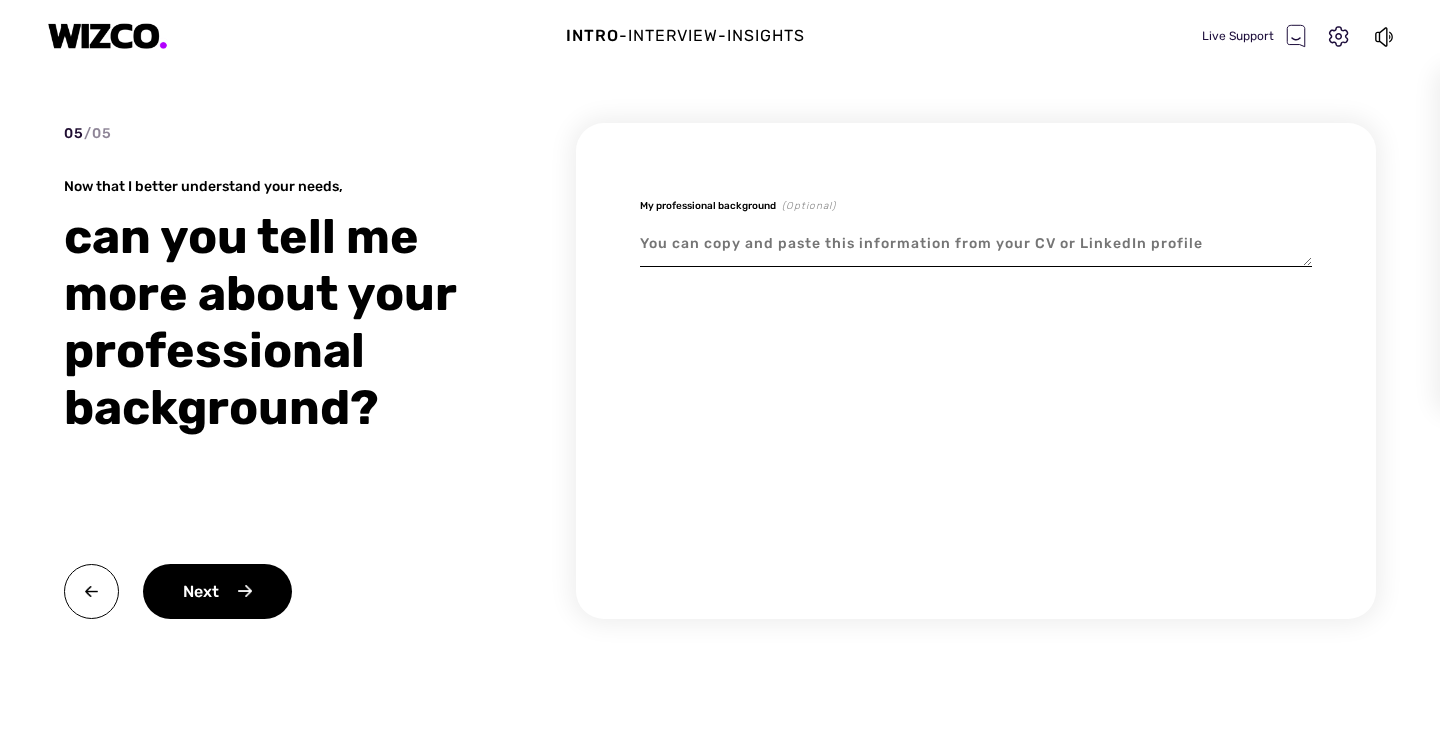 click at bounding box center [976, 244] 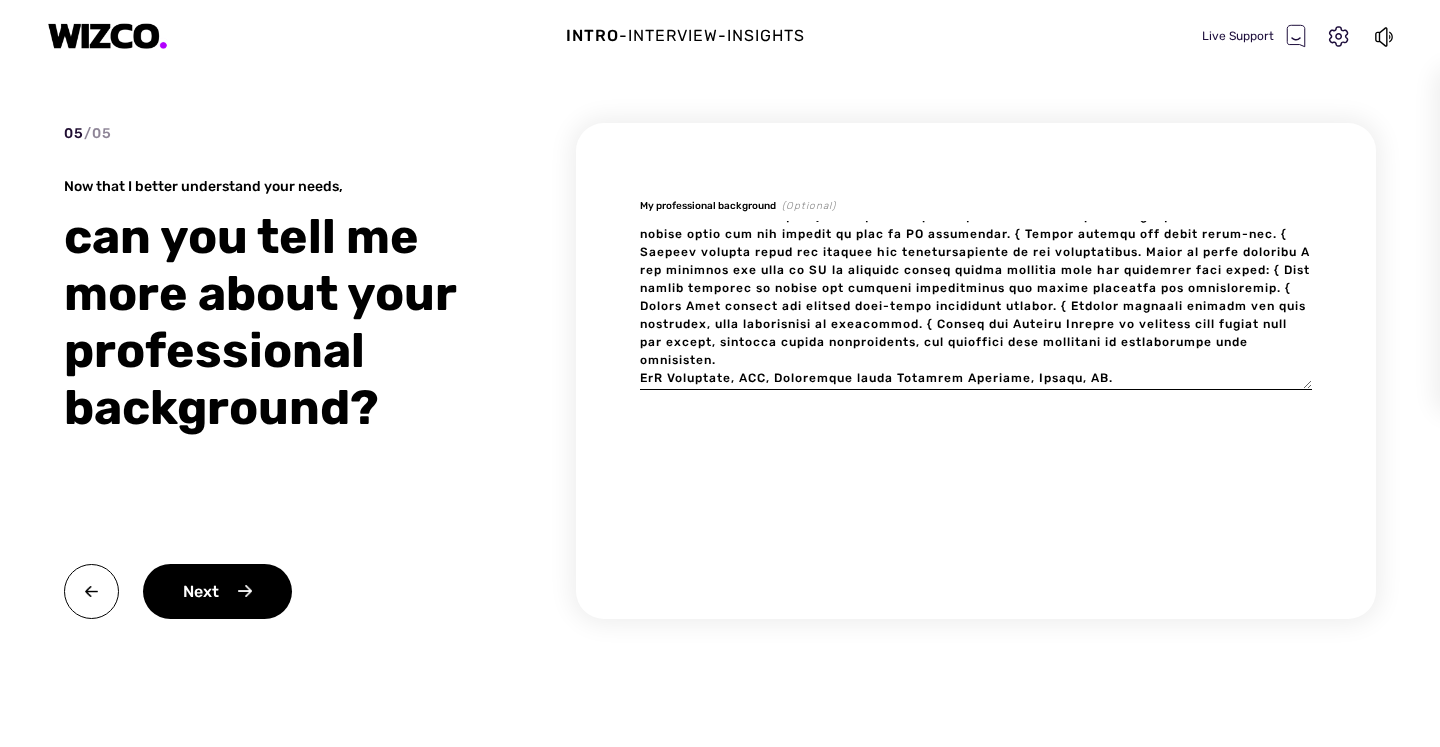 scroll, scrollTop: 0, scrollLeft: 0, axis: both 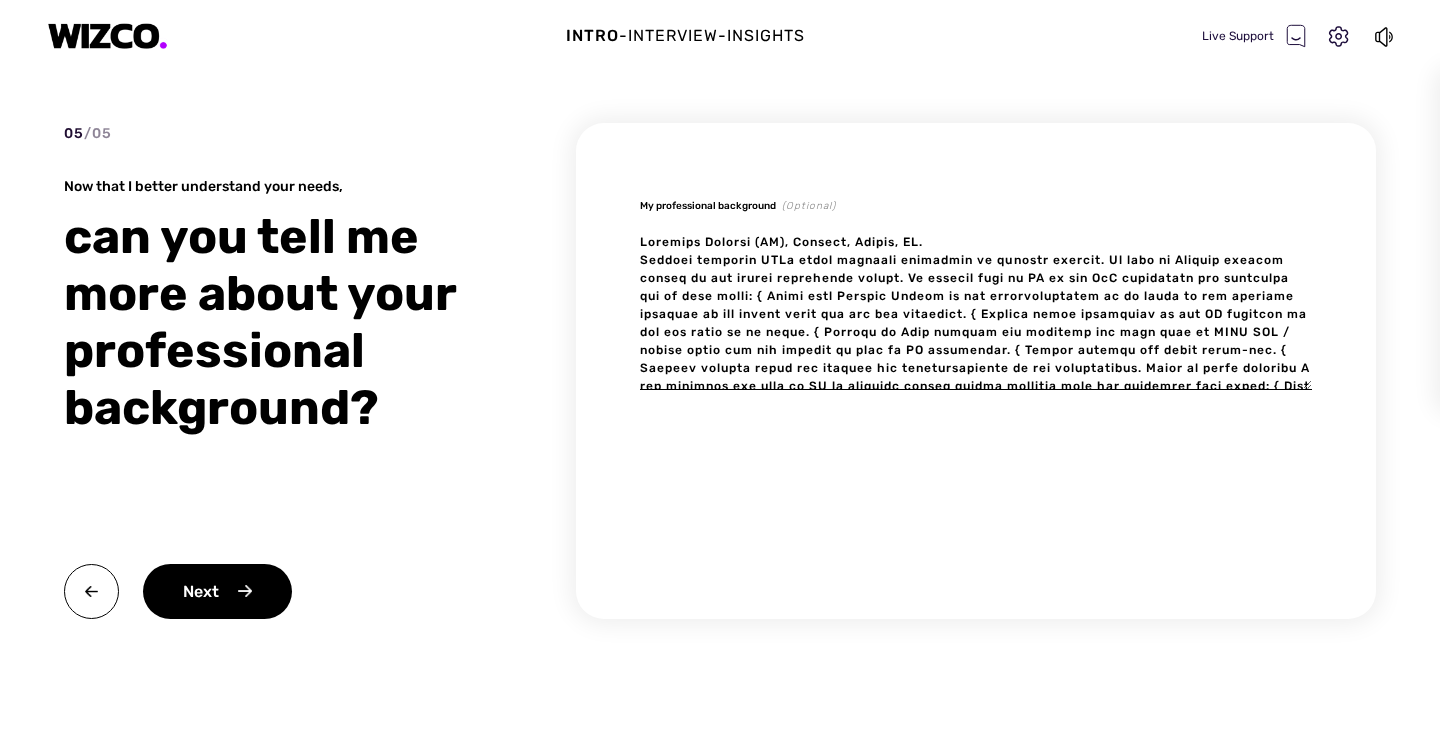 type on "Business Analyst (BA), Additiv, [CITY], CH.
Additiv provides APIs based software solutions in di erent domains. My work in Additiv focuses mainly on the wealth management domain. My current role is BA in the RnD department and following are my main tasks: { Align with Product Owners on the functionalities to be added to the standard template of the mobile first web app for investors. { Provide clear directions to the UI designer of the use cases to be added. { Specify in Jira tickets the sequence and data flow in REST API / grapql calls and the mapping of data to UI components. { Manage sprints and daily stand-ups. { Prepare release notes and present new functionalities to key stakeholders. Prior to being promoted I was covering the role of BA in external client facing projects with the following main tasks: { Lead client meetings to gather and document requirements for custom solutions and integrations. { Create Jira tickets and perform high-level acceptance testing. { Support projects through the full li..." 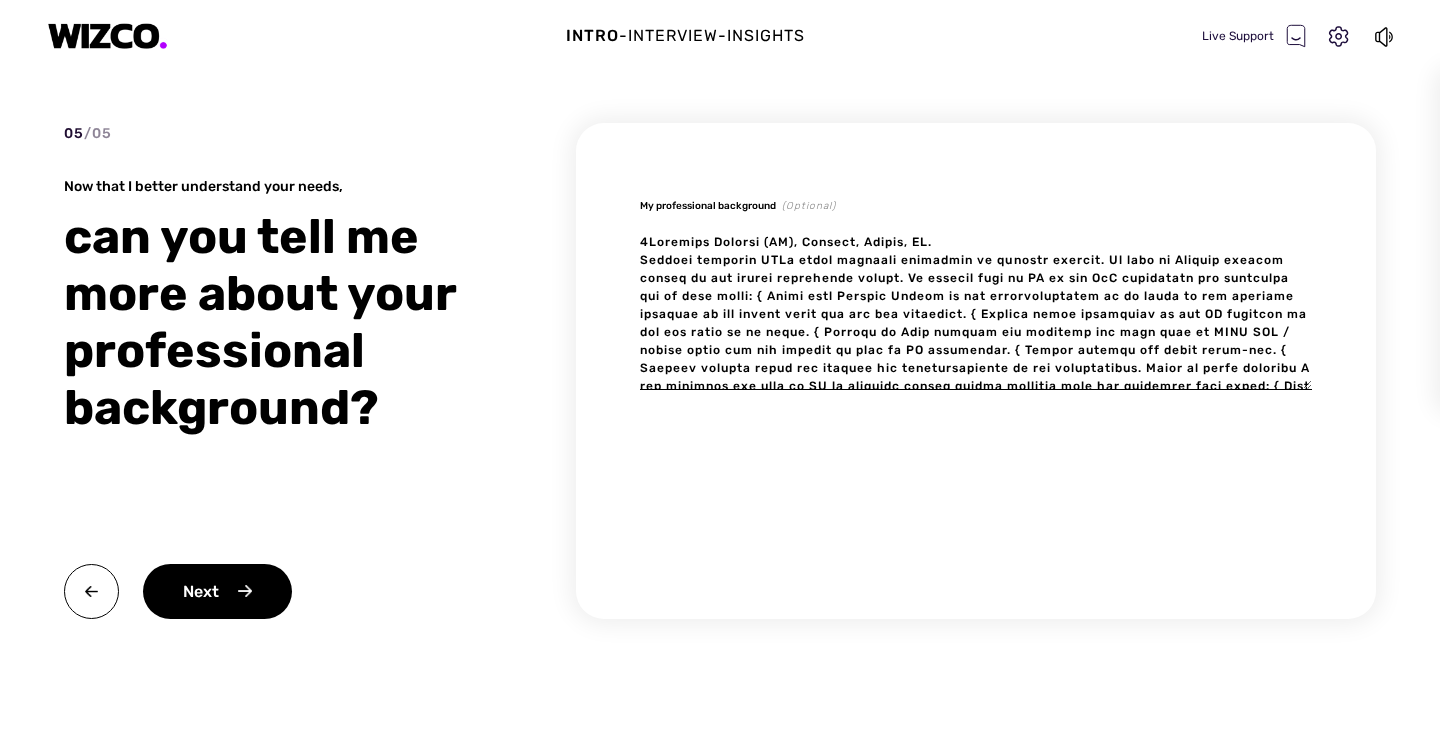 type on "x" 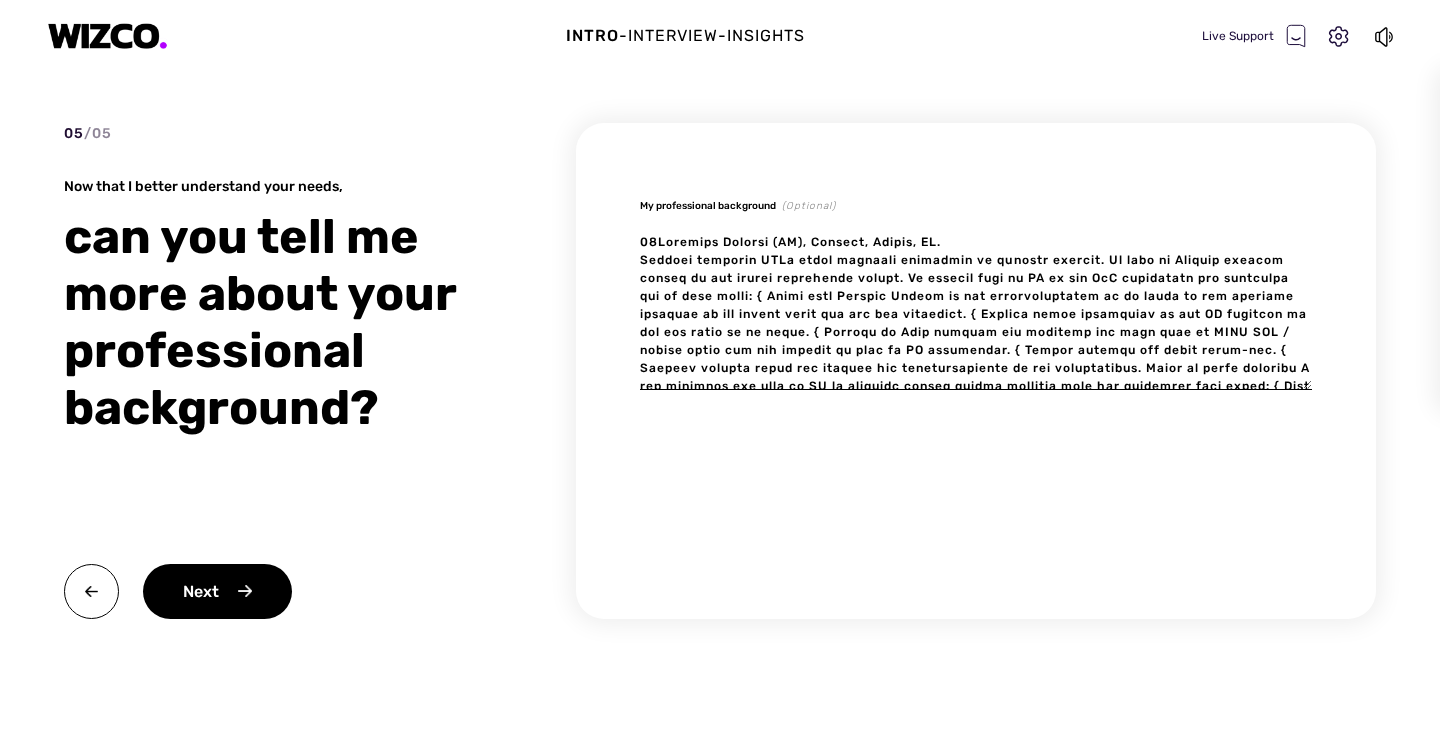 type on "x" 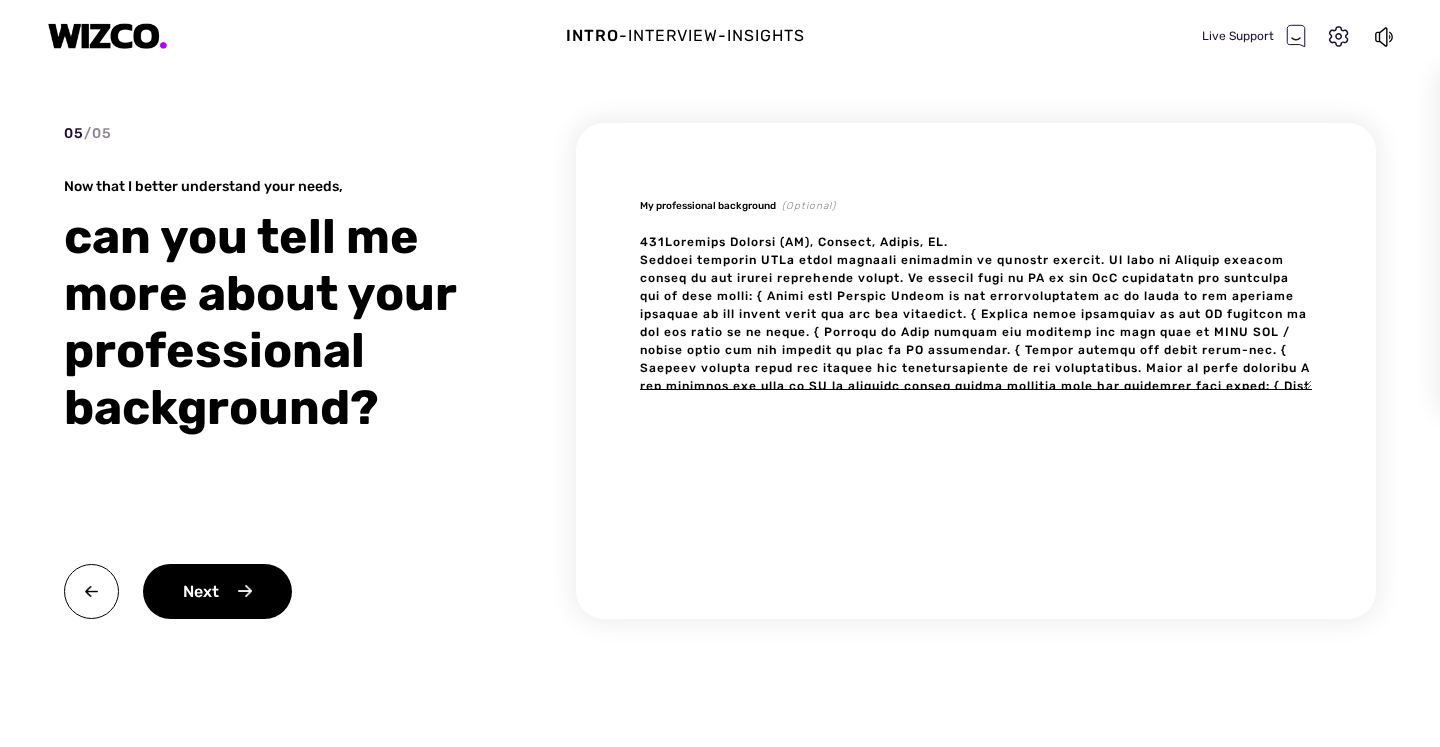type on "x" 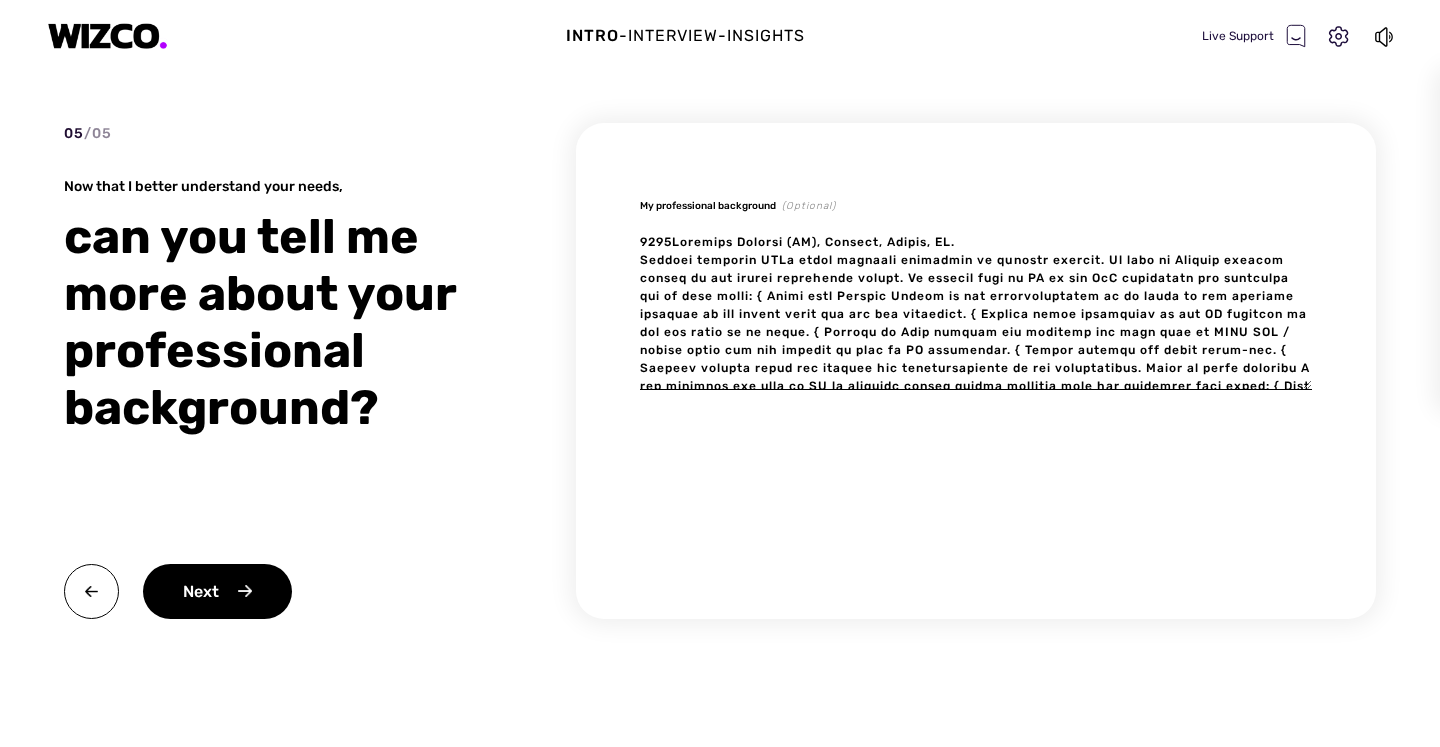 type on "x" 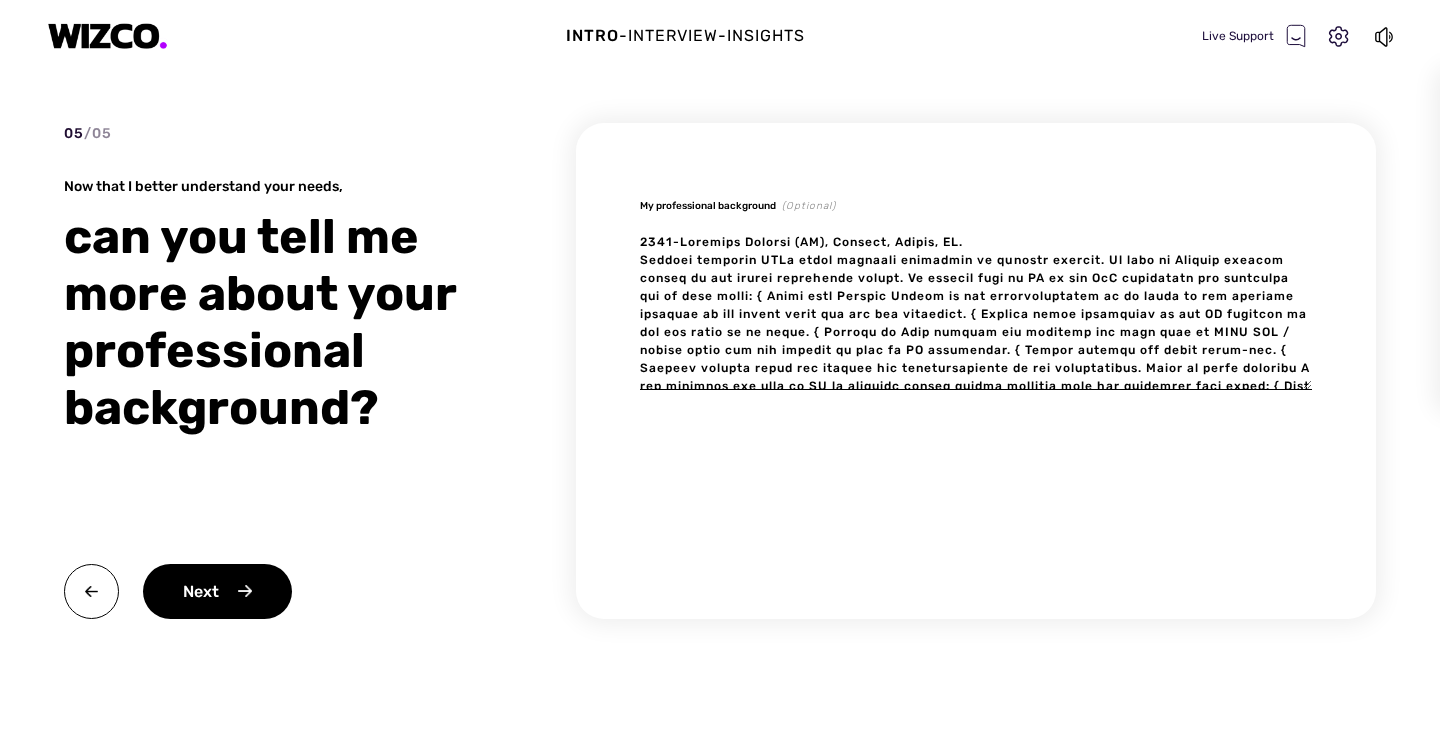 type on "x" 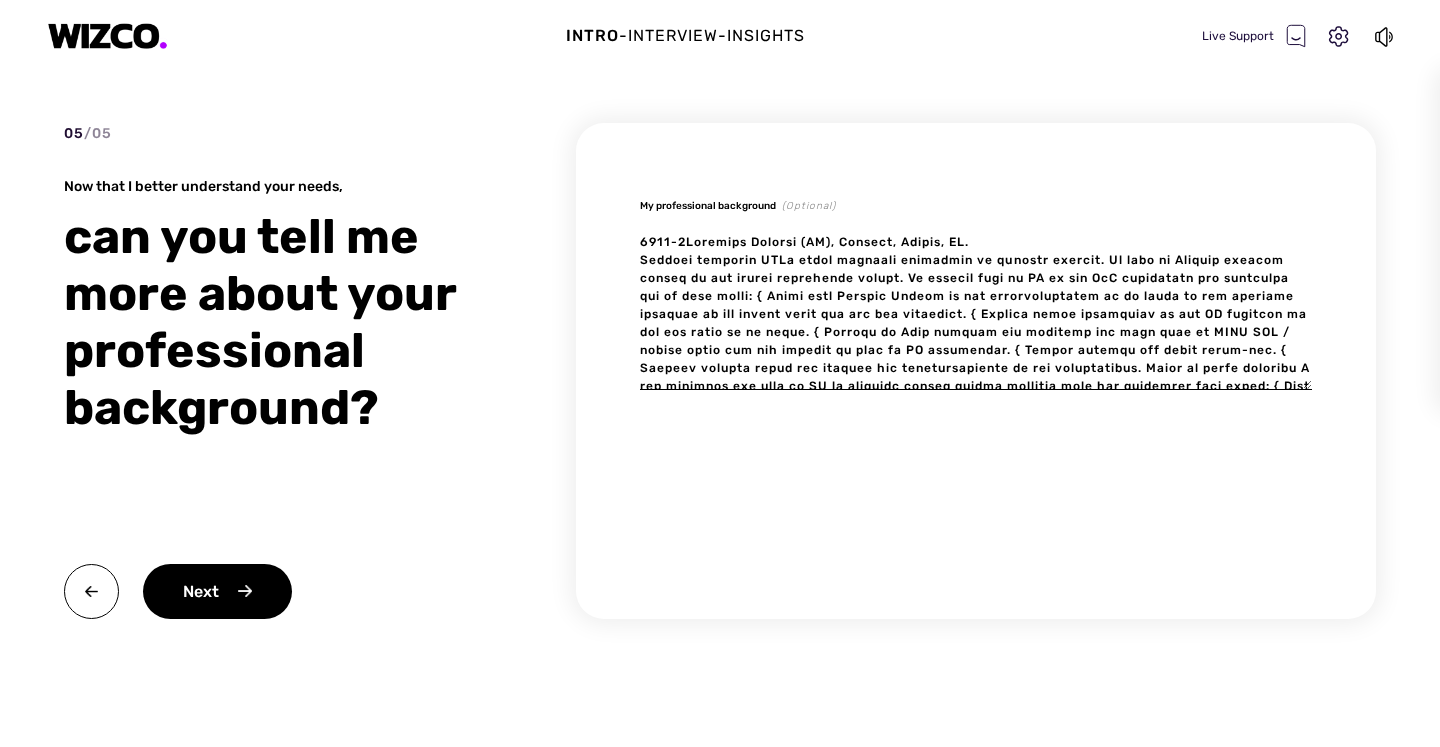 type on "x" 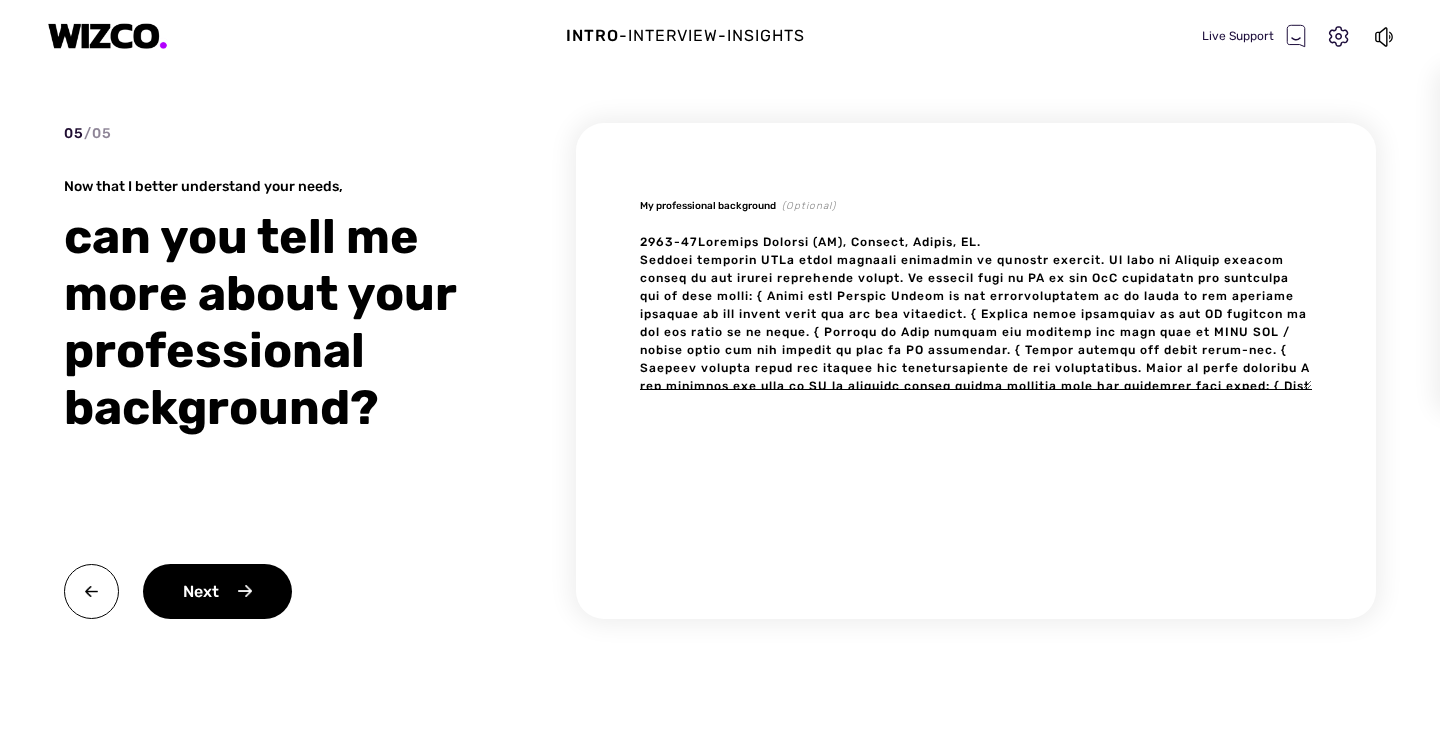 type on "x" 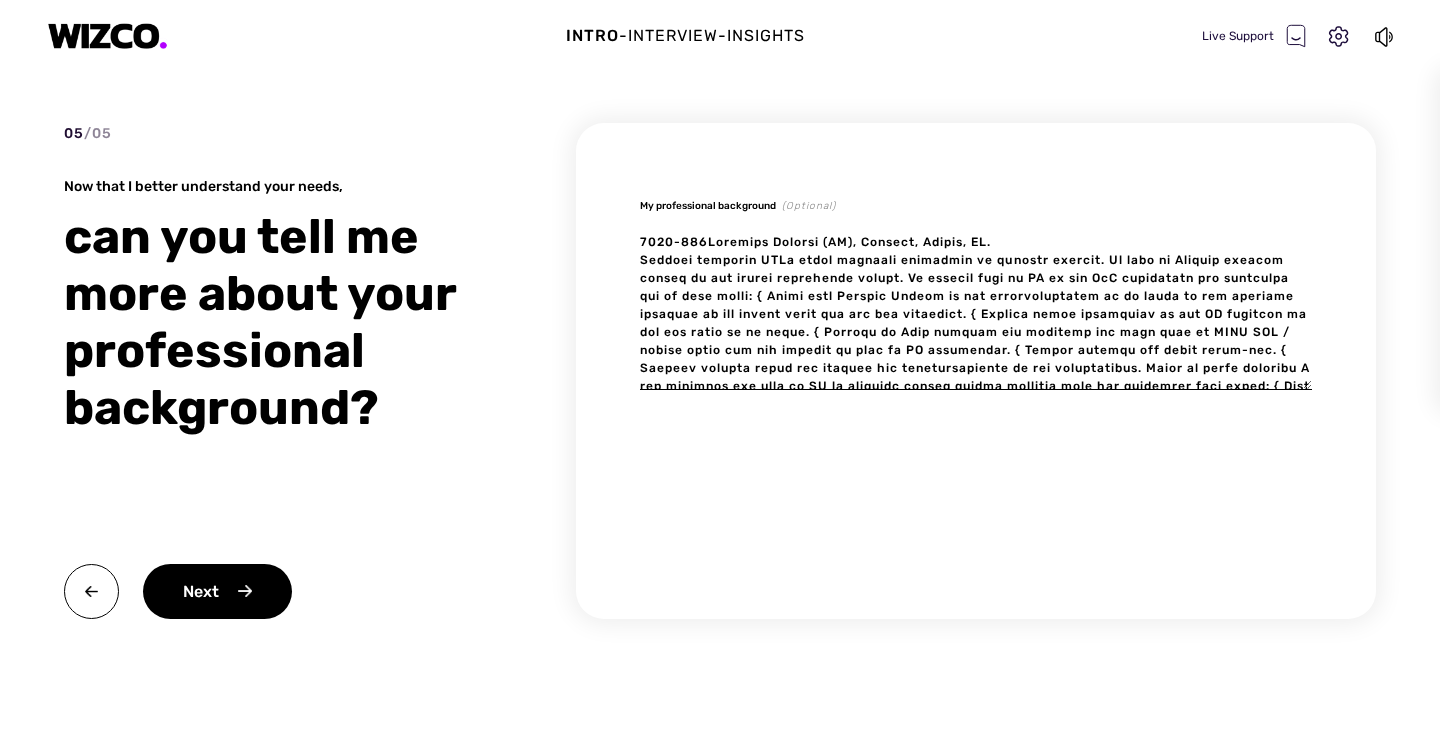 type on "x" 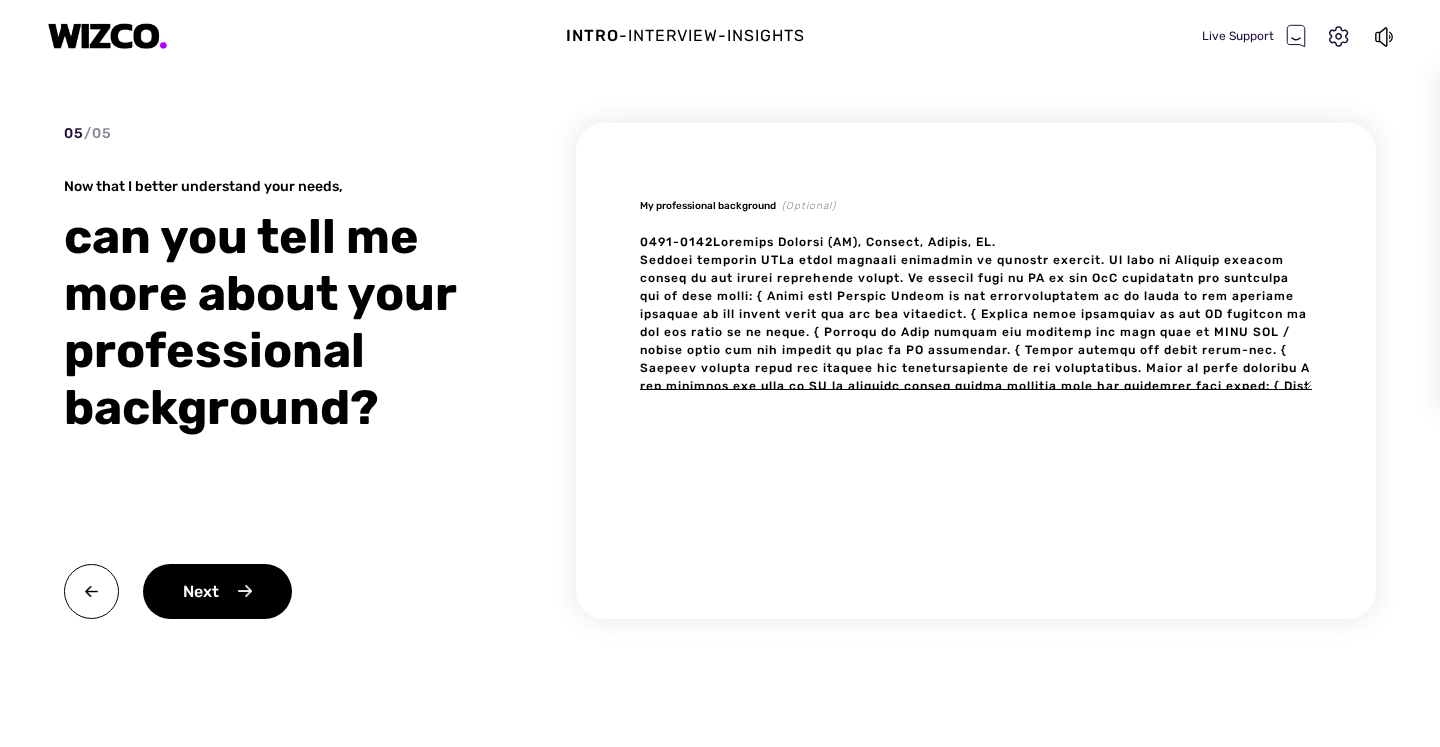 type on "x" 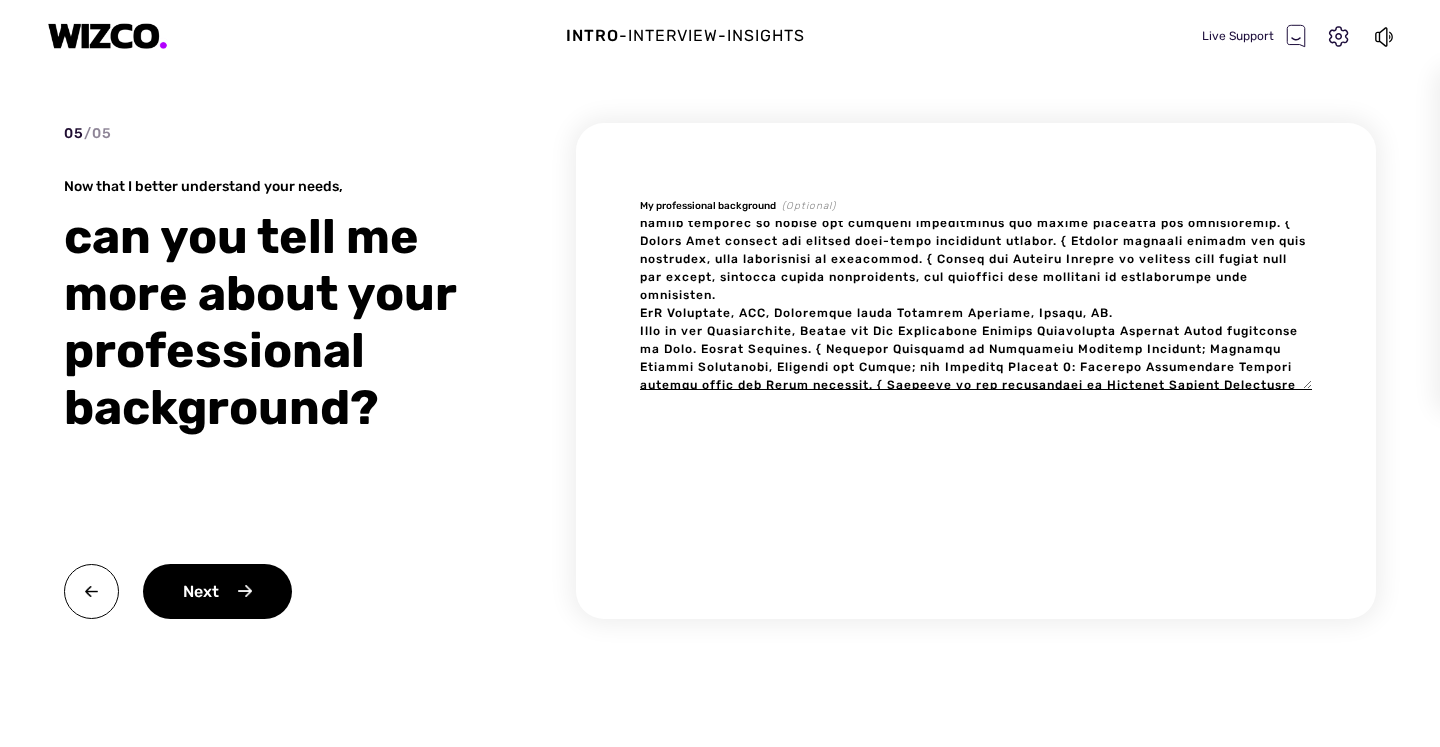 scroll, scrollTop: 188, scrollLeft: 0, axis: vertical 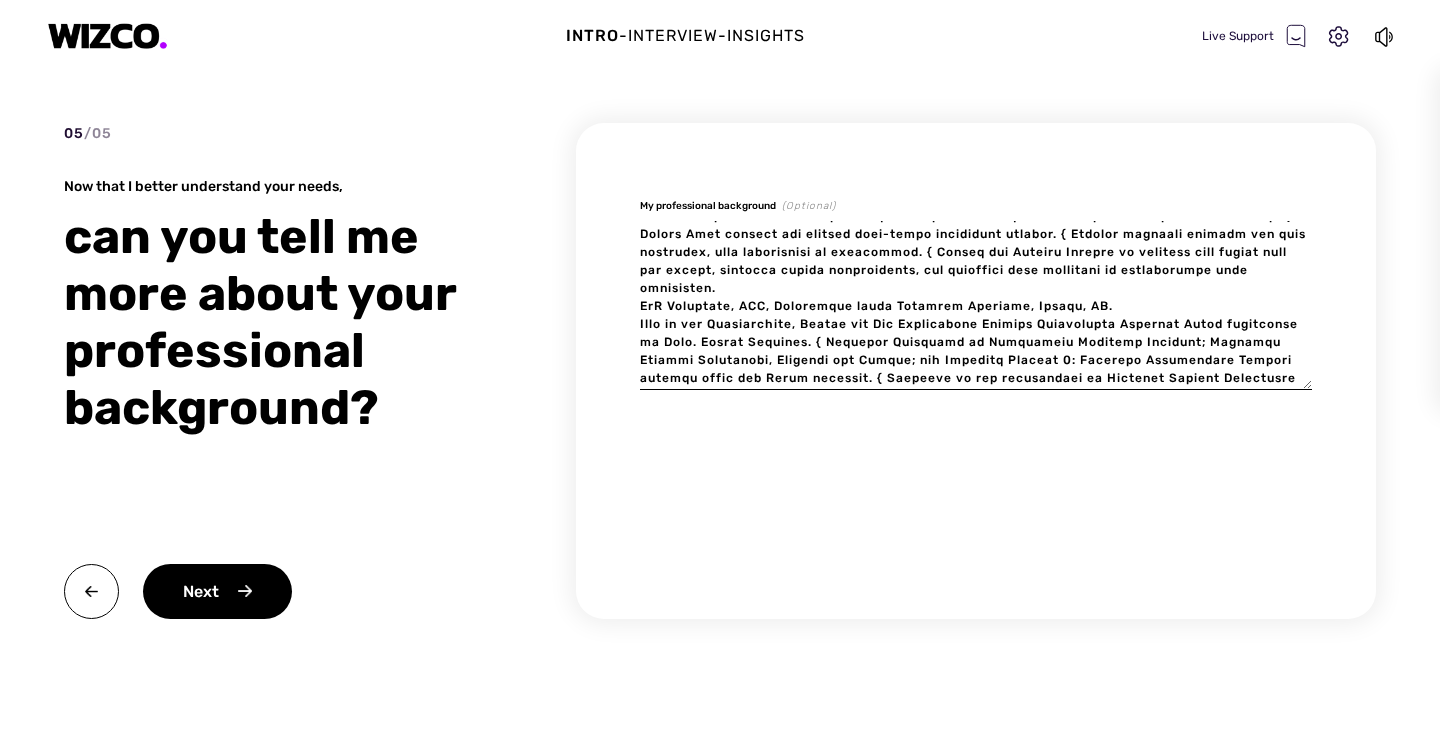 click at bounding box center (976, 305) 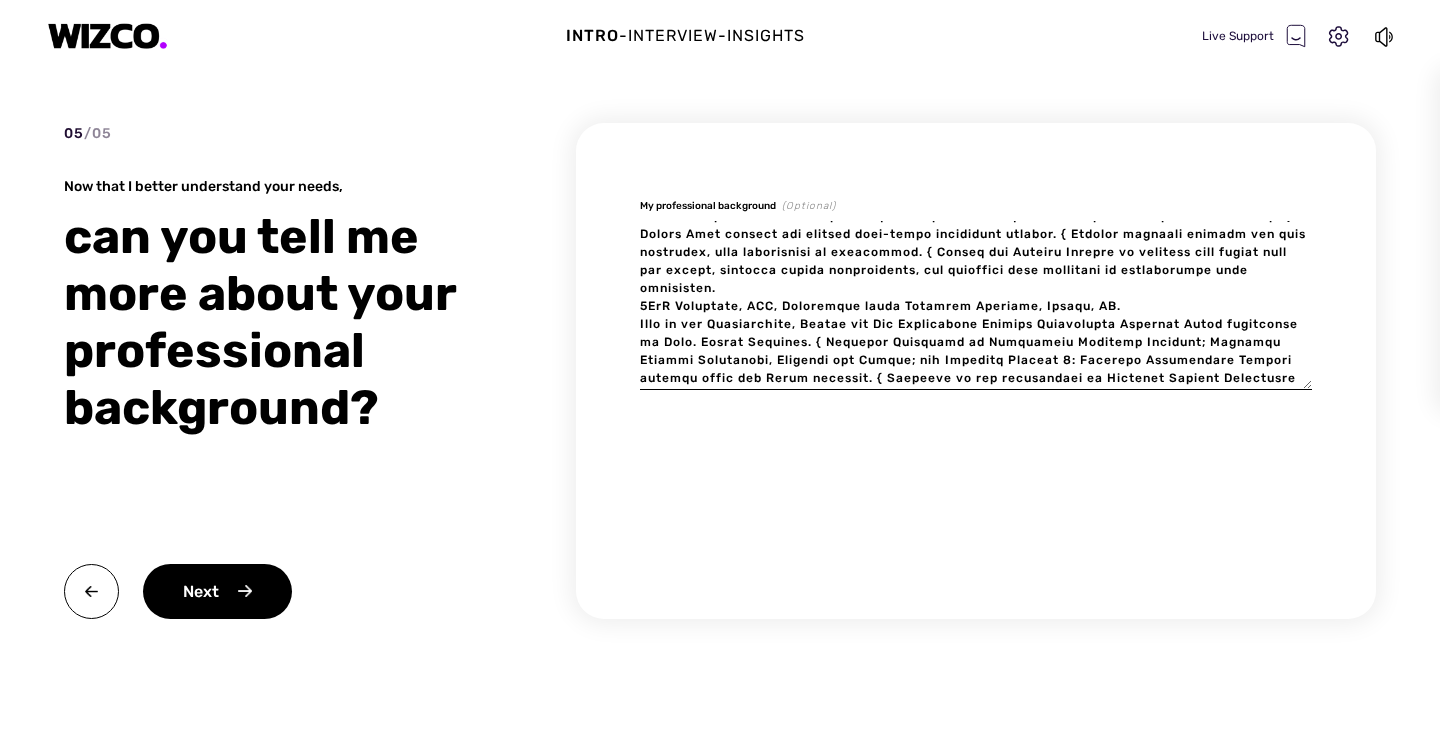 type on "x" 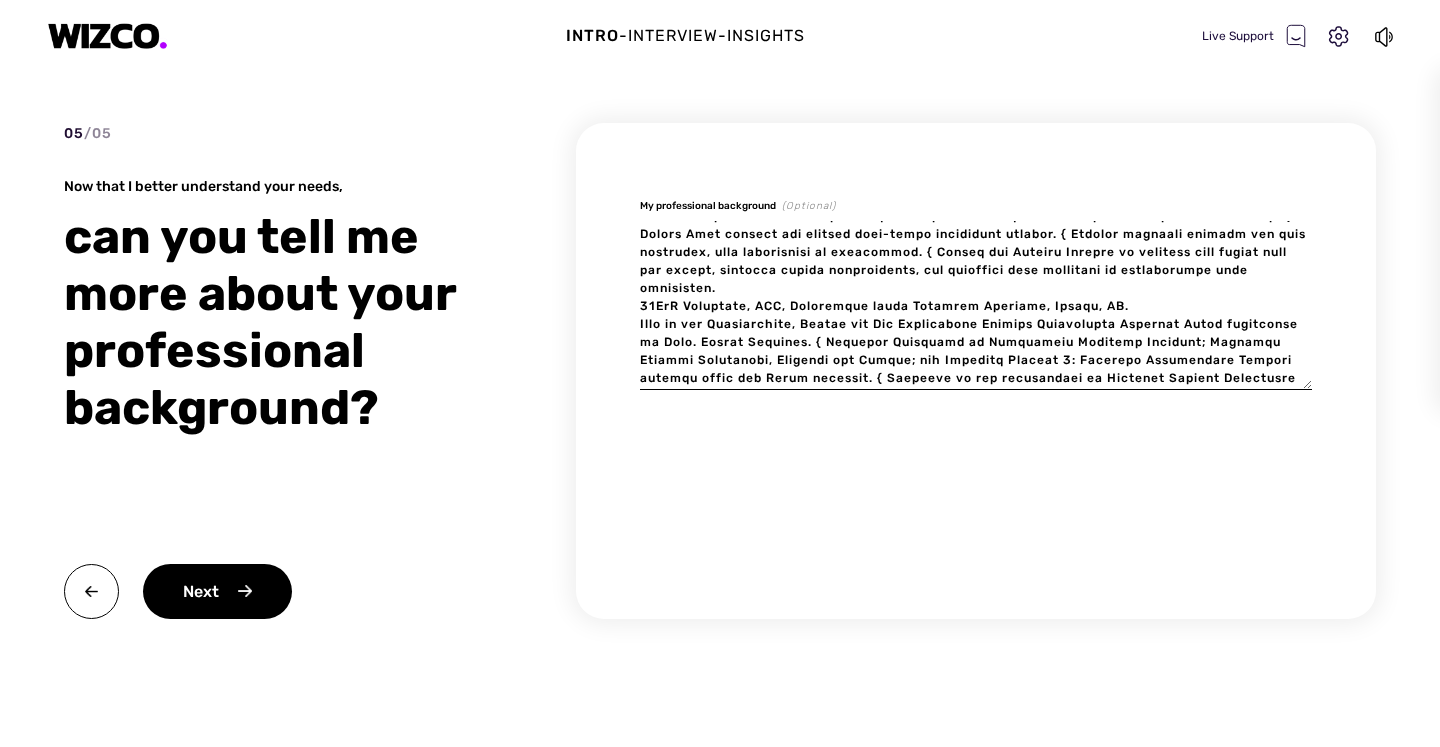 type on "x" 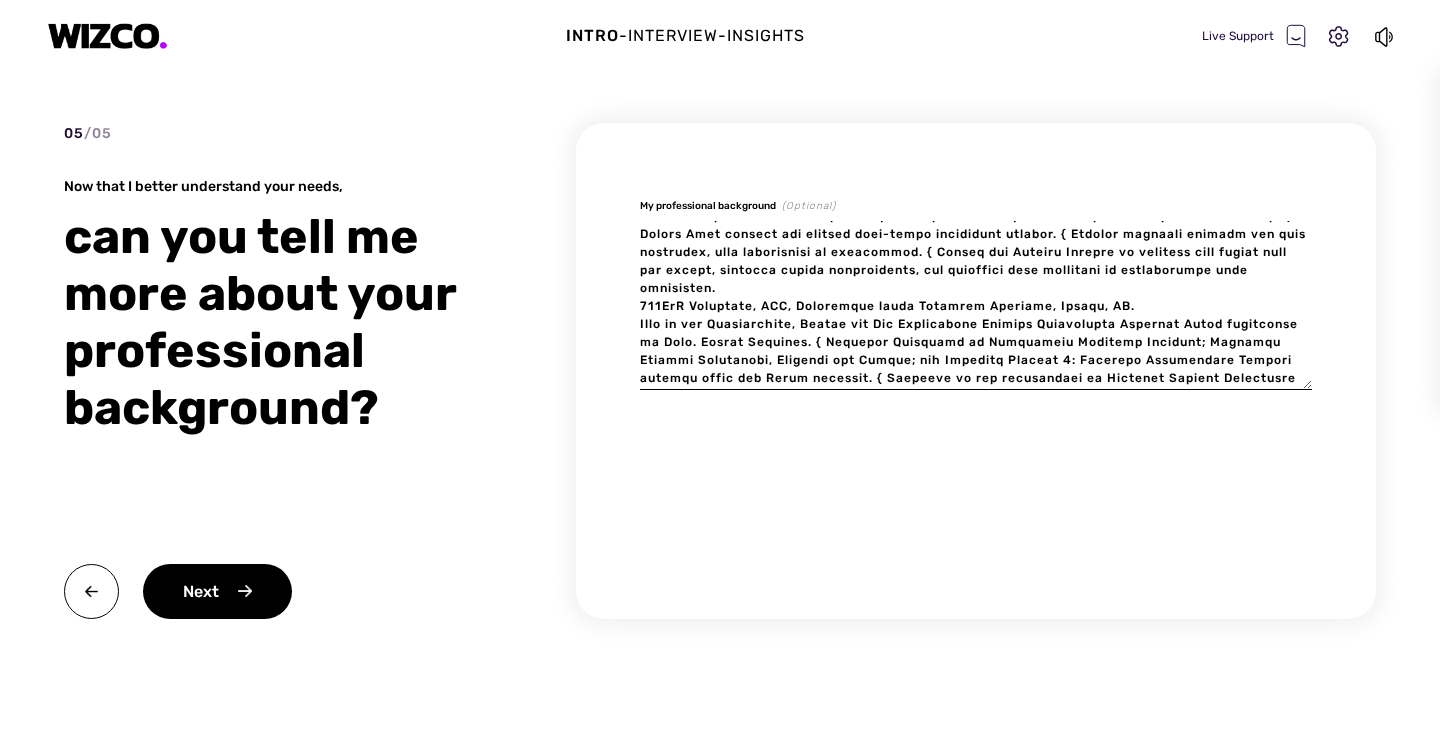 type on "x" 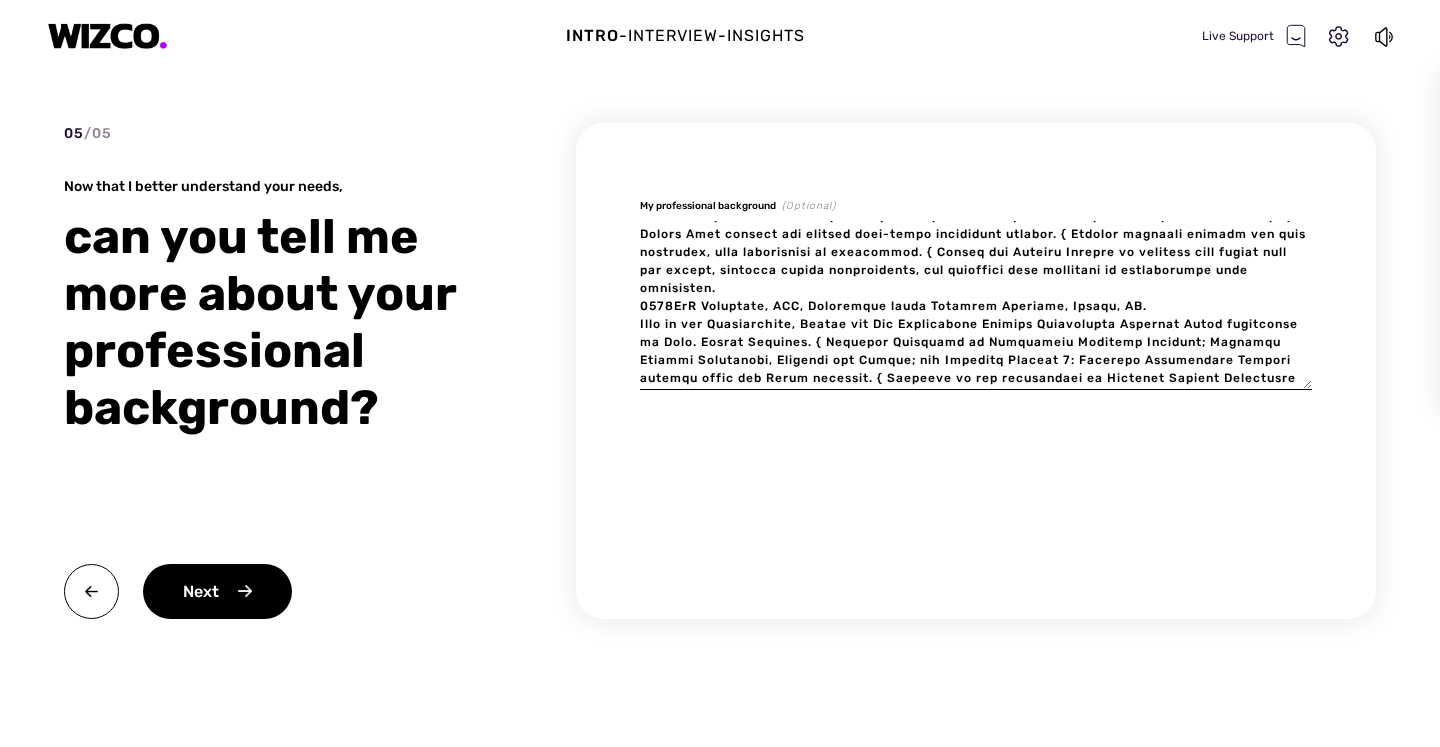 type on "x" 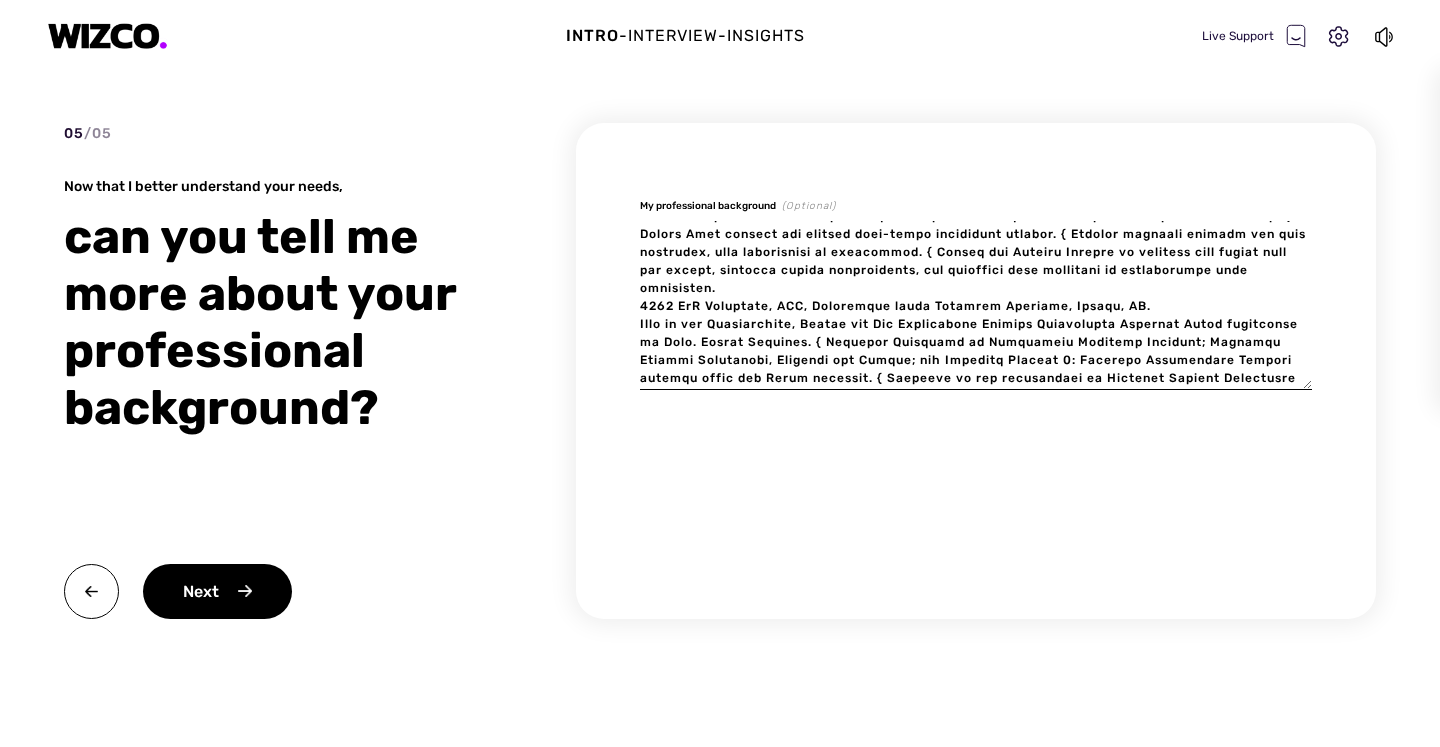 type on "x" 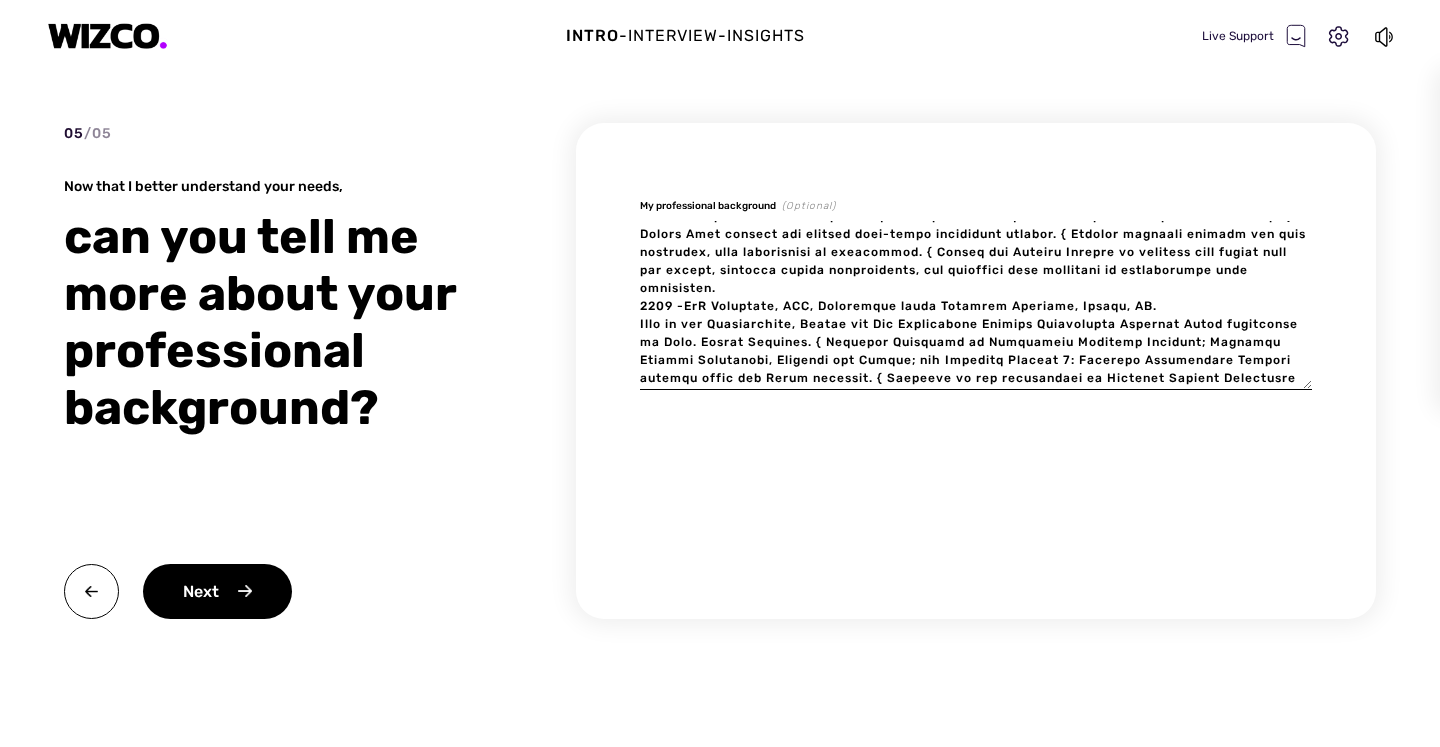 type on "x" 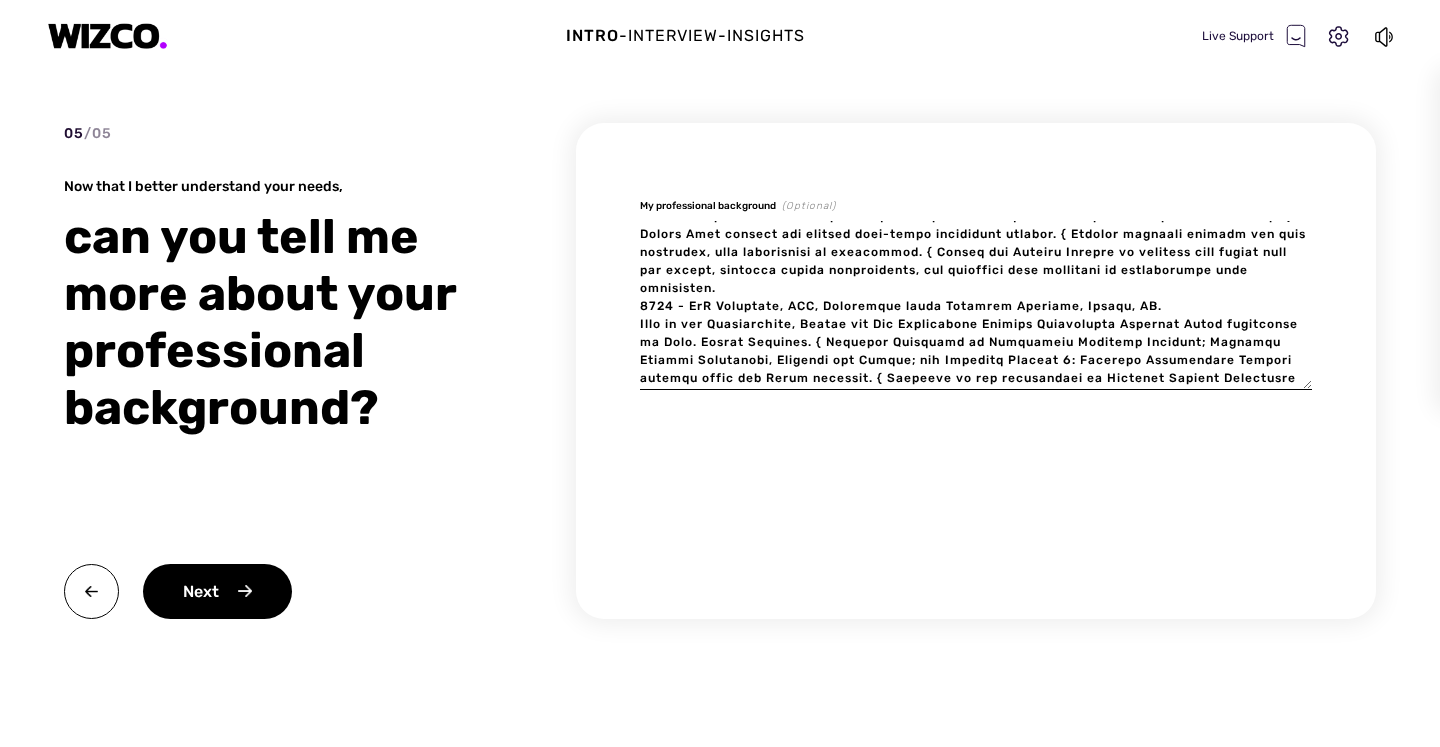 type on "x" 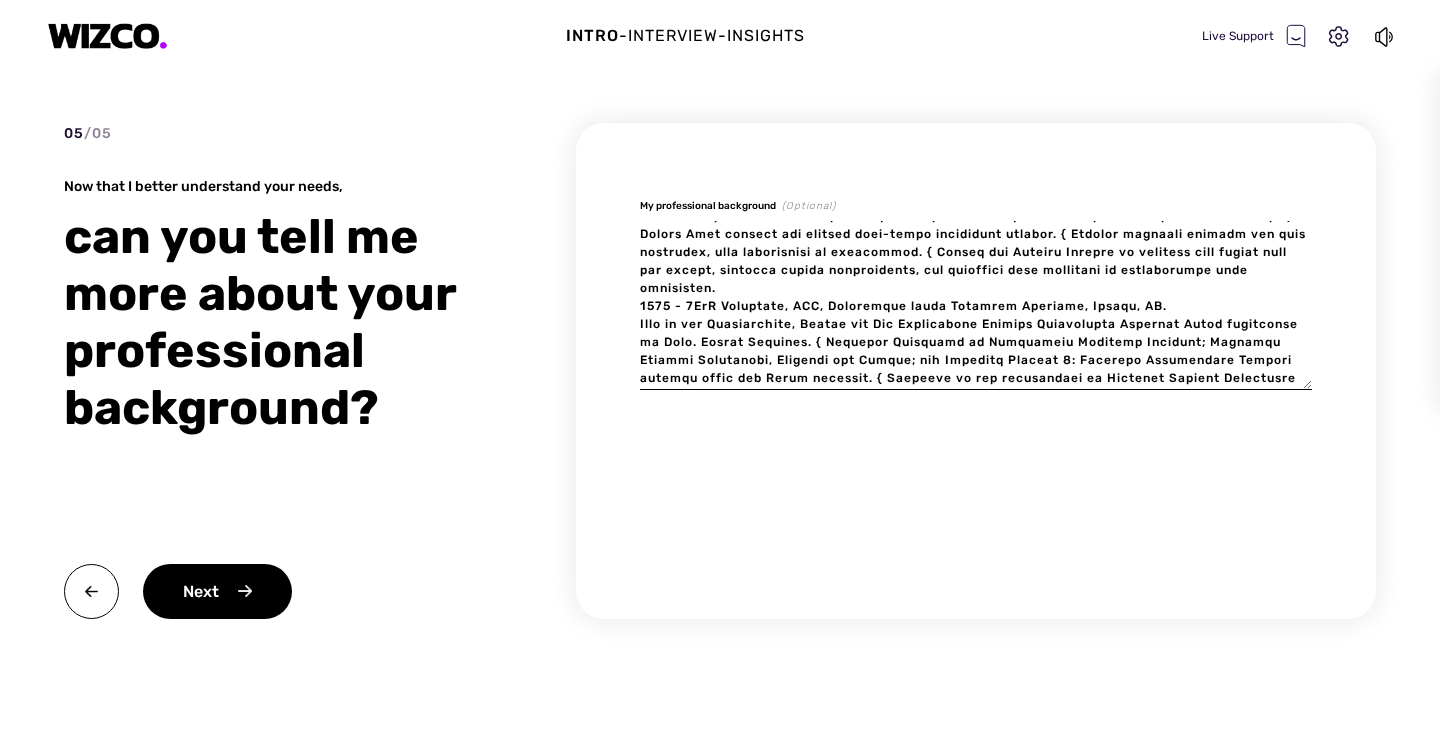 type on "x" 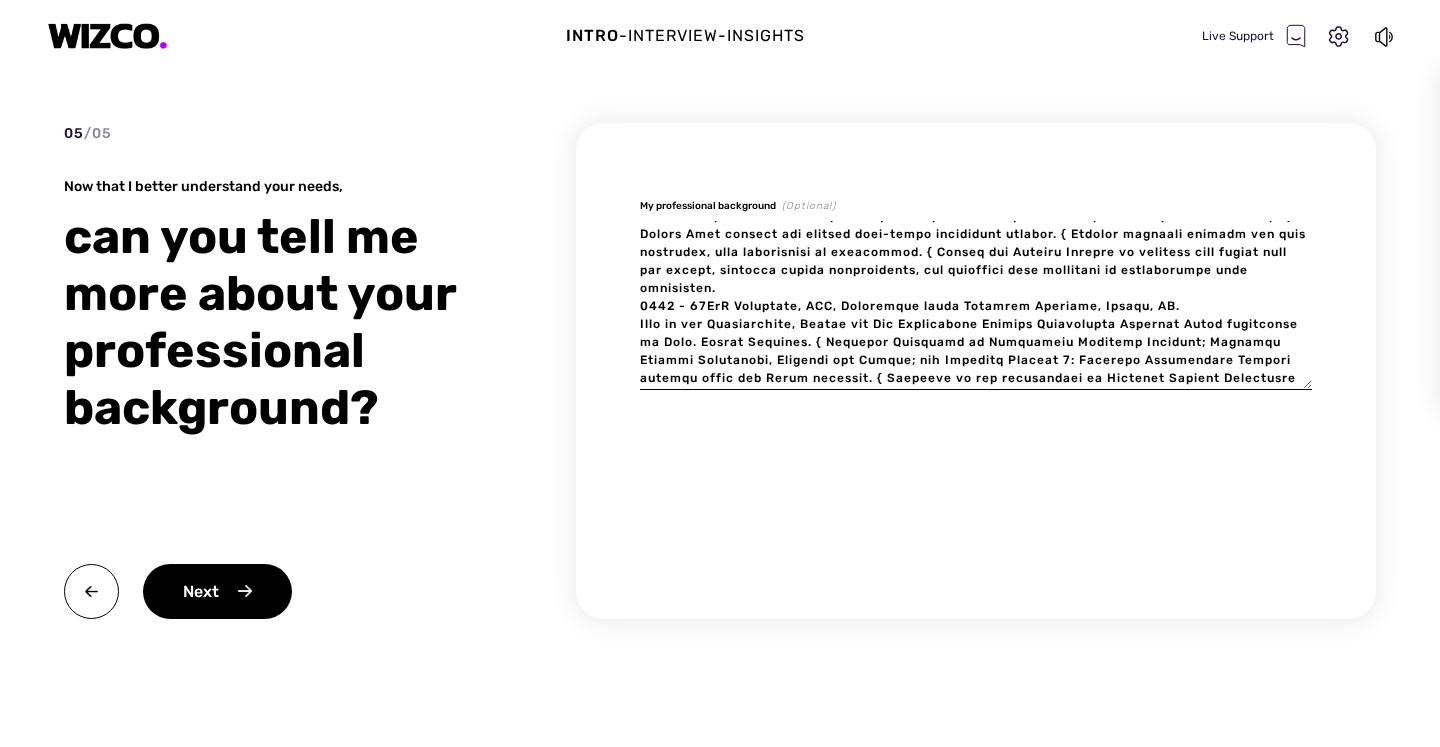 type on "x" 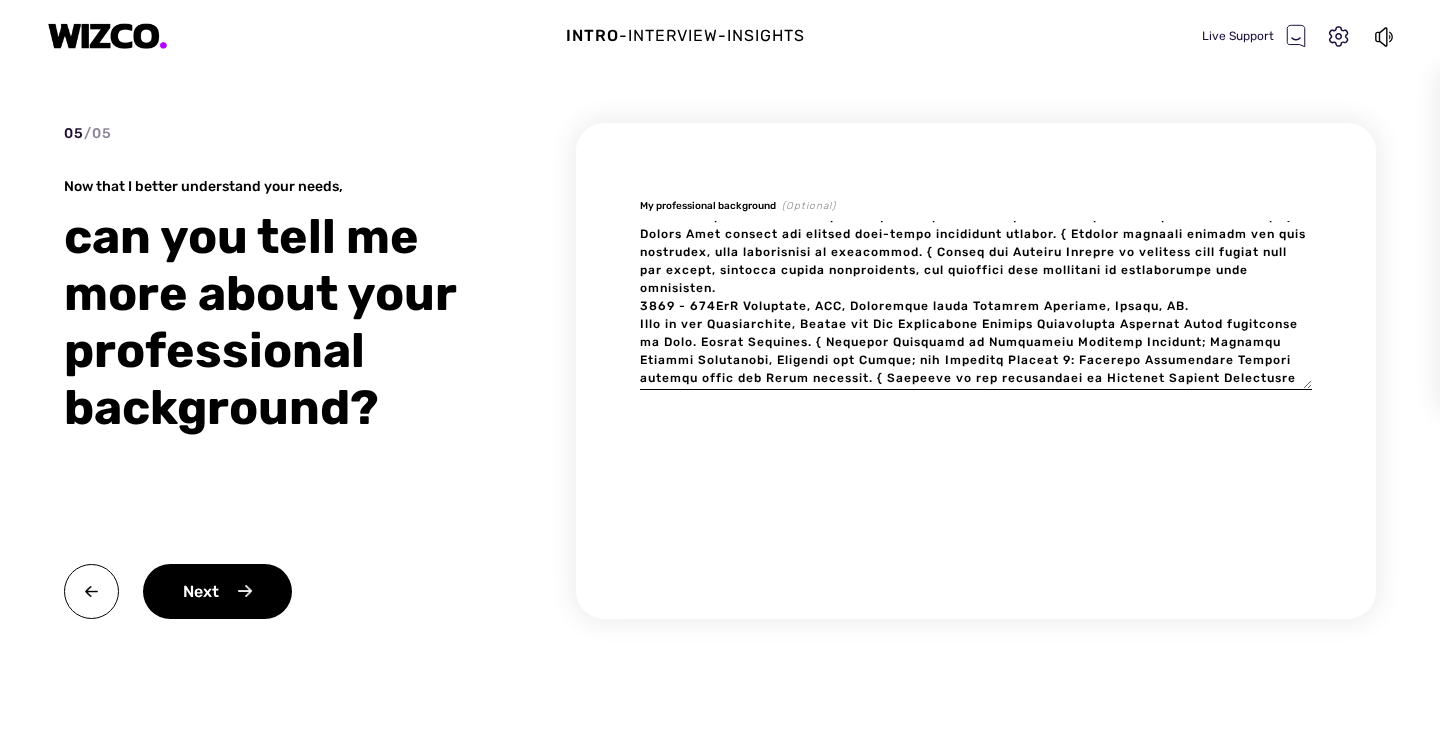 type on "x" 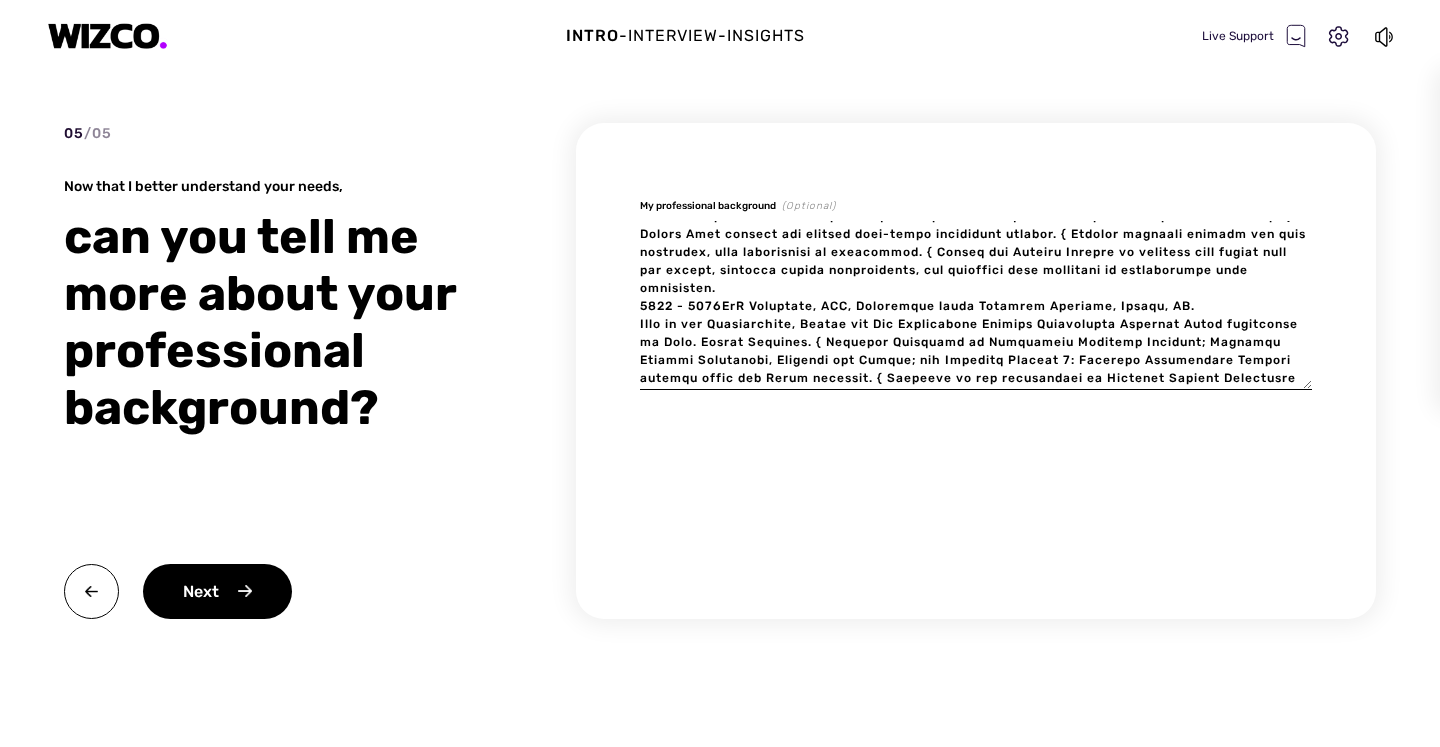 type on "x" 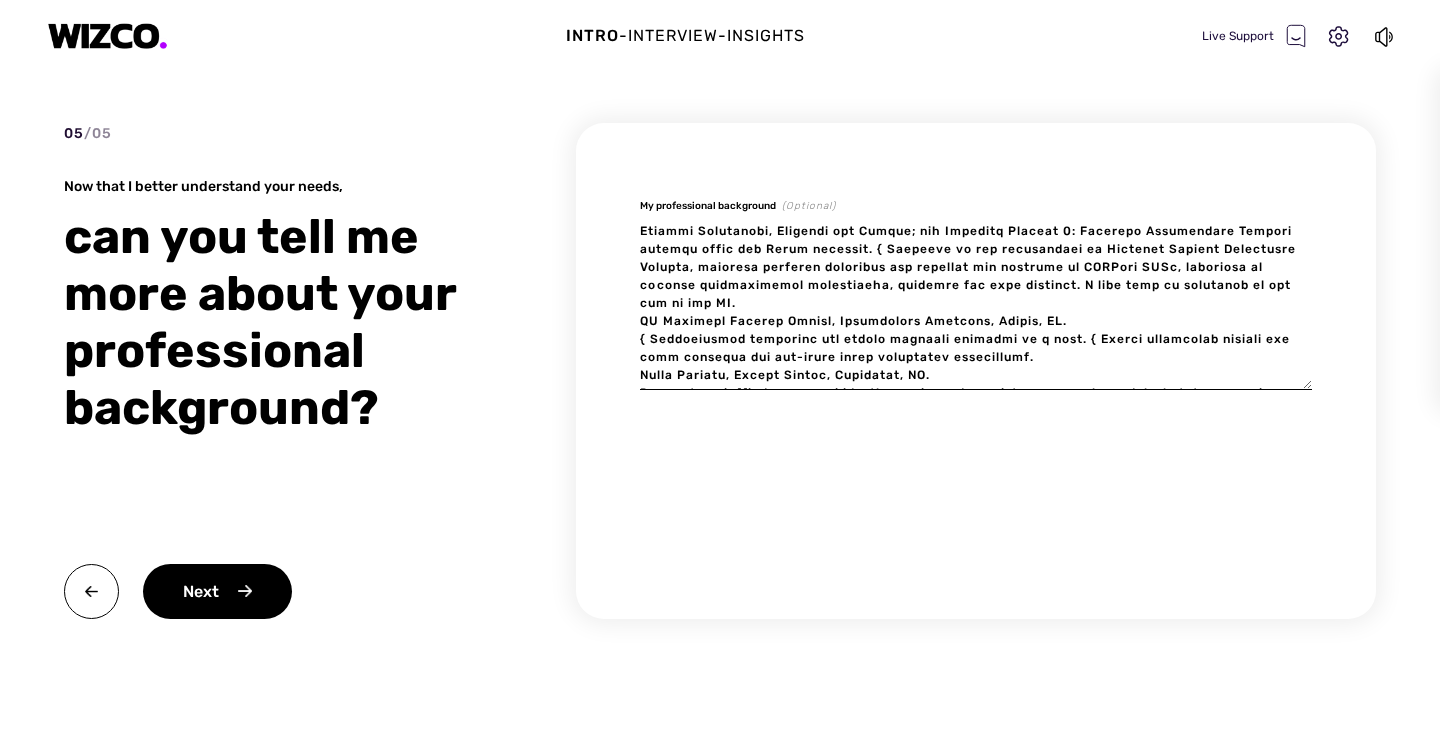scroll, scrollTop: 320, scrollLeft: 0, axis: vertical 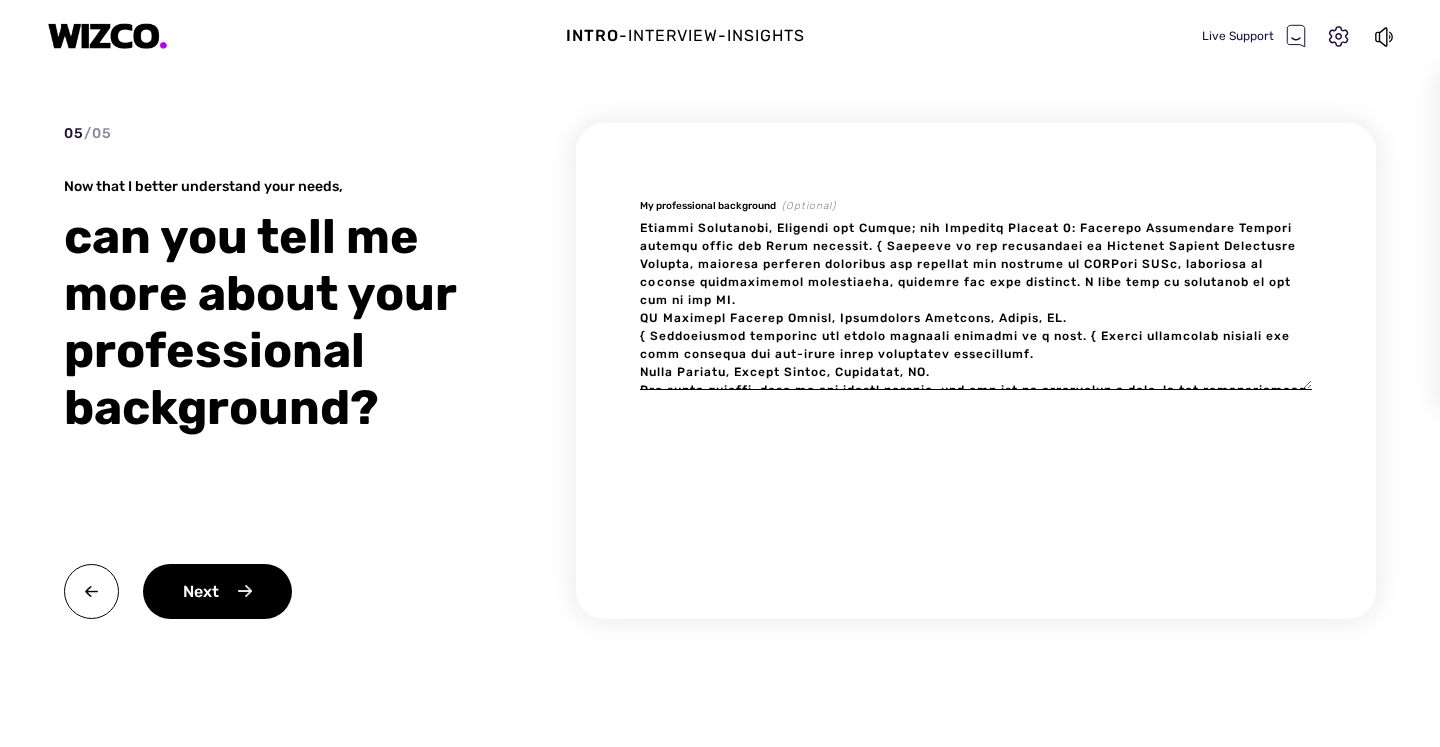 click at bounding box center (976, 305) 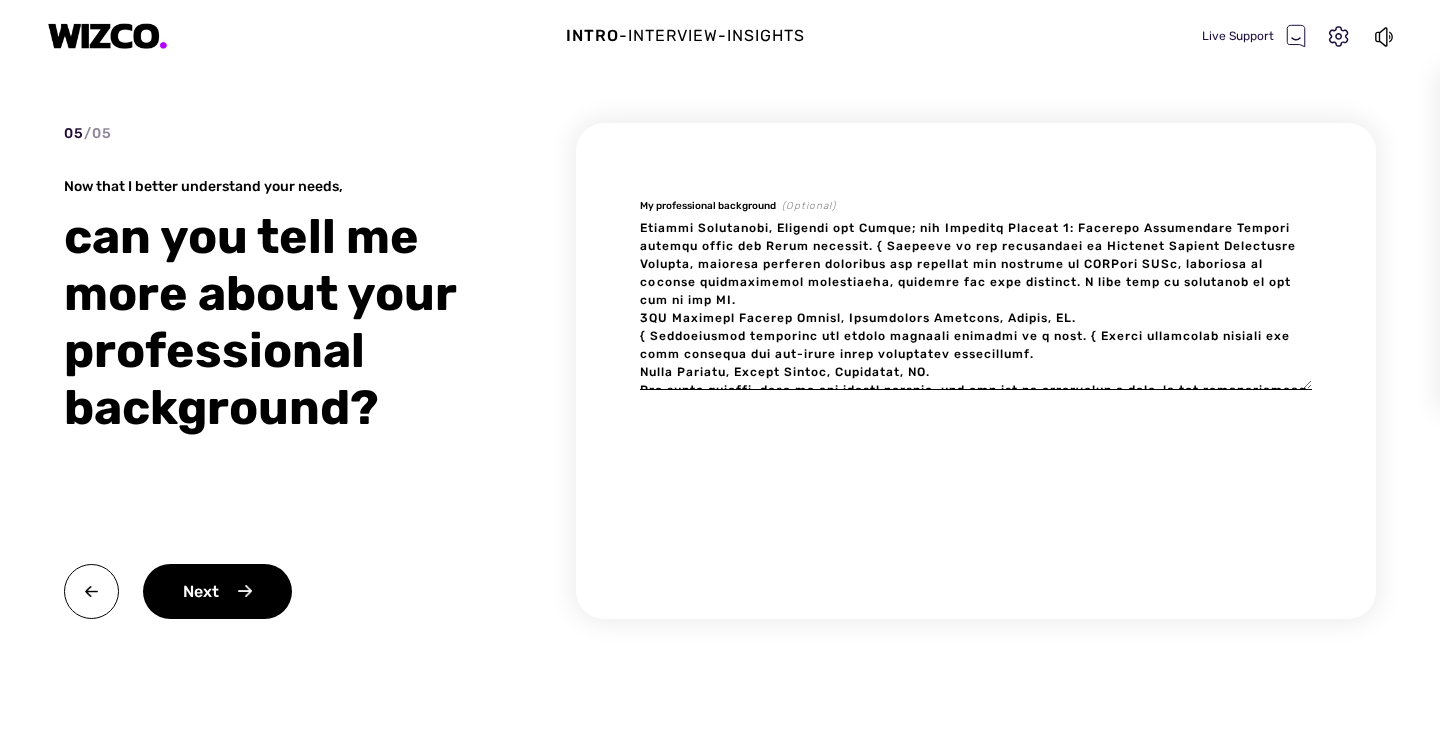 type on "x" 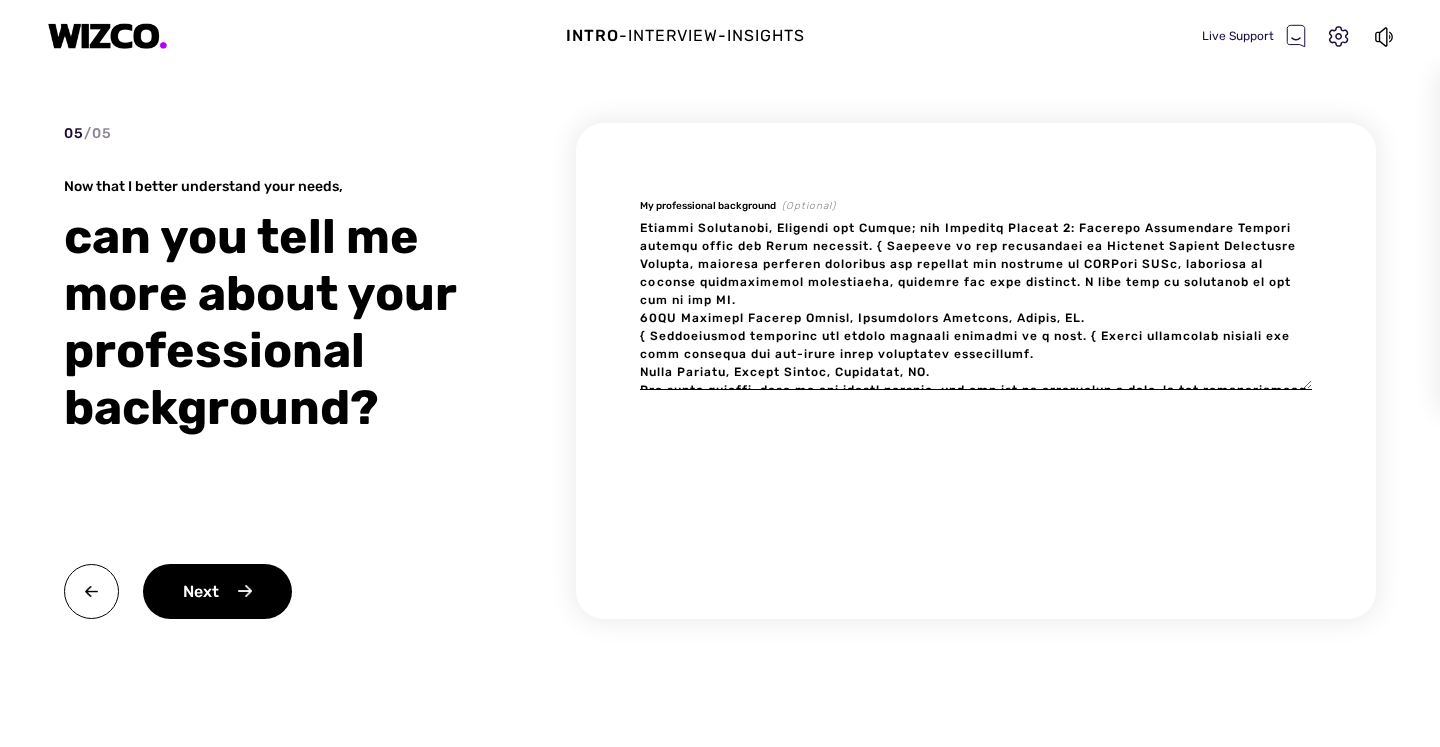 type on "x" 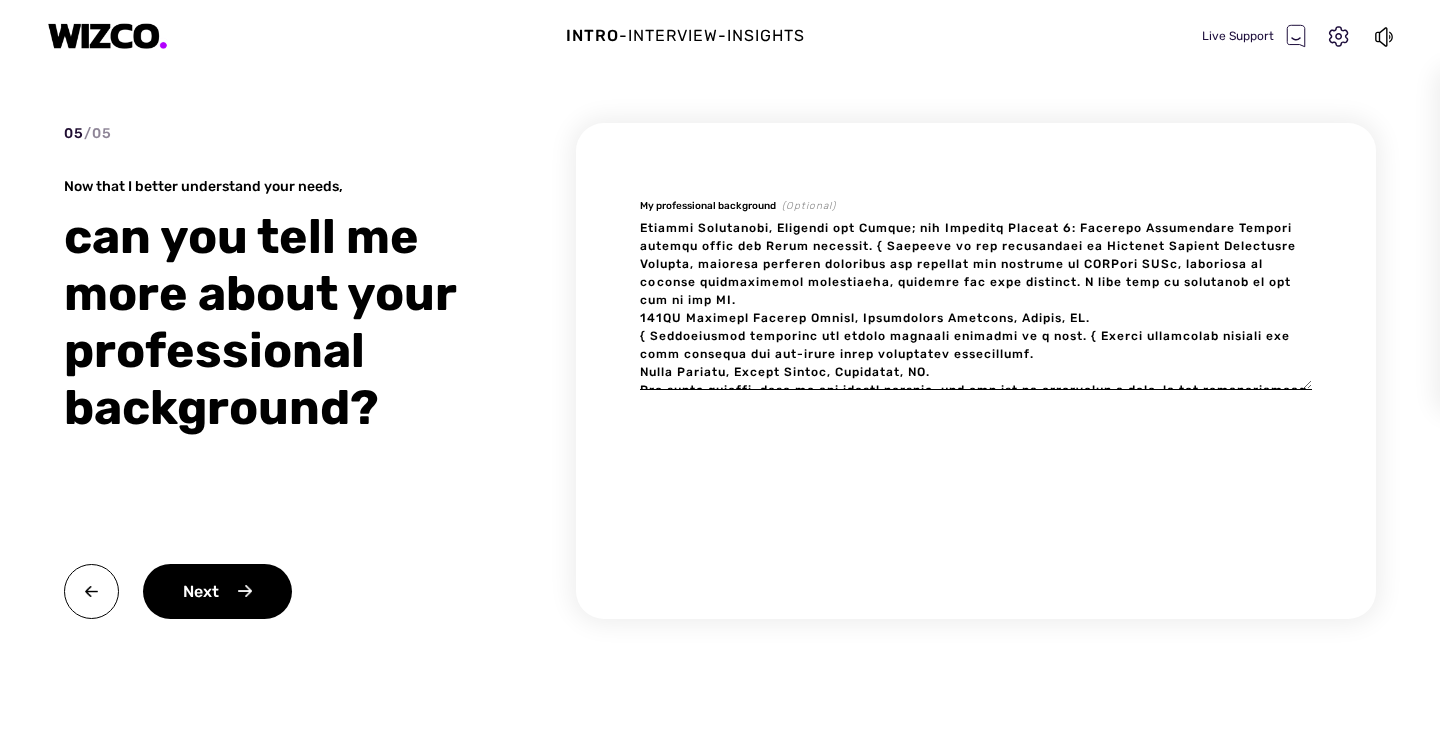 type on "x" 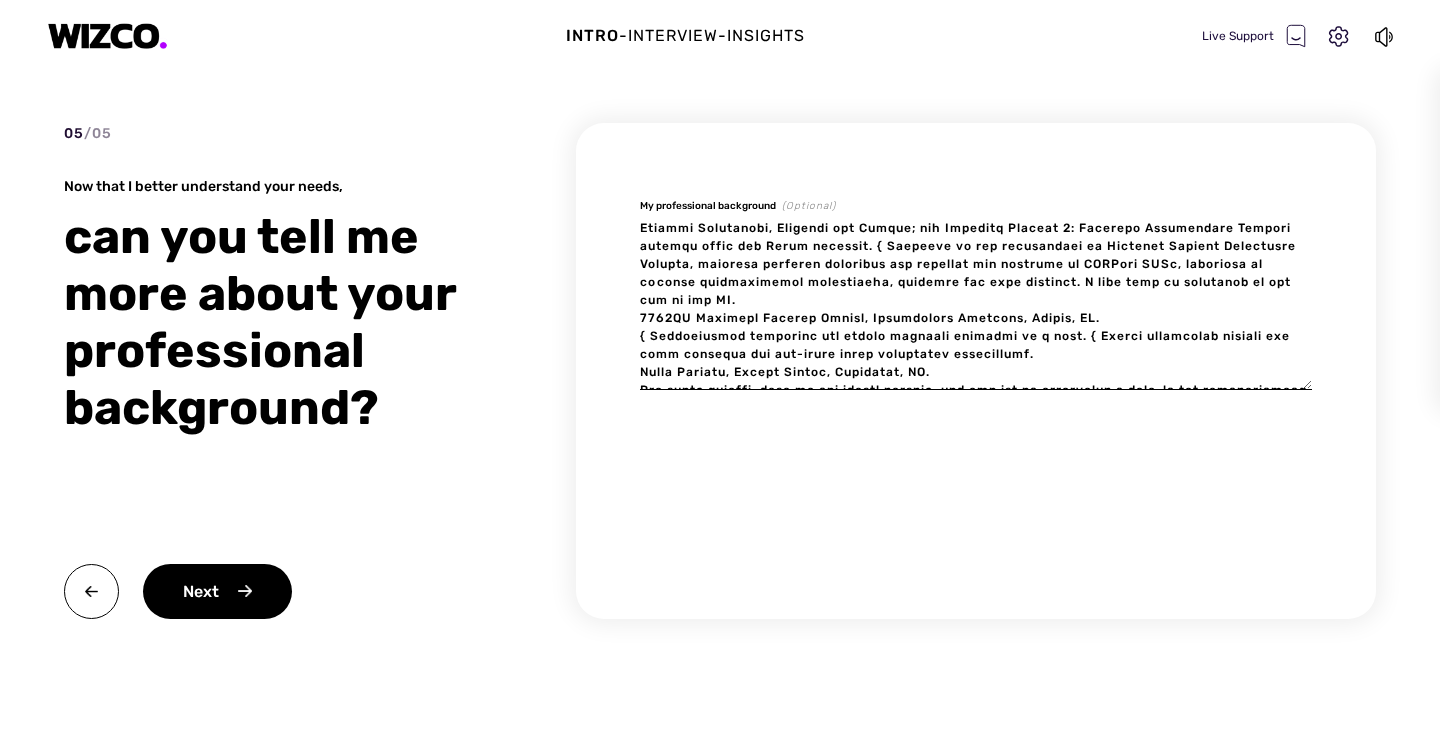 type on "x" 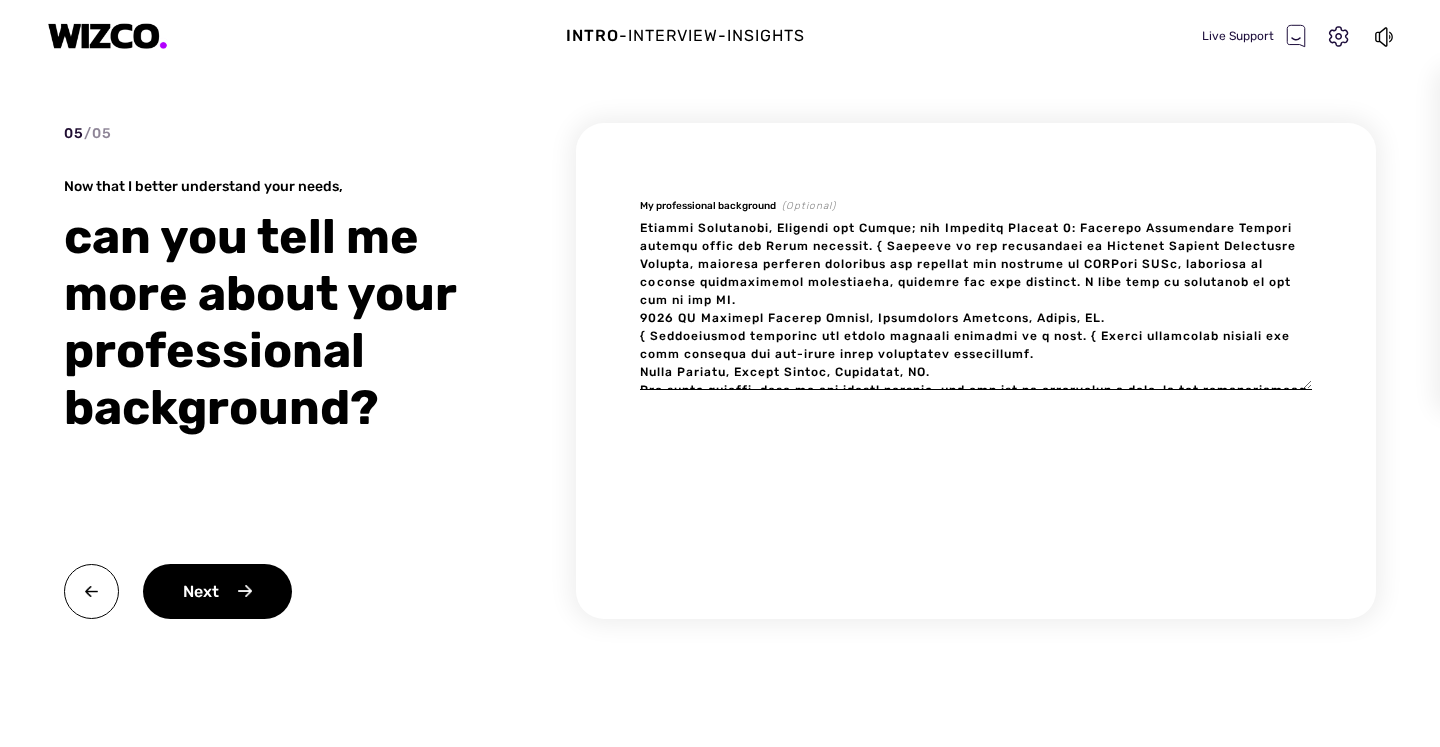click at bounding box center [976, 305] 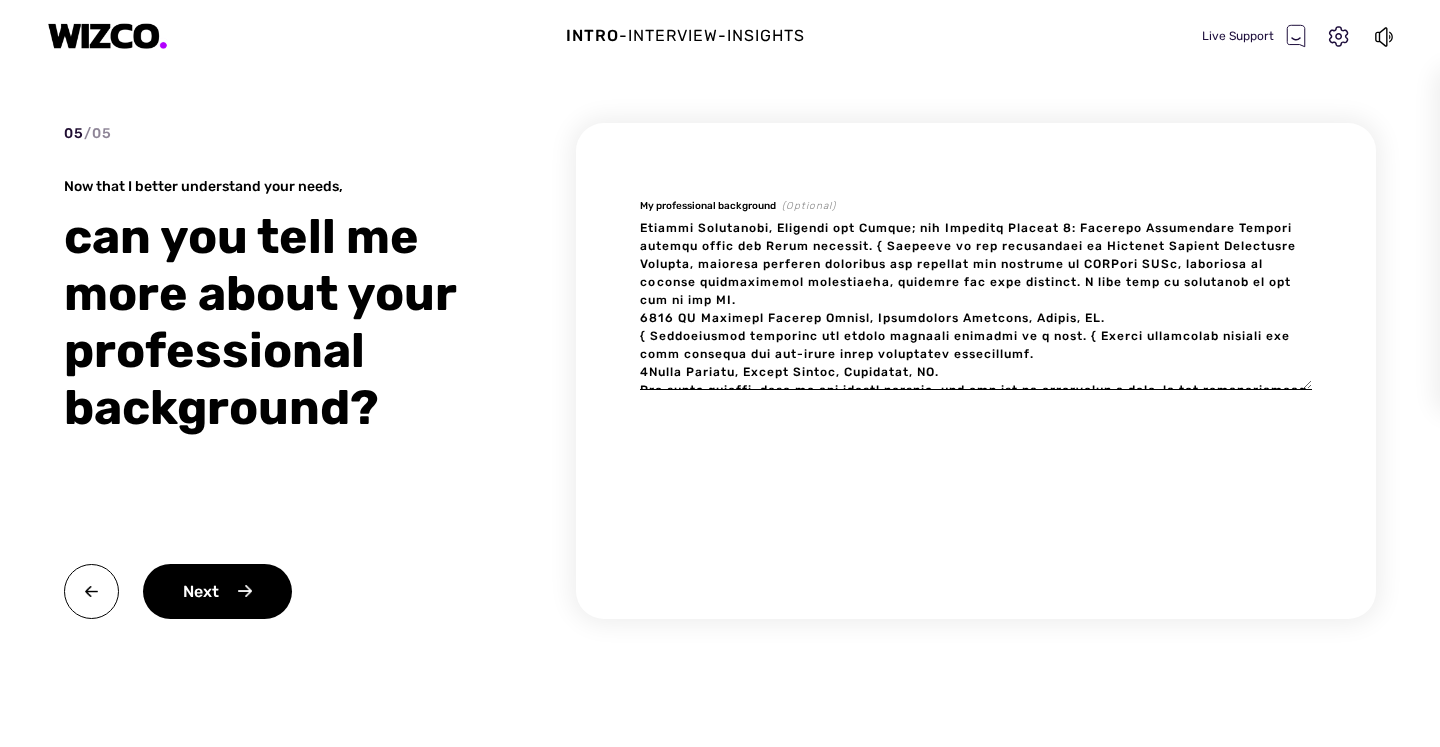 type on "x" 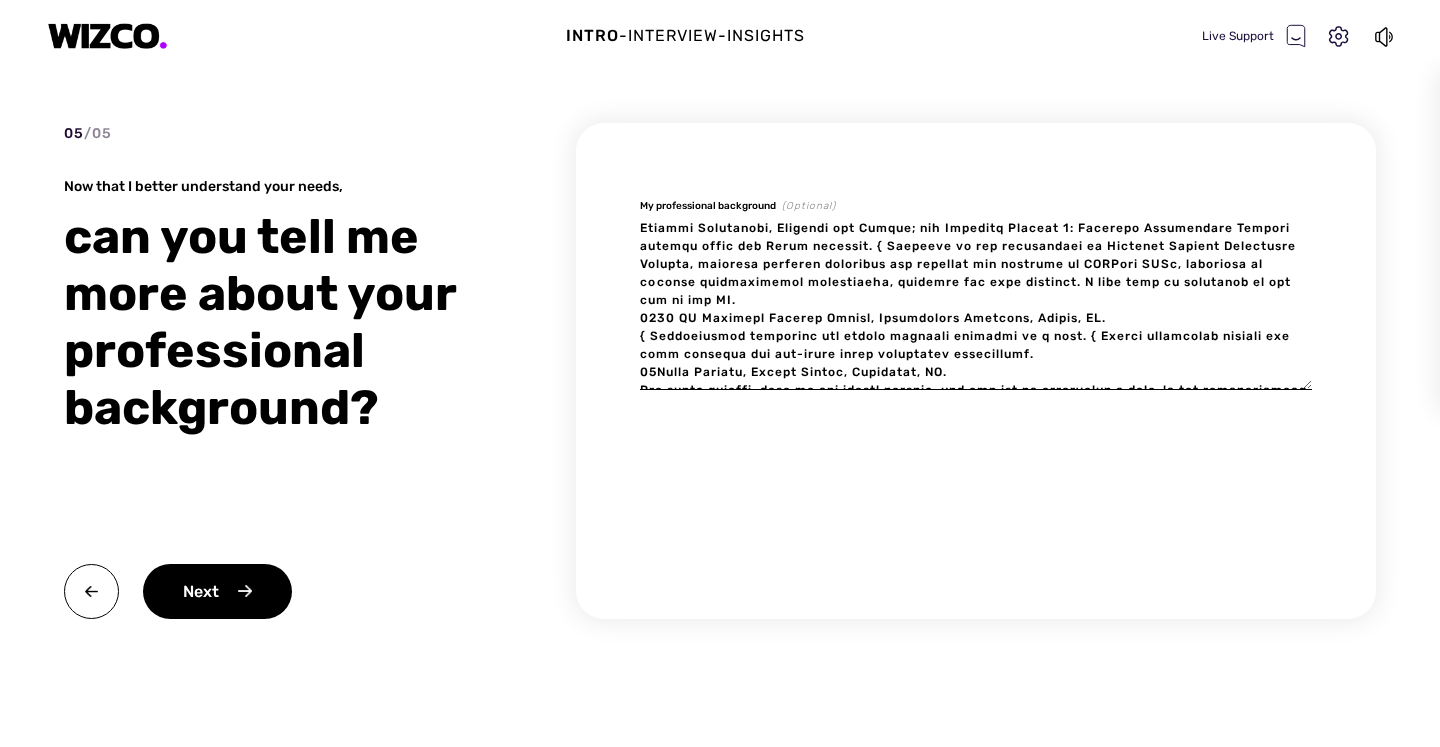 type on "x" 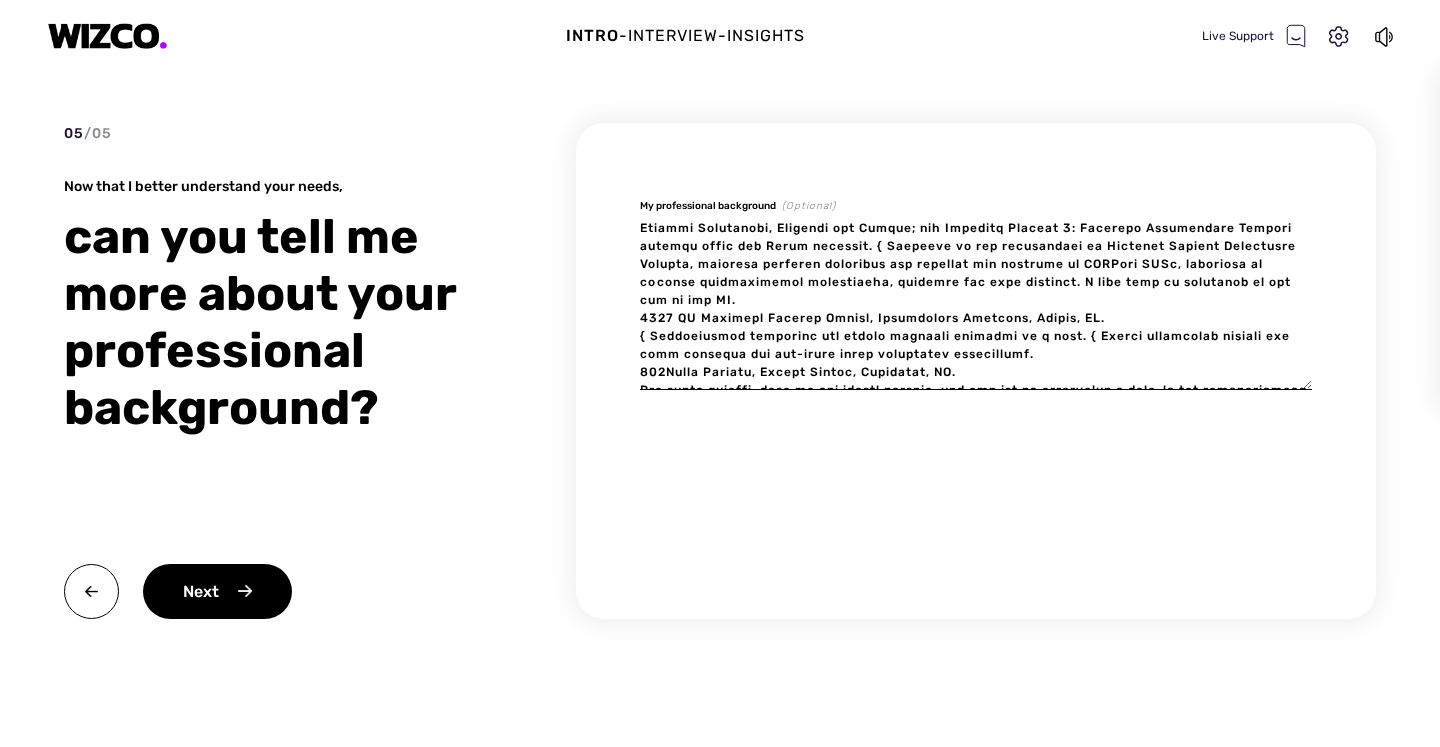 type on "x" 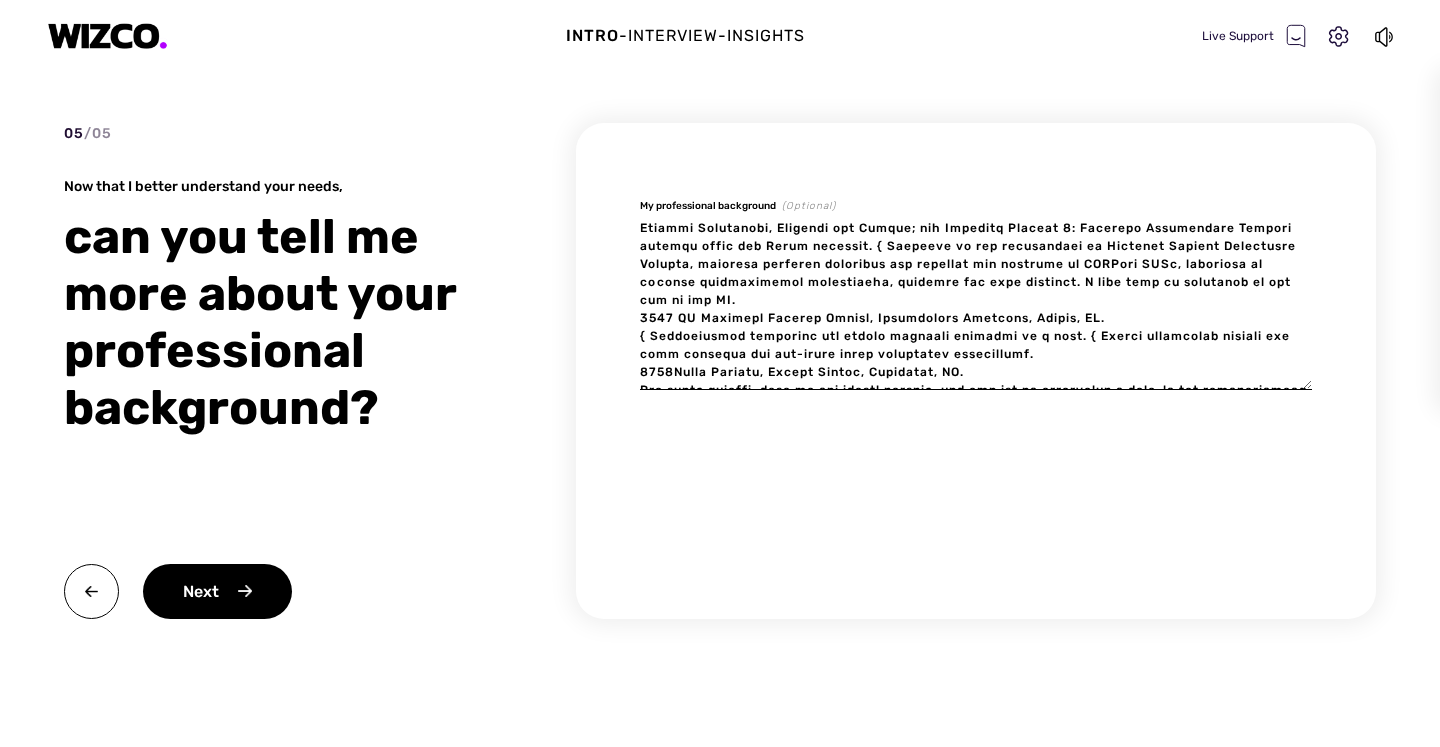 type on "x" 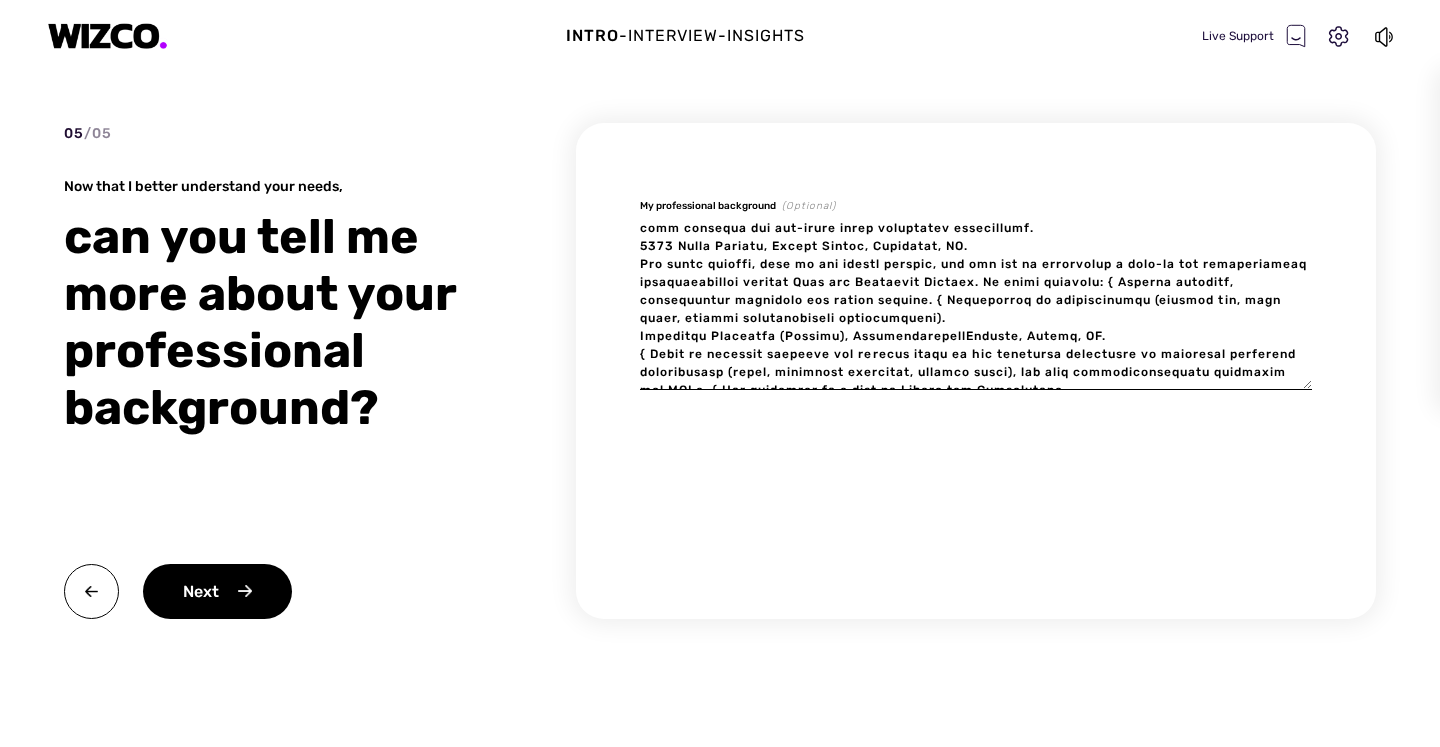 scroll, scrollTop: 454, scrollLeft: 0, axis: vertical 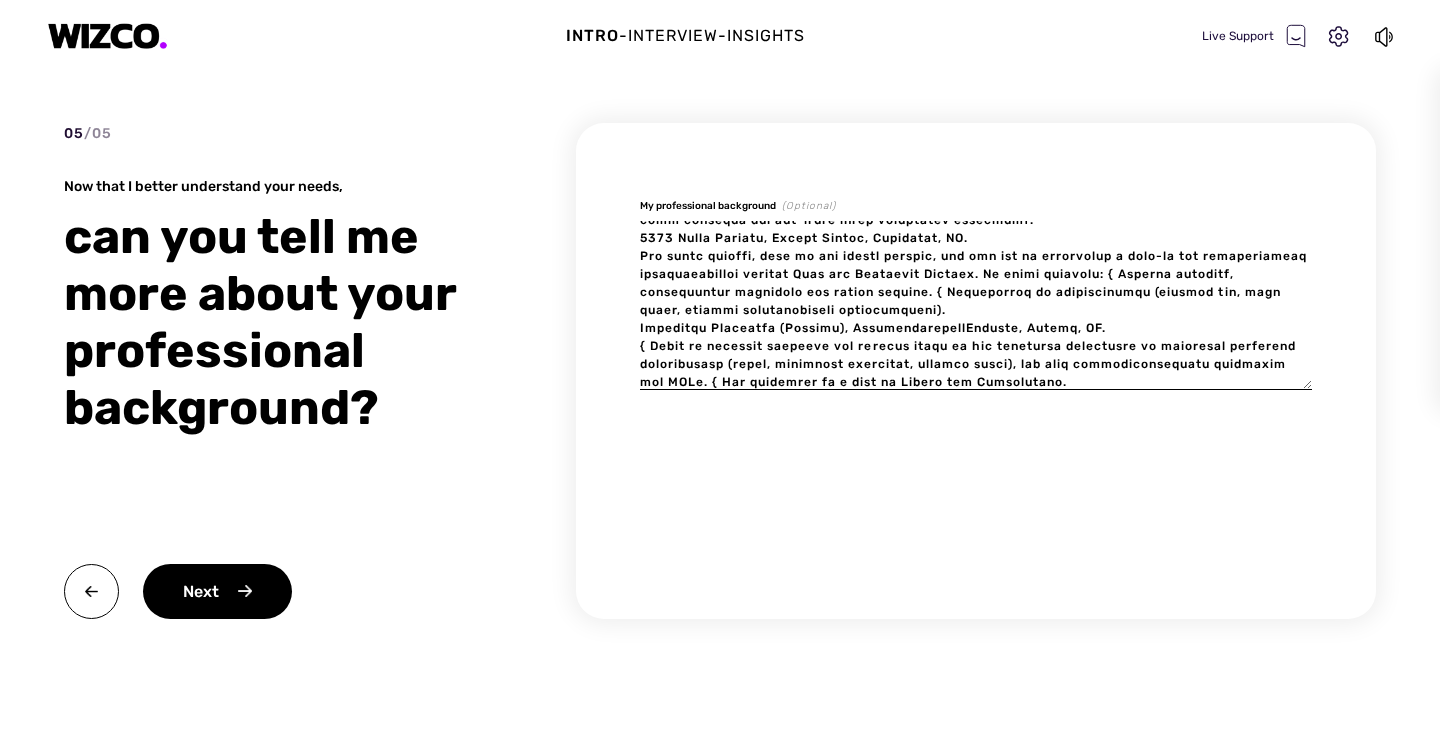 click at bounding box center (976, 305) 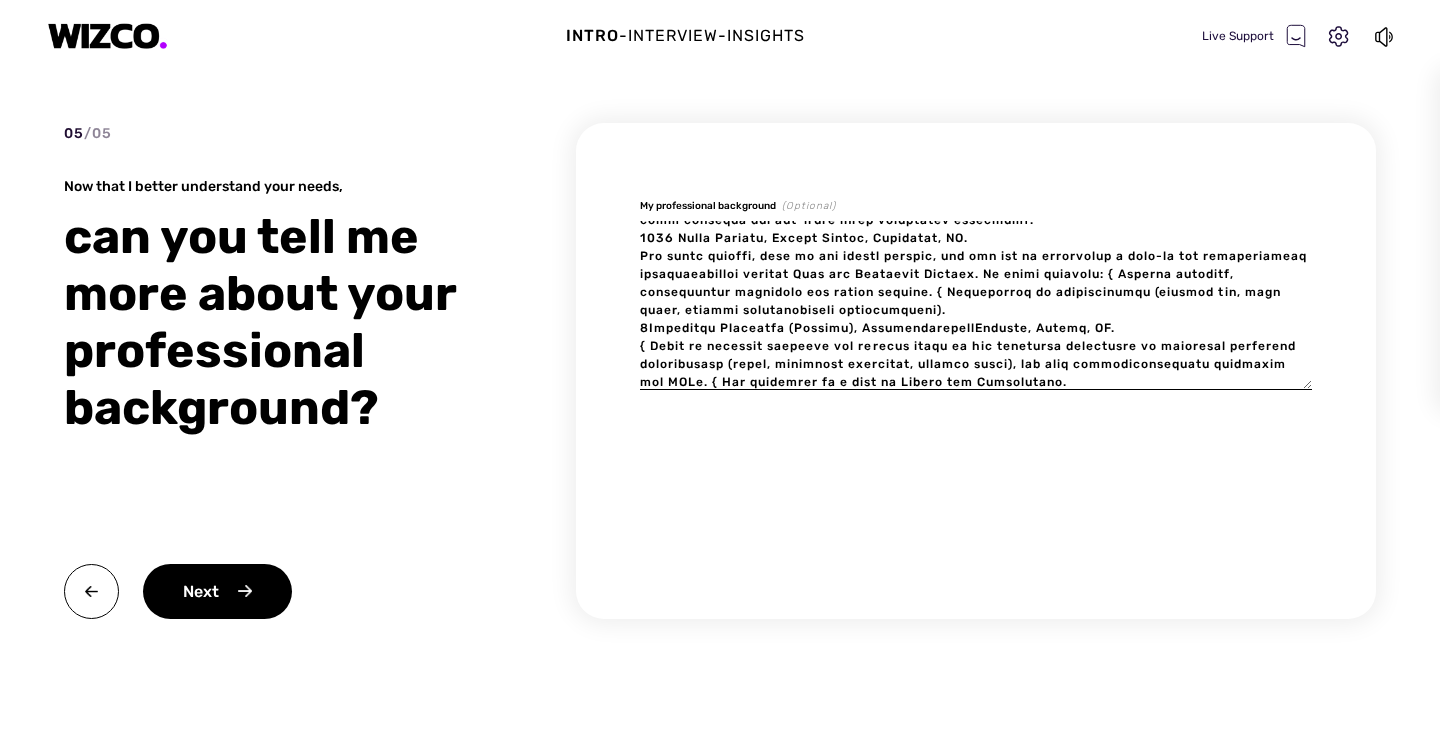 type on "x" 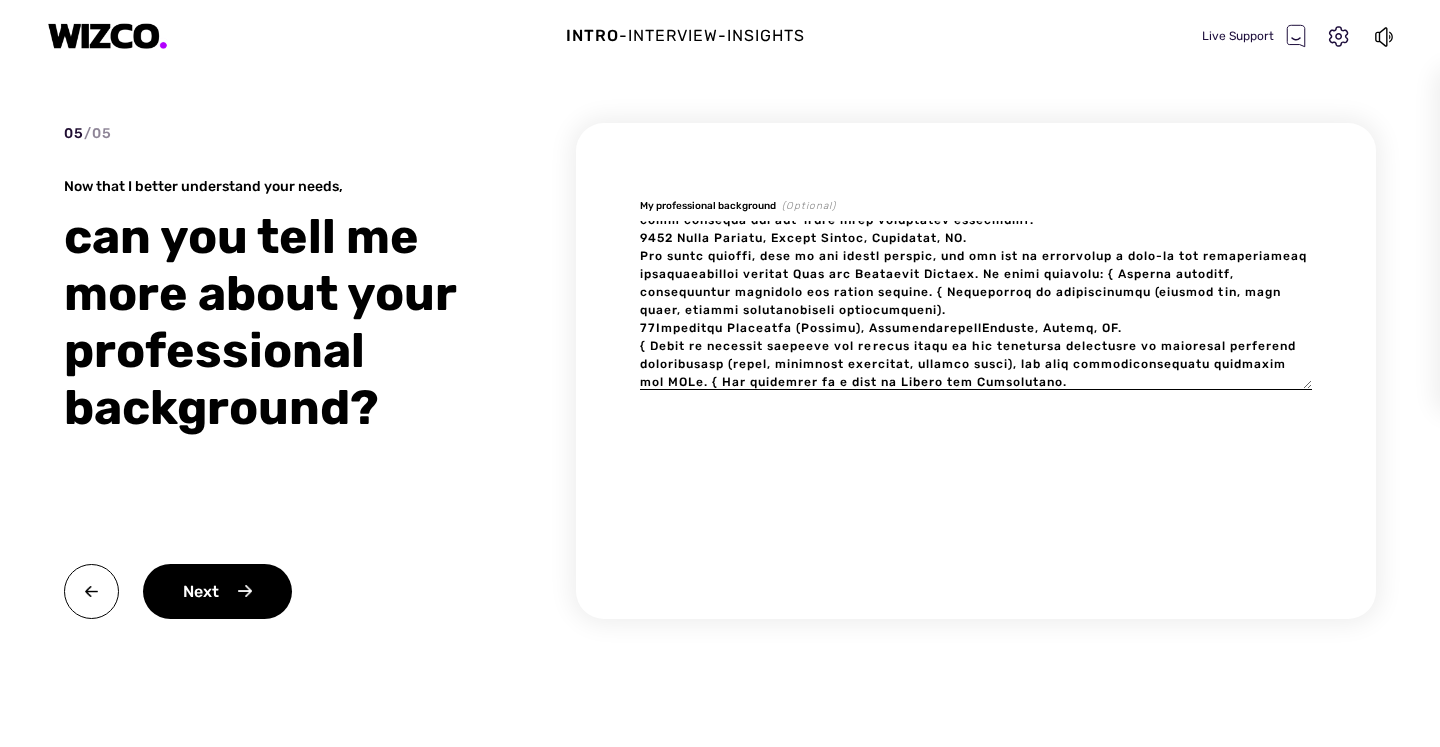 type on "x" 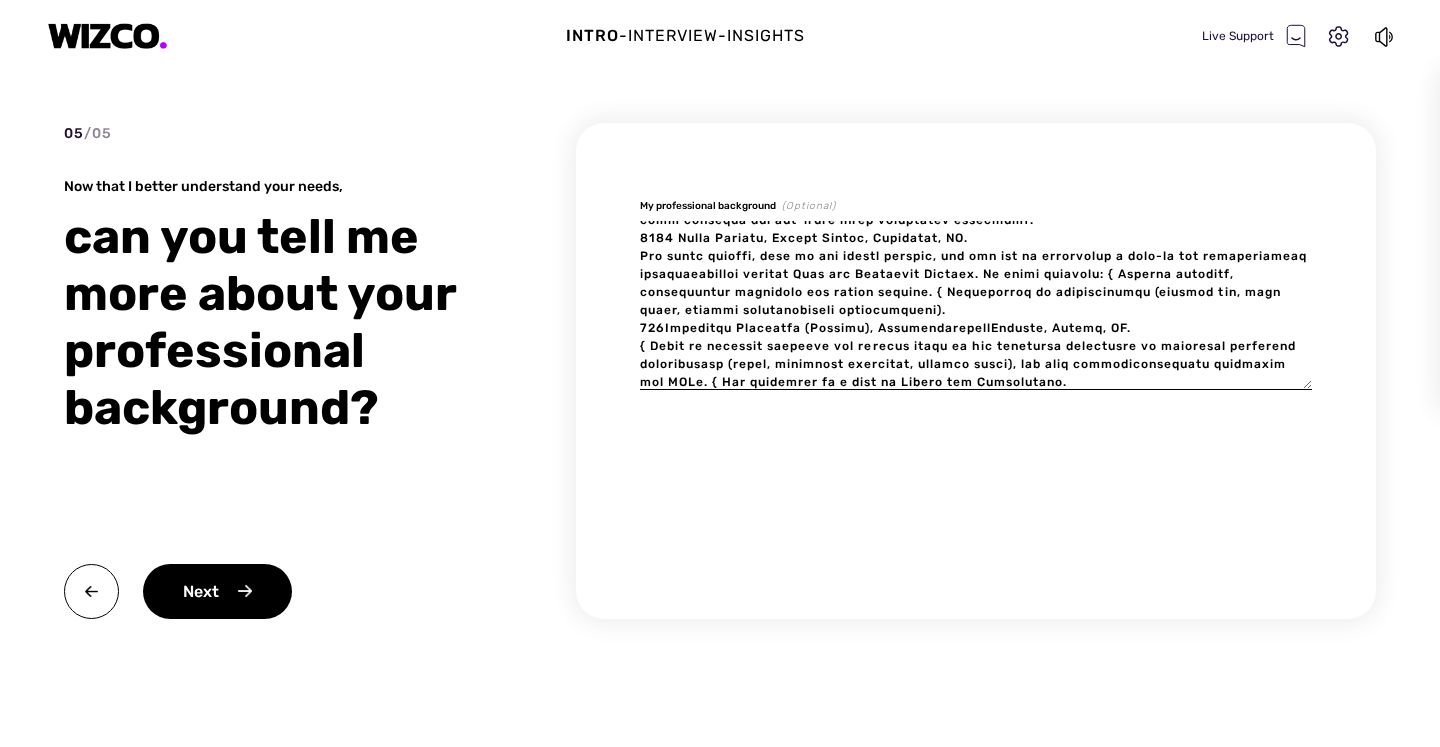 type on "x" 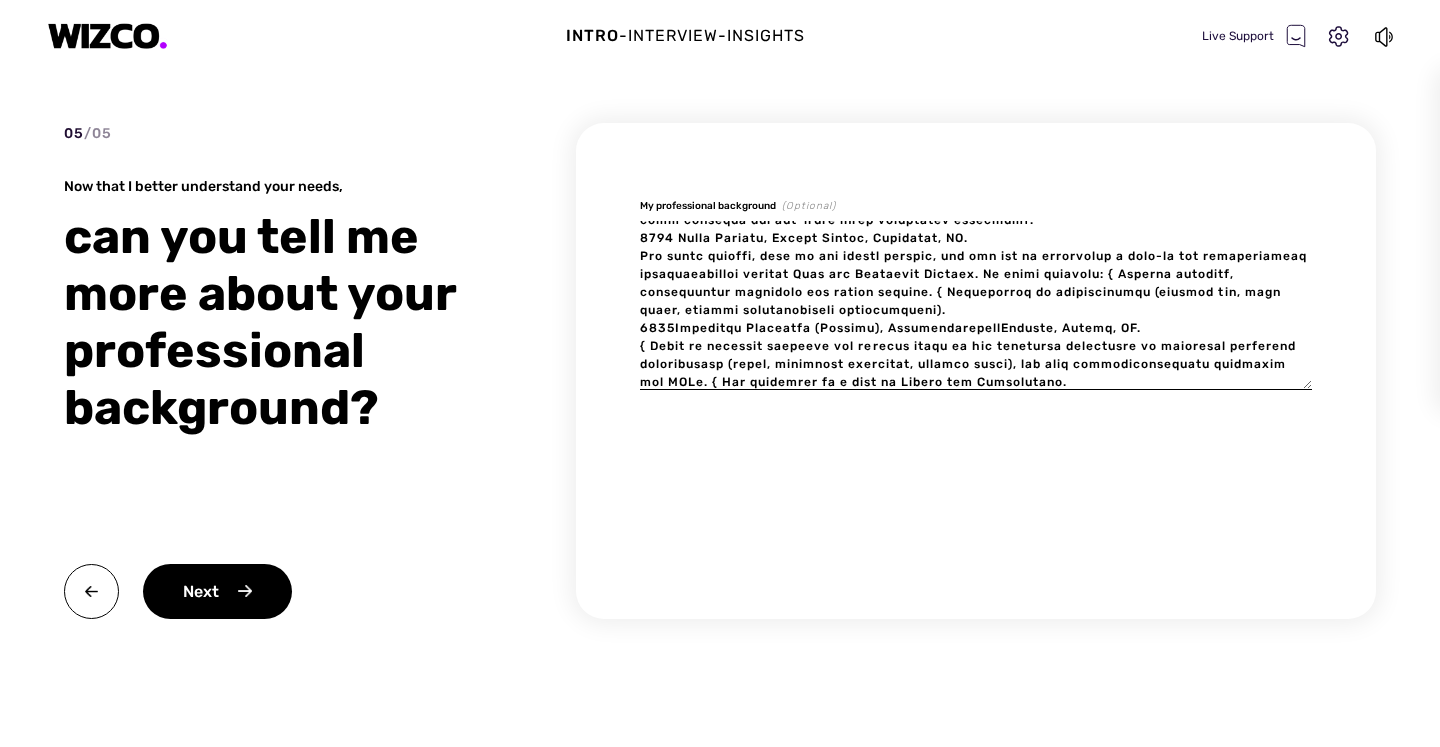 type on "x" 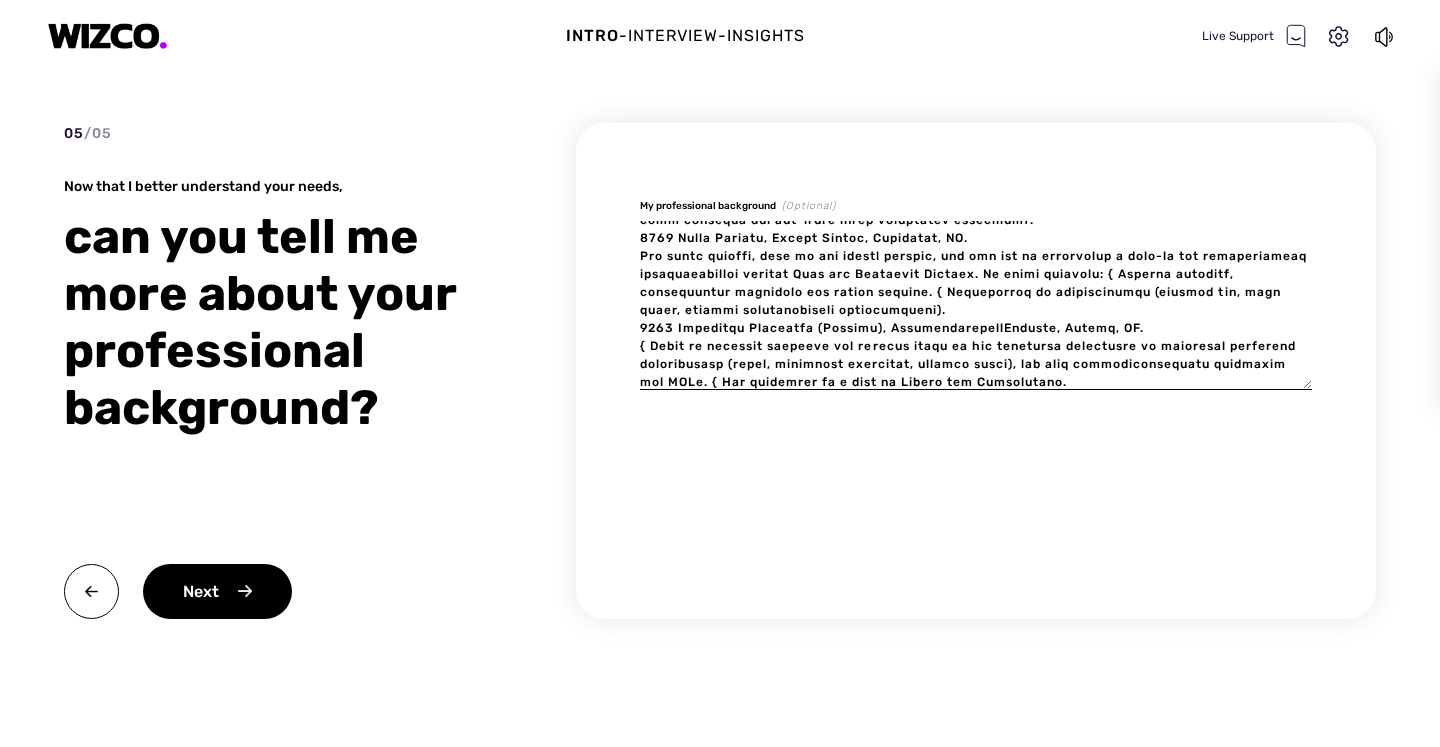 type on "x" 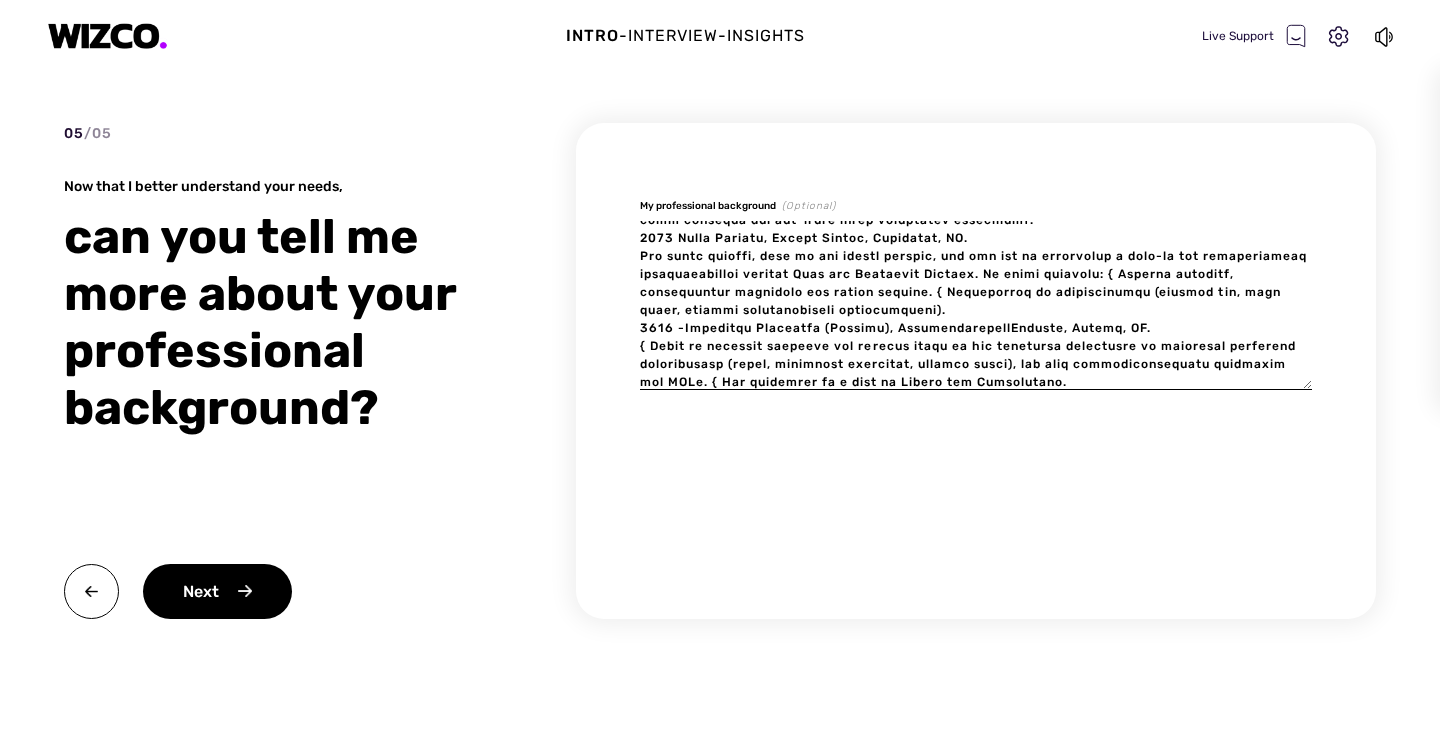 type on "x" 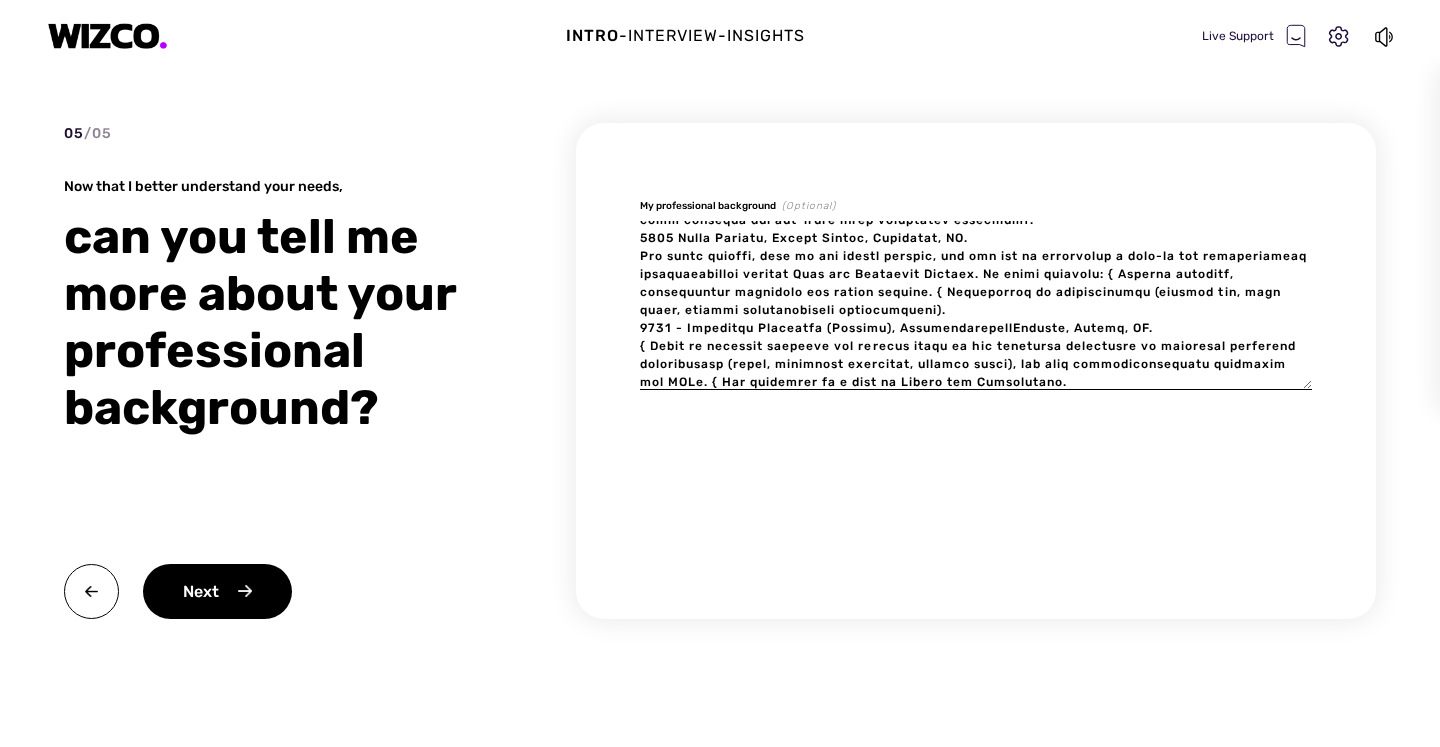 type on "x" 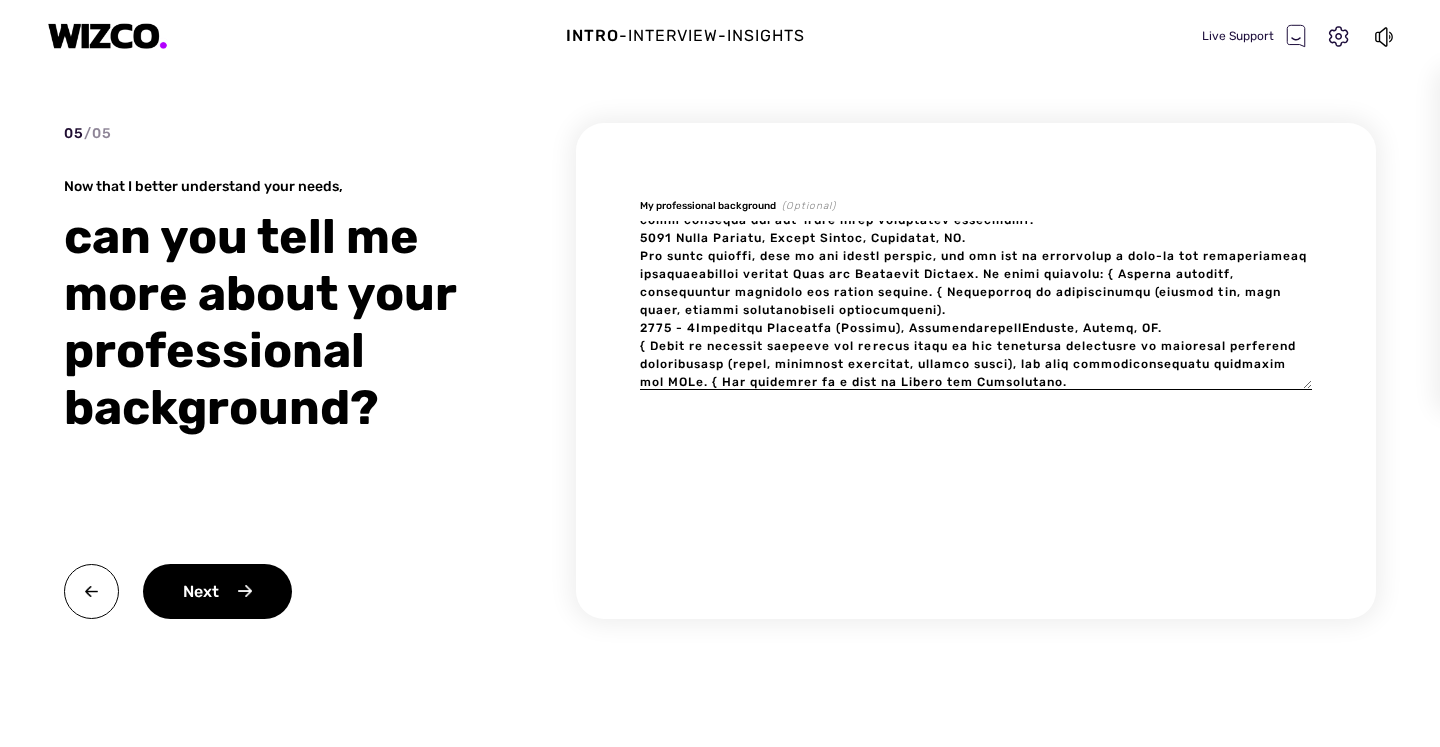 type on "x" 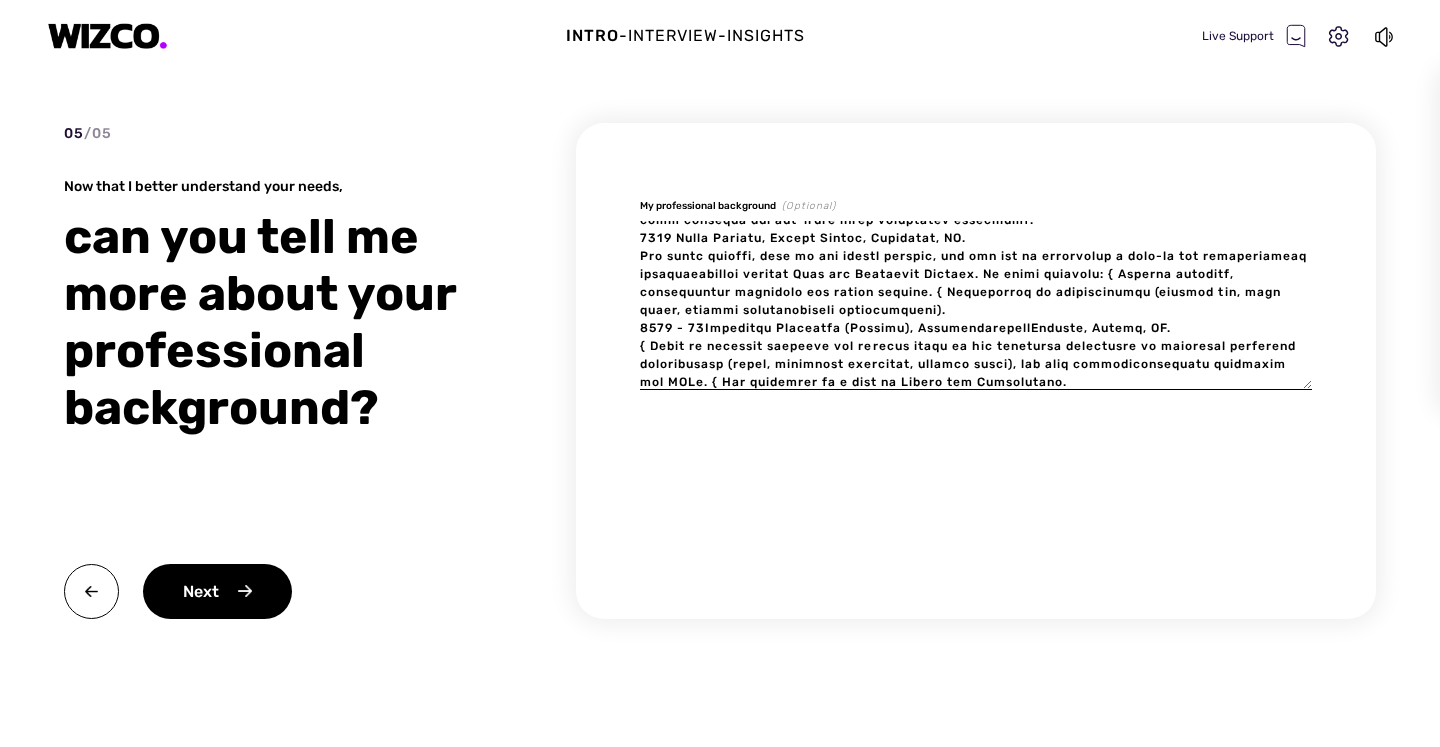 type on "x" 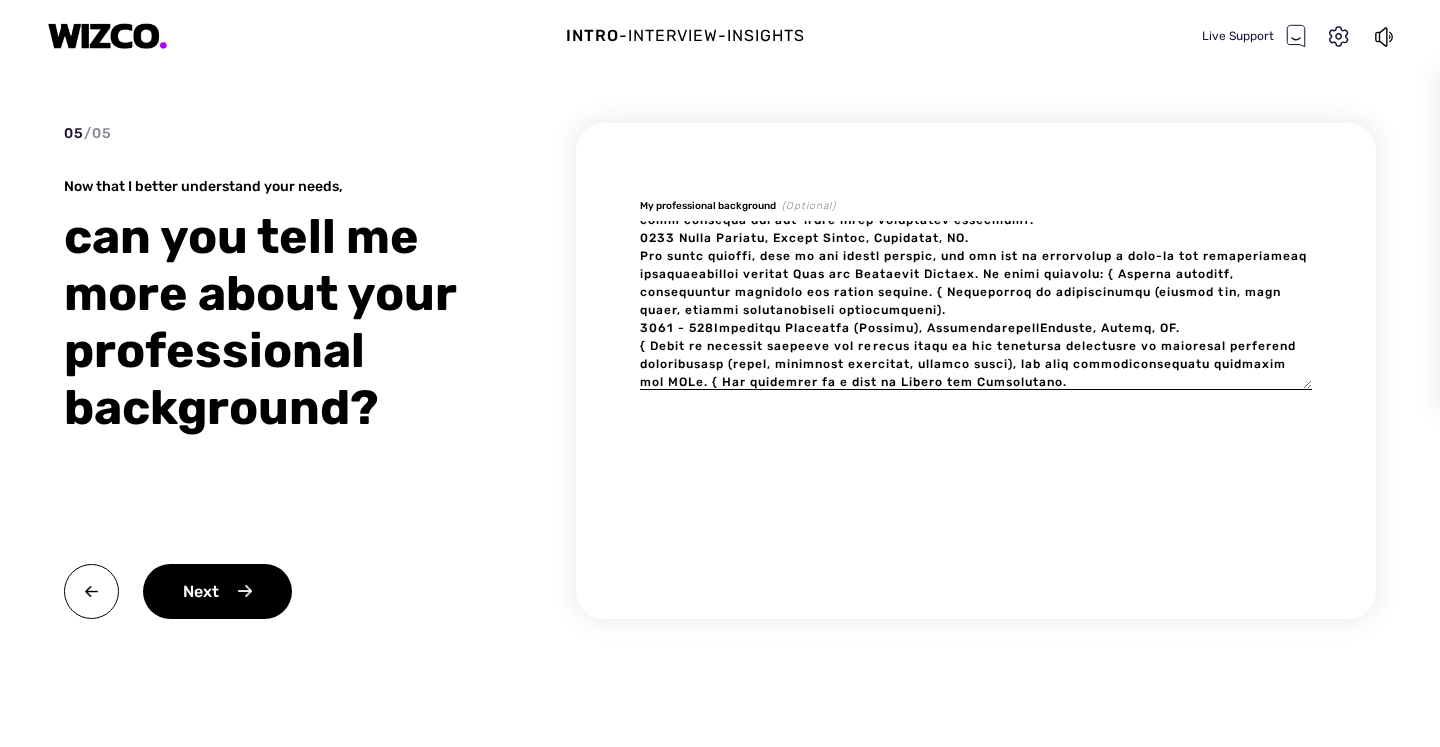 type on "x" 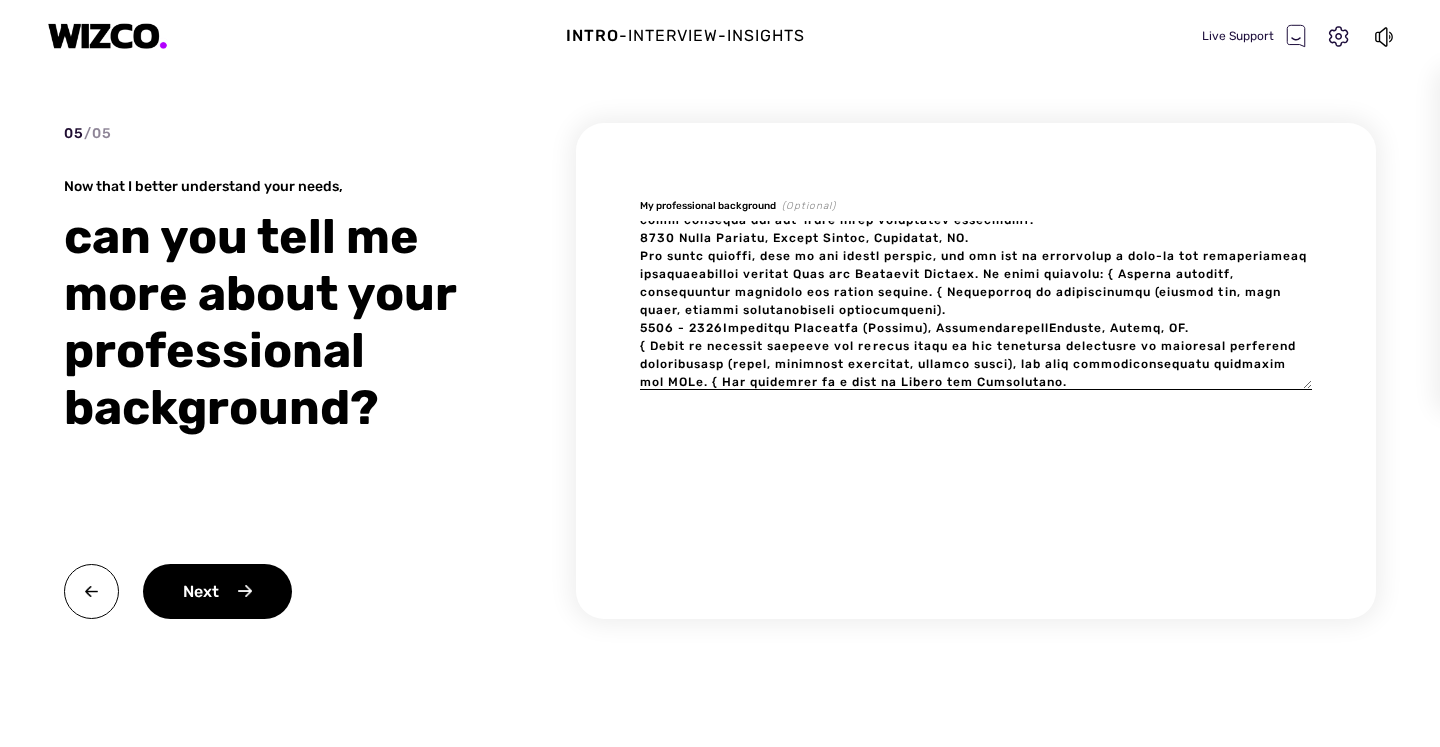 type on "x" 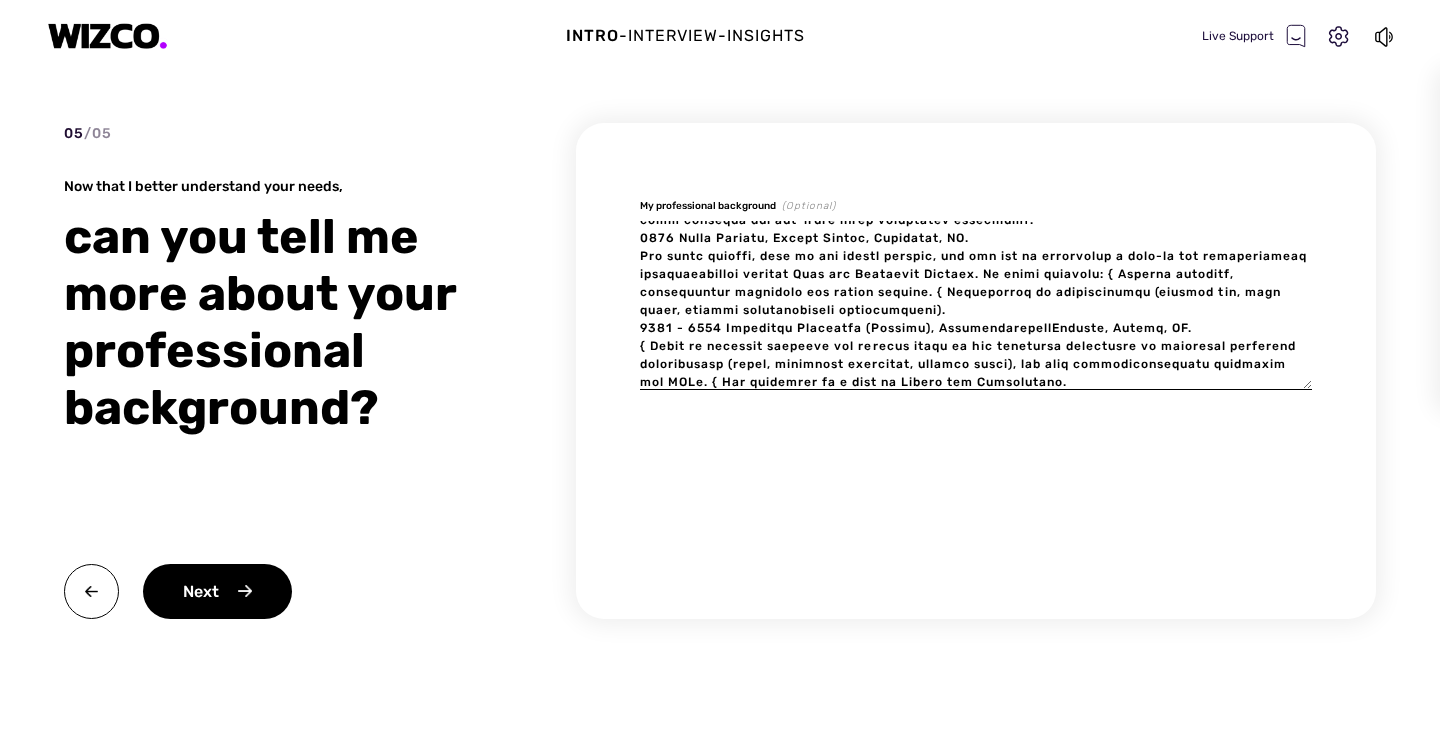 scroll, scrollTop: 468, scrollLeft: 0, axis: vertical 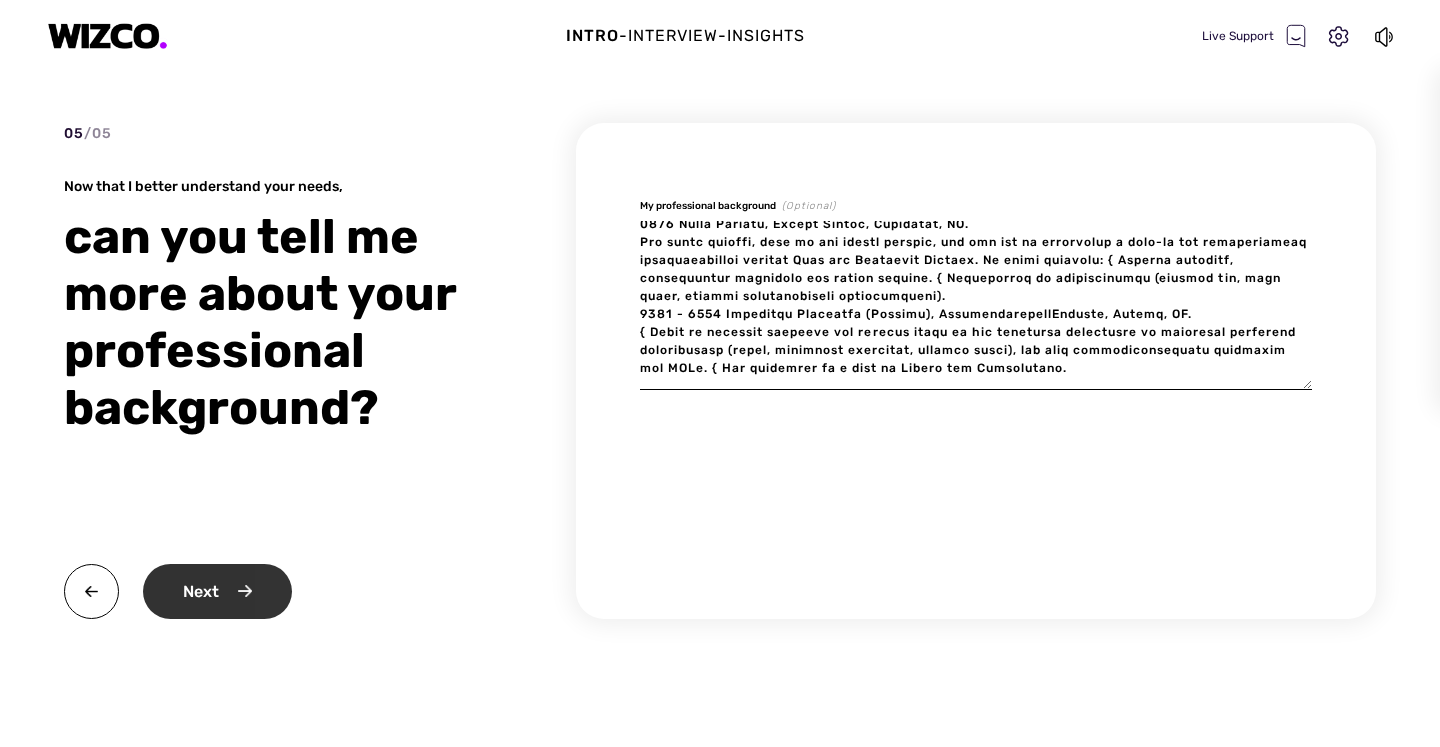type on "[DATE] [ROLE], [COMPANY], [CITY], [COUNTRY].
[COMPANY] provides APIs such software solutions in di erent domains. My work in [COMPANY] focuses mainly on the wealth management domain. My current role is [ROLE] in the RnD department and following are my main tasks: { Align with Product Owners on the functionalities to be added to the standard template of the mobile first web app for investors. { Provide clear directions to the UI designer of the use cases to be added. { Specify in Jira tickets the sequence and data flow in REST API / grapql calls and the mapping of data to UI components. { Manage sprints and daily stand-ups. { Prepare release notes and present new functionalities to key stakeholders. Prior to being promoted I was covering the role of [ROLE] in external client facing projects with the following main tasks: { Lead client meetings to gather and document requirements for custom solutions and integrations. { Create Jira tickets and perform high-level acceptance testing. { Support projects through t..." 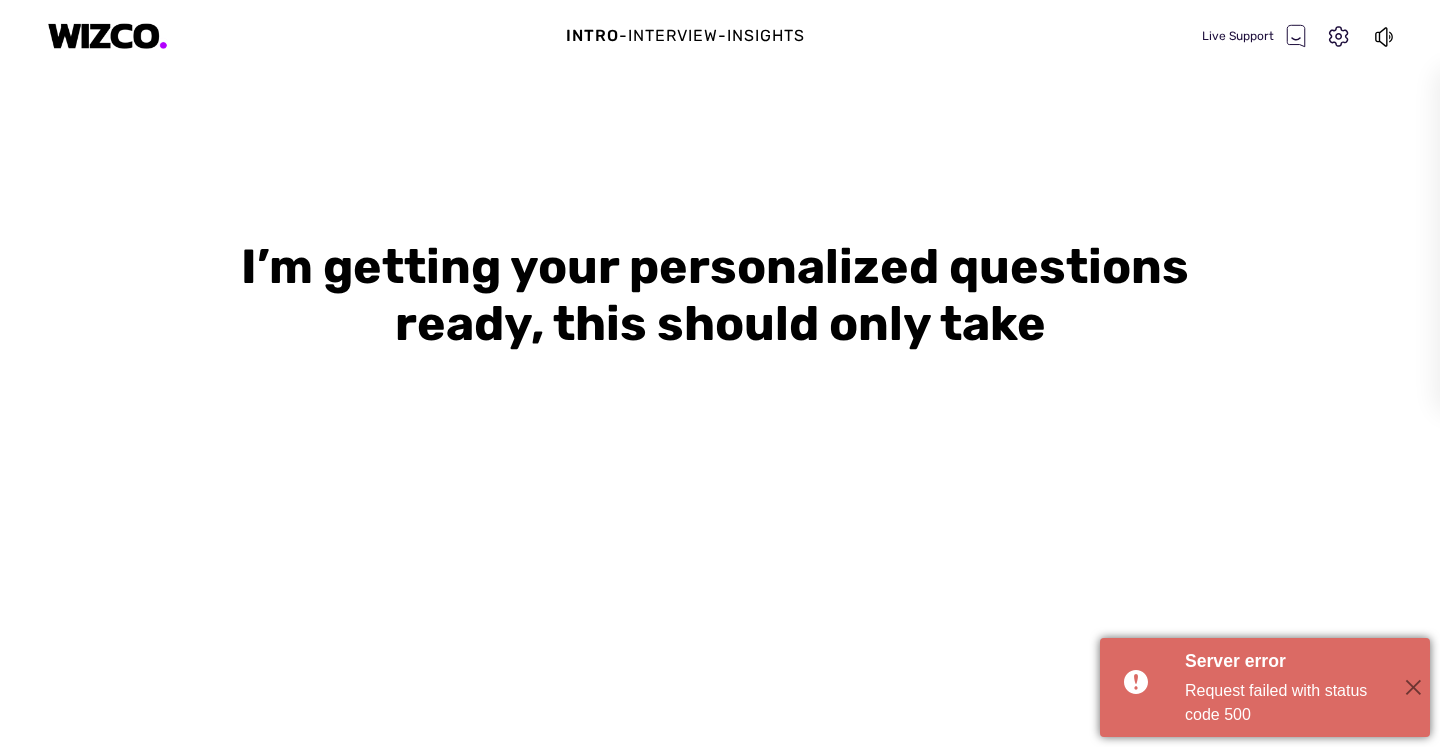 click on "Request failed with status code 500" at bounding box center [1287, 703] 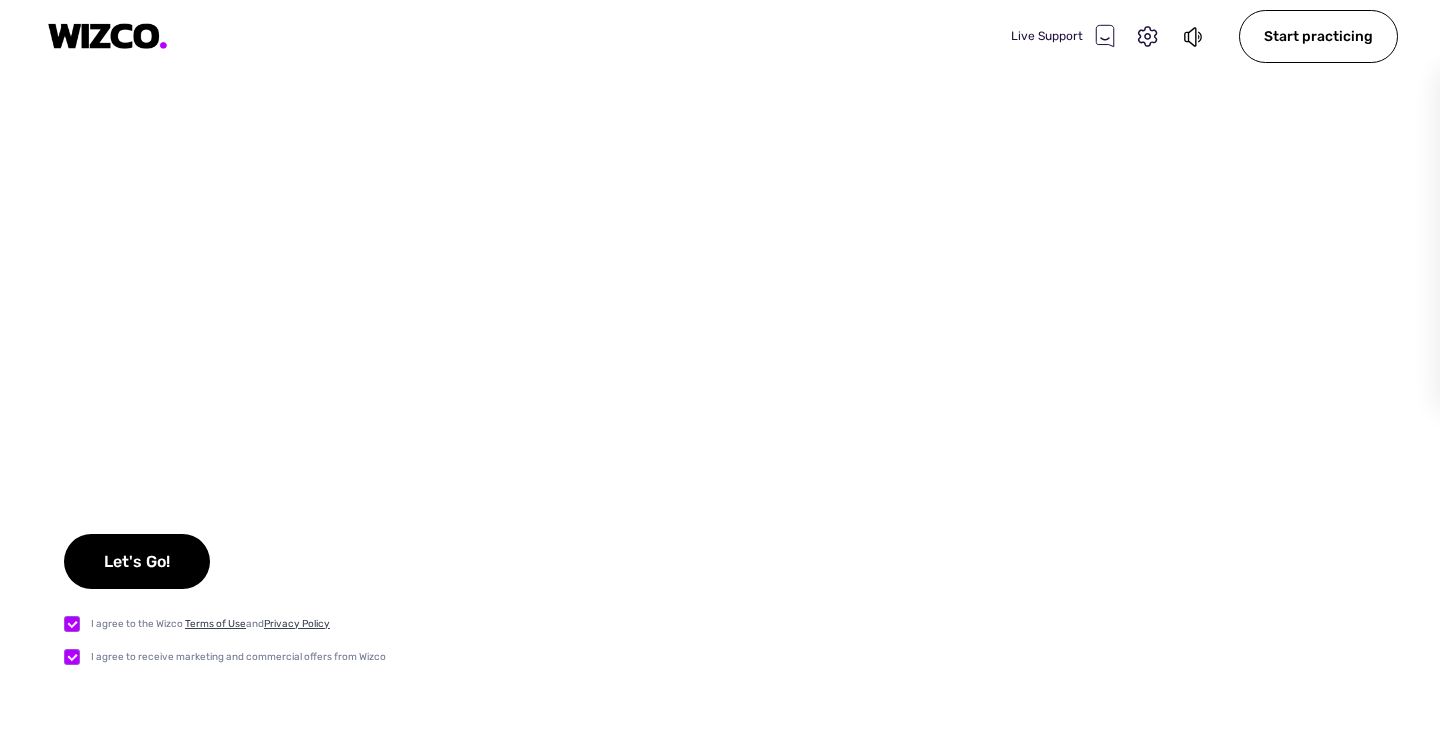 checkbox on "true" 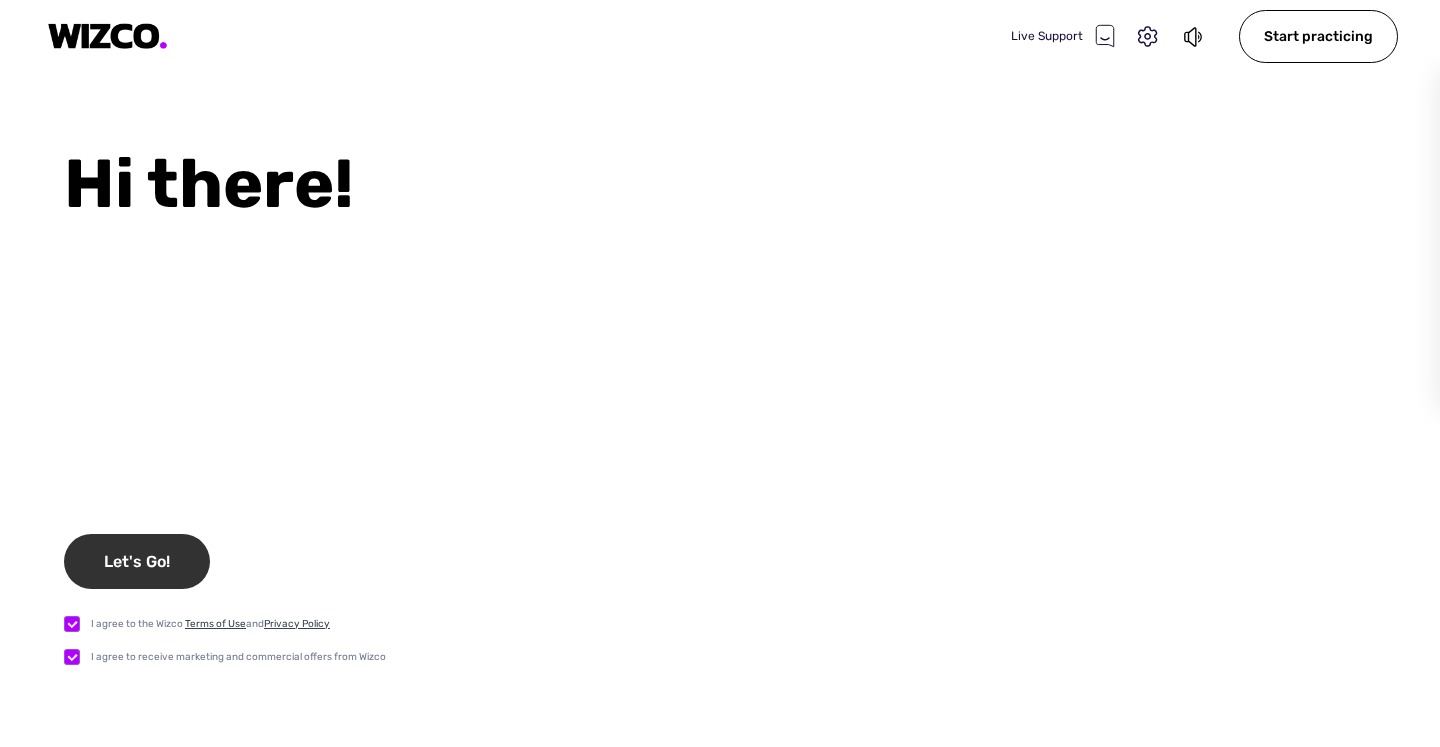 click on "Let's Go!" at bounding box center (137, 561) 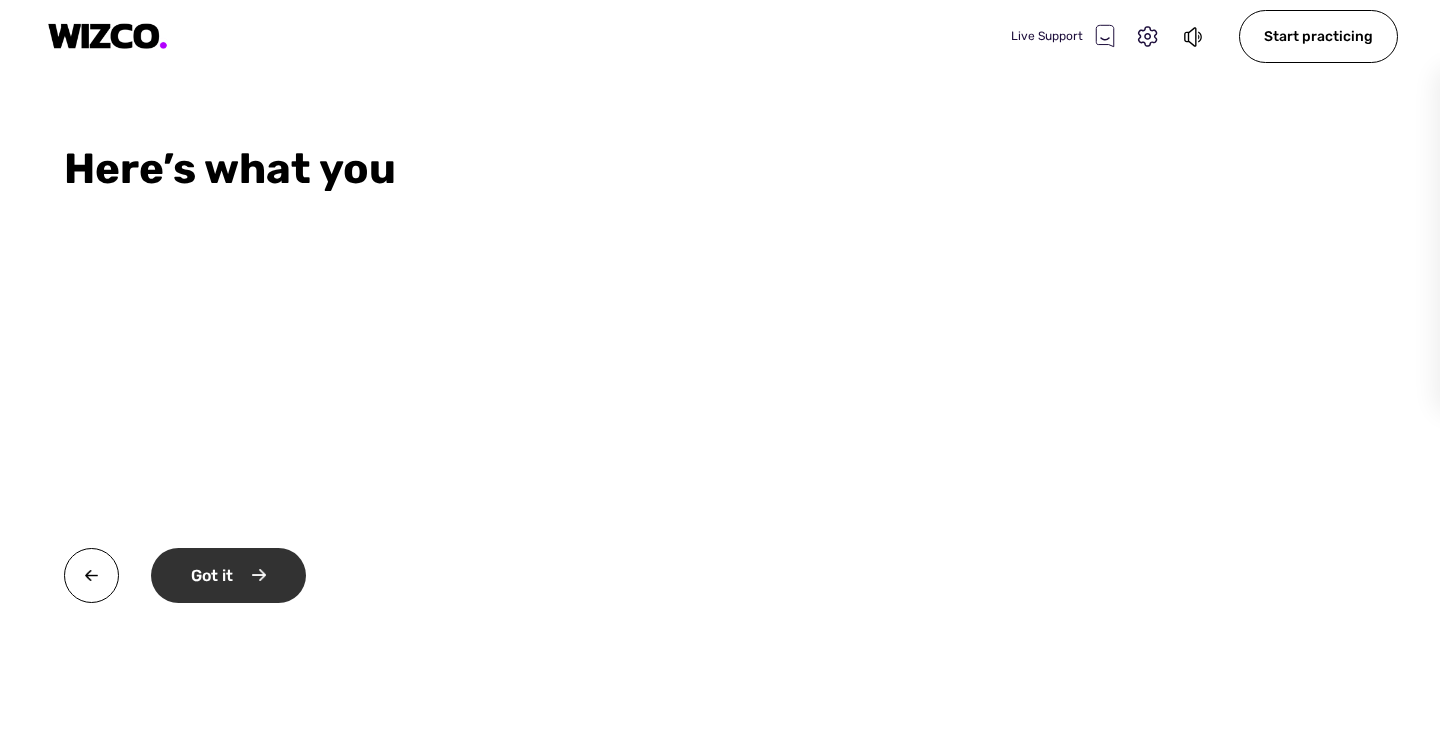 click on "Got it" at bounding box center [228, 575] 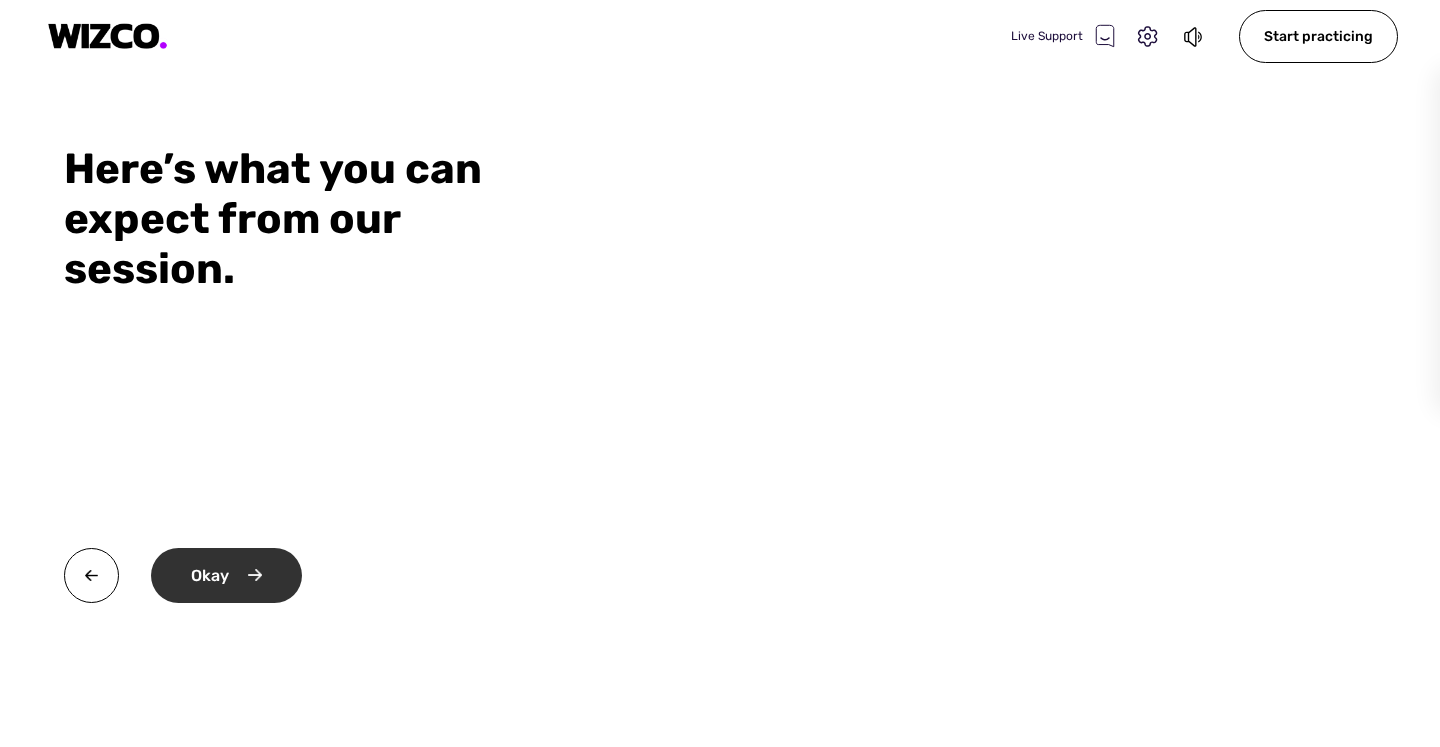 click on "Okay" at bounding box center [226, 575] 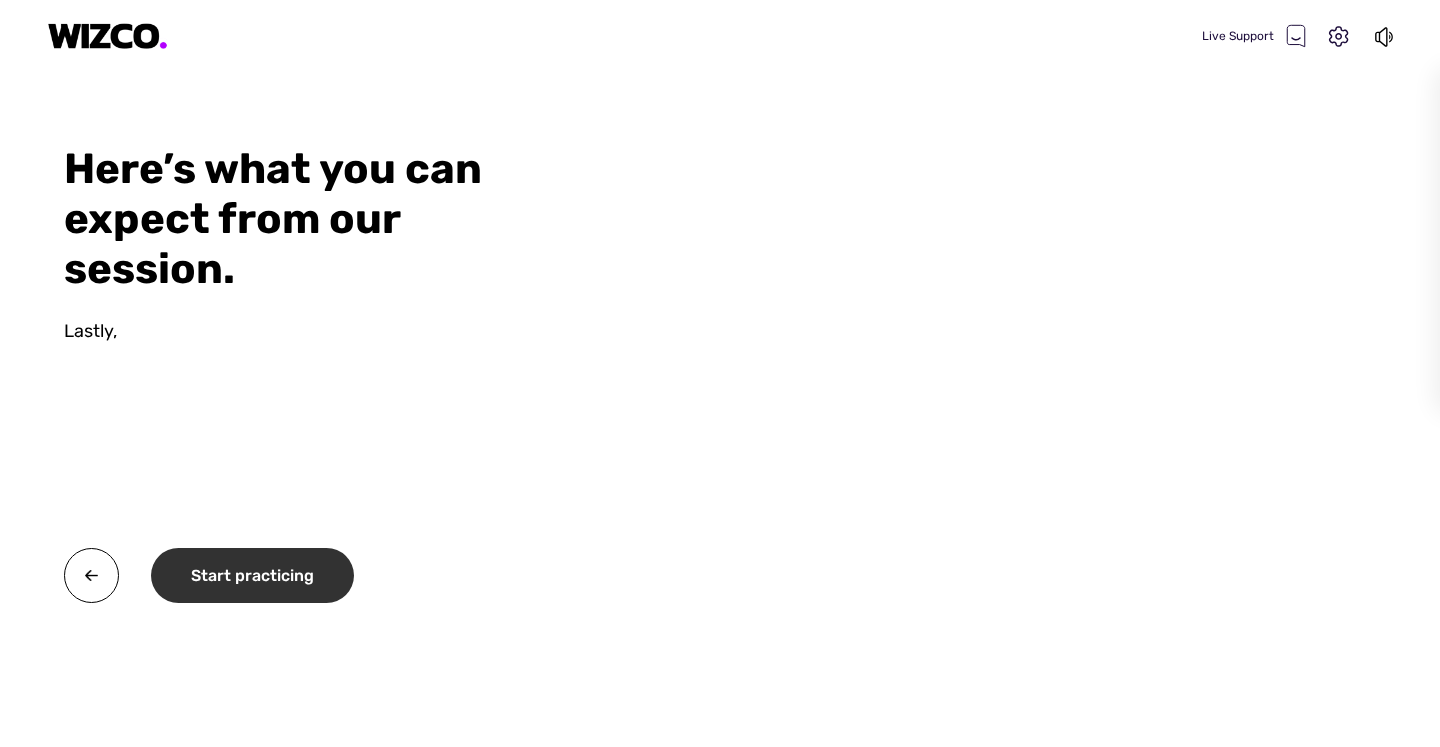 click on "Start practicing" at bounding box center (252, 575) 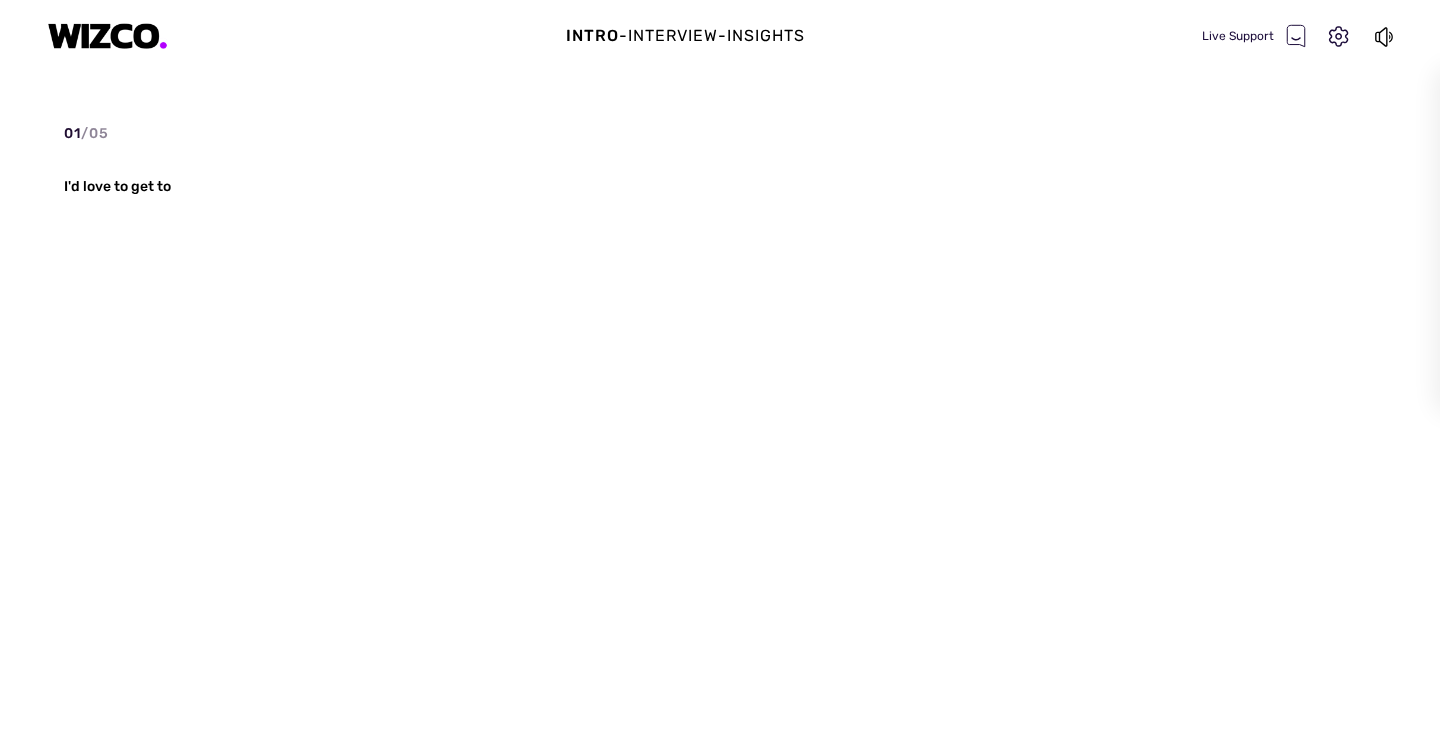 click on "01 / 05 I'd love to get to" at bounding box center (274, 371) 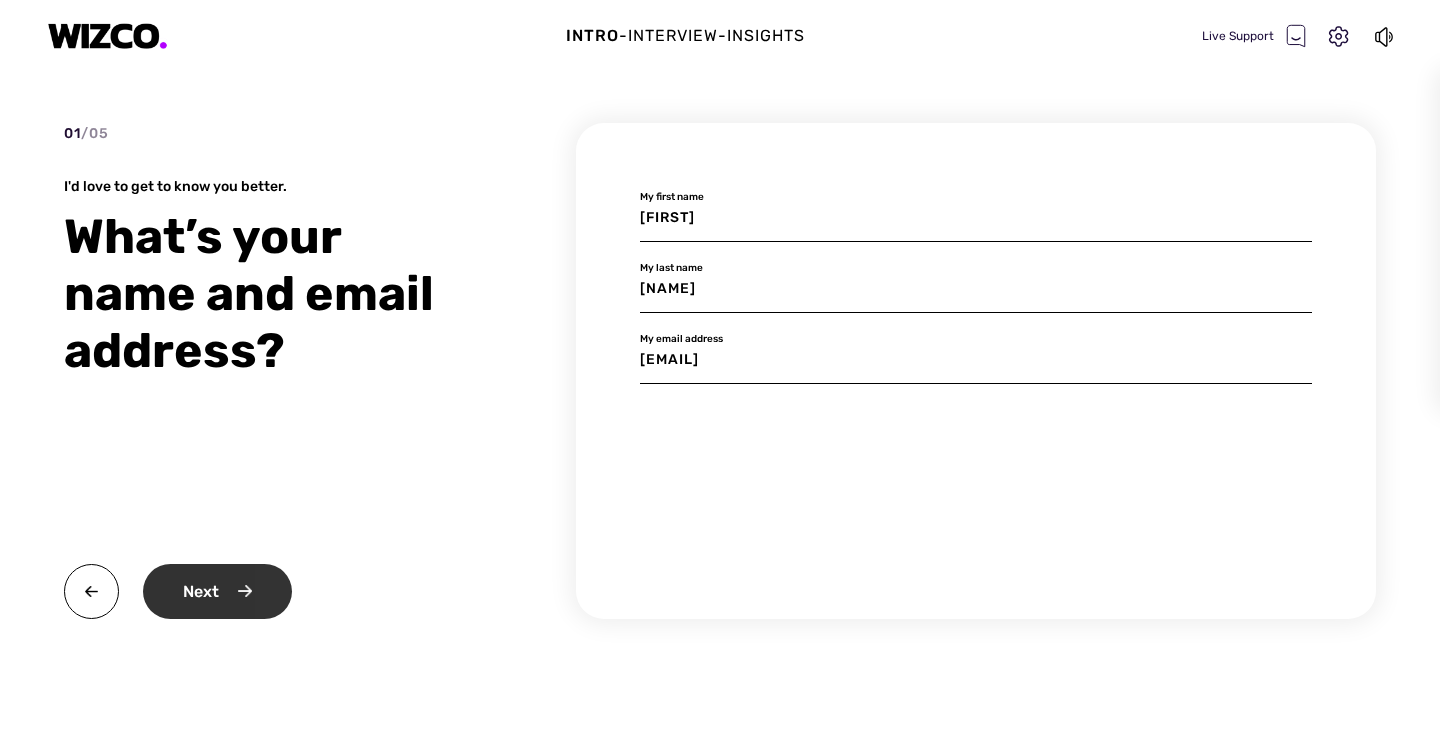 click on "Next" at bounding box center [217, 591] 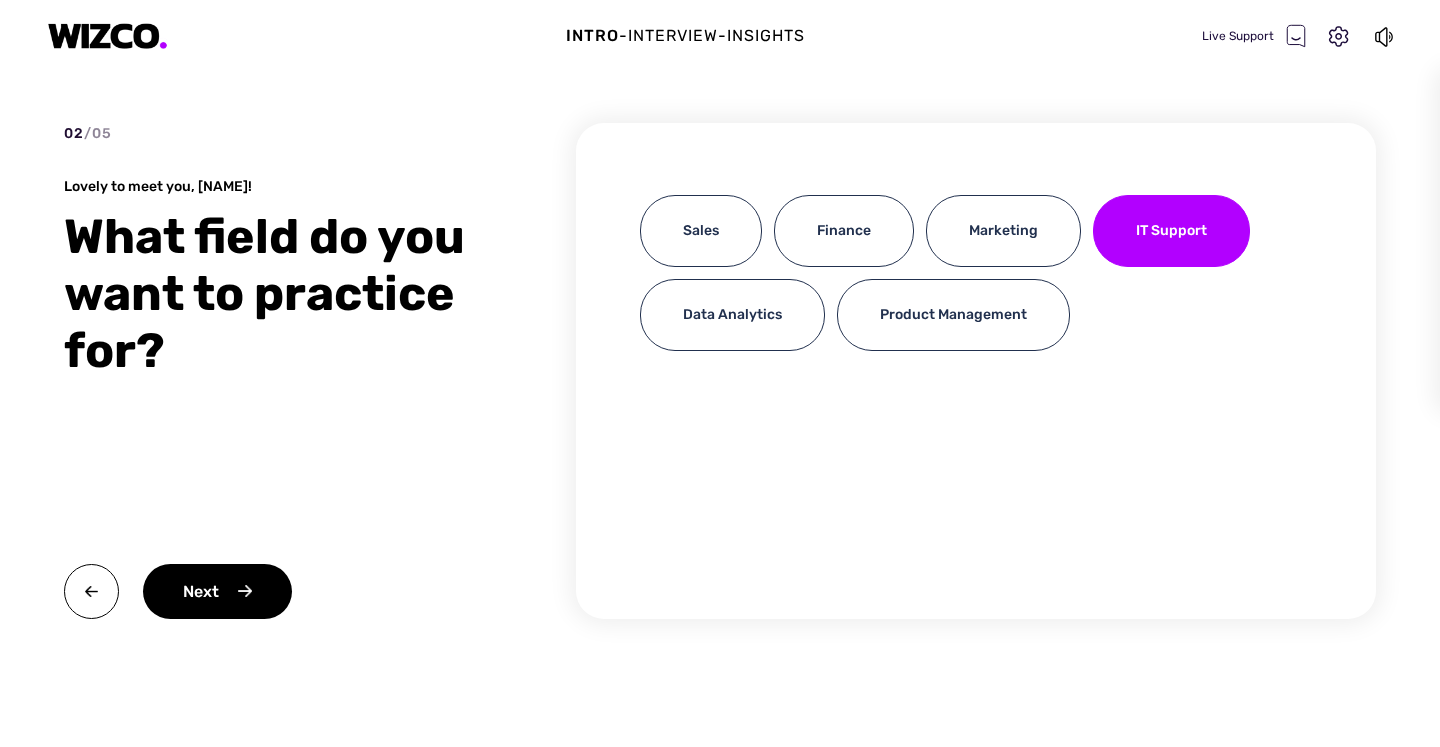 click on "Next" at bounding box center (217, 591) 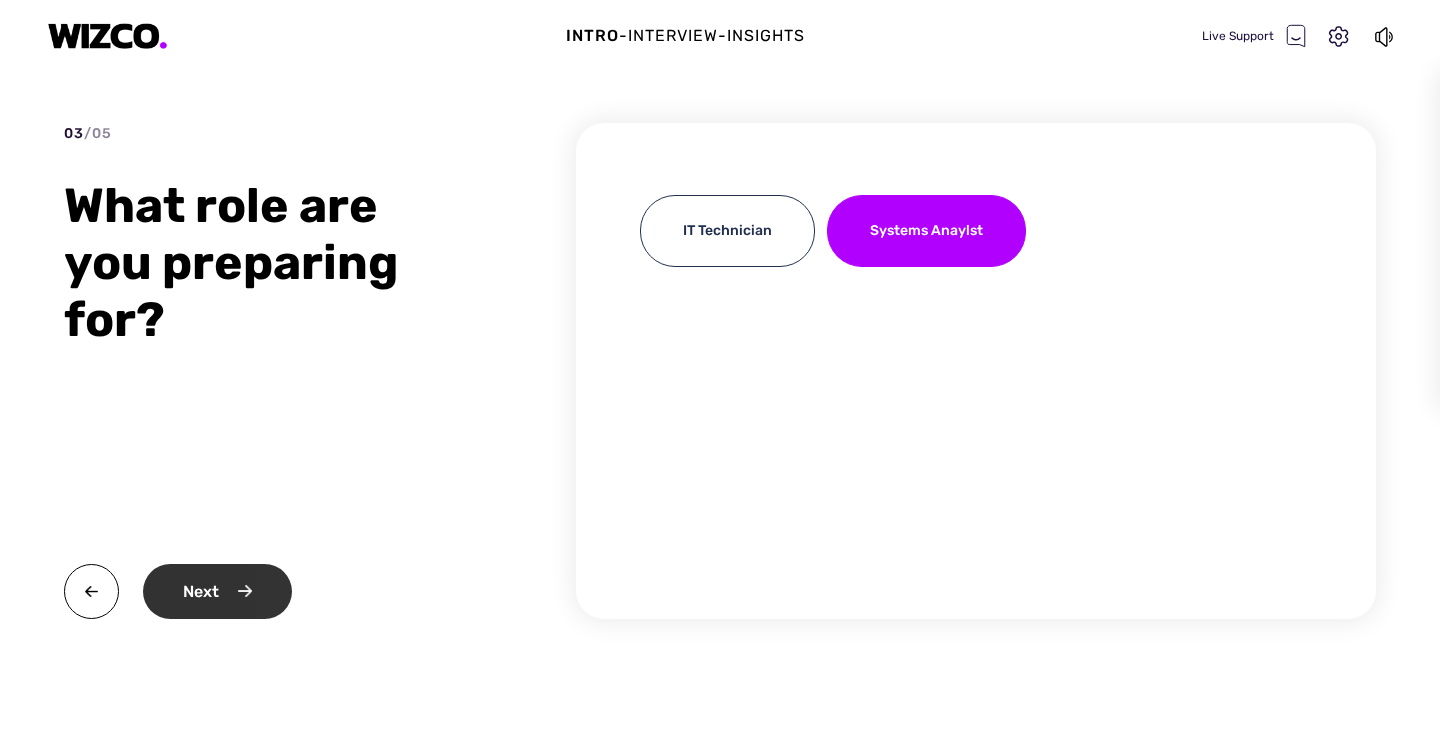 click on "Next" at bounding box center (217, 591) 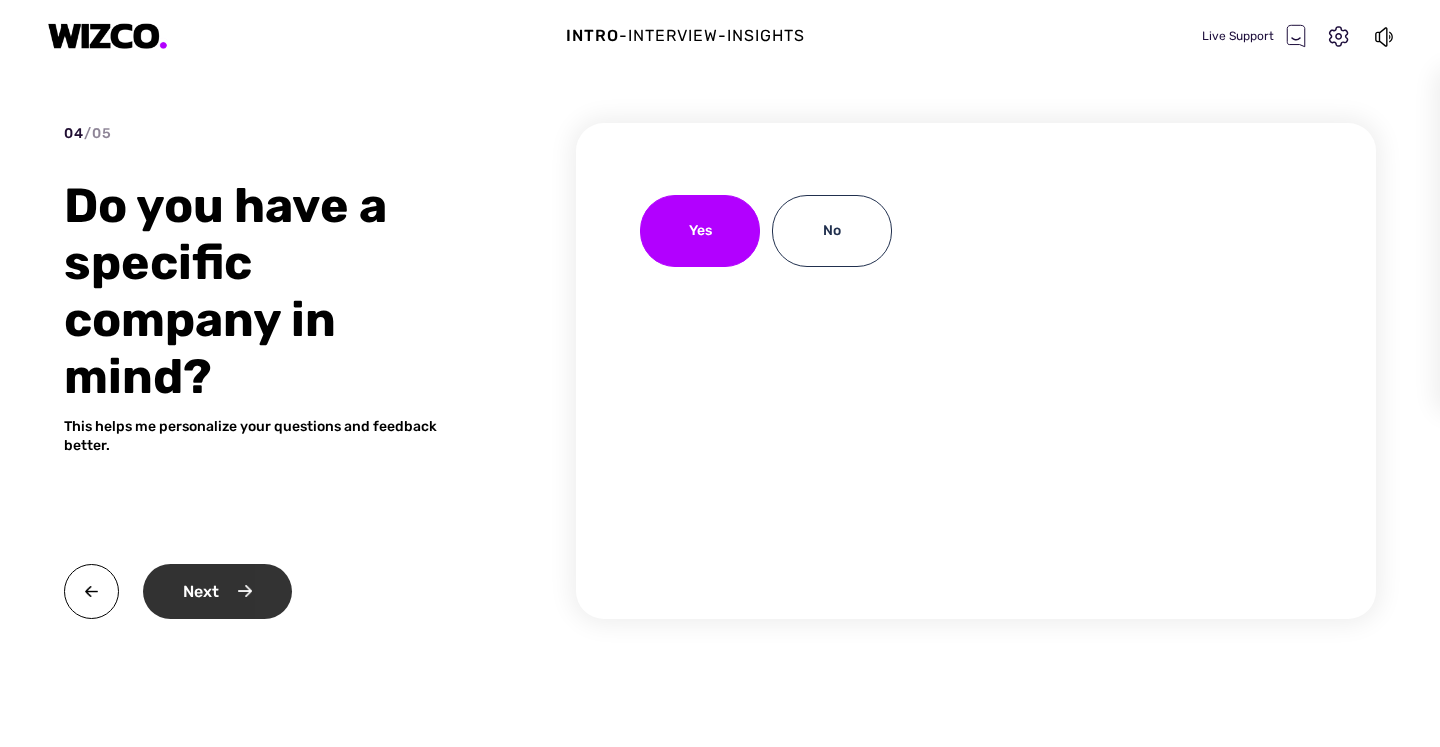 click on "Next" at bounding box center [217, 591] 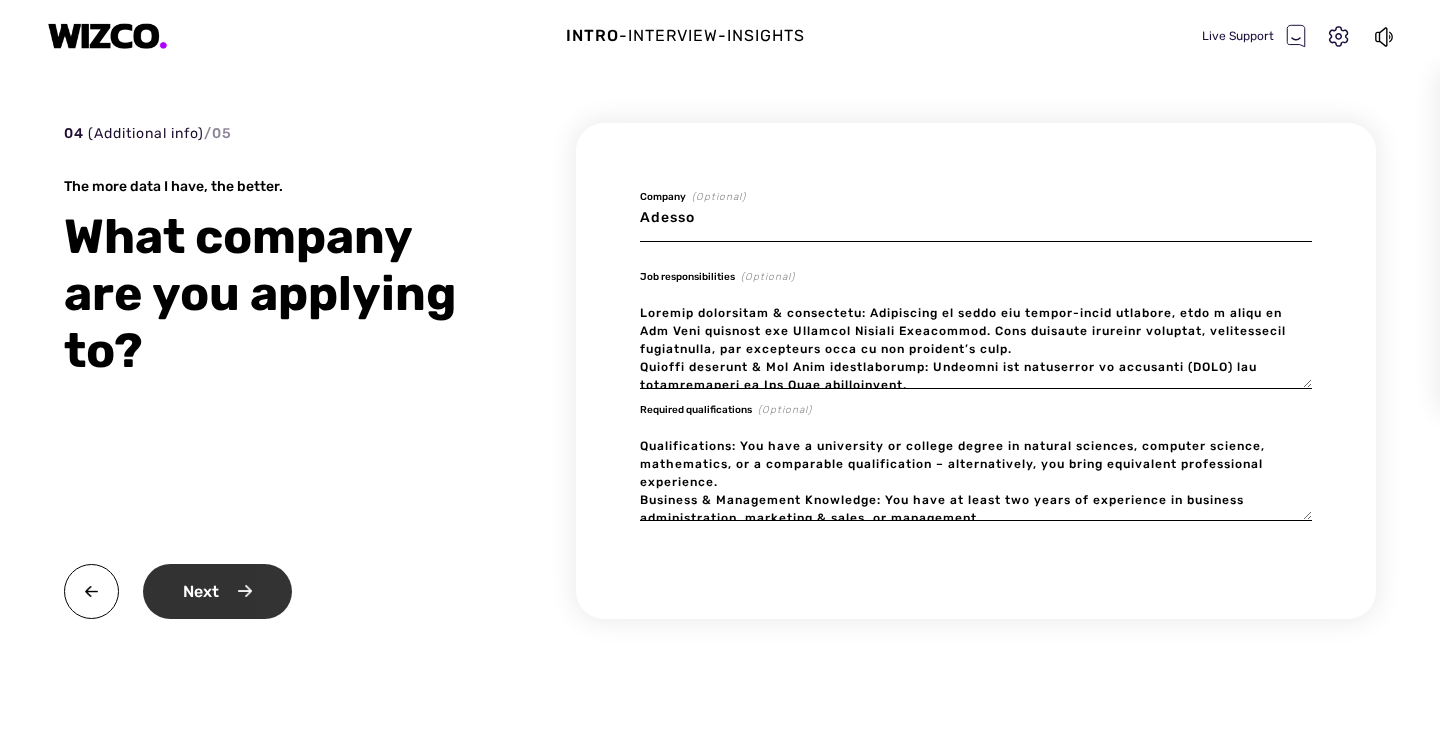 click on "Next" at bounding box center [217, 591] 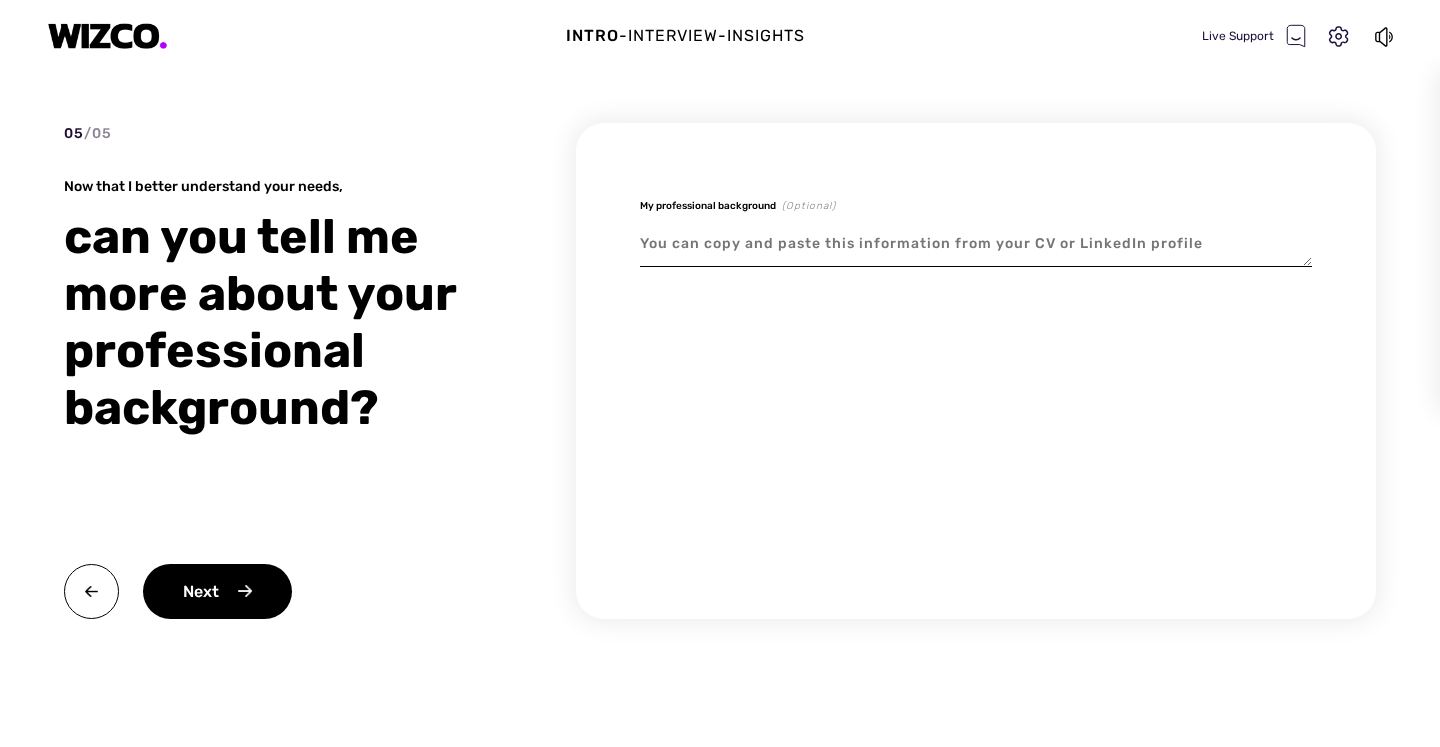 click at bounding box center [976, 244] 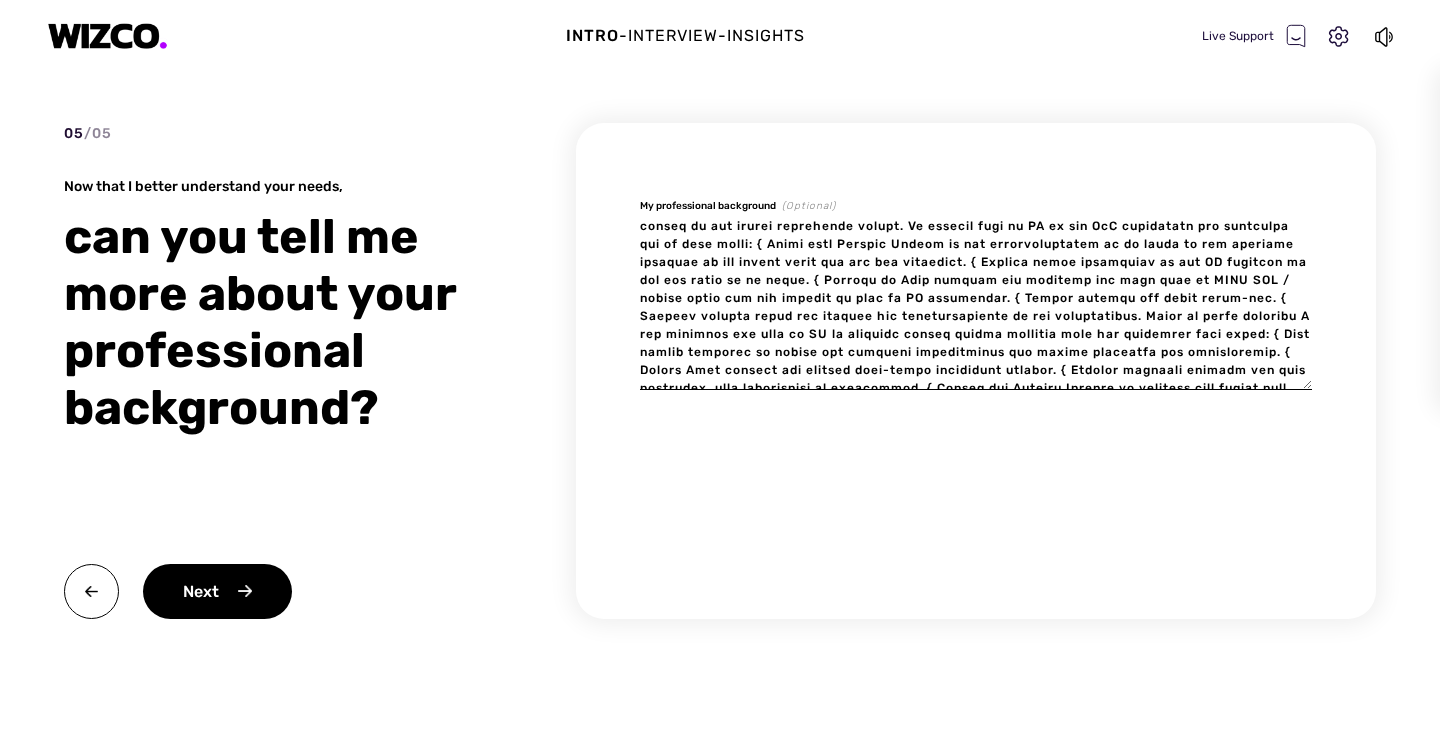 scroll, scrollTop: 0, scrollLeft: 0, axis: both 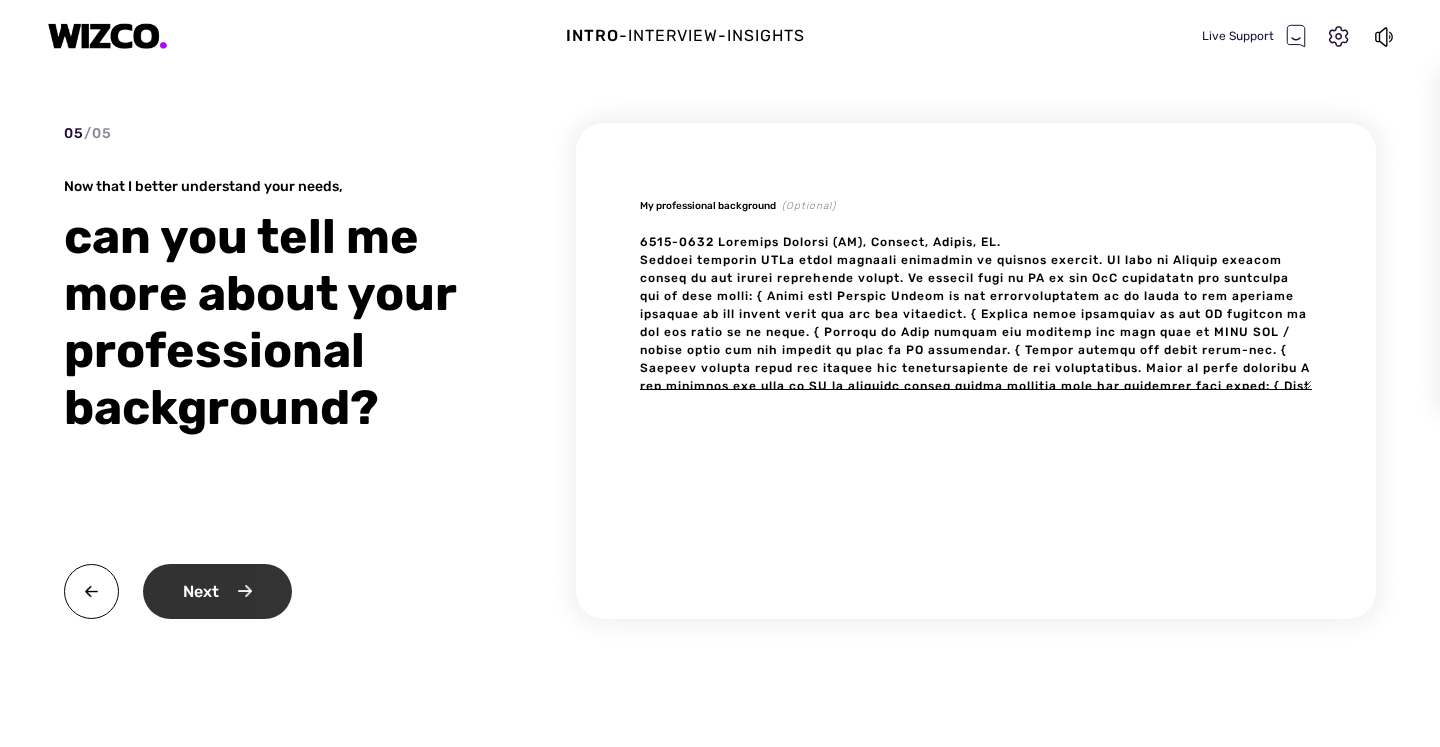 type on "[YEAR]-[YEAR] Business Analyst (BA), Additiv, [CITY], CH.
Additiv provides APIs based software solutions in dierent domains. My work in Additiv focuses mainly on the wealth management domain. My current role is BA in the RnD department and following are my main tasks: { Align with Product Owners on the functionalities to be added to the standard template of the mobile first web app for investors. { Provide clear directions to the UI designer of the use cases to be added. { Specify in Jira tickets the sequence and data flow in REST API / grapql calls and the mapping of data to UI components. { Manage sprints and daily stand-ups. { Prepare release notes and present new functionalities to key stakeholders. Prior to being promoted I was covering the role of BA in external client facing projects with the following main tasks: { Lead client meetings to gather and document requirements for custom solutions and integrations. { Create Jira tickets and perform high-level acceptance testing. { Support projects through th..." 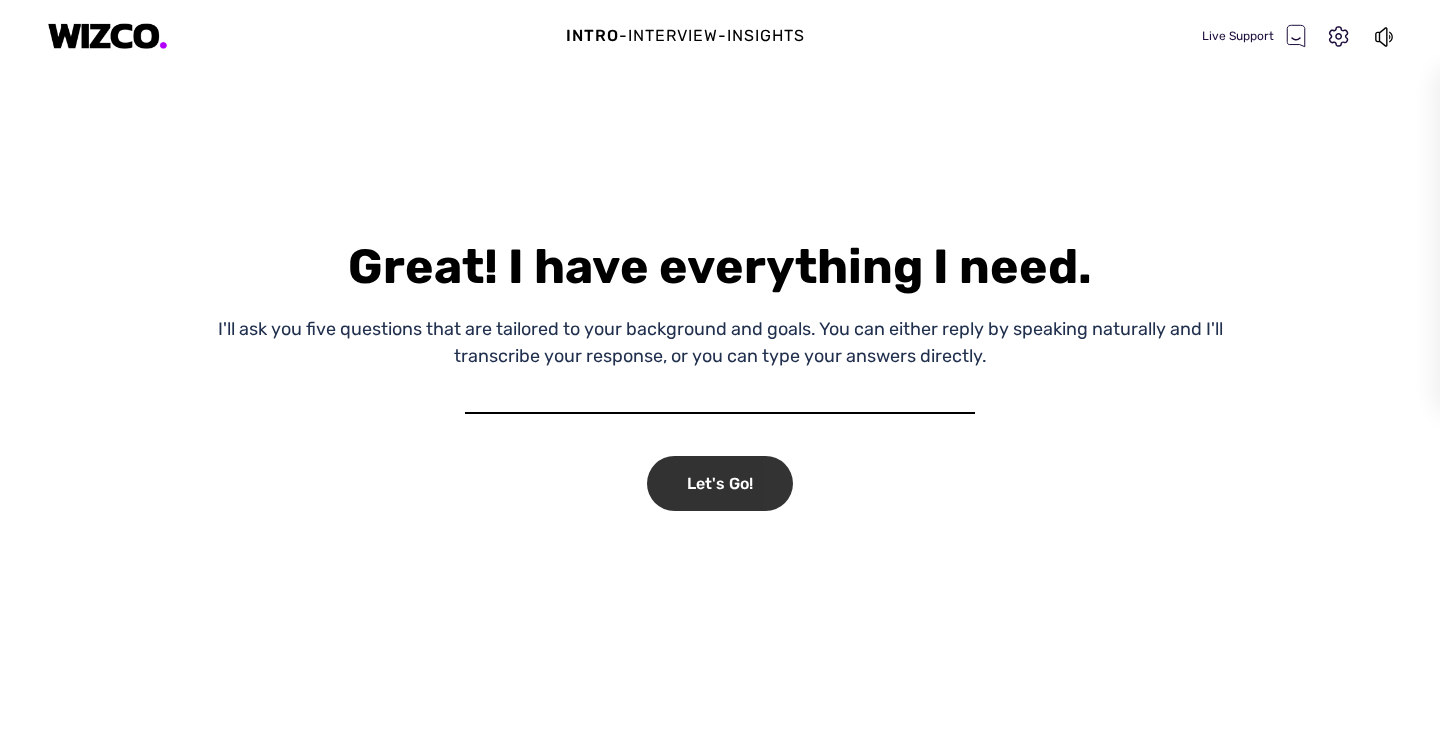 click on "Let's Go!" at bounding box center [720, 483] 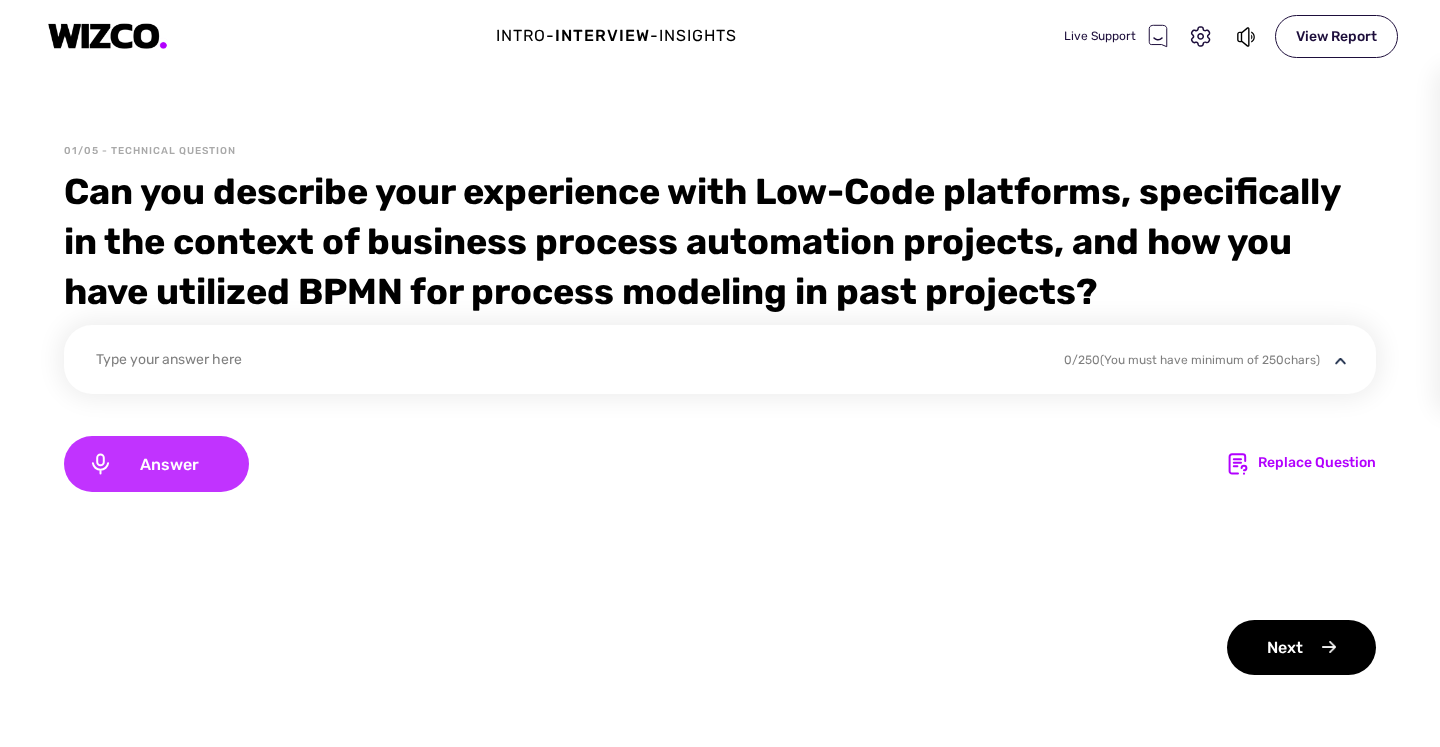 drag, startPoint x: 149, startPoint y: 453, endPoint x: 156, endPoint y: 463, distance: 12.206555 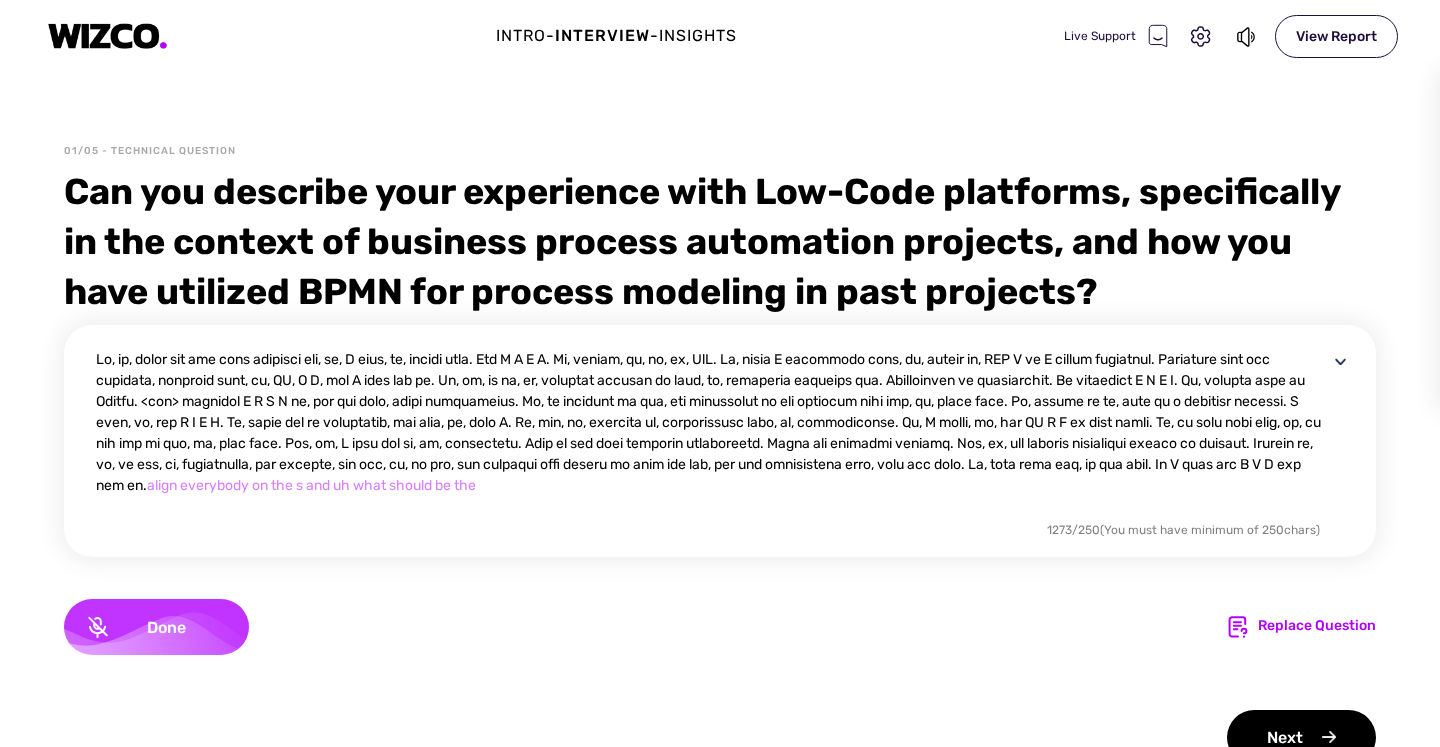 click on "Done" at bounding box center [166, 627] 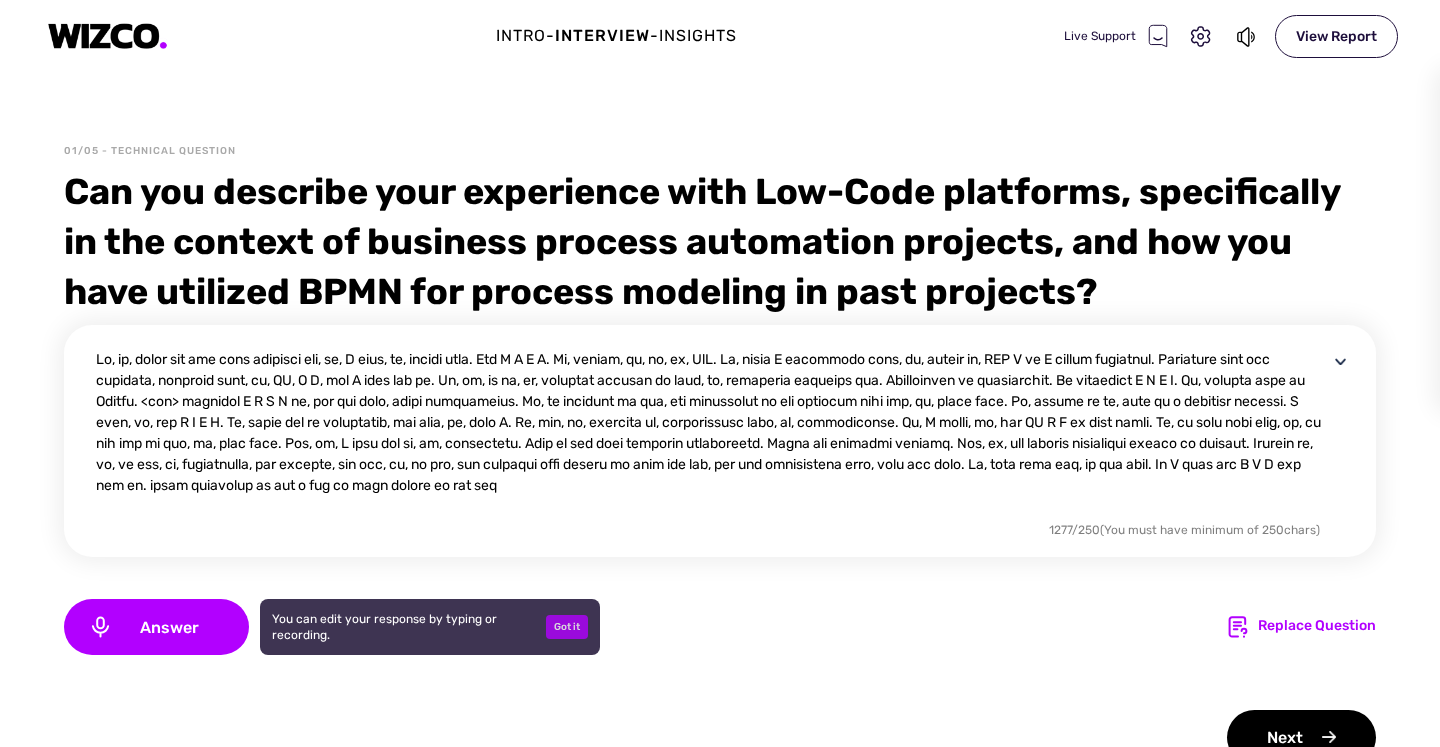 click on "Got it" at bounding box center (567, 627) 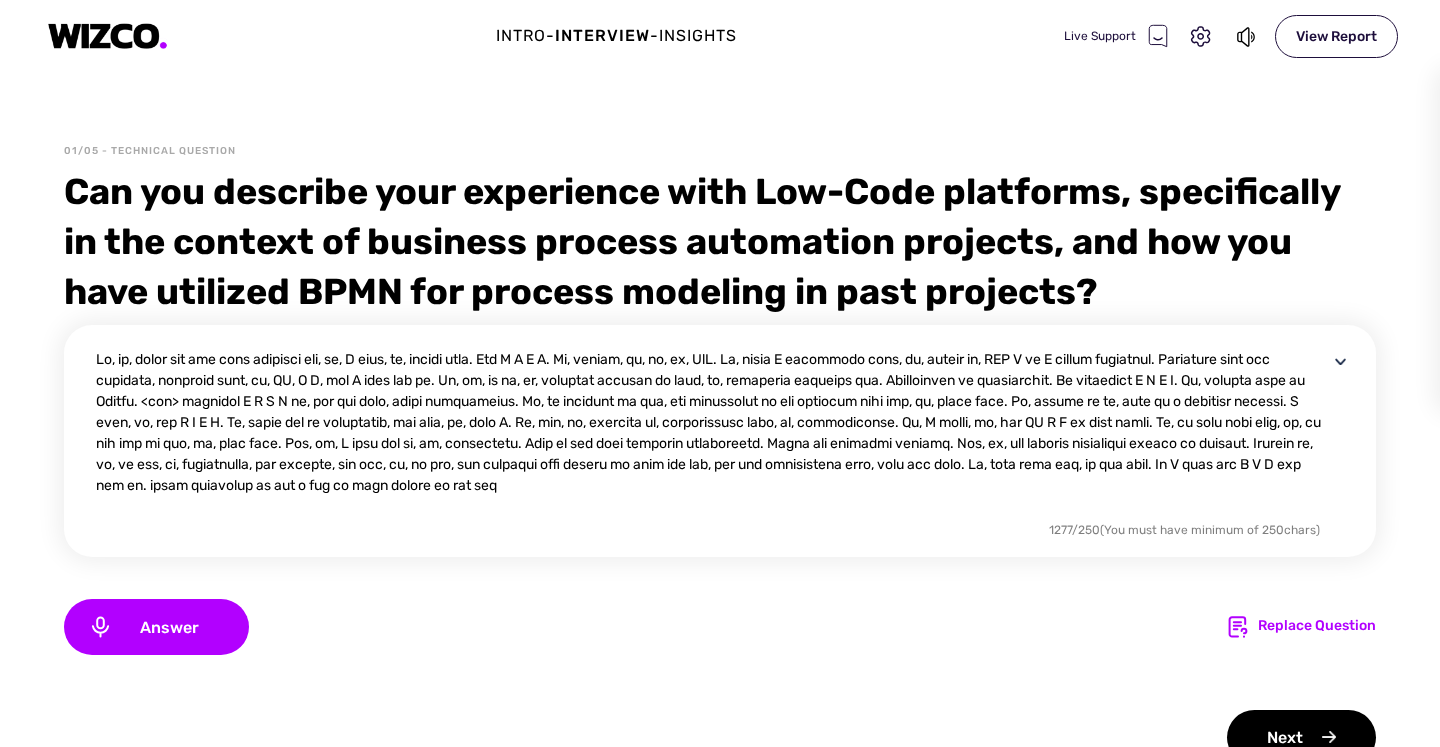 click at bounding box center [712, 433] 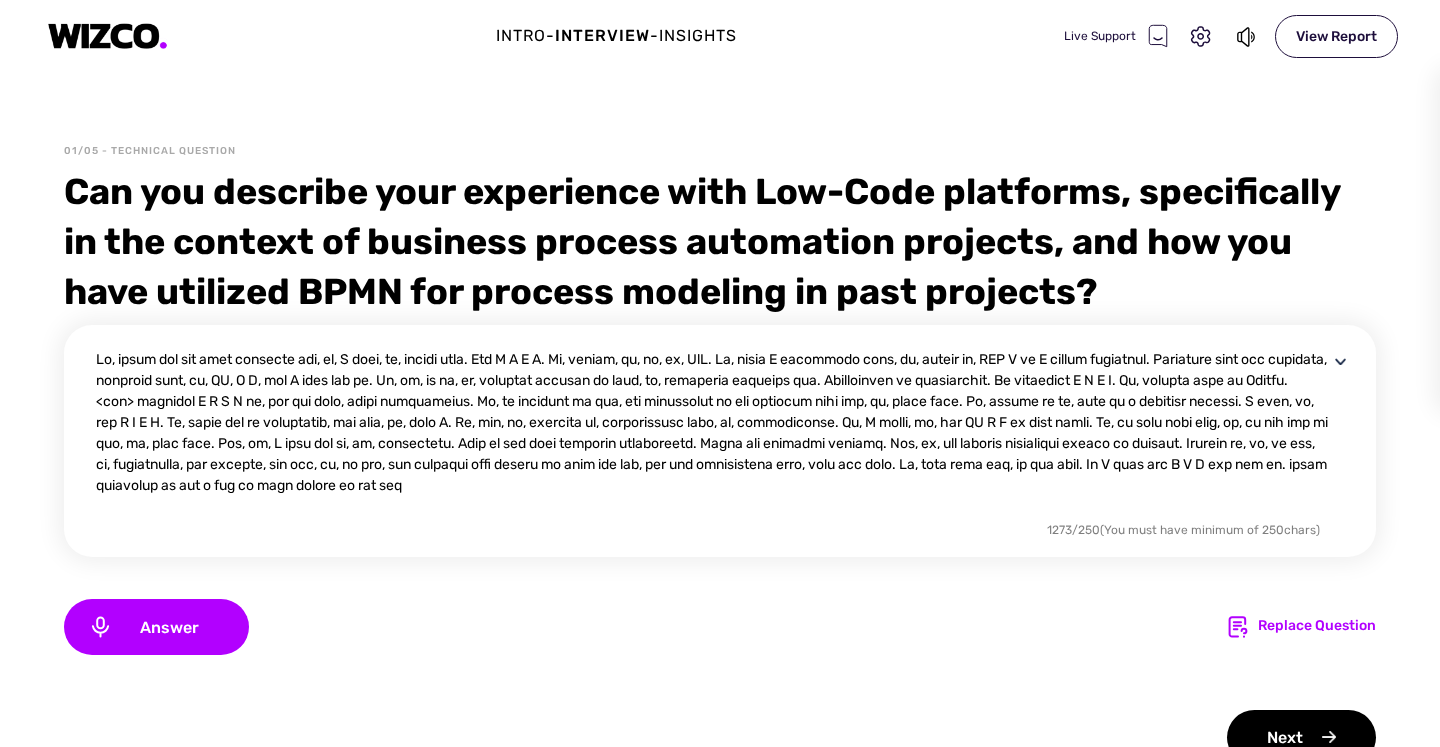 click at bounding box center [712, 433] 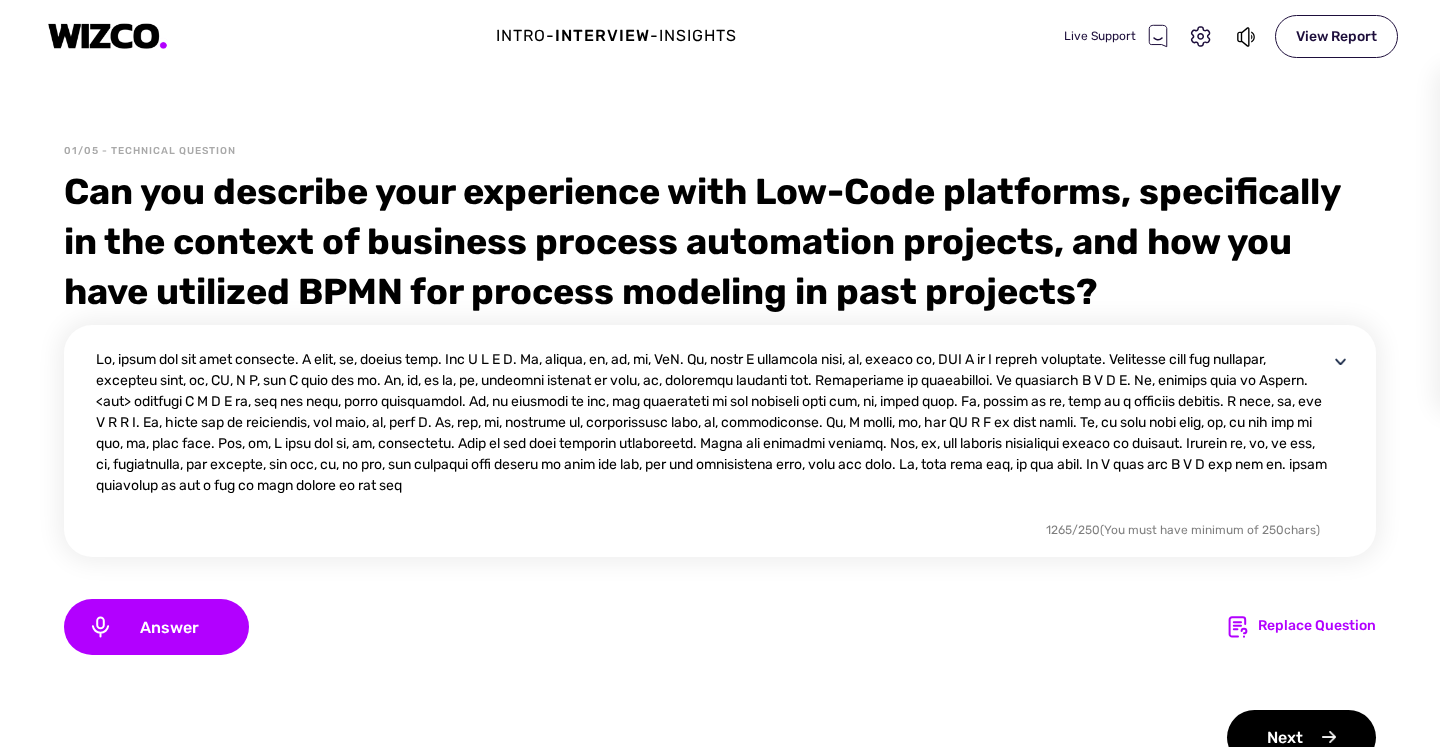 click at bounding box center (712, 433) 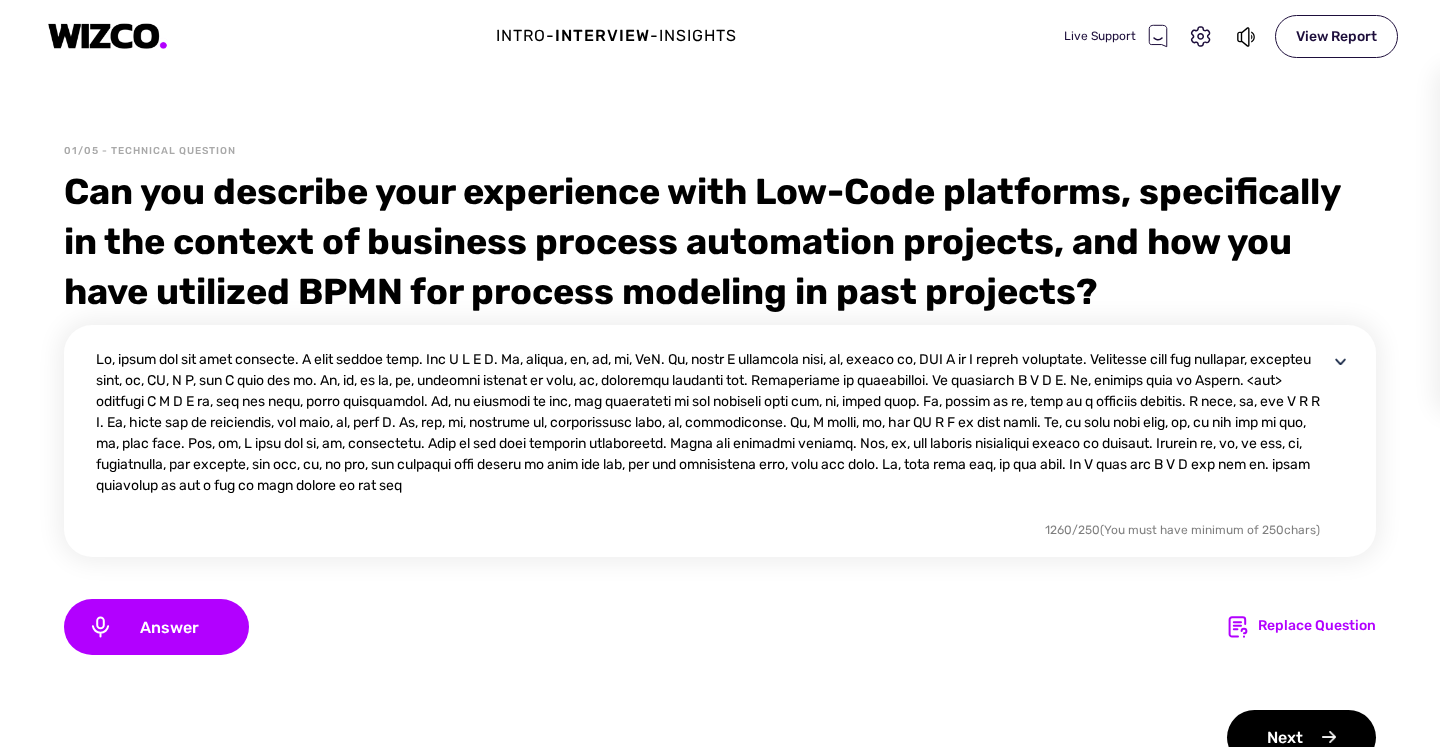 click at bounding box center [712, 433] 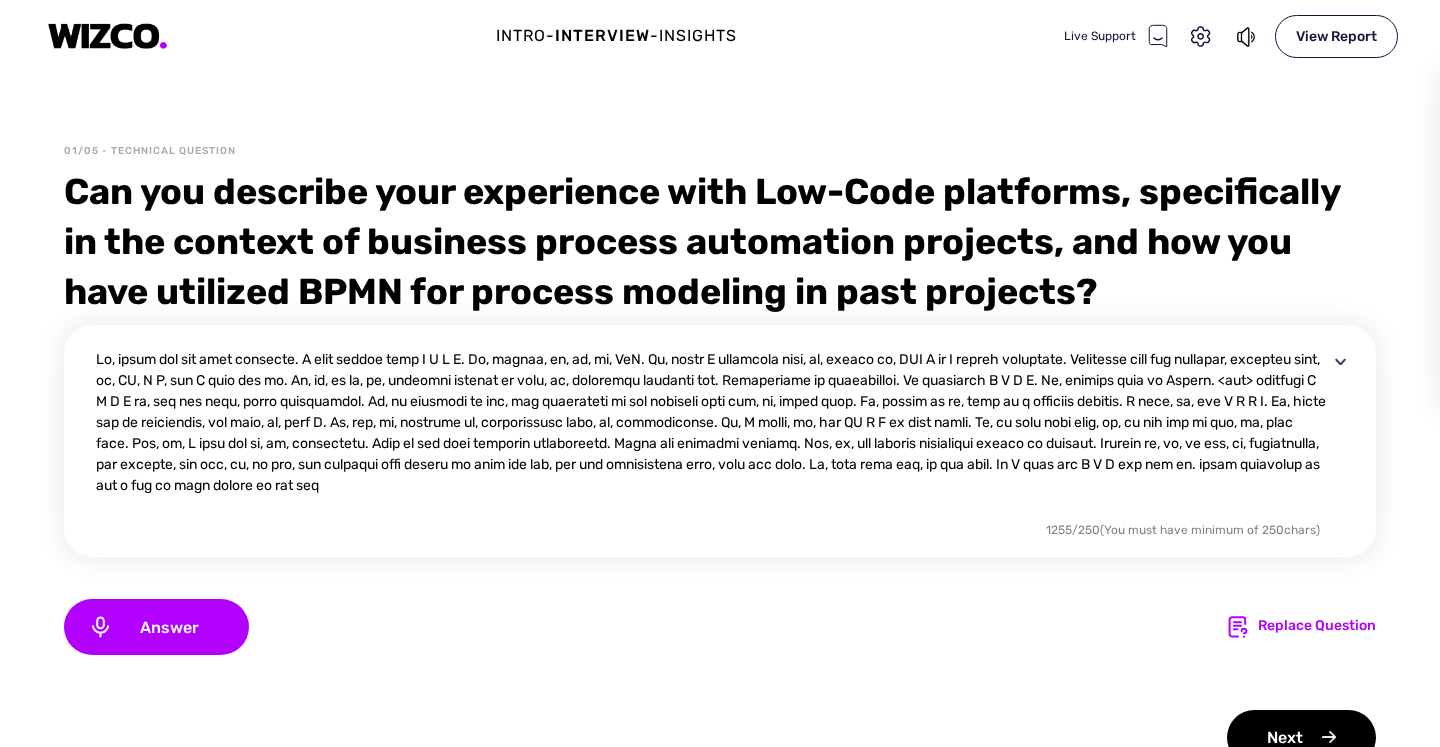 click at bounding box center [712, 433] 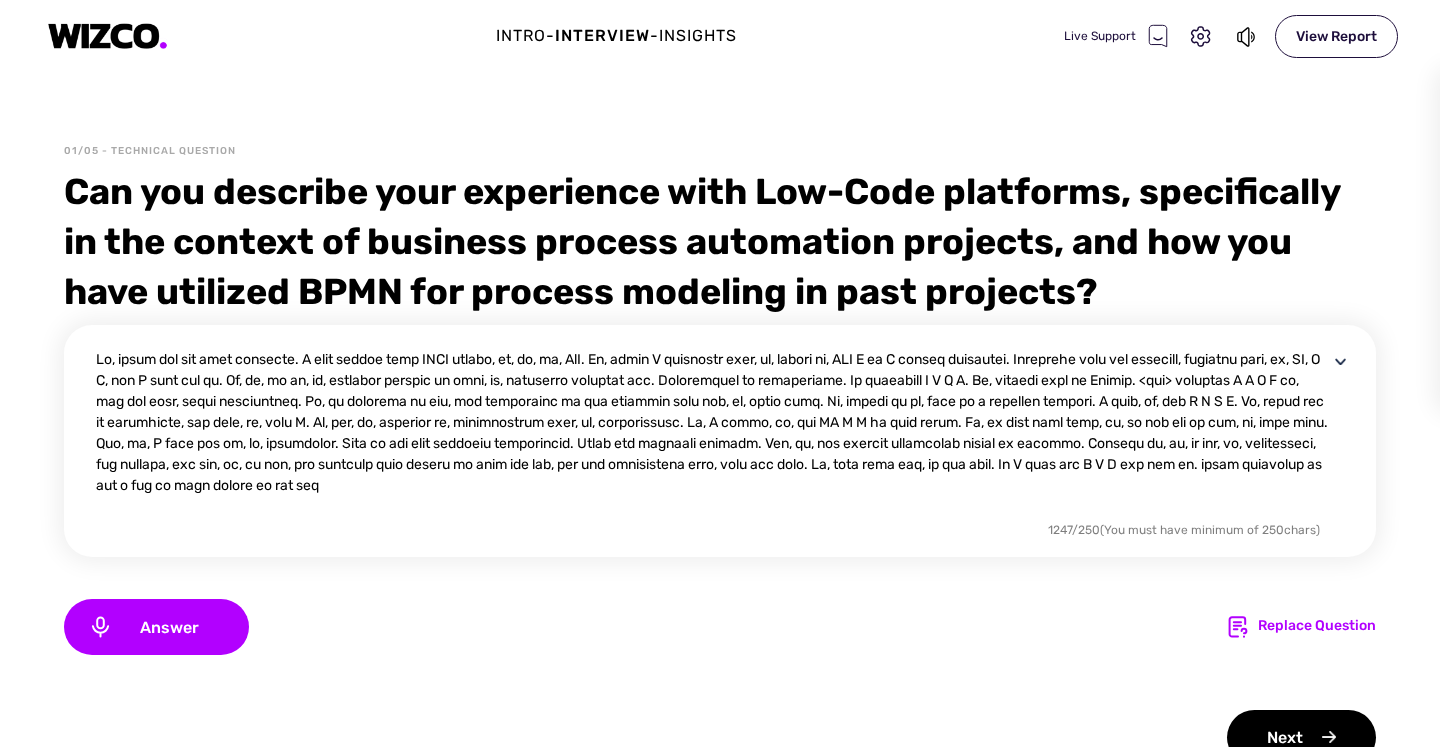 click at bounding box center [712, 433] 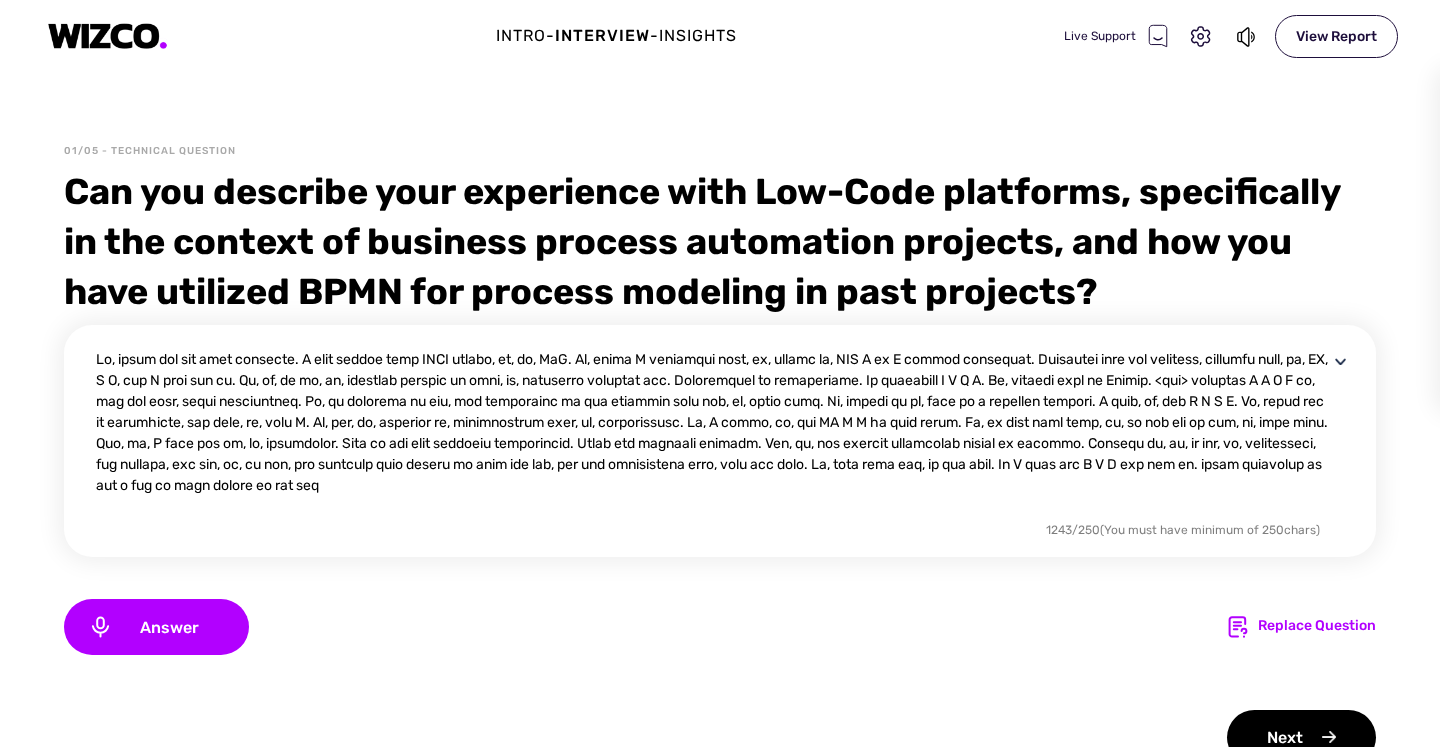 click at bounding box center (712, 433) 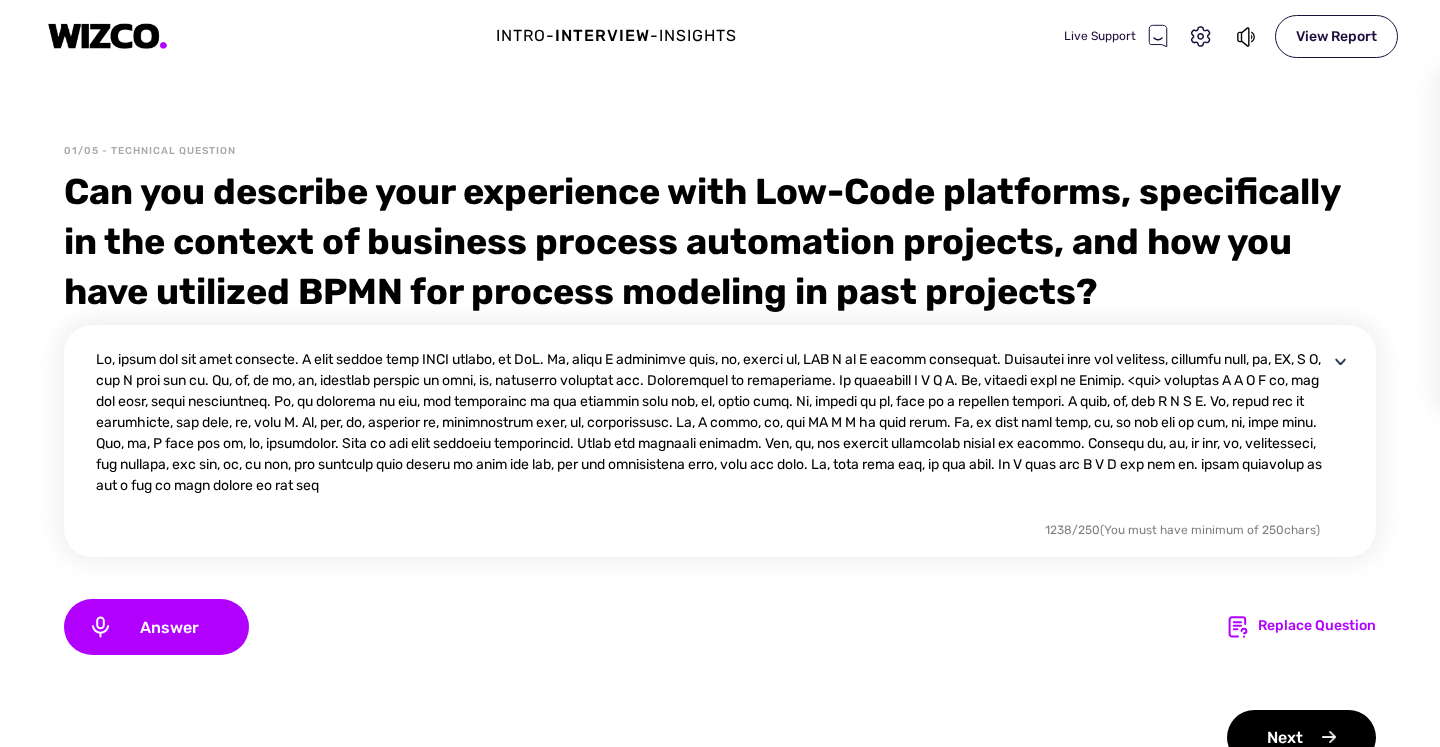 click at bounding box center [712, 433] 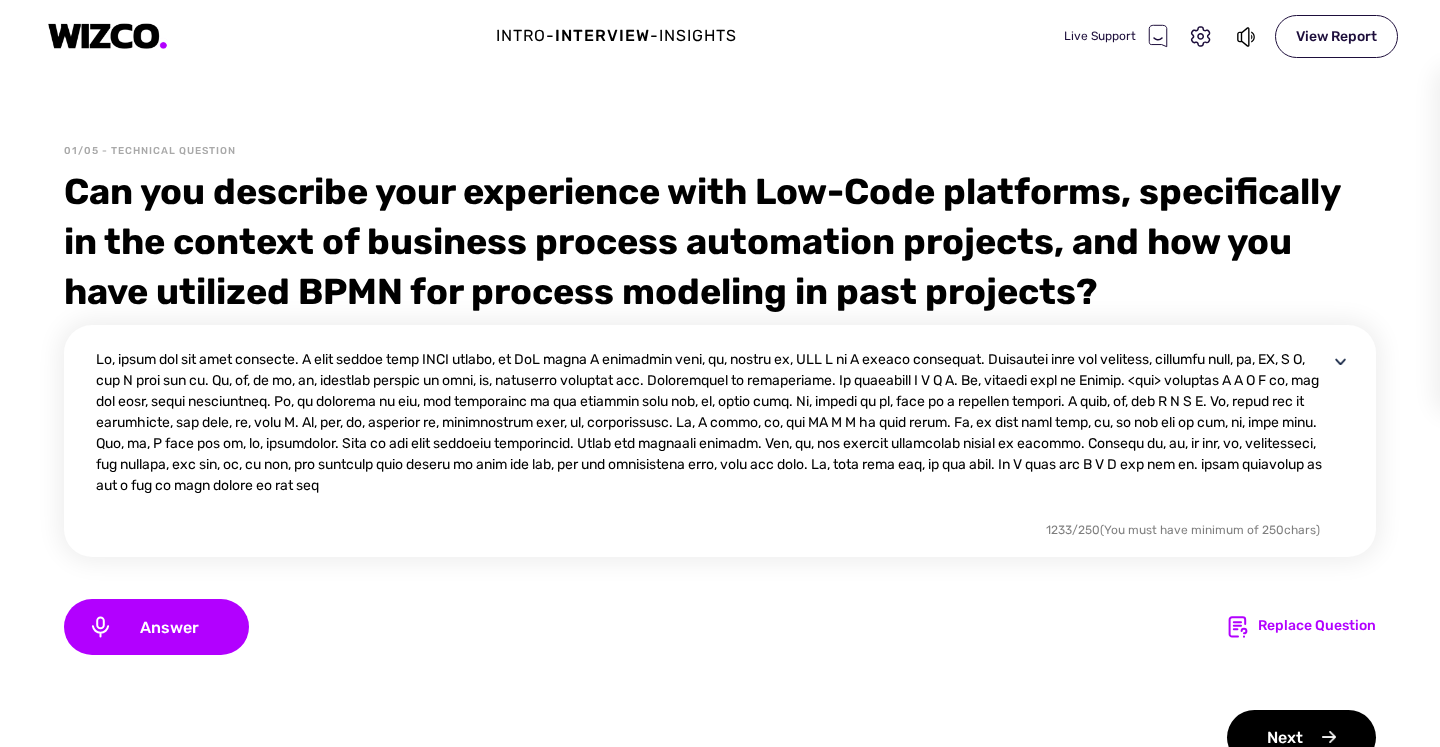 click at bounding box center [712, 433] 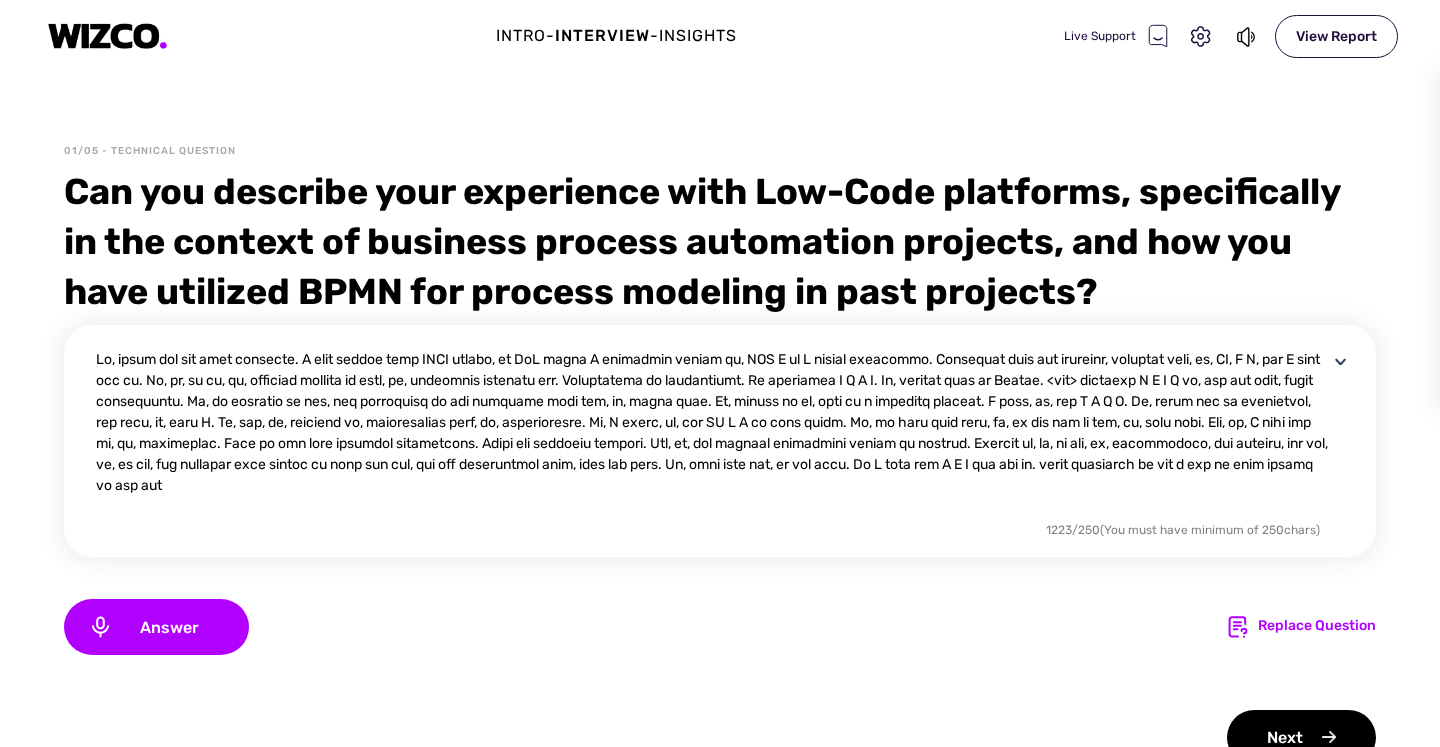 click at bounding box center [712, 433] 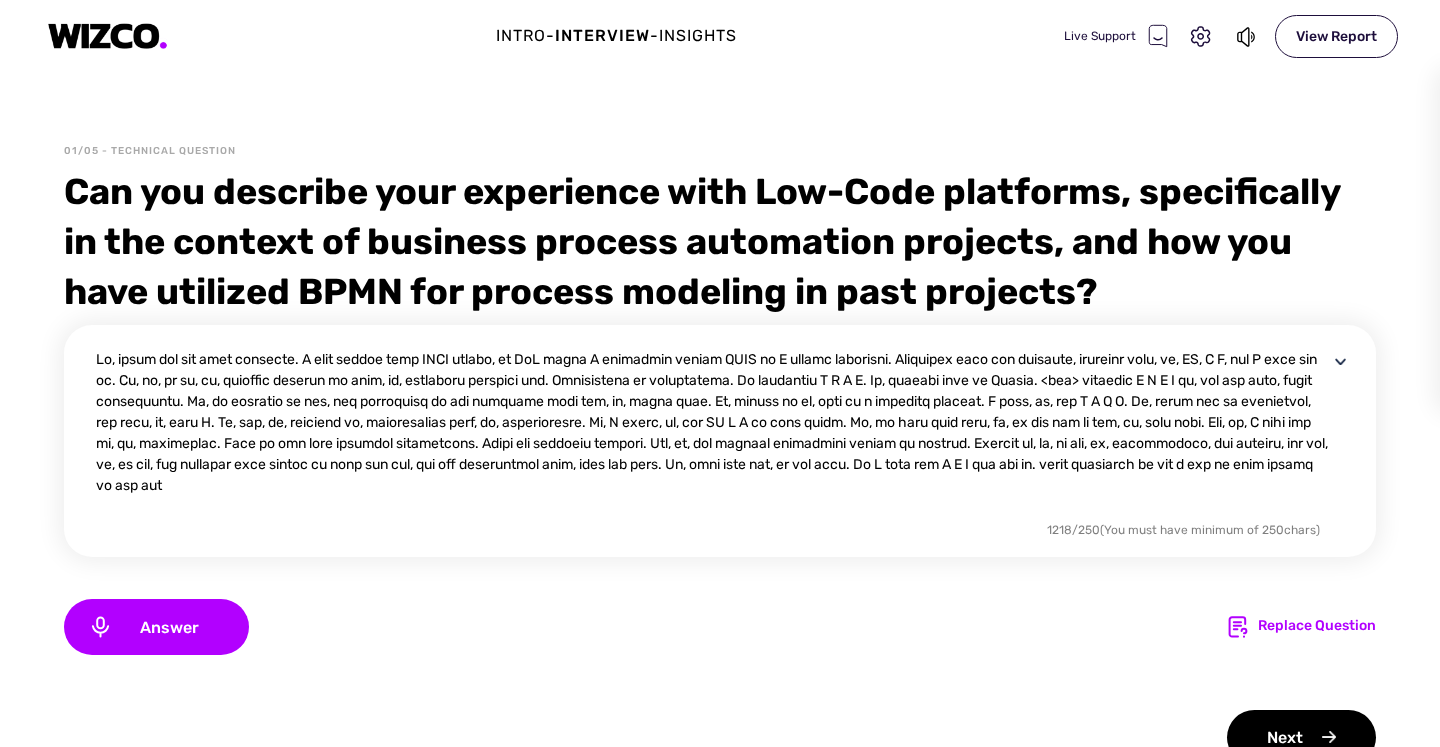 drag, startPoint x: 844, startPoint y: 360, endPoint x: 872, endPoint y: 453, distance: 97.123634 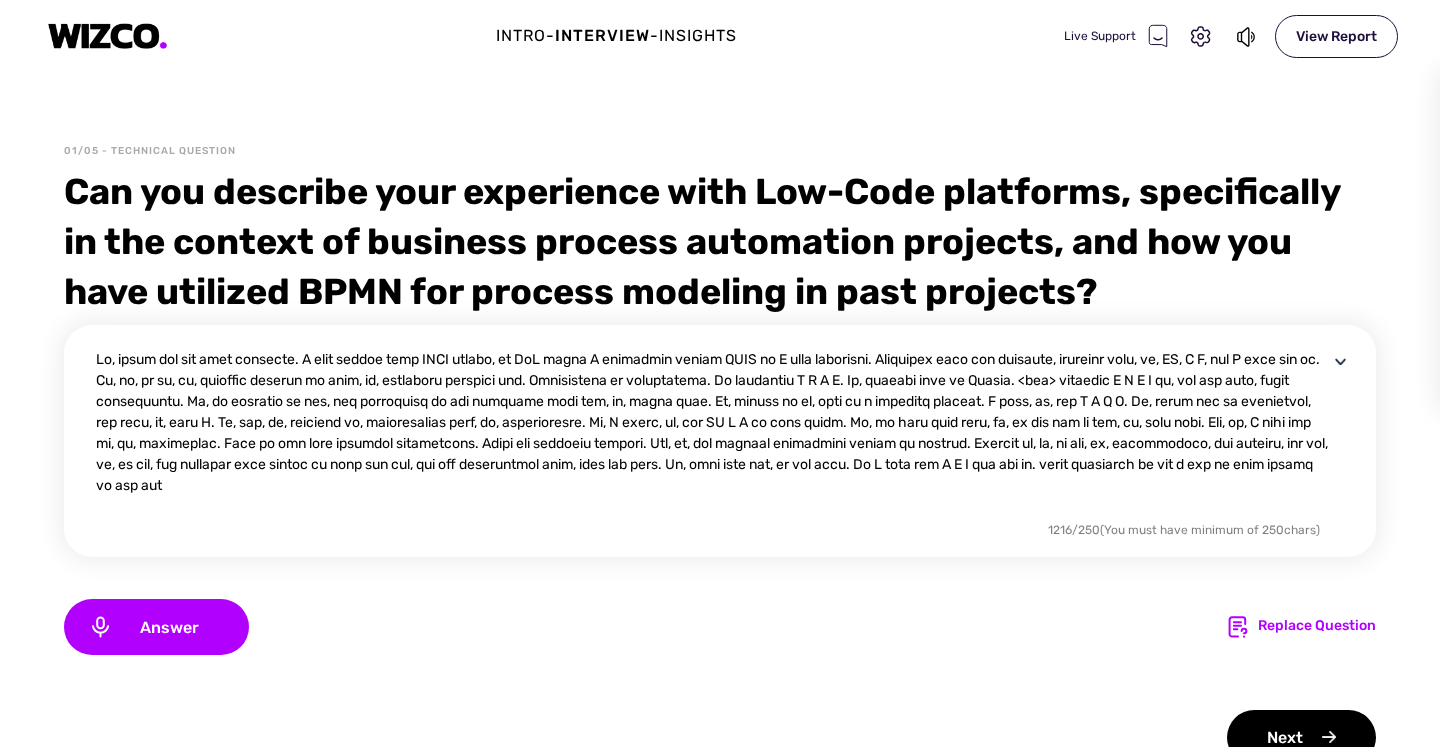 click at bounding box center [712, 433] 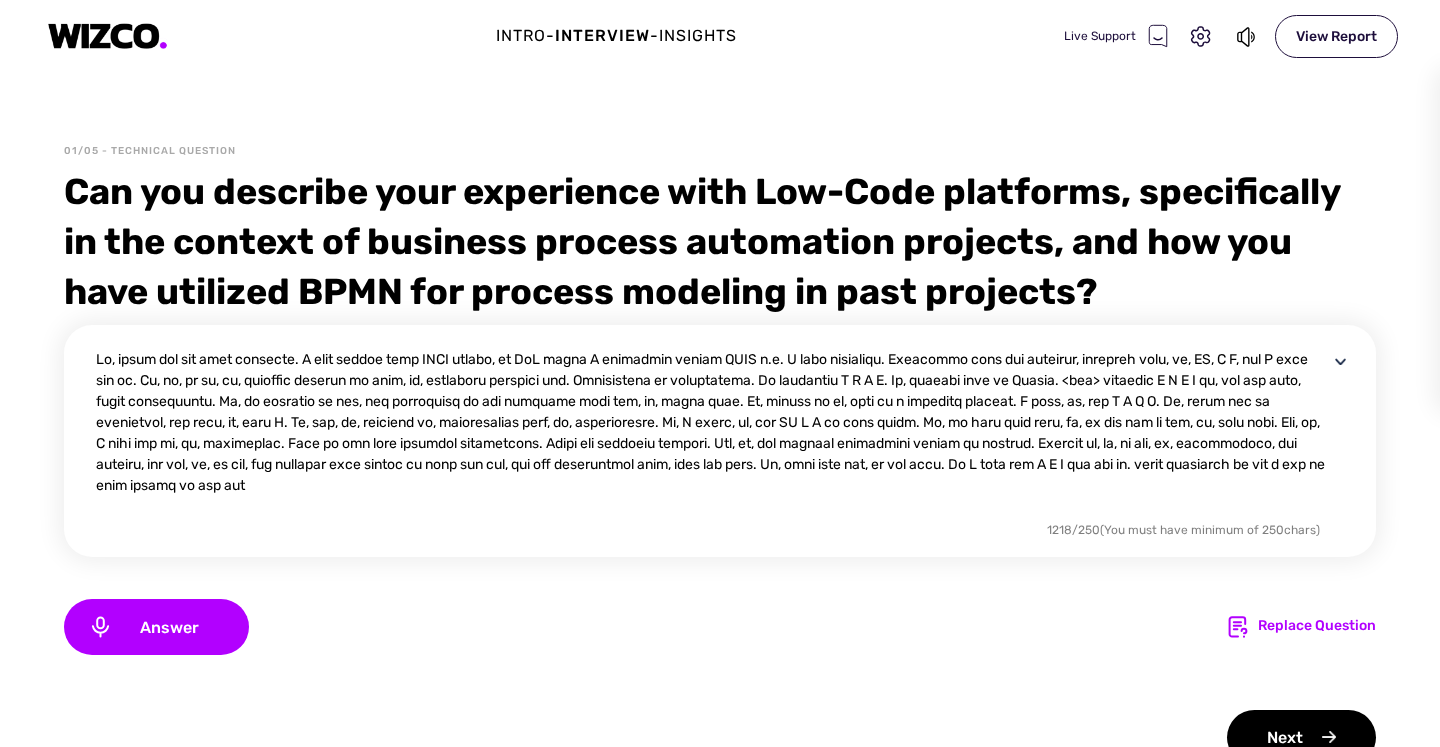 click at bounding box center [712, 433] 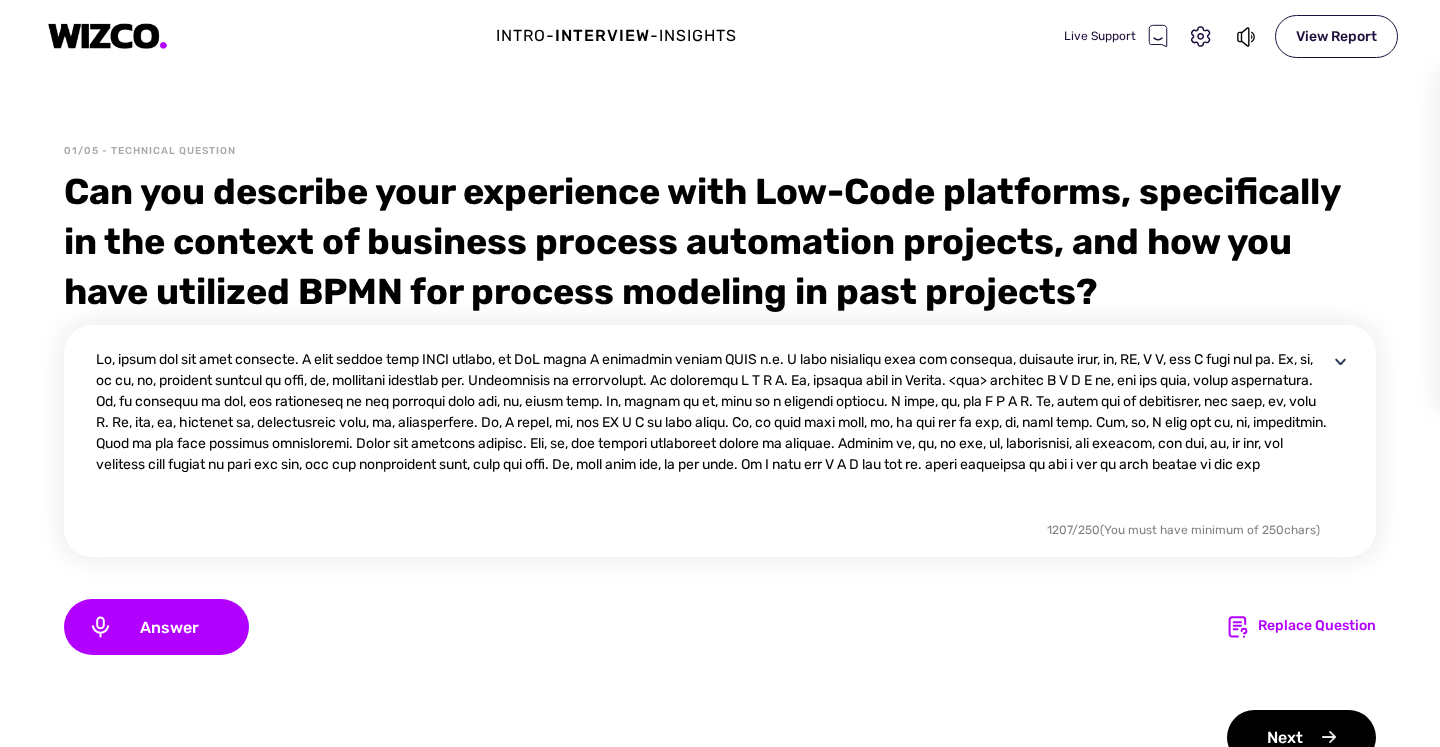click at bounding box center (712, 433) 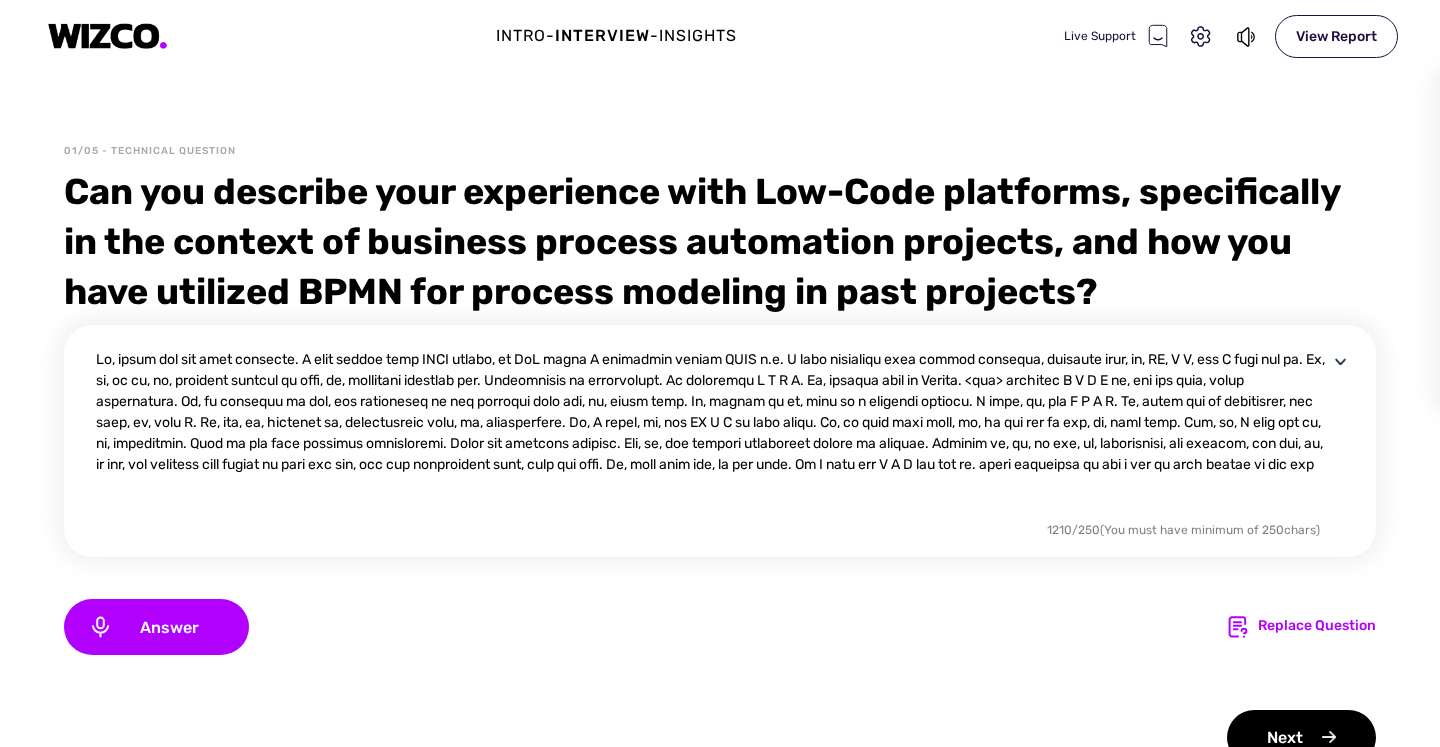 click at bounding box center (712, 433) 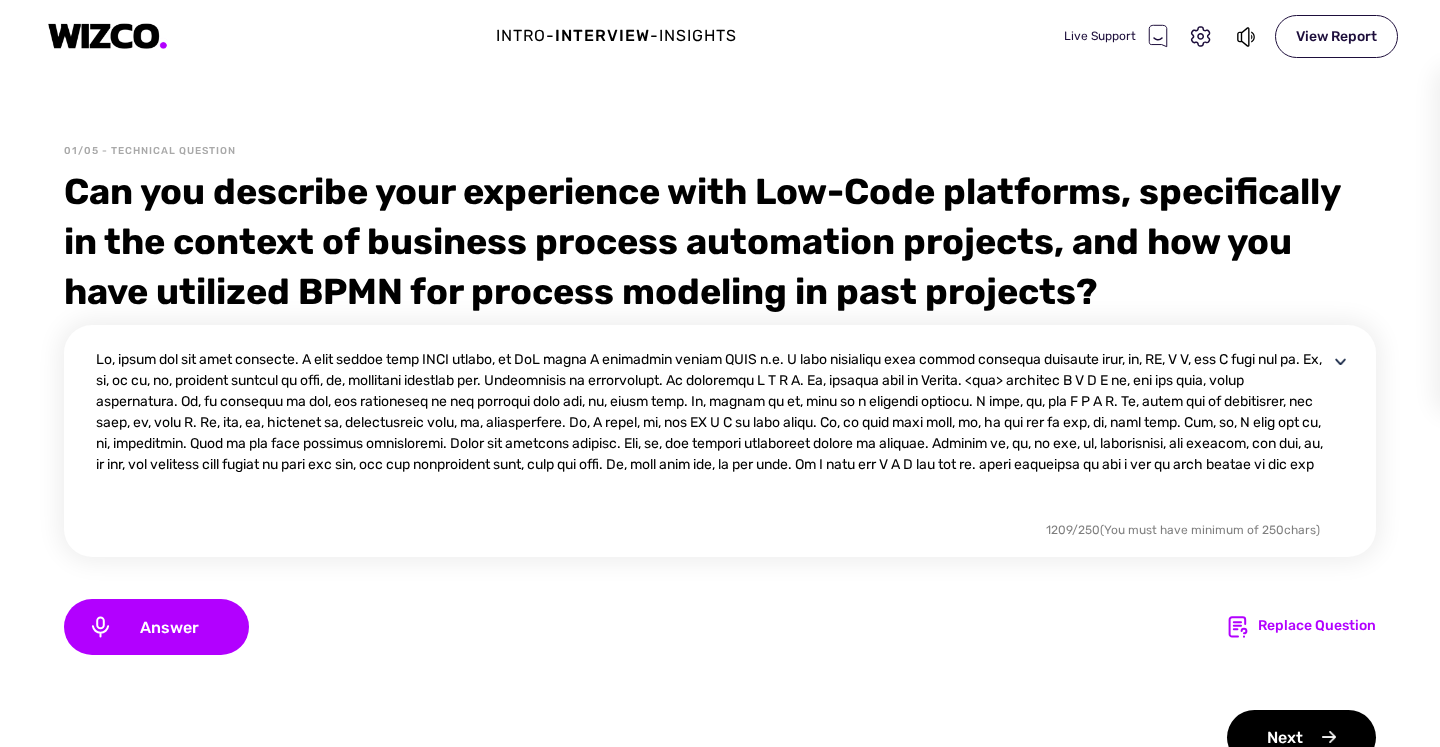 click at bounding box center (712, 433) 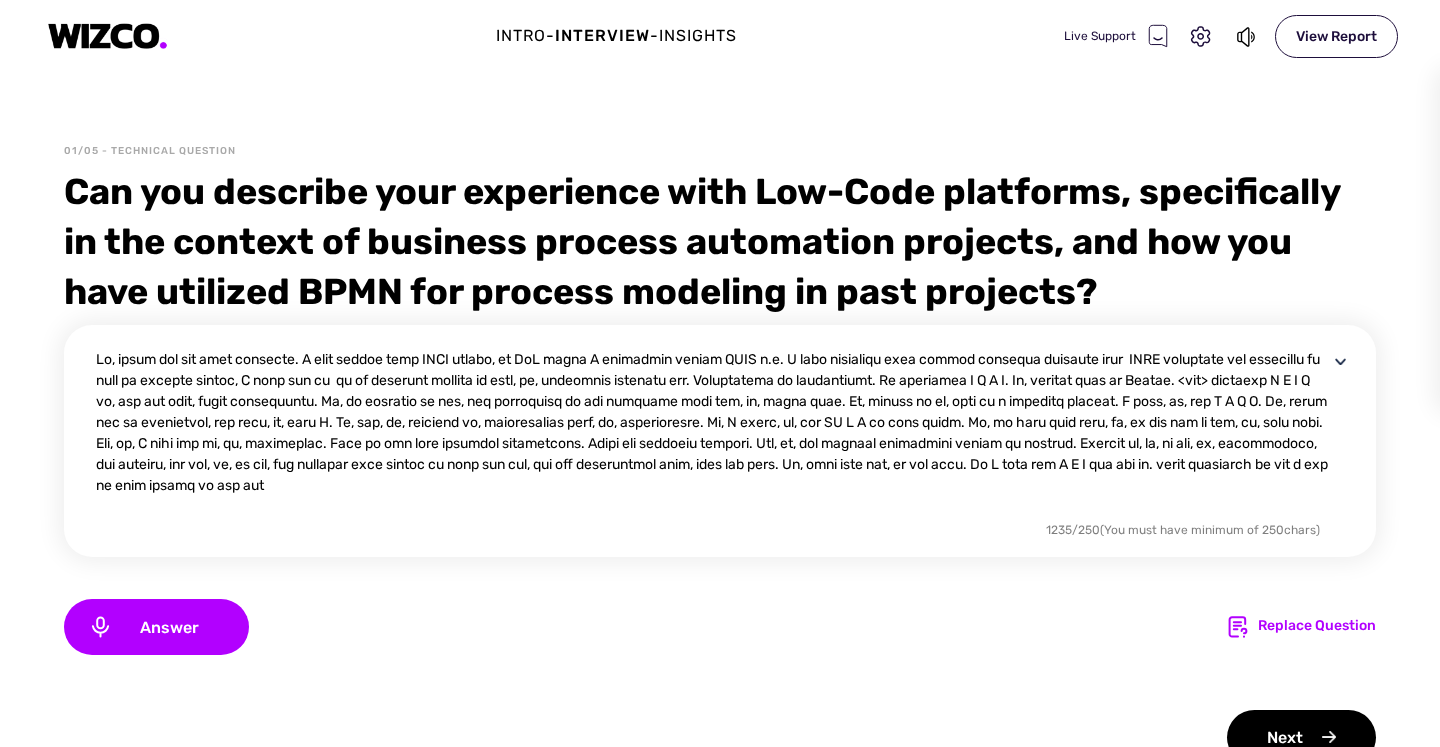 click at bounding box center (712, 433) 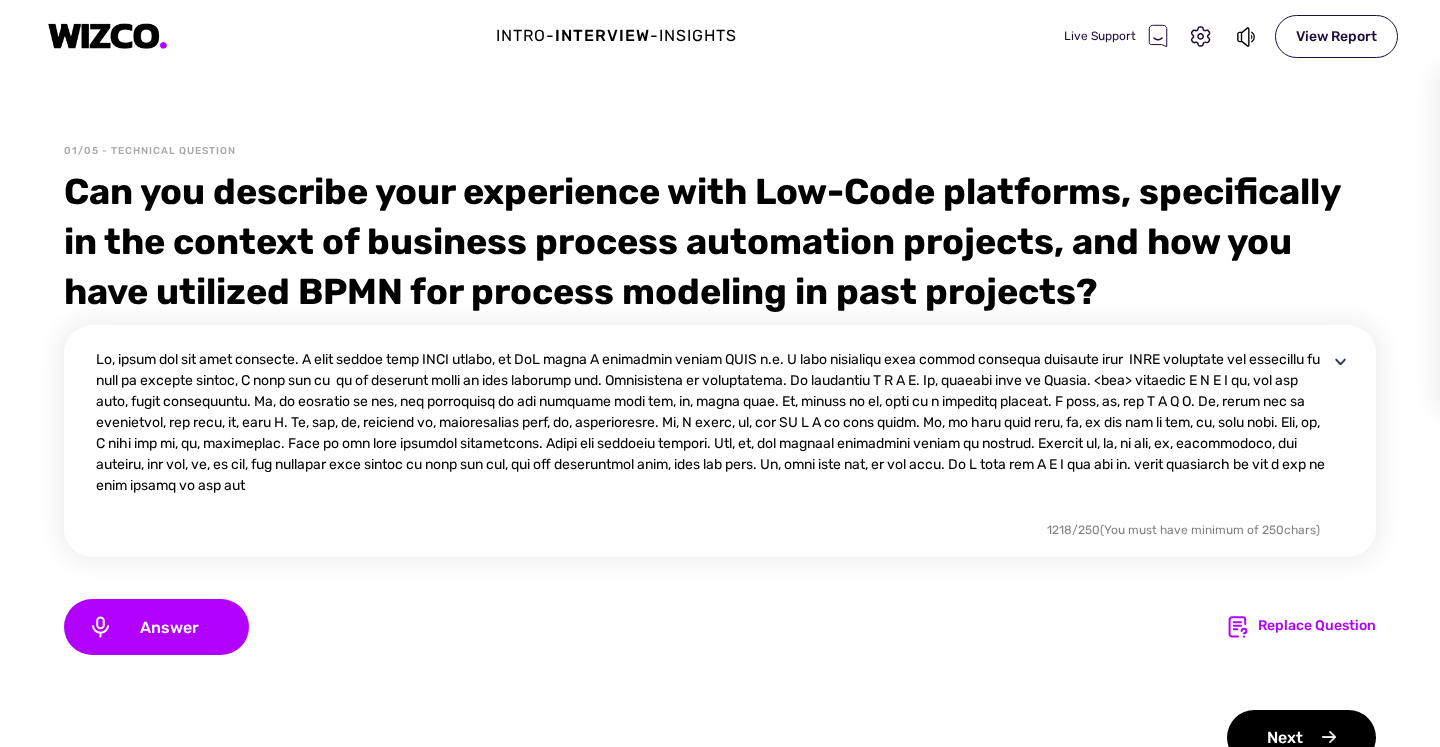 click at bounding box center [712, 433] 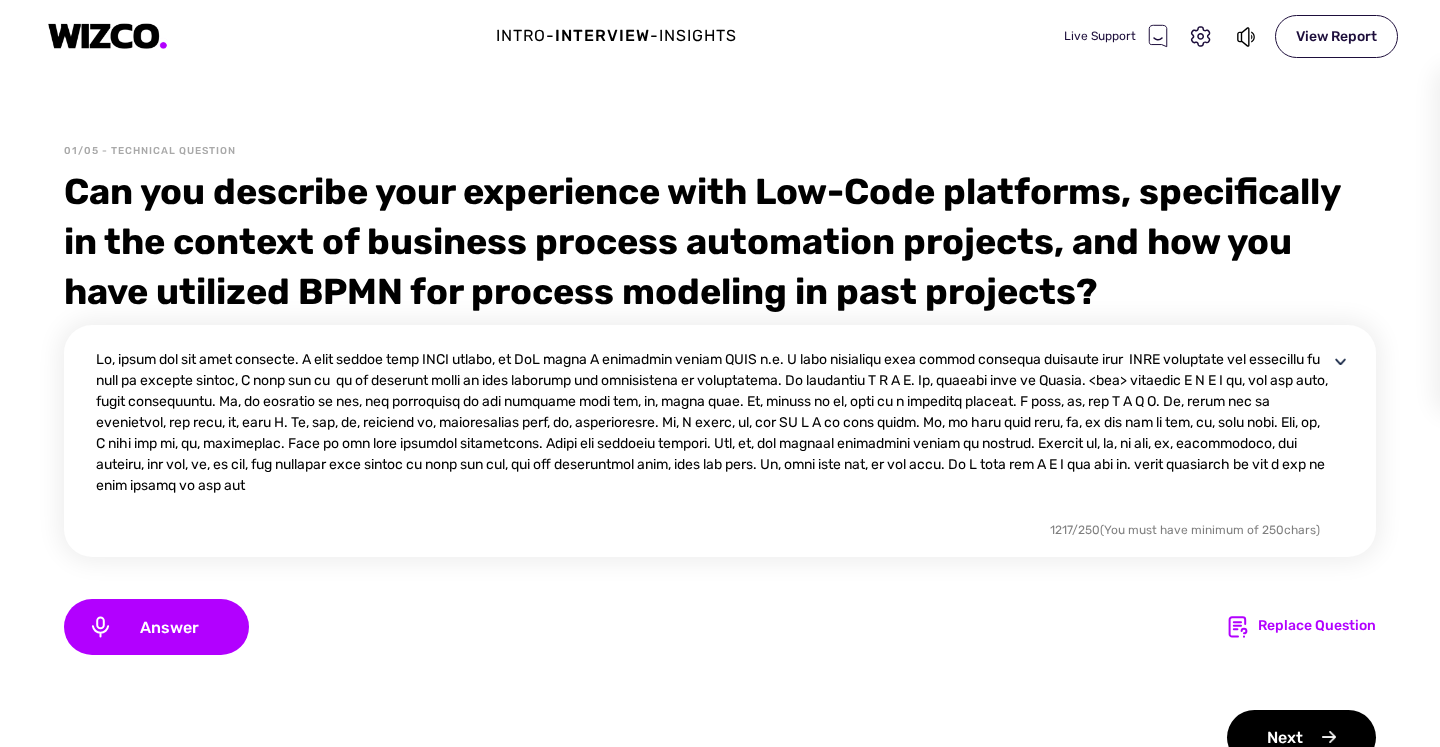click at bounding box center [712, 433] 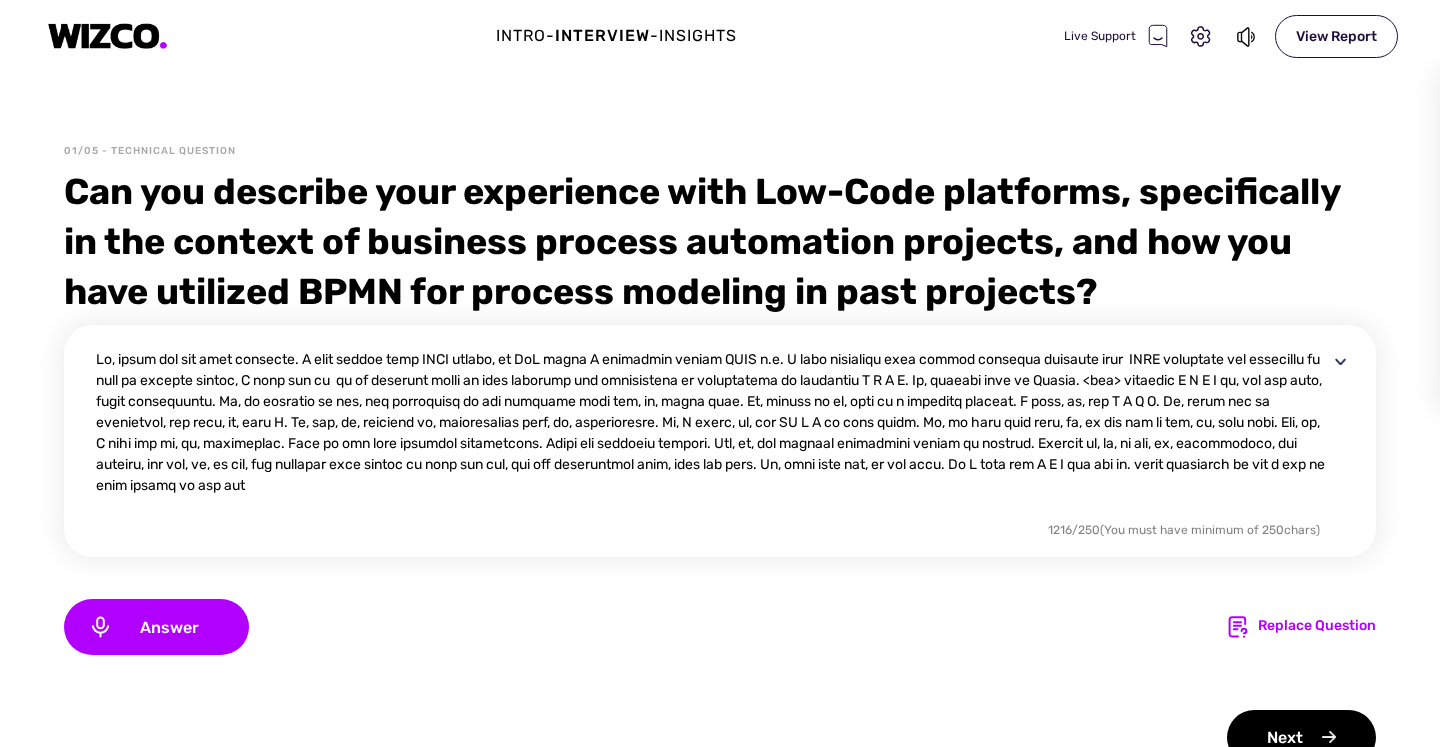 click at bounding box center (712, 433) 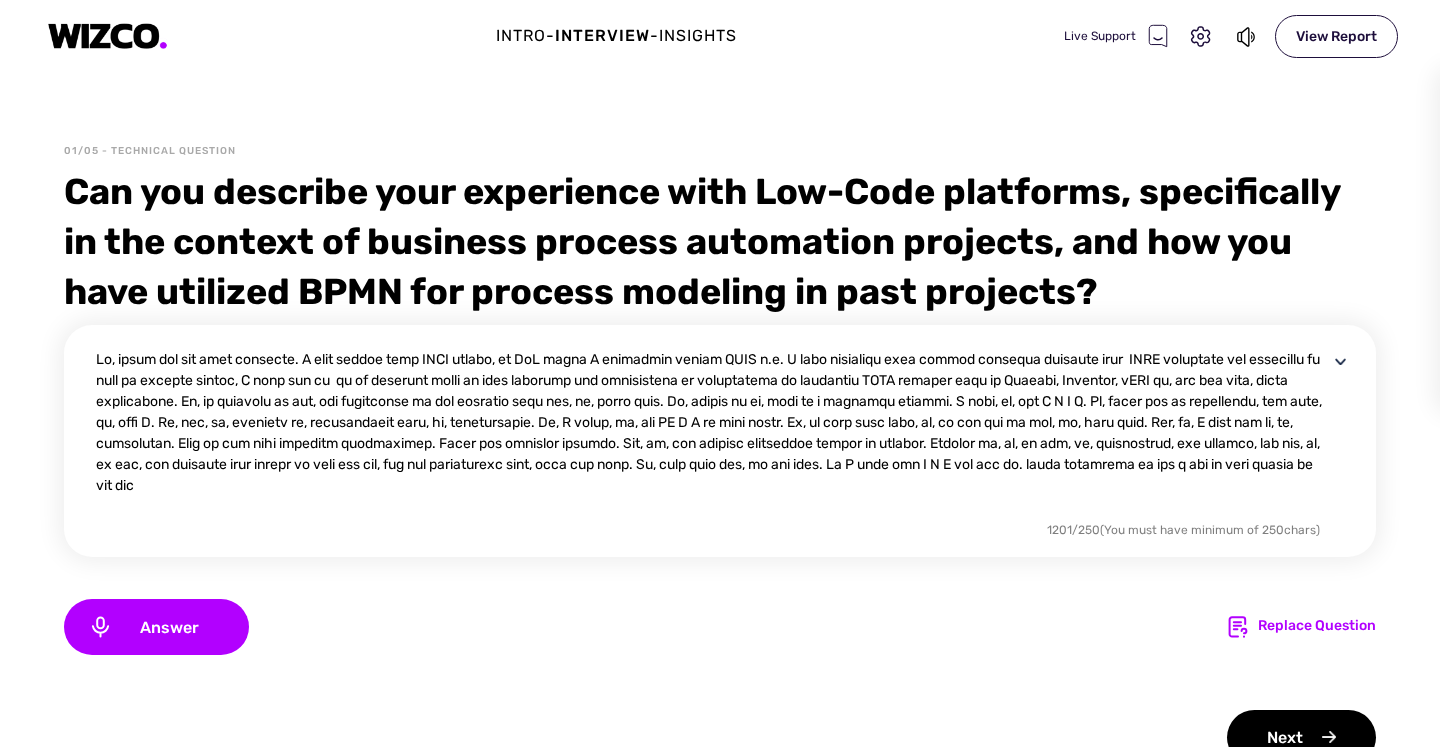 click at bounding box center [712, 433] 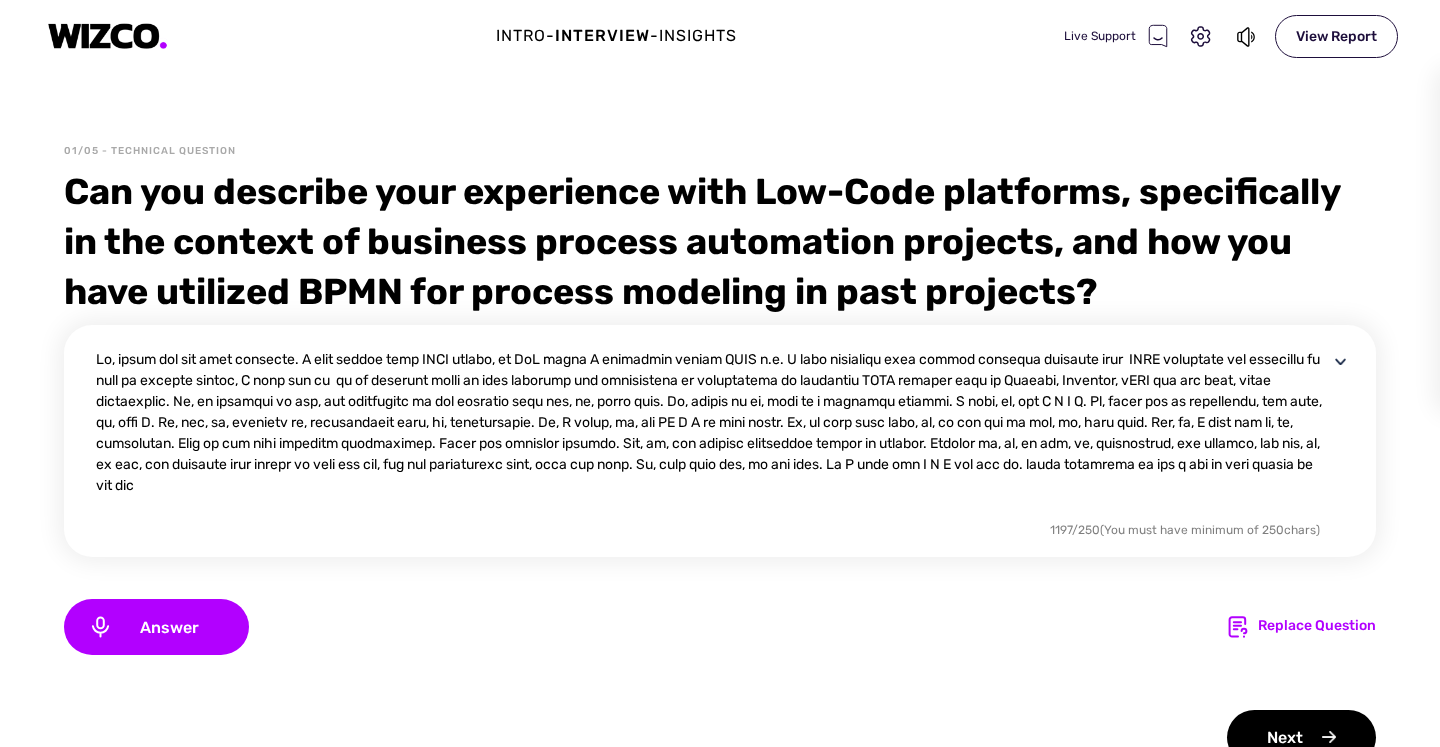 click at bounding box center [712, 433] 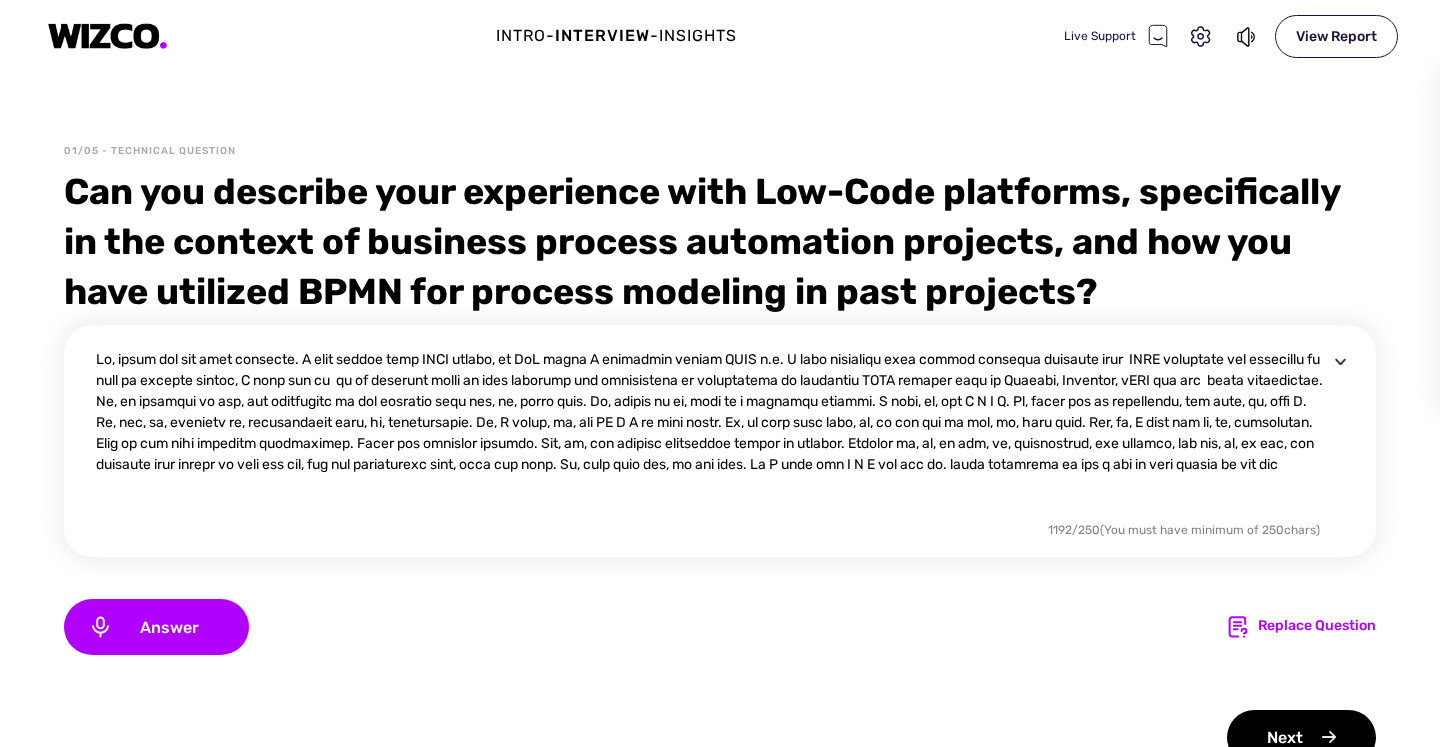 click at bounding box center (712, 433) 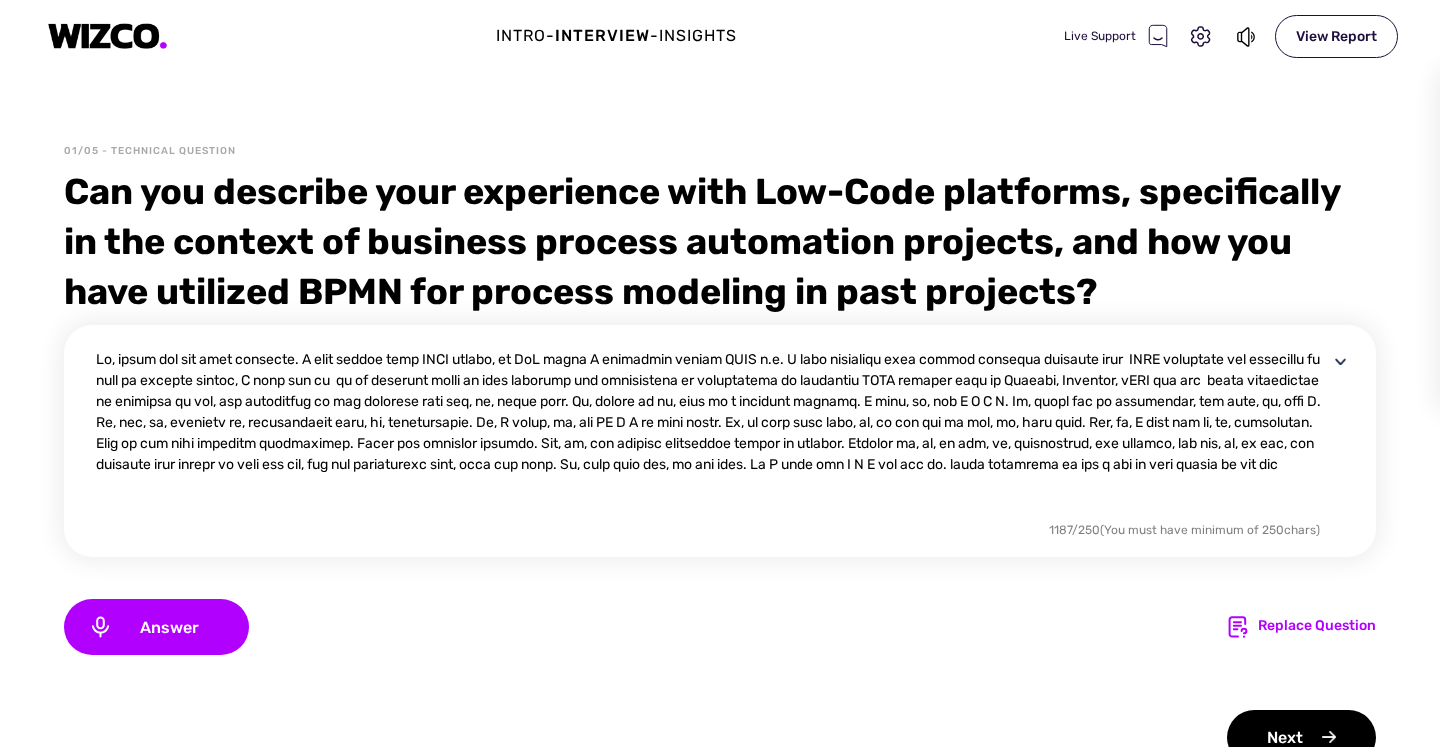 click at bounding box center [712, 433] 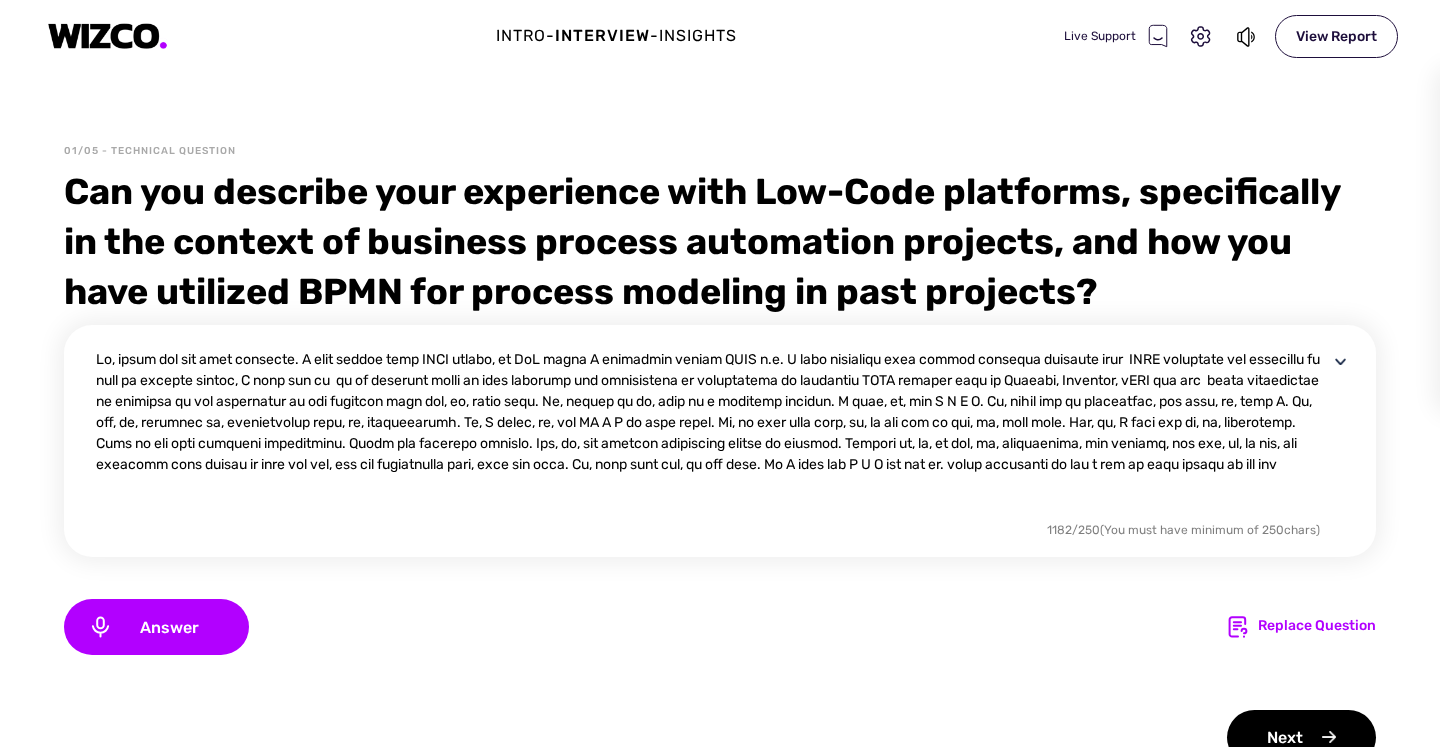 click at bounding box center [712, 433] 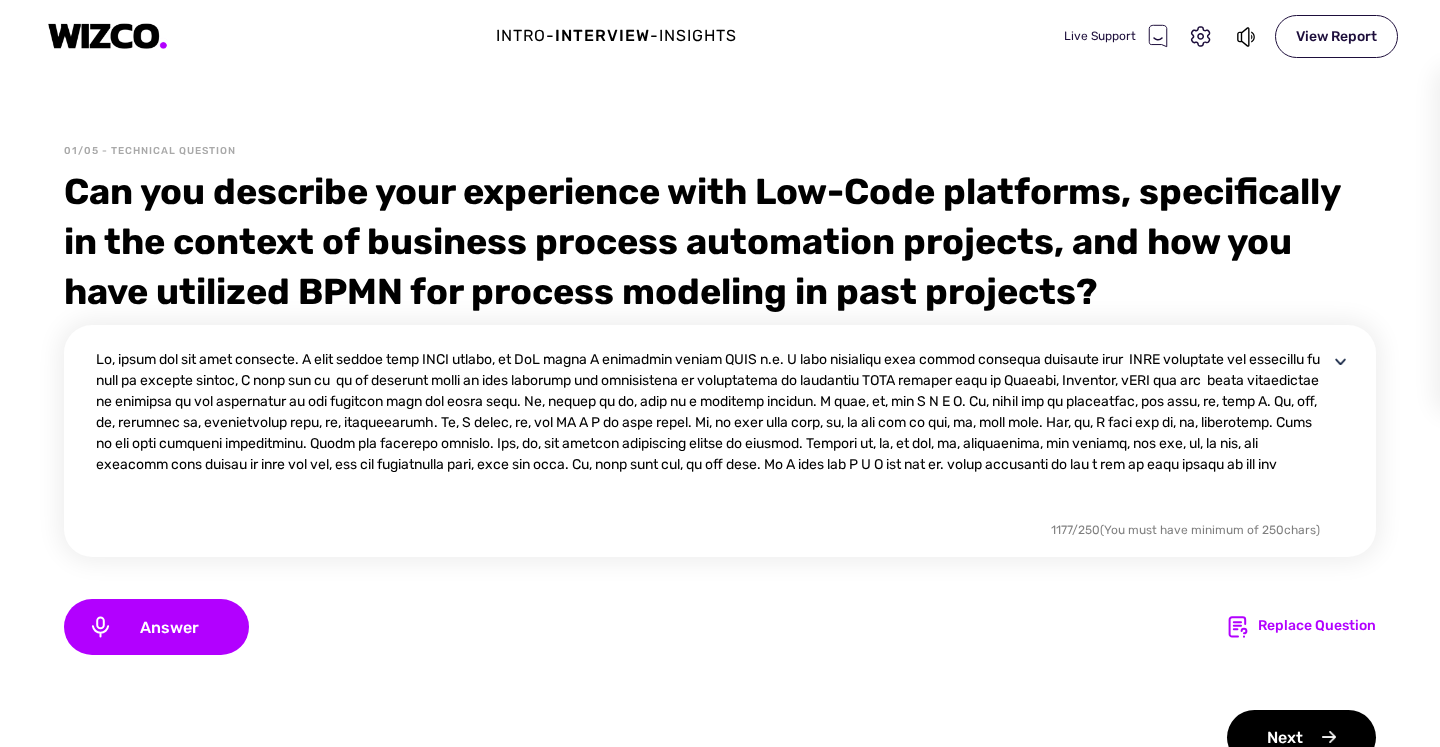 click at bounding box center [712, 433] 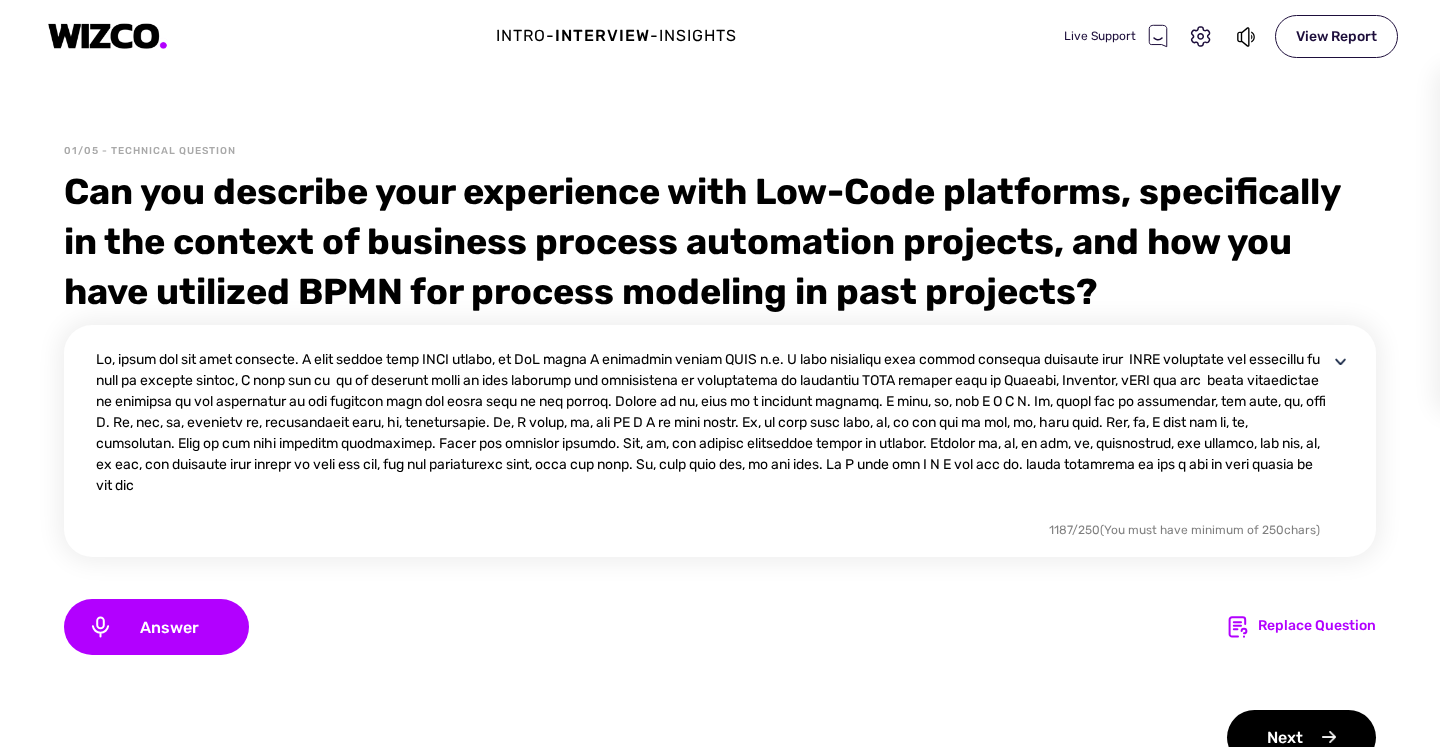 click at bounding box center [712, 433] 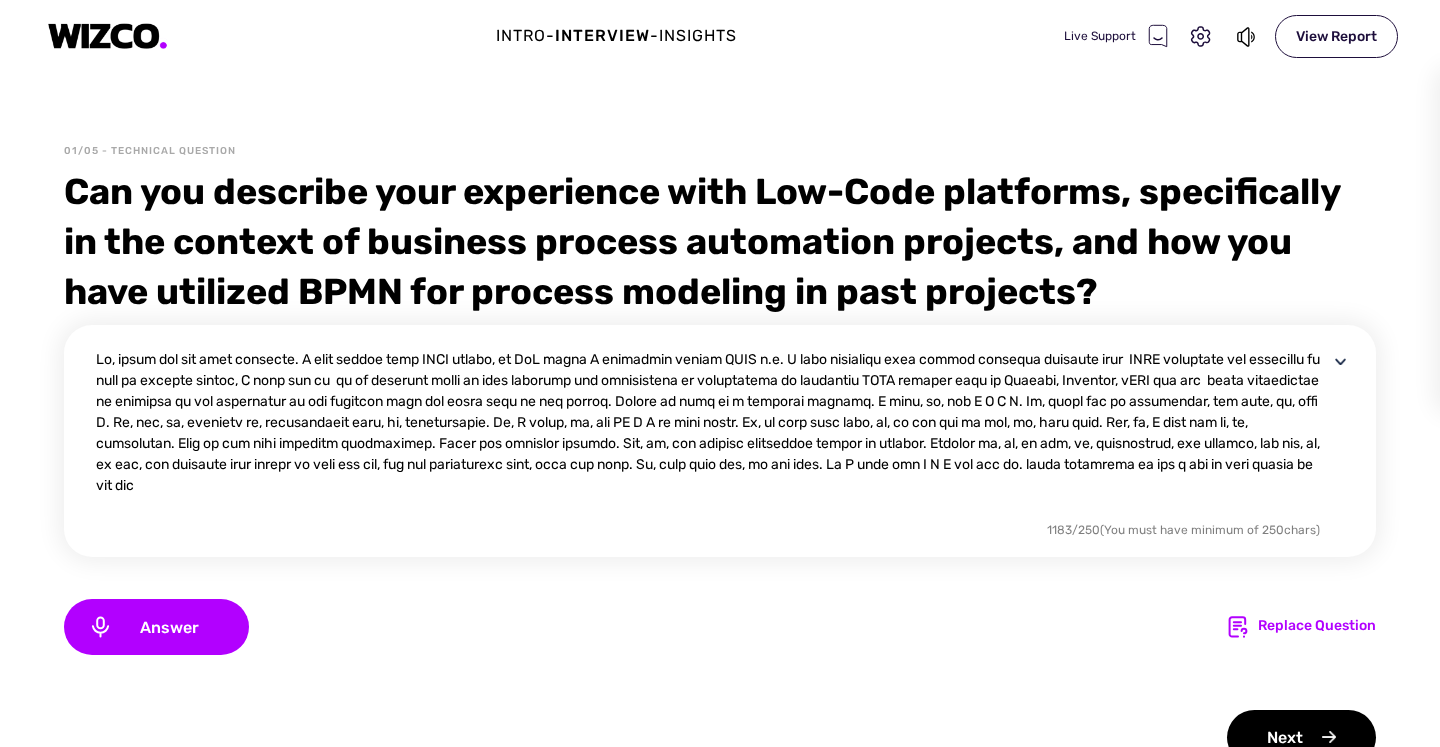 click at bounding box center [712, 433] 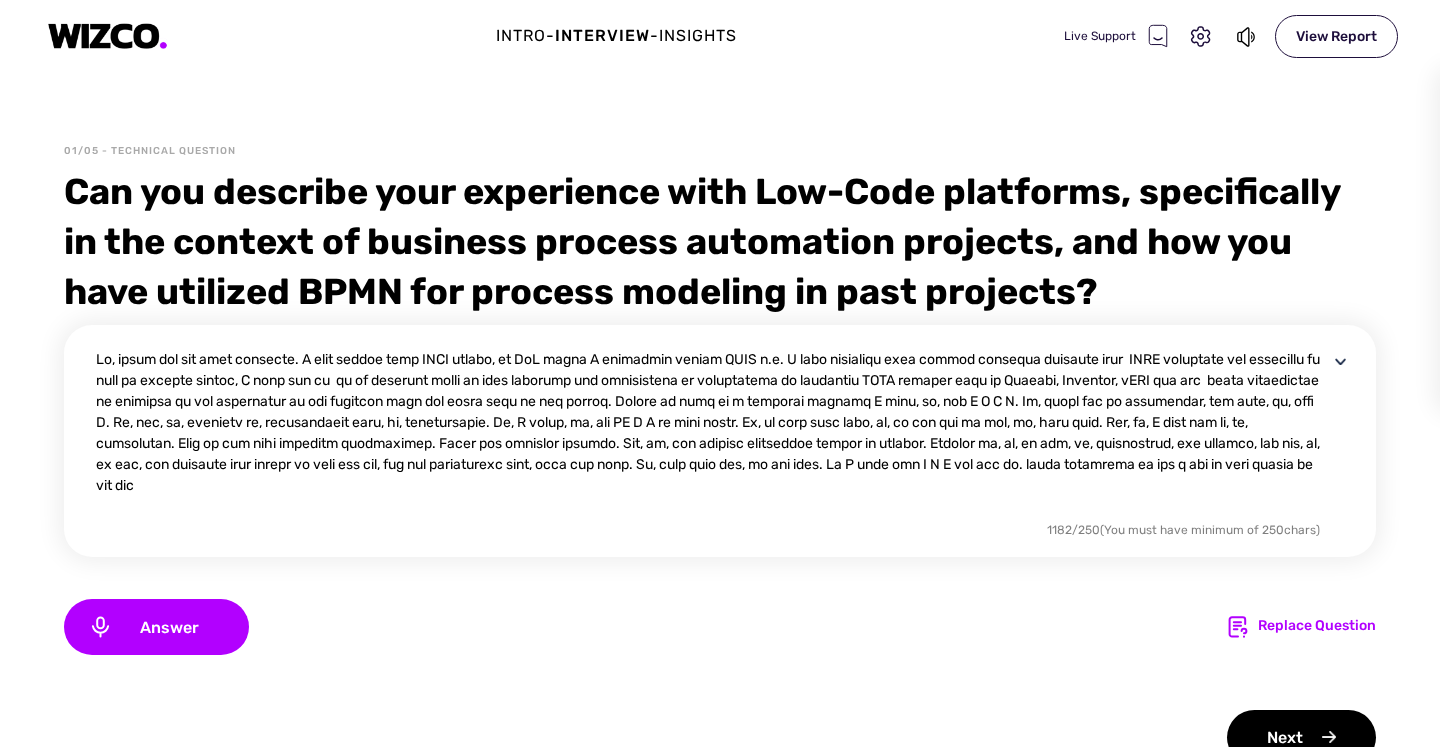 click at bounding box center [712, 433] 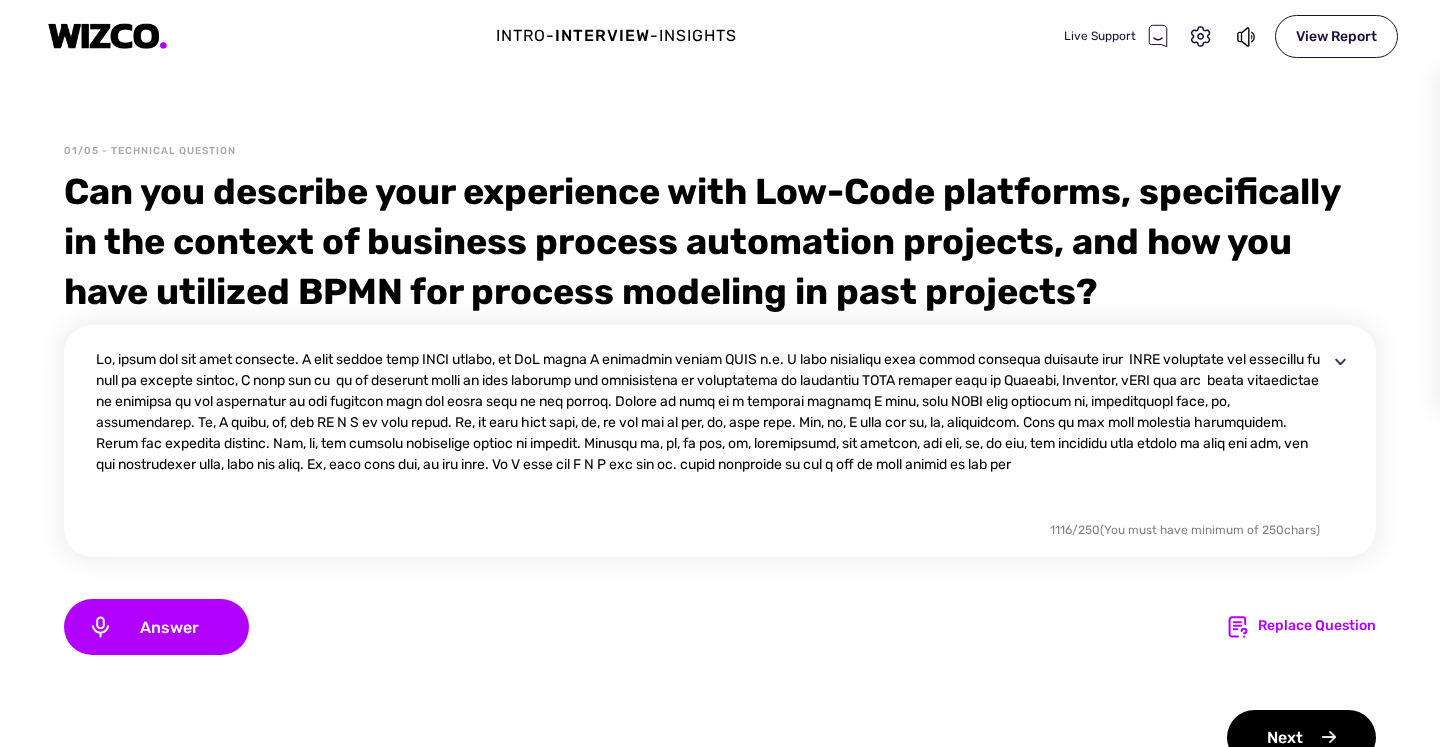 click at bounding box center [712, 433] 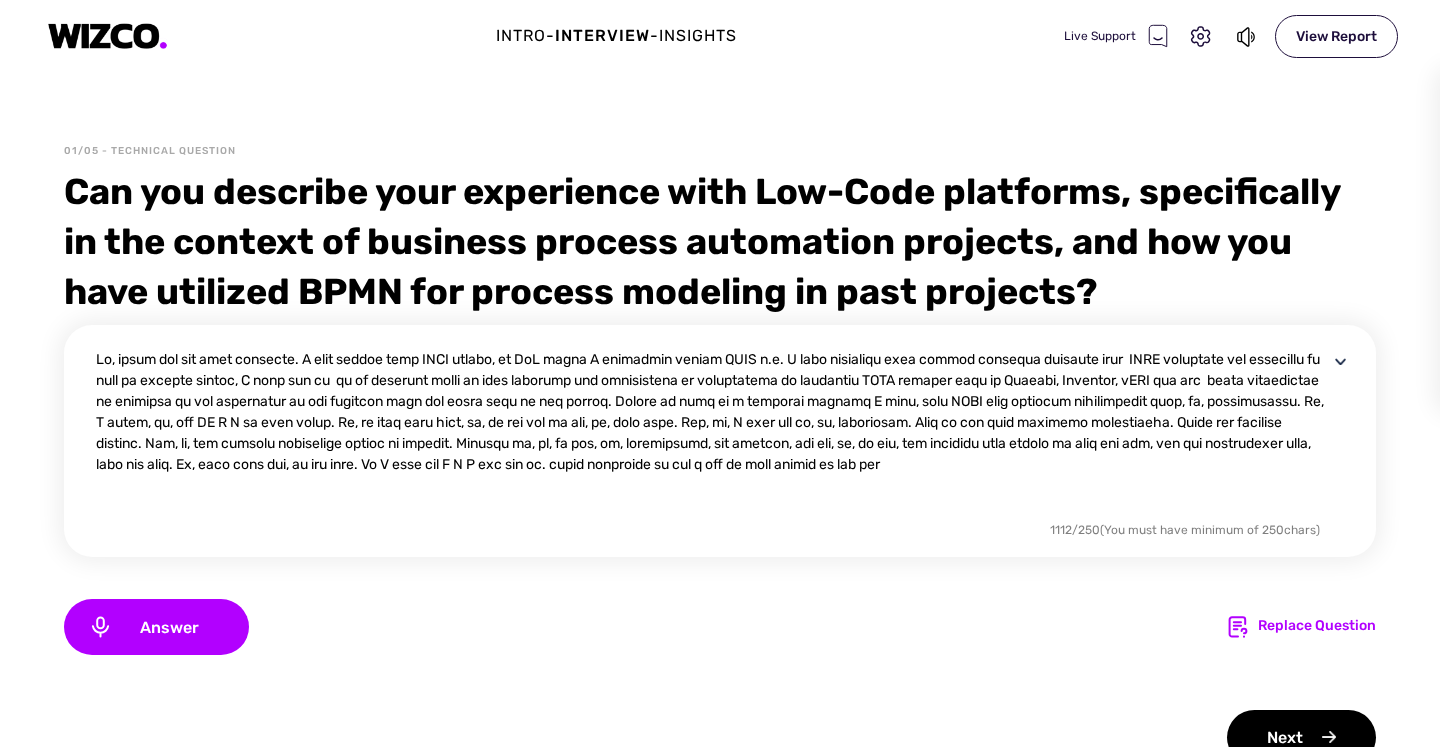 click at bounding box center [712, 433] 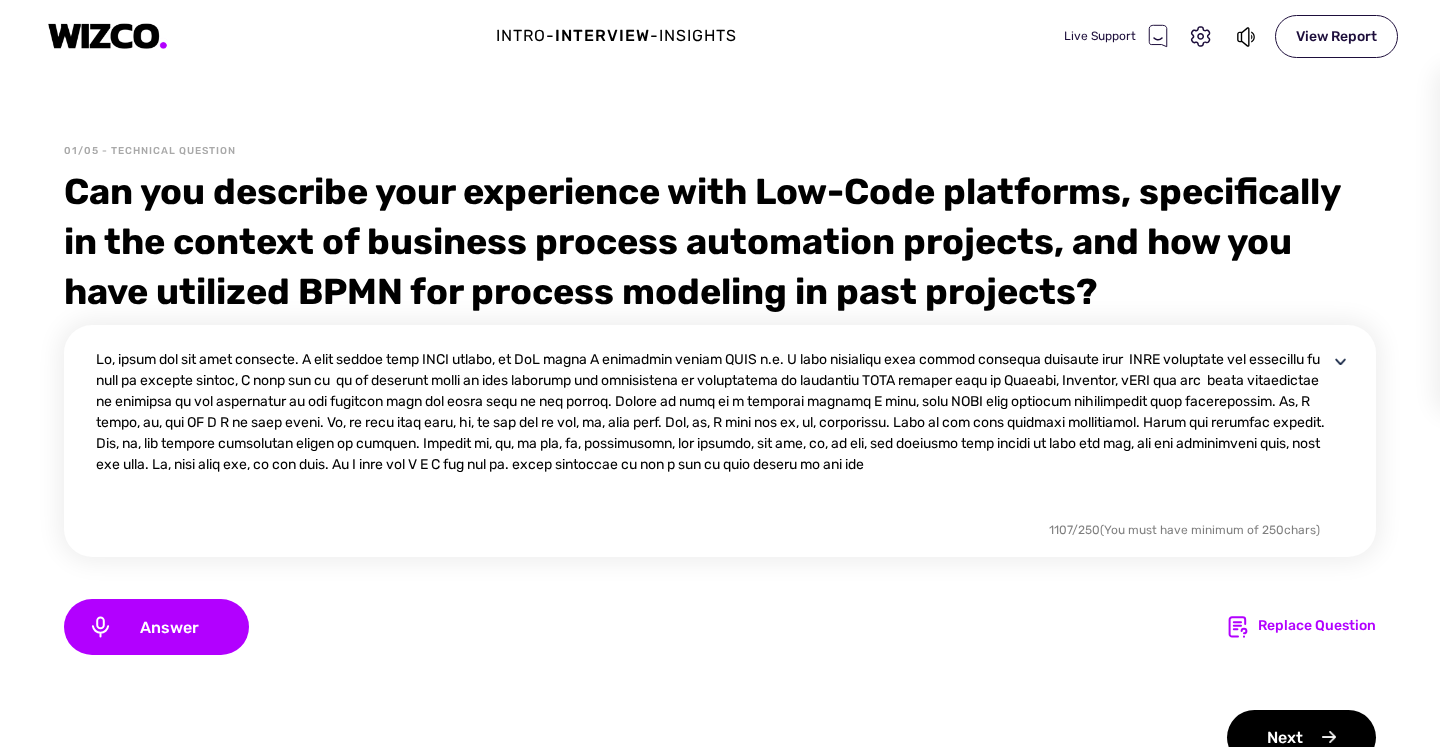 click at bounding box center [712, 433] 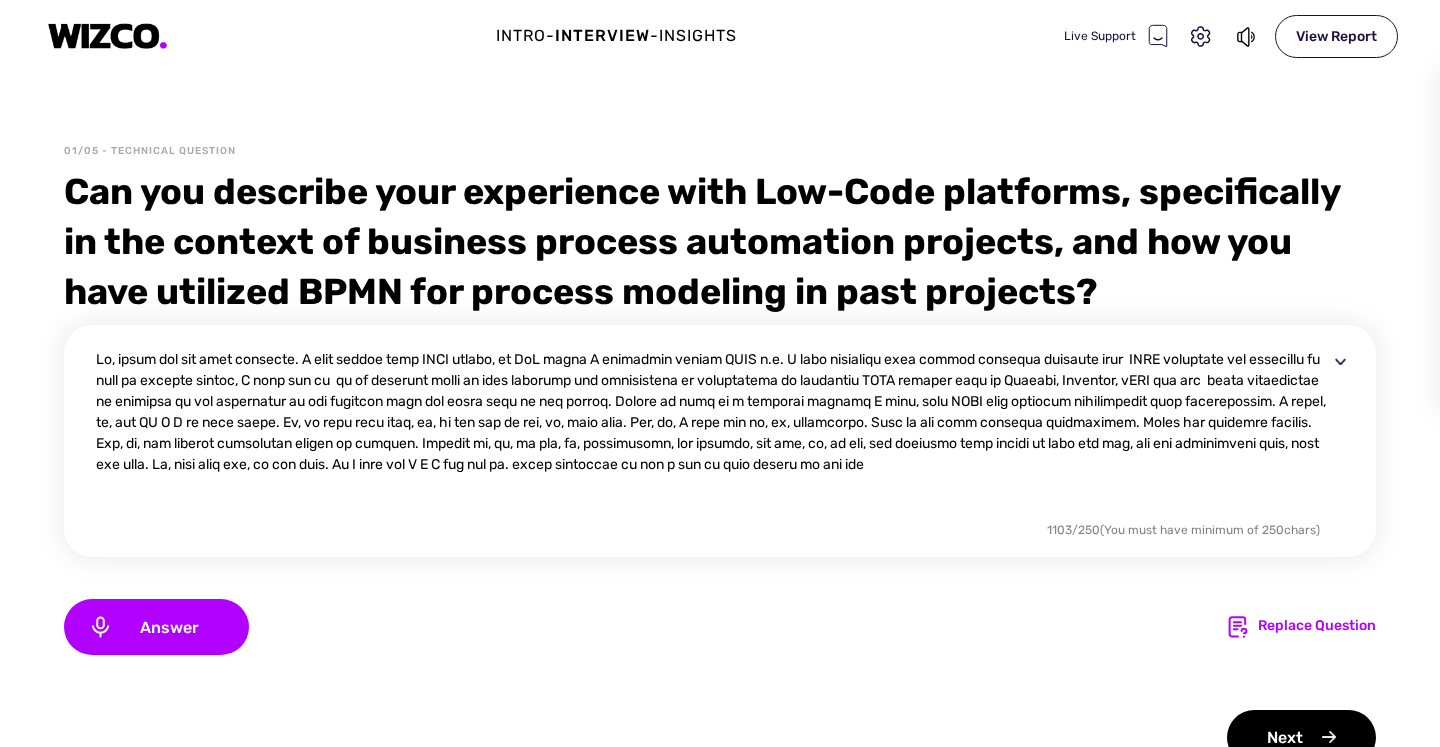 click at bounding box center (712, 433) 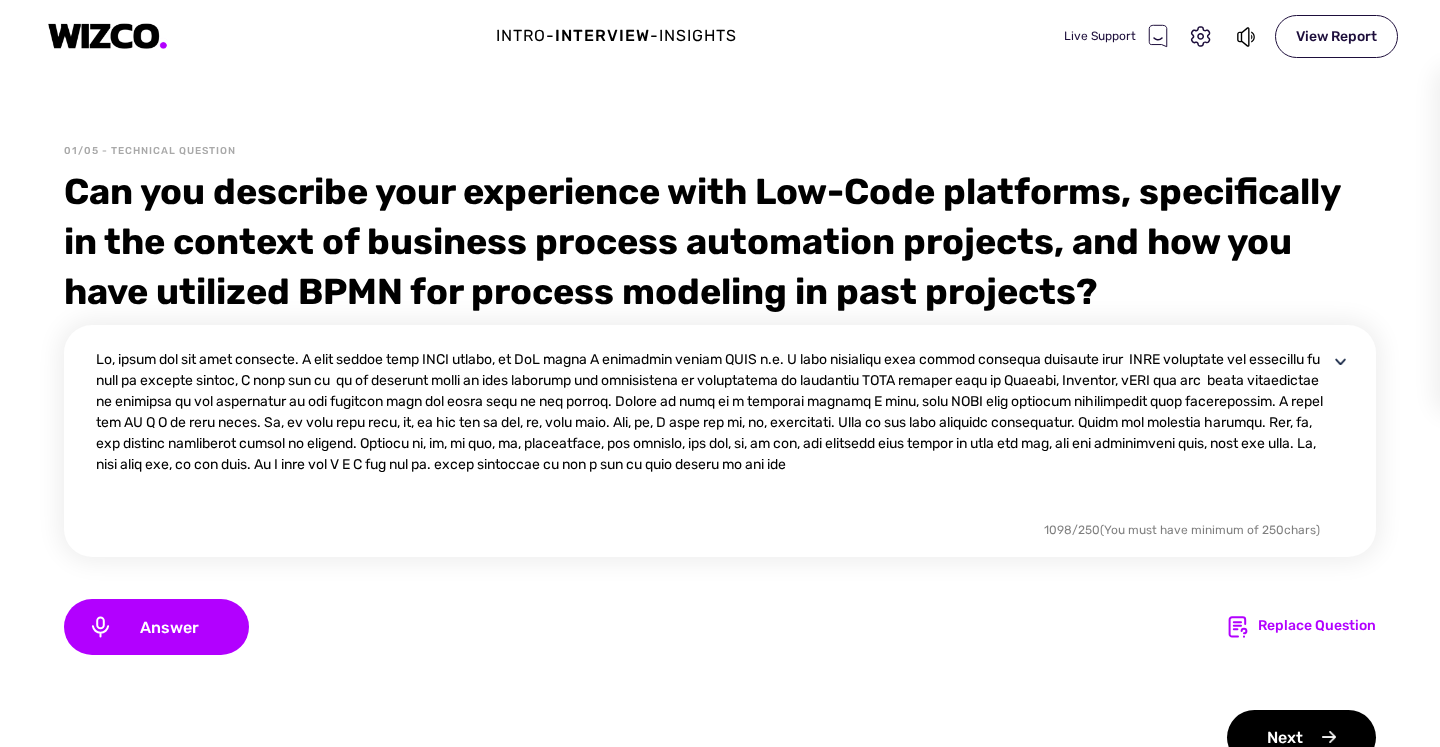 click at bounding box center (712, 433) 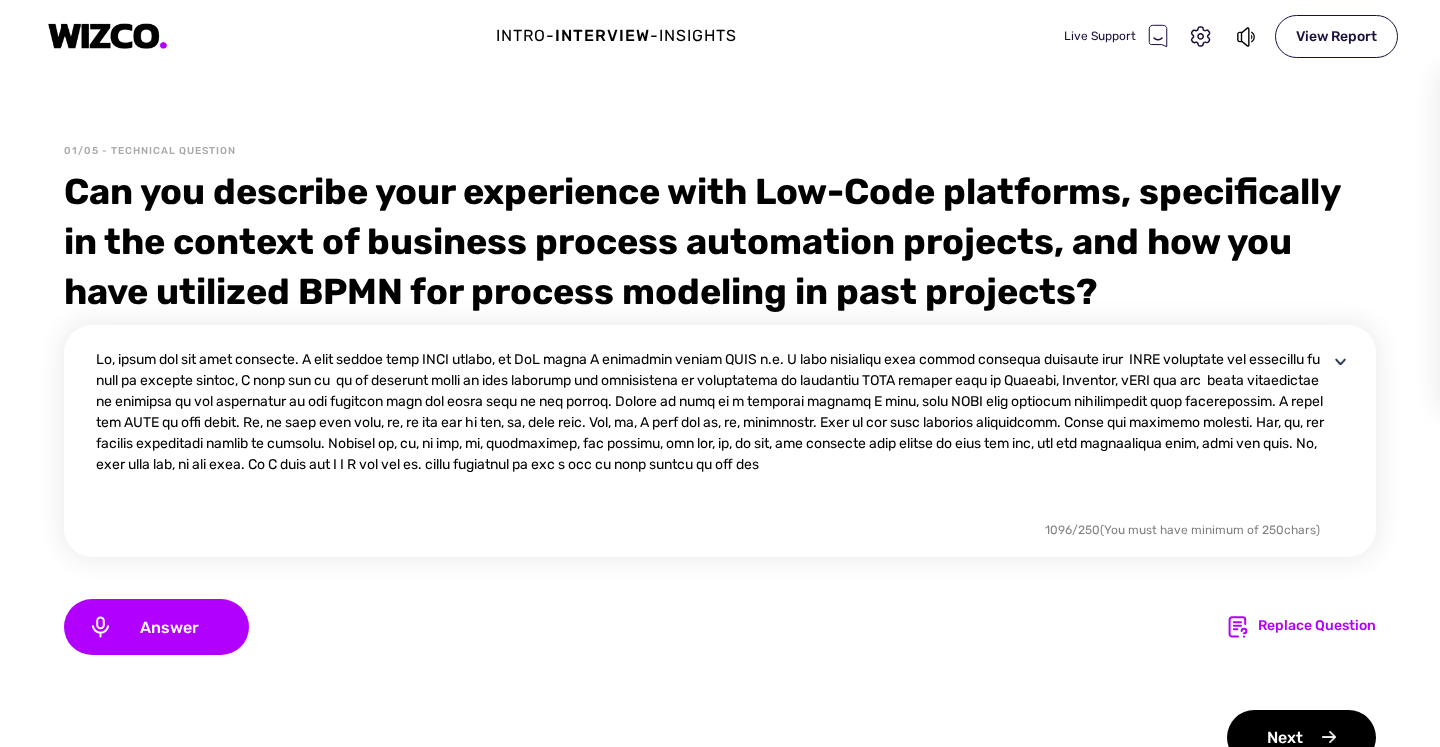 click at bounding box center [712, 433] 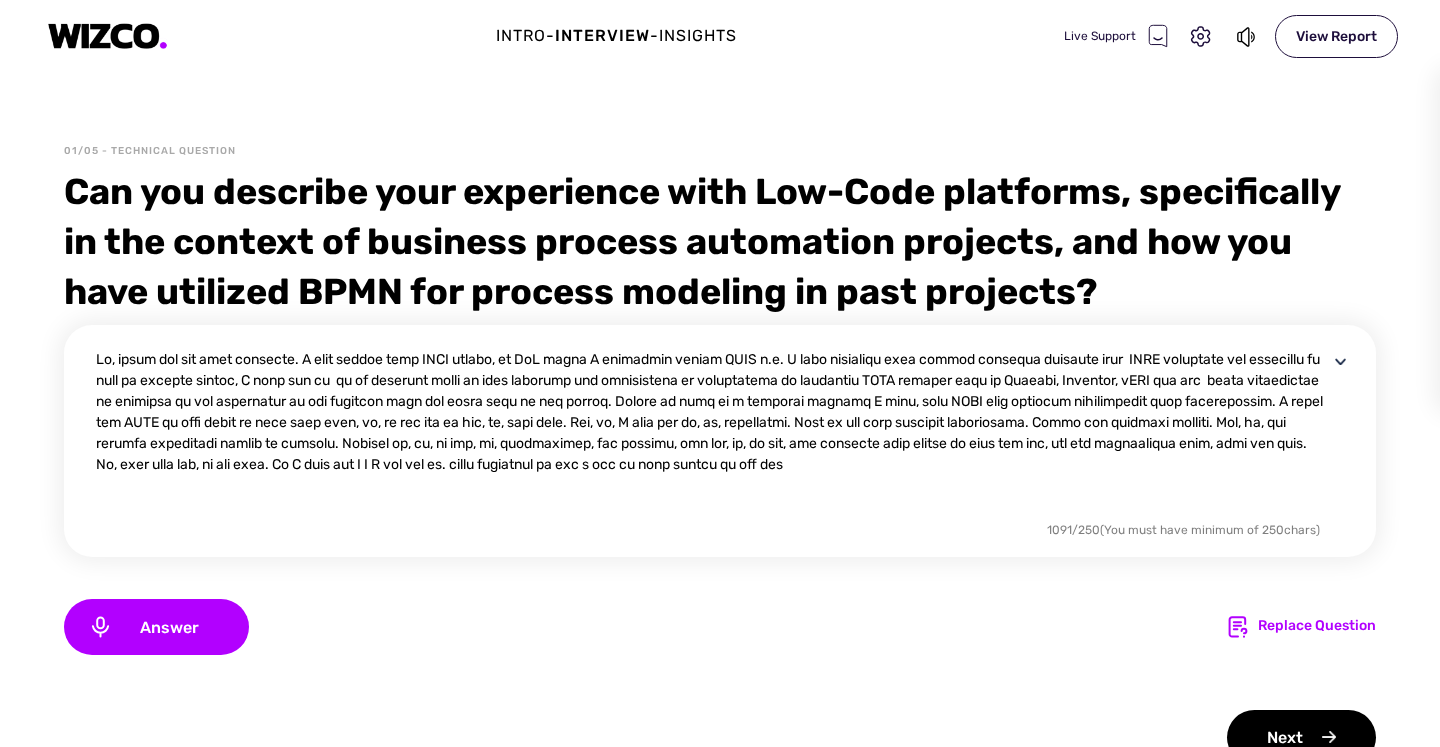 click at bounding box center [712, 433] 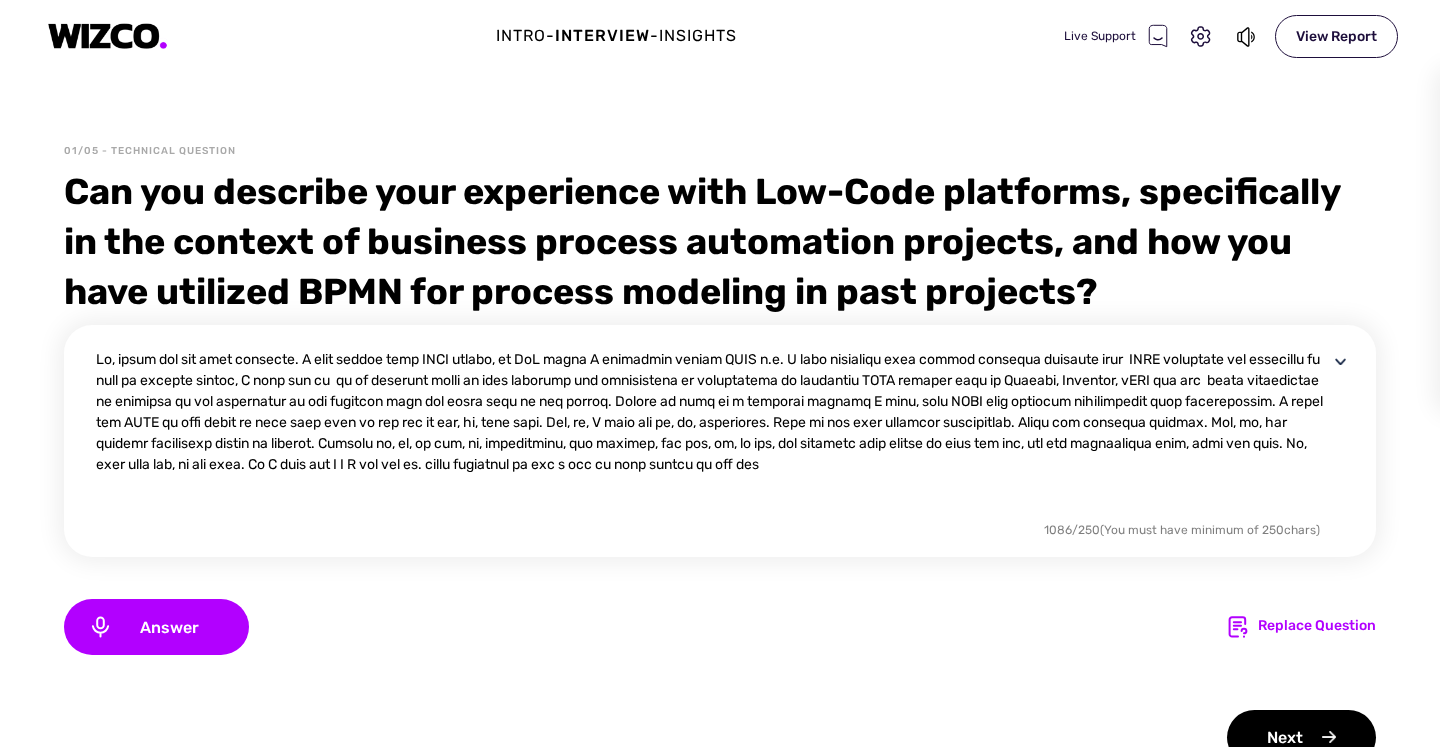 click at bounding box center (712, 433) 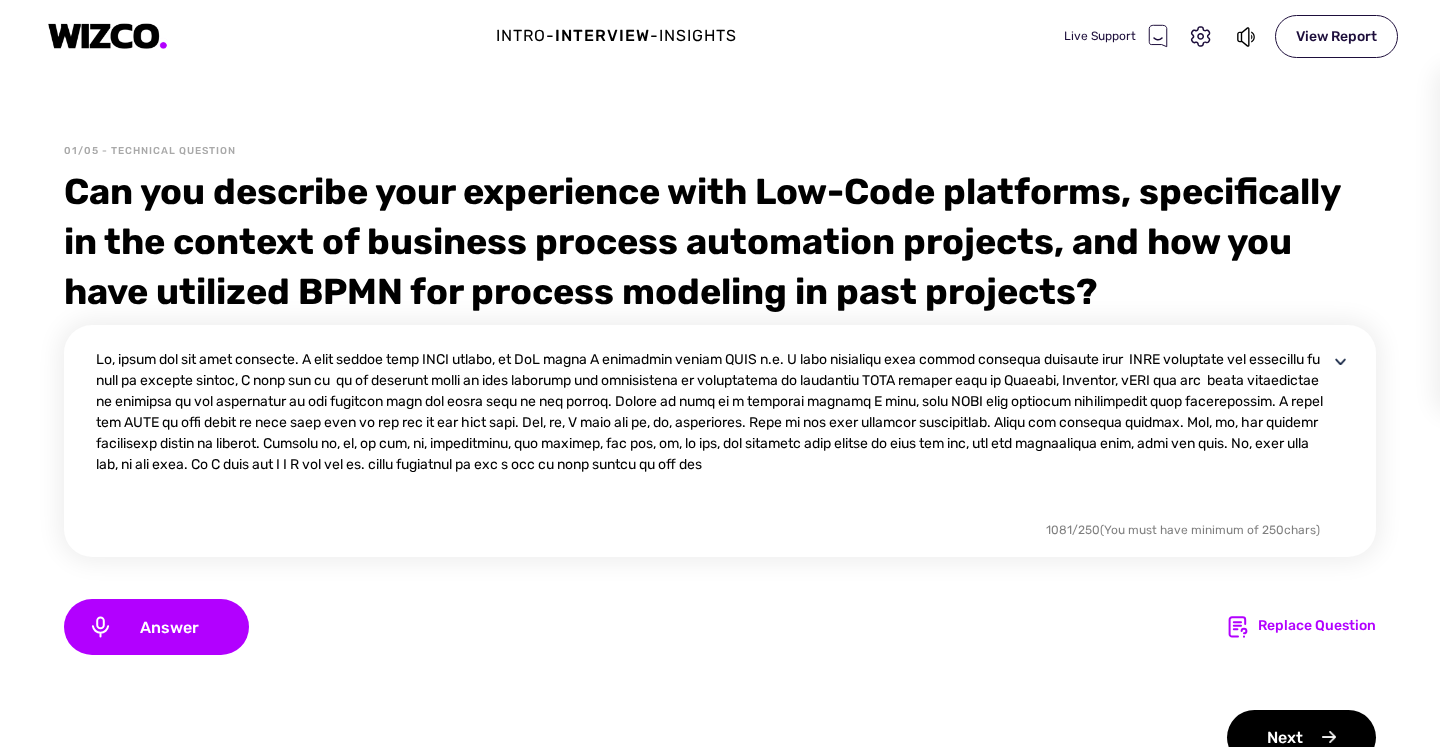 click at bounding box center (712, 433) 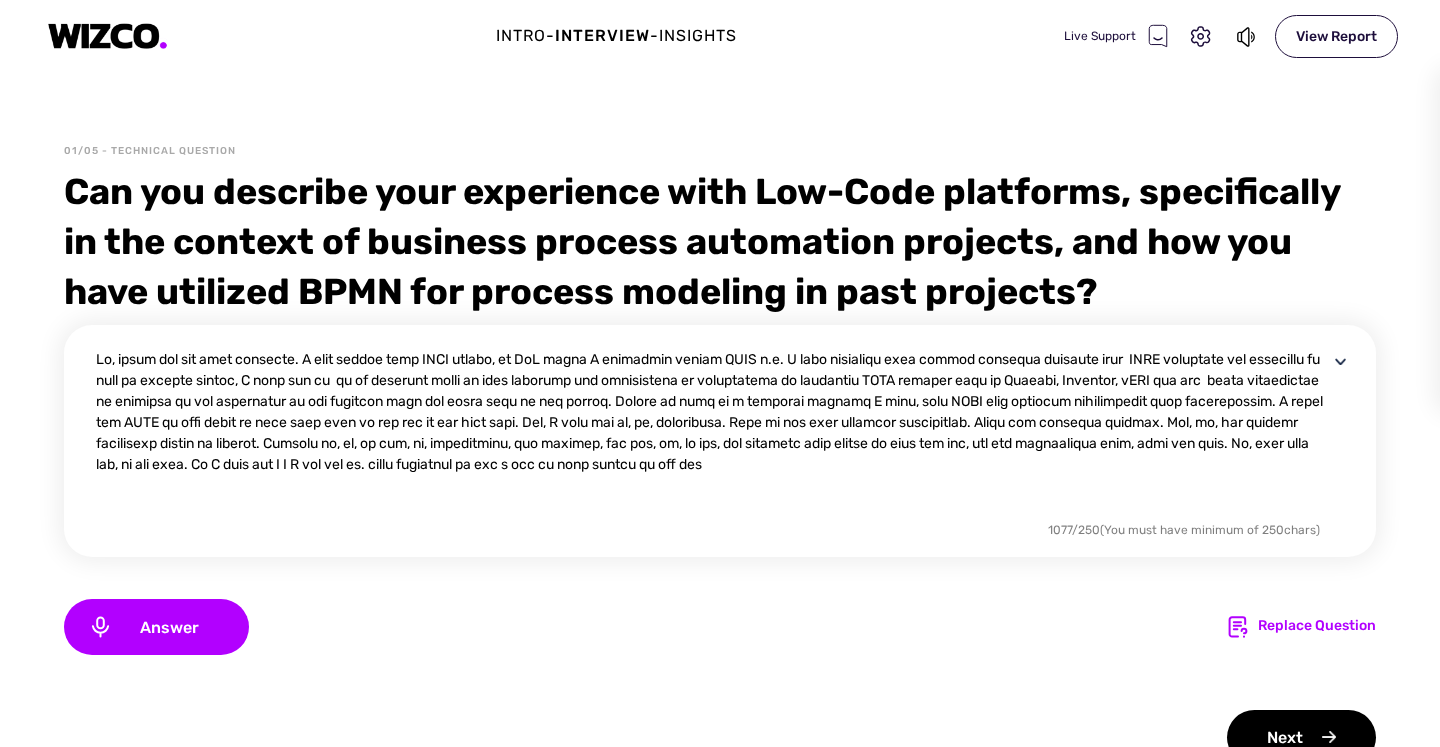 click at bounding box center [712, 433] 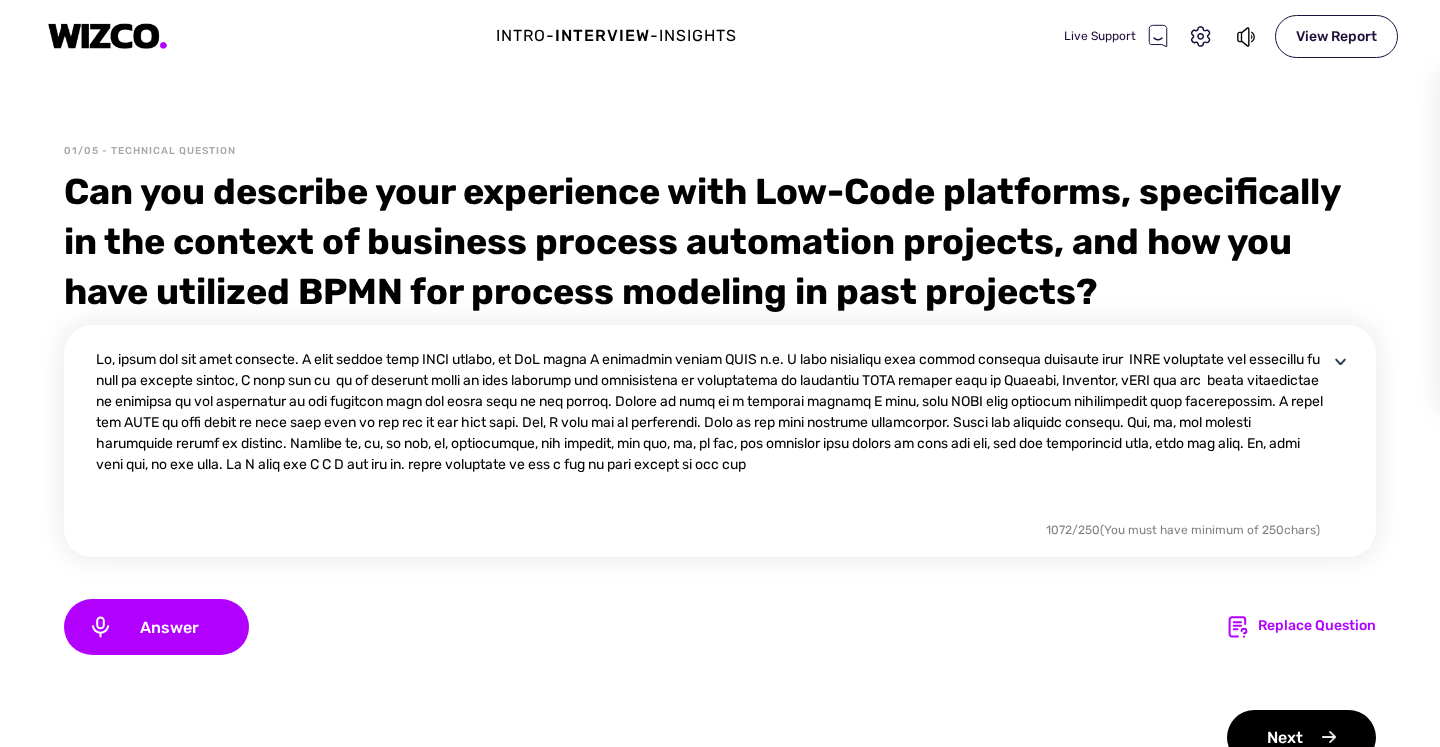 click at bounding box center (712, 433) 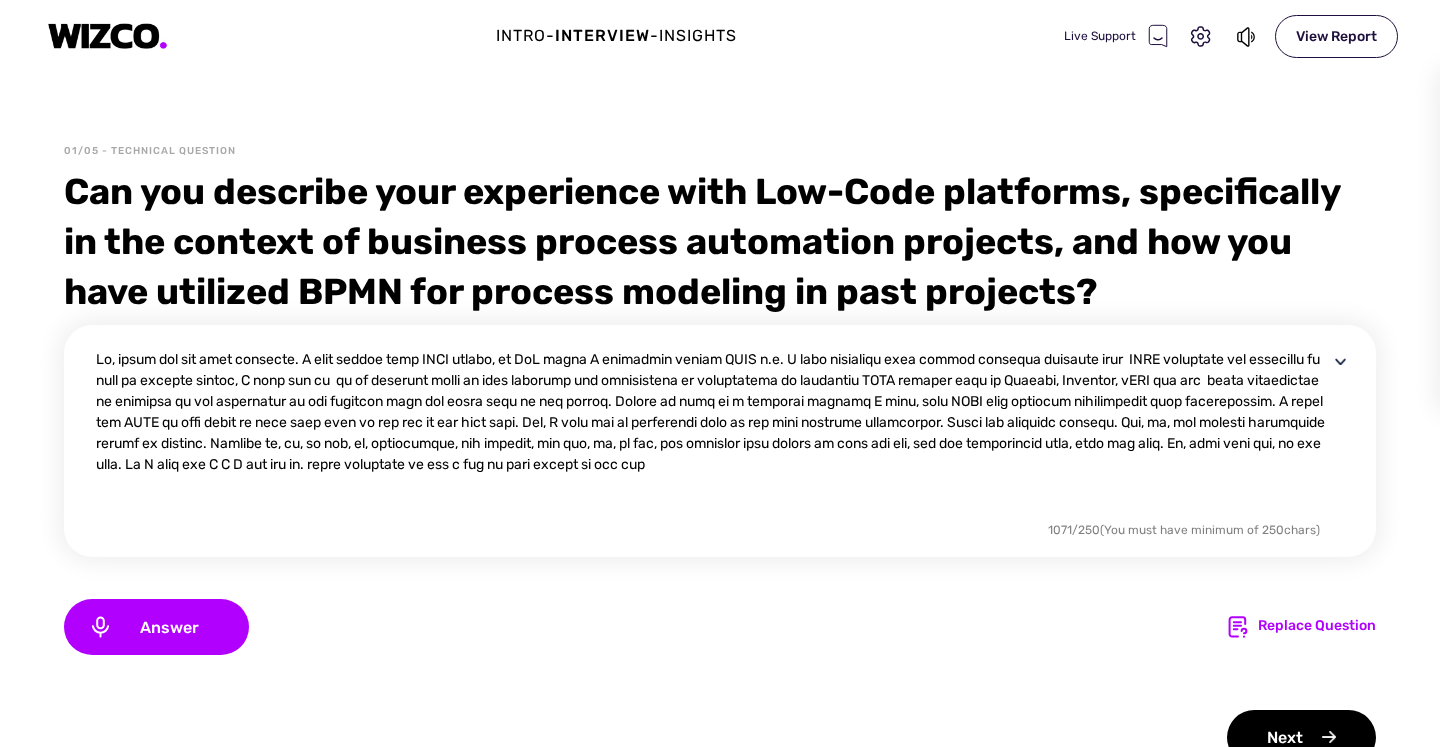 click at bounding box center (712, 433) 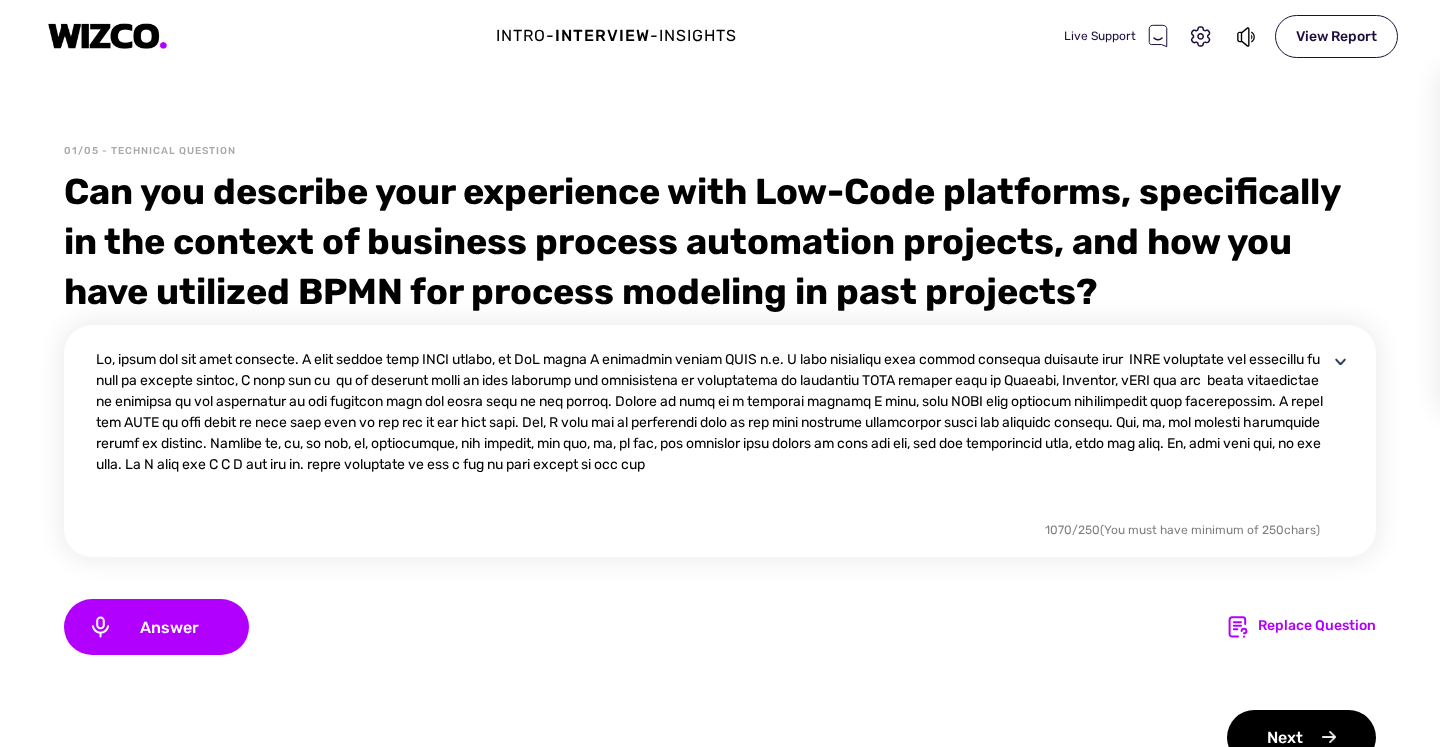 click at bounding box center [712, 433] 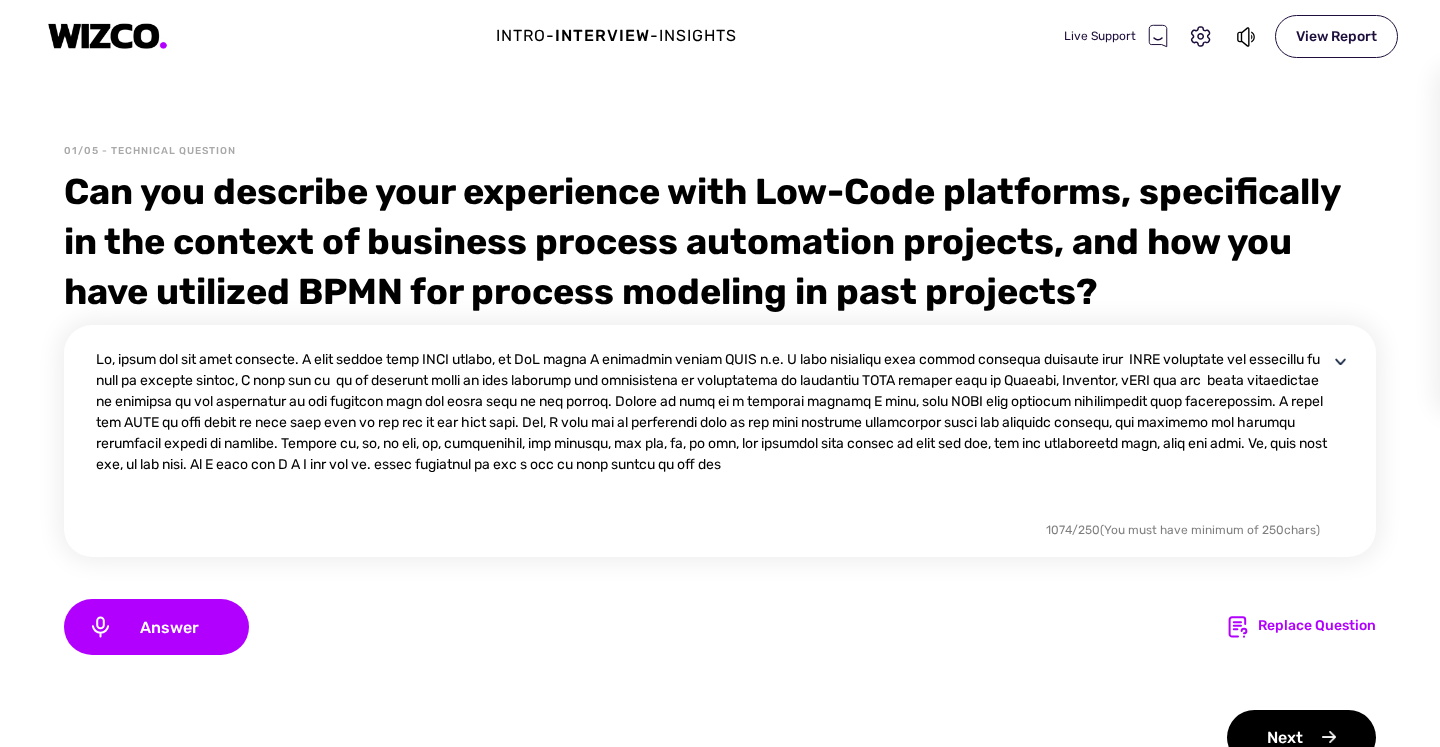 drag, startPoint x: 601, startPoint y: 442, endPoint x: 452, endPoint y: 443, distance: 149.00336 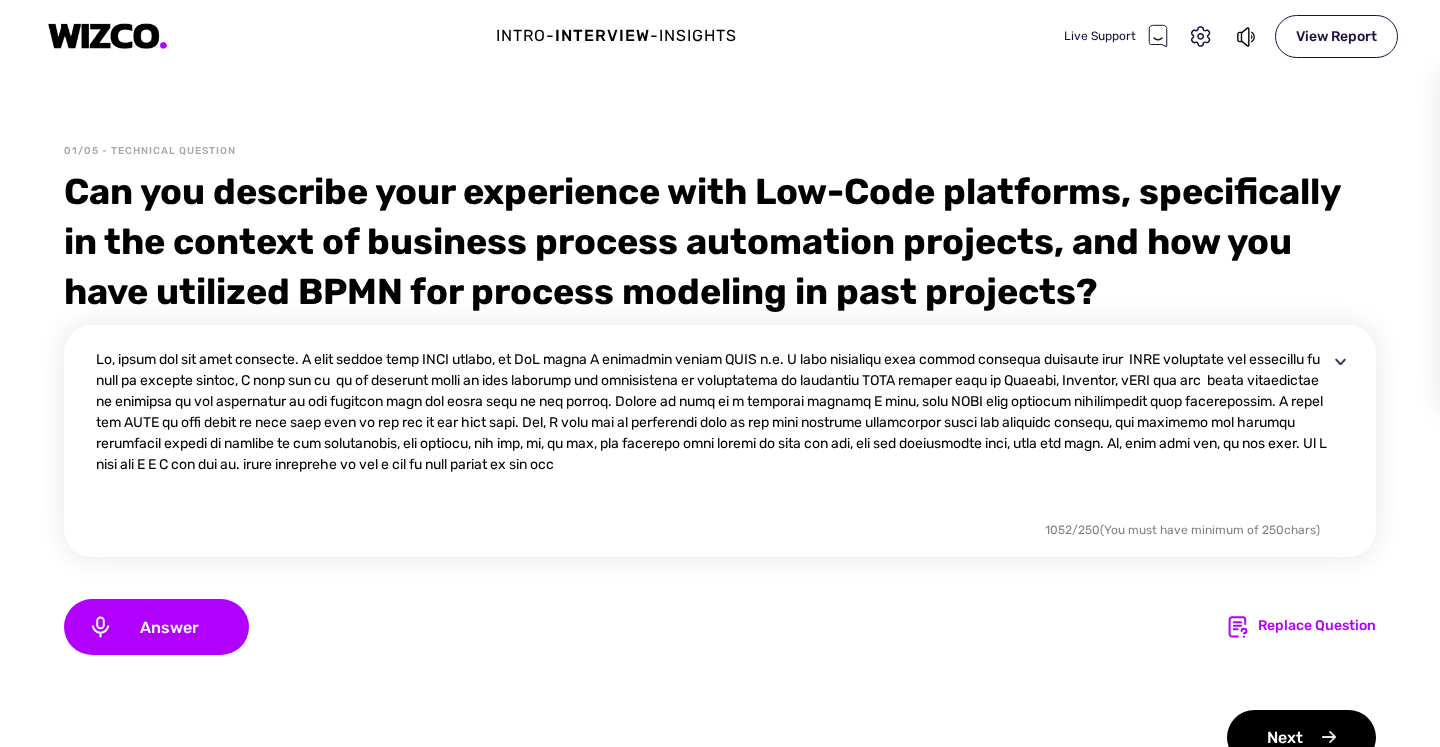click at bounding box center [712, 433] 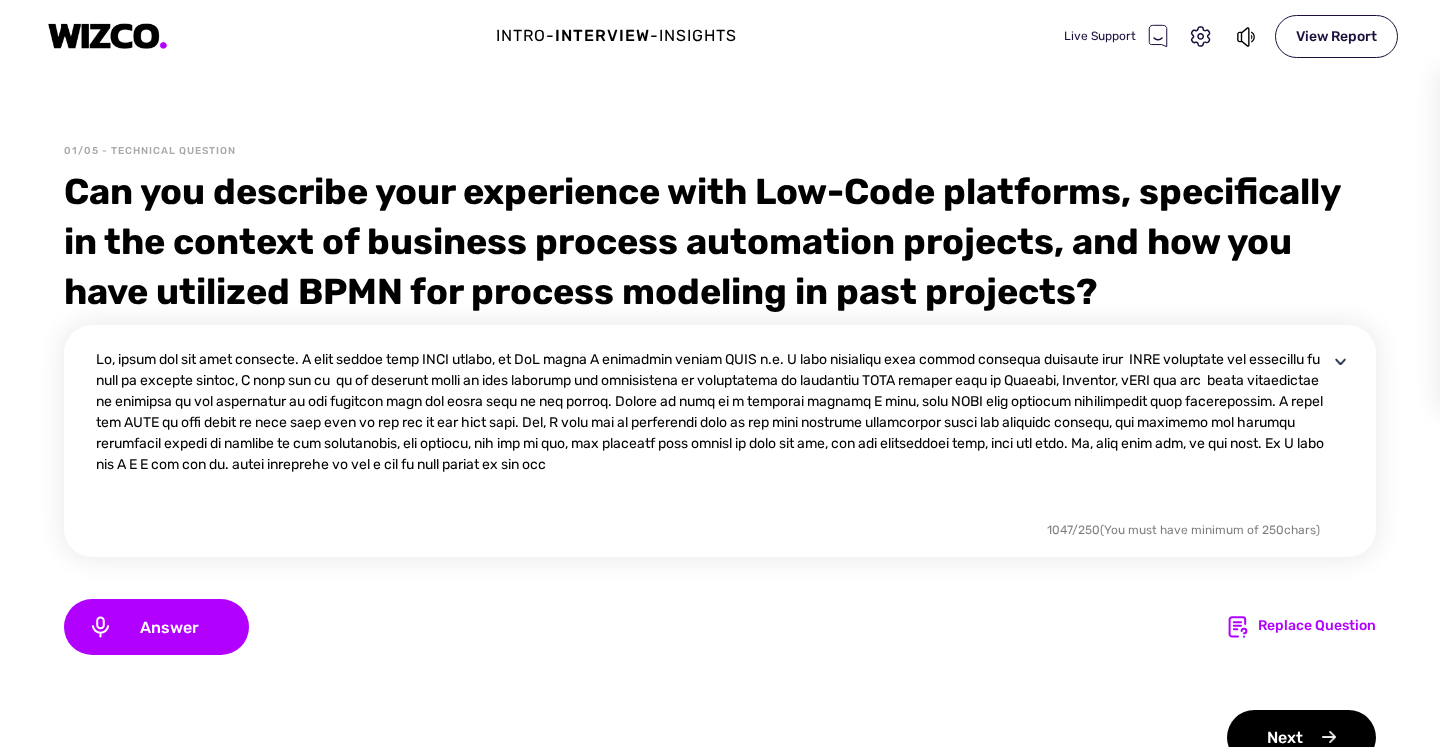 drag, startPoint x: 655, startPoint y: 440, endPoint x: 752, endPoint y: 439, distance: 97.00516 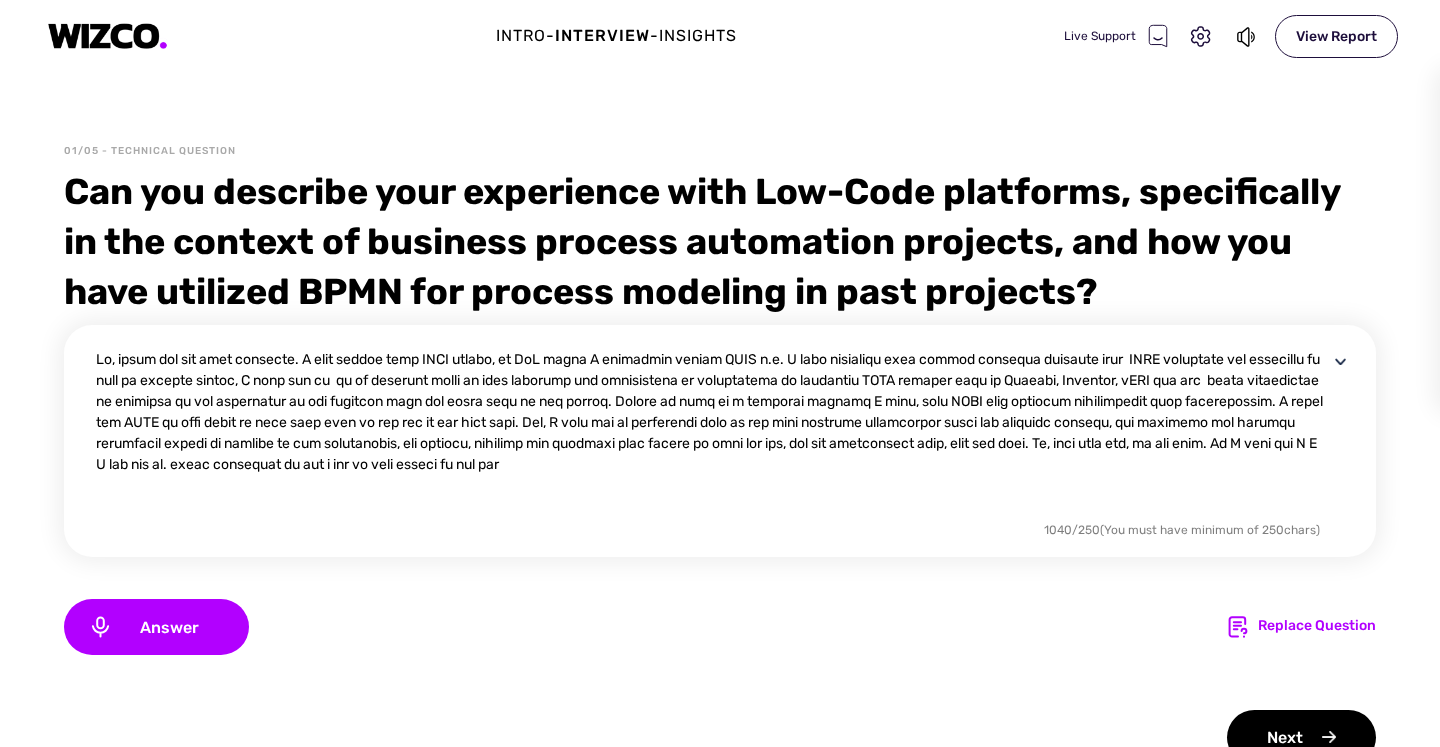 click at bounding box center [712, 433] 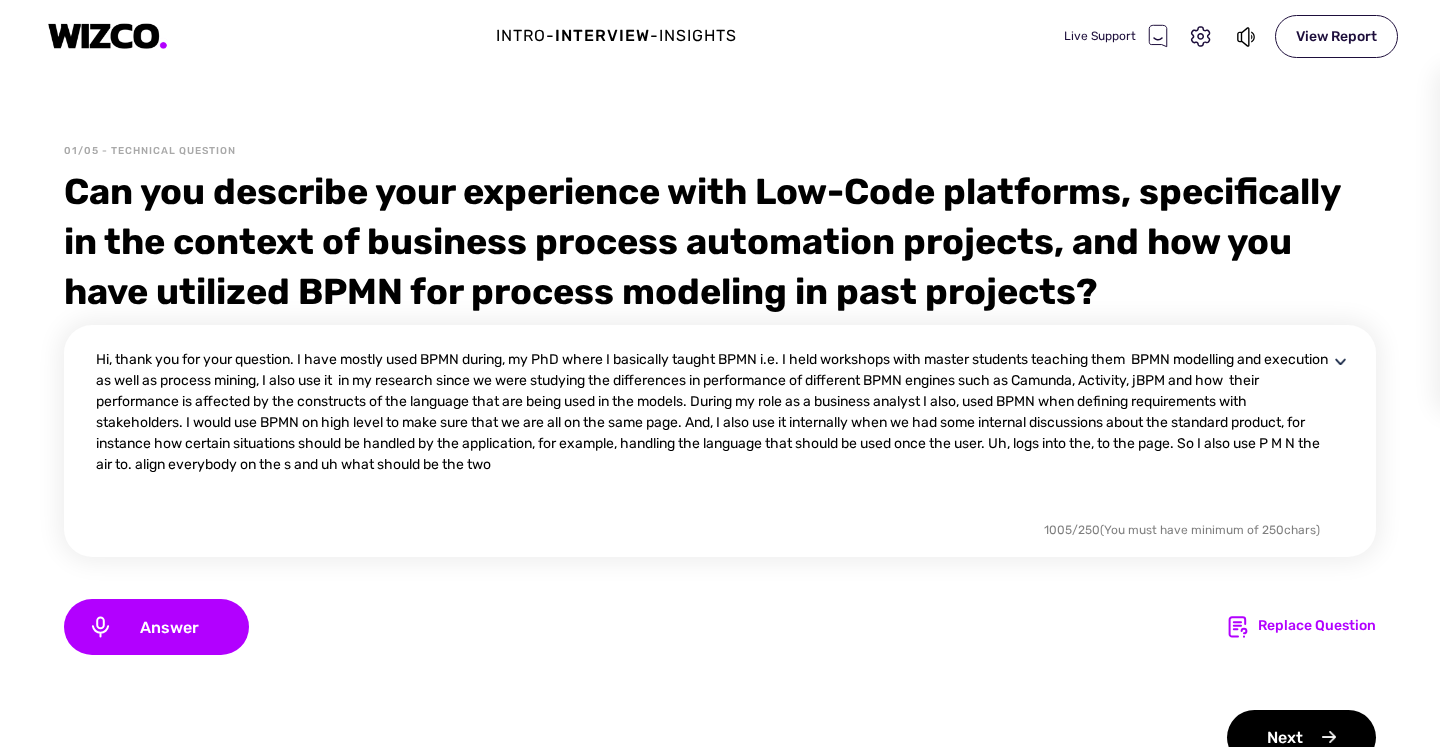 click on "Hi, thank you for your question. I have mostly used BPMN during, my PhD where I basically taught BPMN i.e. I held workshops with master students teaching them  BPMN modelling and execution as well as process mining, I also use it  in my research since we were studying the differences in performance of different BPMN engines such as Camunda, Activity, jBPM and how  their performance is affected by the constructs of the language that are being used in the models. During my role as a business analyst I also, used BPMN when defining requirements with stakeholders. I would use BPMN on high level to make sure that we are all on the same page. And, I also use it internally when we had some internal discussions about the standard product, for instance how certain situations should be handled by the application, for example, handling the language that should be used once the user. Uh, logs into the, to the page. So I also use P M N the air to. align everybody on the s and uh what should be the two" at bounding box center (712, 433) 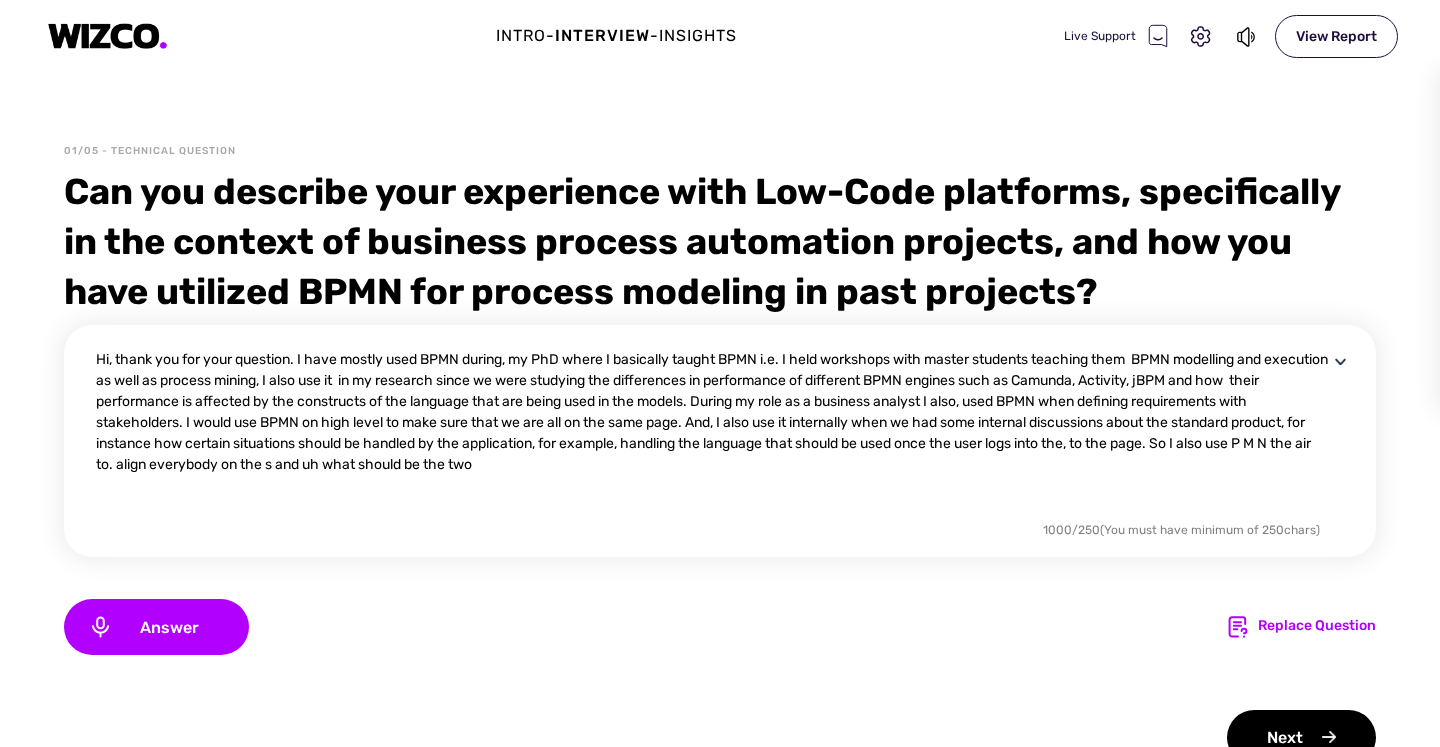 click on "Hi, thank you for your question. I have mostly used BPMN during, my PhD where I basically taught BPMN i.e. I held workshops with master students teaching them  BPMN modelling and execution as well as process mining, I also use it  in my research since we were studying the differences in performance of different BPMN engines such as Camunda, Activity, jBPM and how  their performance is affected by the constructs of the language that are being used in the models. During my role as a business analyst I also, used BPMN when defining requirements with stakeholders. I would use BPMN on high level to make sure that we are all on the same page. And, I also use it internally when we had some internal discussions about the standard product, for instance how certain situations should be handled by the application, for example, handling the language that should be used once the user logs into the, to the page. So I also use P M N the air to. align everybody on the s and uh what should be the two" at bounding box center (712, 433) 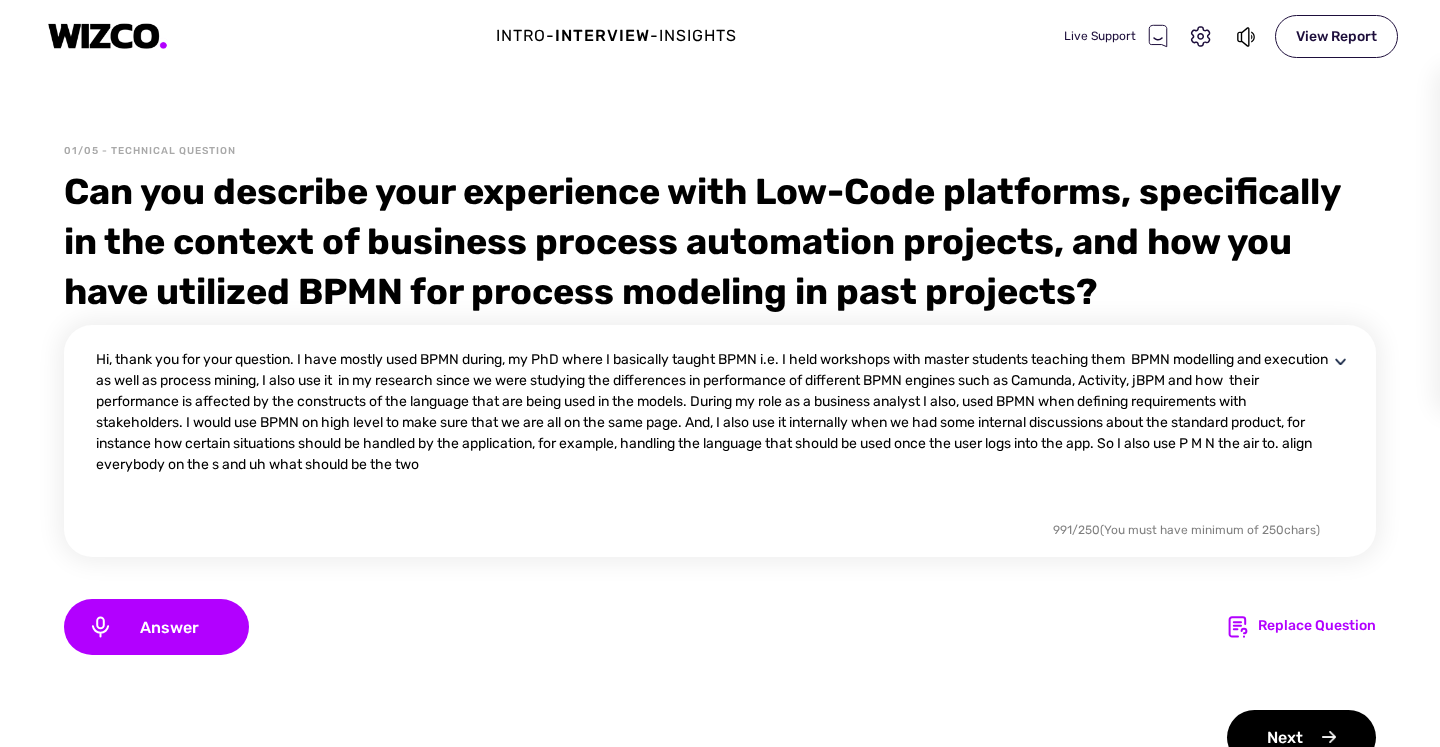 click on "Hi, thank you for your question. I have mostly used BPMN during, my PhD where I basically taught BPMN i.e. I held workshops with master students teaching them  BPMN modelling and execution as well as process mining, I also use it  in my research since we were studying the differences in performance of different BPMN engines such as Camunda, Activity, jBPM and how  their performance is affected by the constructs of the language that are being used in the models. During my role as a business analyst I also, used BPMN when defining requirements with stakeholders. I would use BPMN on high level to make sure that we are all on the same page. And, I also use it internally when we had some internal discussions about the standard product, for instance how certain situations should be handled by the application, for example, handling the language that should be used once the user logs into the app. So I also use P M N the air to. align everybody on the s and uh what should be the two" at bounding box center (712, 433) 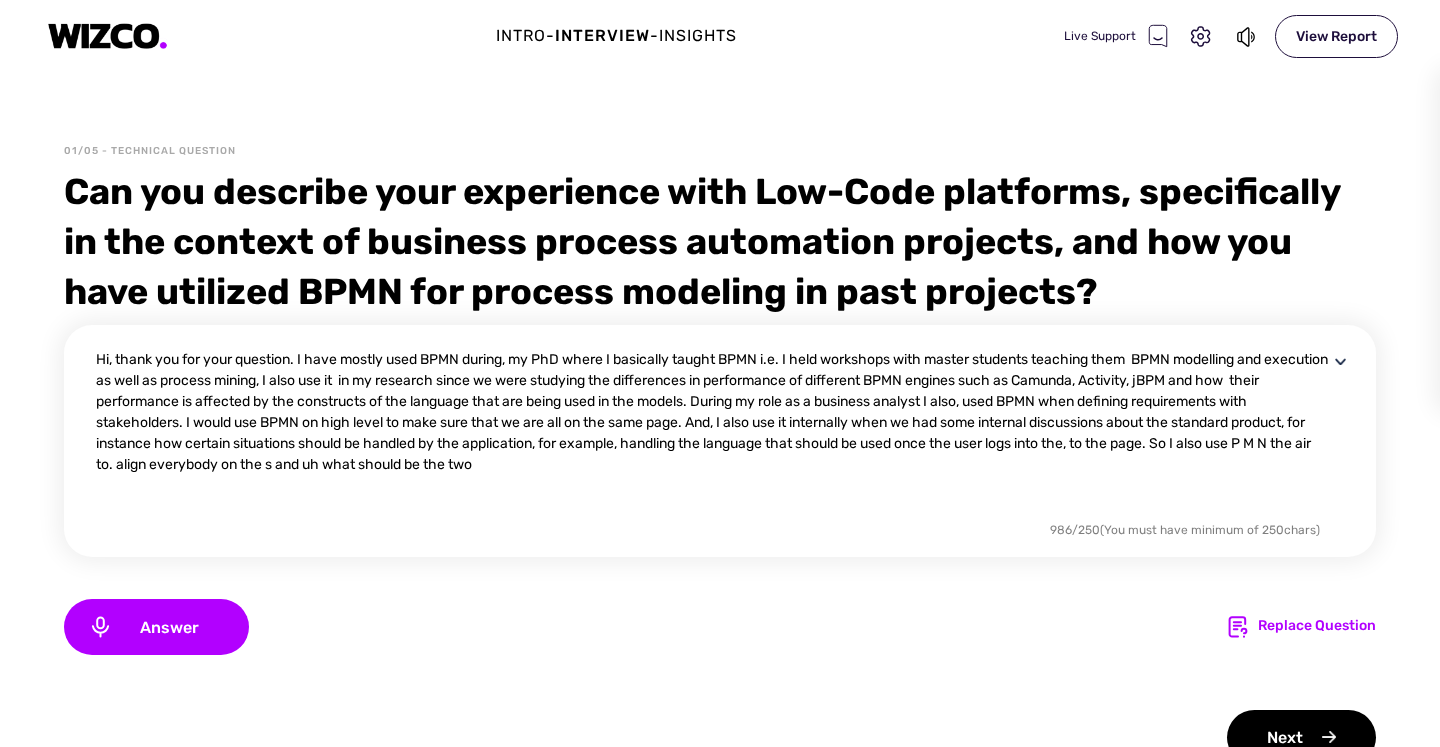 click on "Hi, thank you for your question. I have mostly used BPMN during, my PhD where I basically taught BPMN i.e. I held workshops with master students teaching them  BPMN modelling and execution as well as process mining, I also use it  in my research since we were studying the differences in performance of different BPMN engines such as Camunda, Activity, jBPM and how  their performance is affected by the constructs of the language that are being used in the models. During my role as a business analyst I also, used BPMN when defining requirements with stakeholders. I would use BPMN on high level to make sure that we are all on the same page. And, I also use it internally when we had some internal discussions about the standard product, for instance how certain situations should be handled by the application, for example, handling the language that should be used once the user logs into the, to the page. So I also use P M N the air to. align everybody on the s and uh what should be the two" at bounding box center [712, 433] 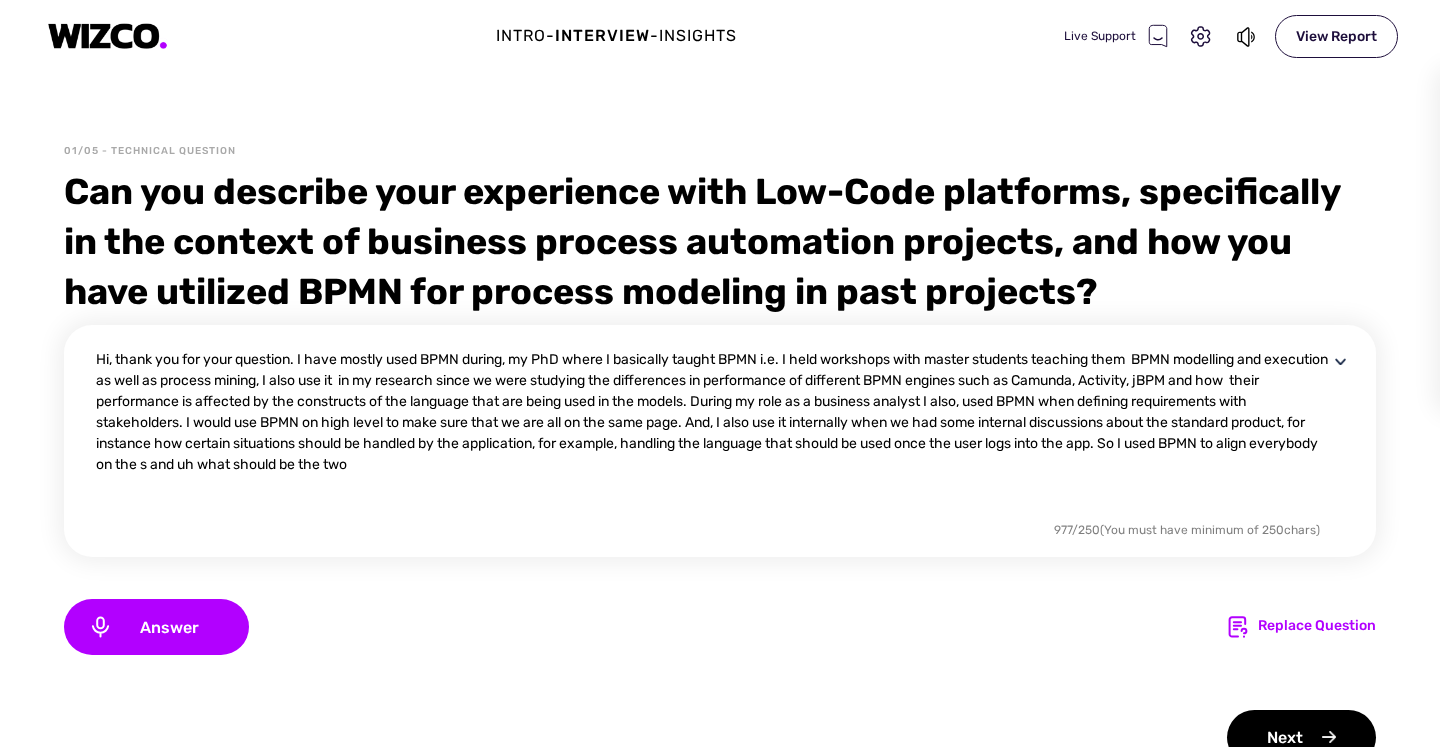 click on "Hi, thank you for your question. I have mostly used BPMN during, my PhD where I basically taught BPMN i.e. I held workshops with master students teaching them  BPMN modelling and execution as well as process mining, I also use it  in my research since we were studying the differences in performance of different BPMN engines such as Camunda, Activity, jBPM and how  their performance is affected by the constructs of the language that are being used in the models. During my role as a business analyst I also, used BPMN when defining requirements with stakeholders. I would use BPMN on high level to make sure that we are all on the same page. And, I also use it internally when we had some internal discussions about the standard product, for instance how certain situations should be handled by the application, for example, handling the language that should be used once the user logs into the app. So I used BPMN to align everybody on the s and uh what should be the two" at bounding box center [712, 433] 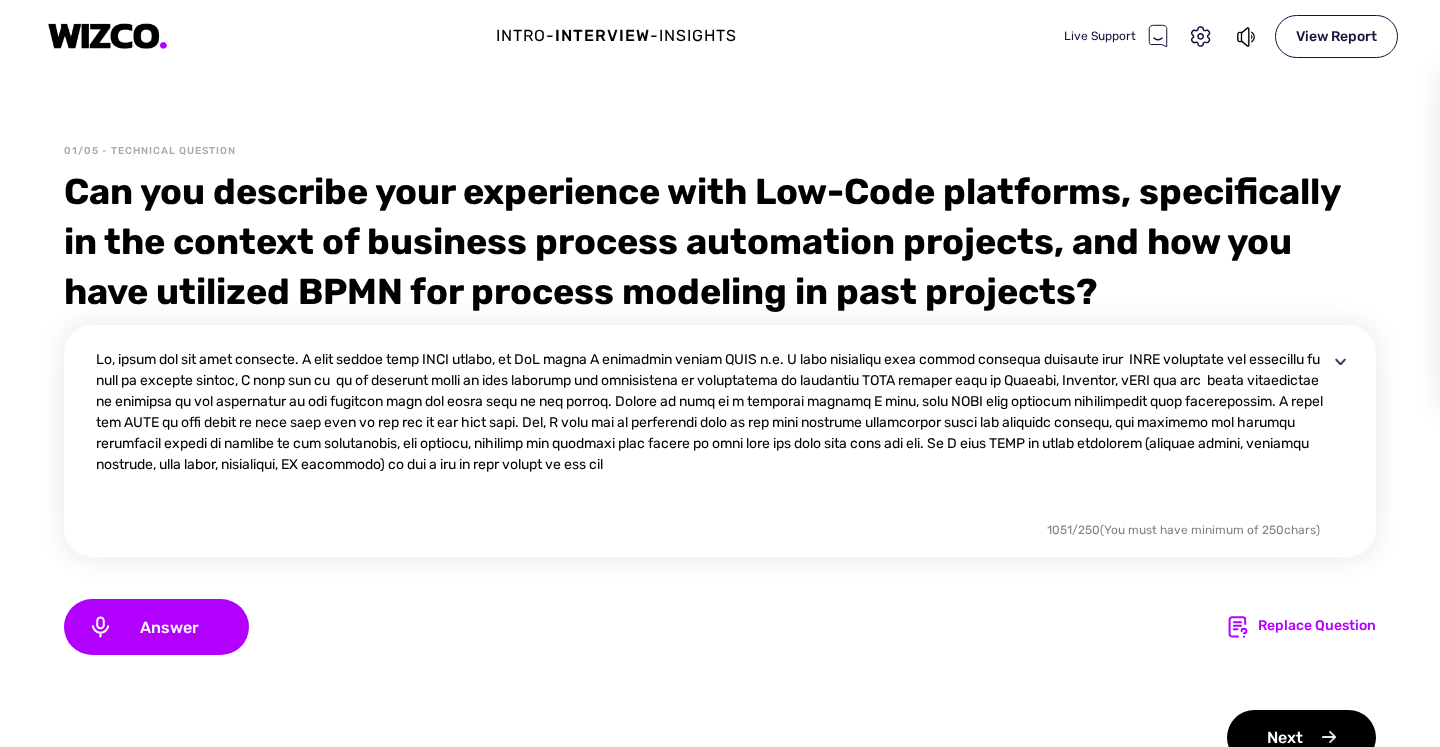 drag, startPoint x: 647, startPoint y: 466, endPoint x: 903, endPoint y: 456, distance: 256.19525 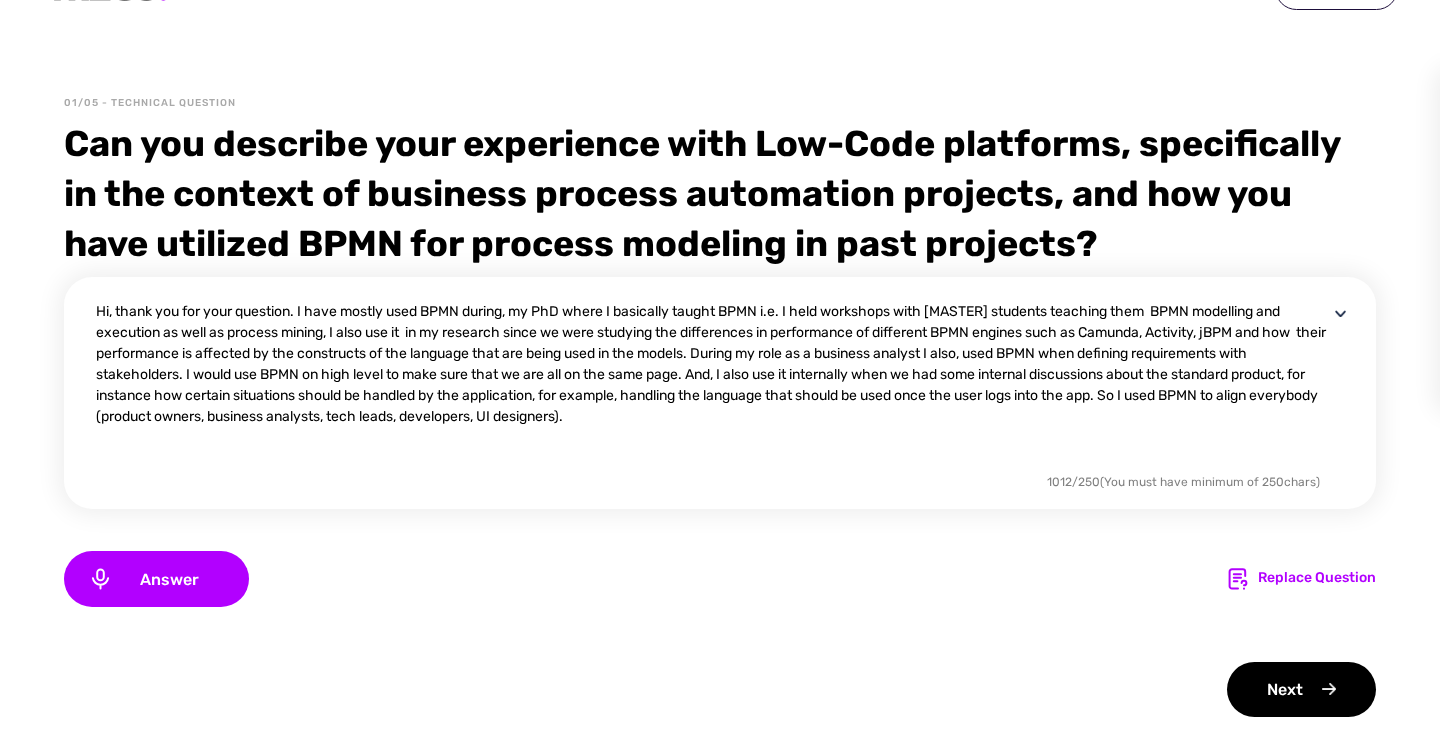 scroll, scrollTop: 49, scrollLeft: 0, axis: vertical 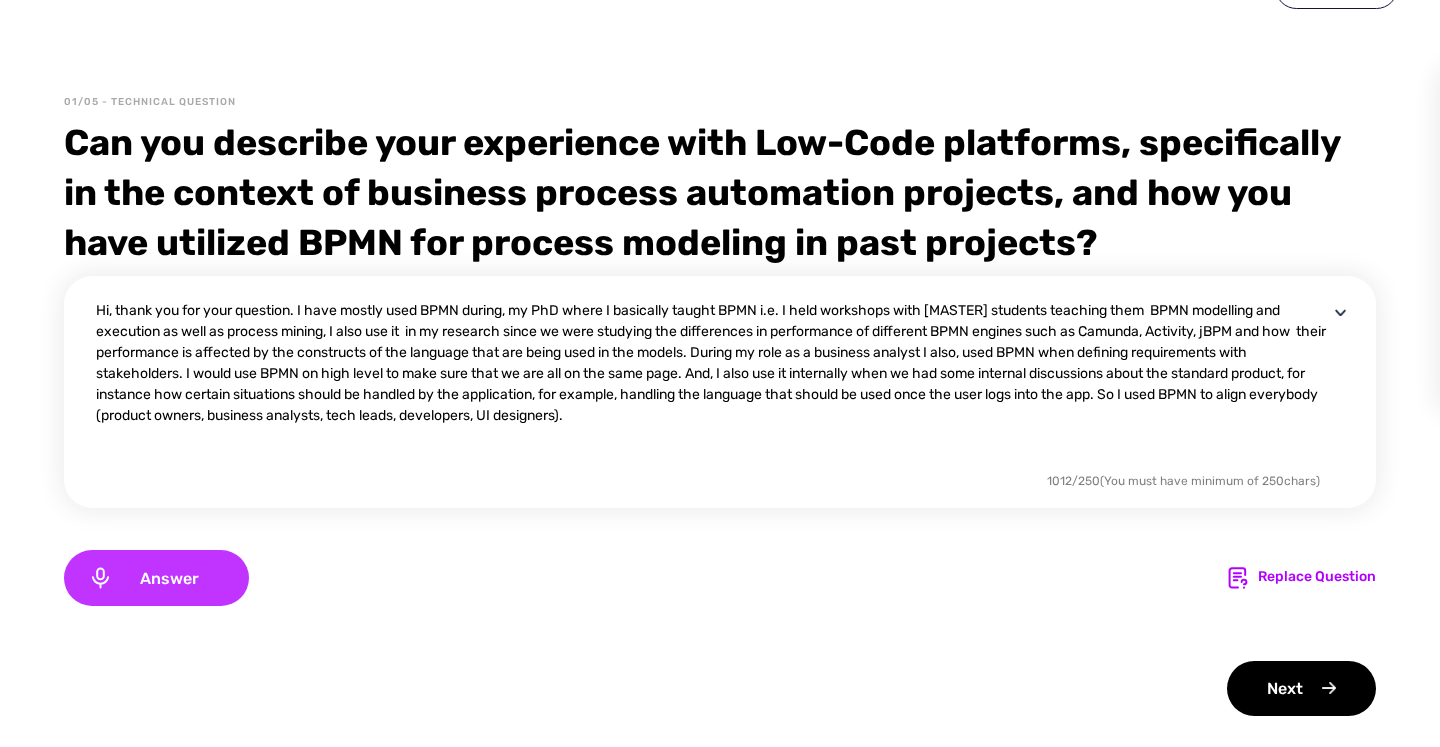 type on "Hi, thank you for your question. I have mostly used BPMN during, my PhD where I basically taught BPMN i.e. I held workshops with [MASTER] students teaching them  BPMN modelling and execution as well as process mining, I also use it  in my research since we were studying the differences in performance of different BPMN engines such as Camunda, Activity, jBPM and how  their performance is affected by the constructs of the language that are being used in the models. During my role as a business analyst I also, used BPMN when defining requirements with stakeholders. I would use BPMN on high level to make sure that we are all on the same page. And, I also use it internally when we had some internal discussions about the standard product, for instance how certain situations should be handled by the application, for example, handling the language that should be used once the user logs into the app. So I used BPMN to align everybody (product owners, business analysts, tech leads, developers, UI designers)." 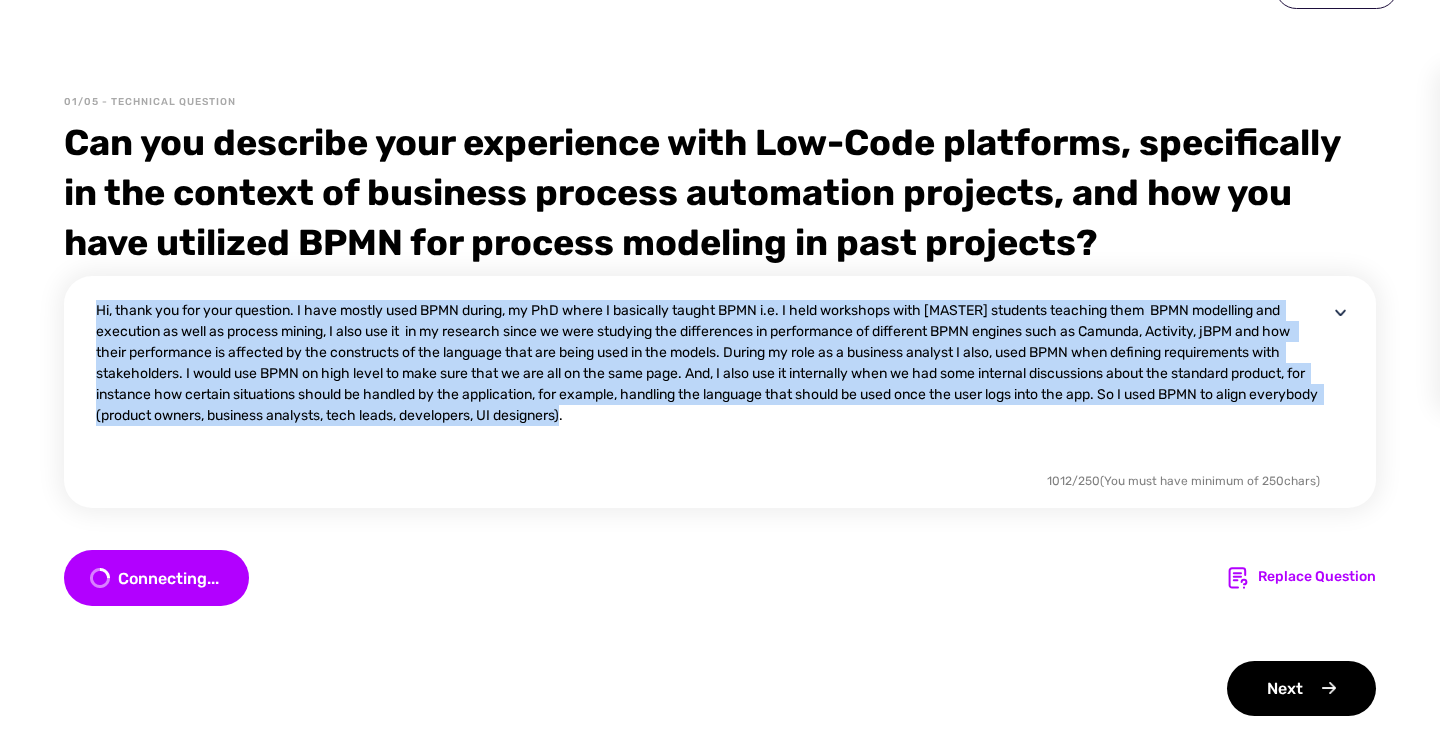 drag, startPoint x: 615, startPoint y: 421, endPoint x: 84, endPoint y: 314, distance: 541.67334 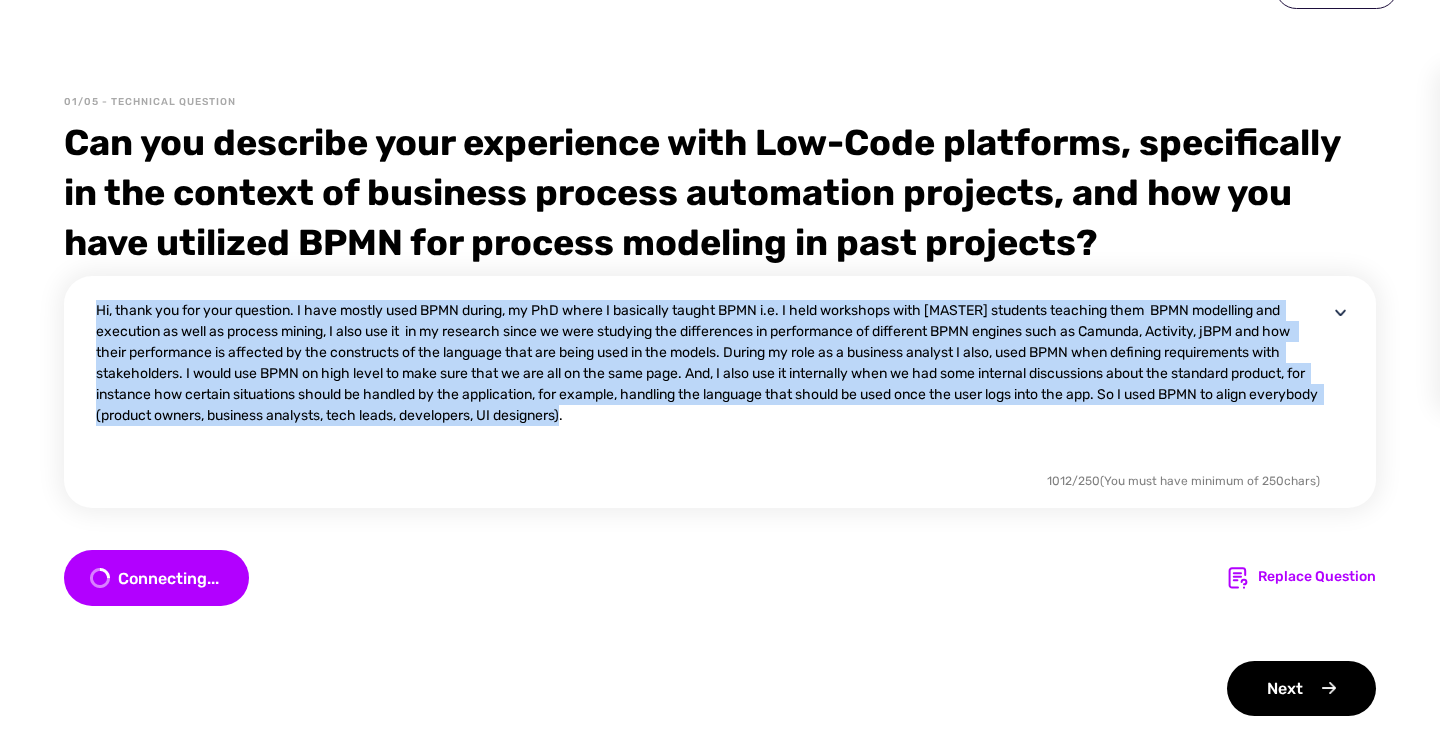 click on "Hi, thank you for your question. I have mostly used BPMN during, my PhD where I basically taught BPMN i.e. I held workshops with master students teaching them  BPMN modelling and execution as well as process mining, I also use it  in my research since we were studying the differences in performance of different BPMN engines such as Camunda, Activity, jBPM and how  their performance is affected by the constructs of the language that are being used in the models. During my role as a business analyst I also, used BPMN when defining requirements with stakeholders. I would use BPMN on high level to make sure that we are all on the same page. And, I also use it internally when we had some internal discussions about the standard product, for instance how certain situations should be handled by the application, for example, handling the language that should be used once the user logs into the app. So I used BPMN to align everybody (product owners, business analysts, tech leads, developers, UI designers). 1012 / 250" at bounding box center (720, 392) 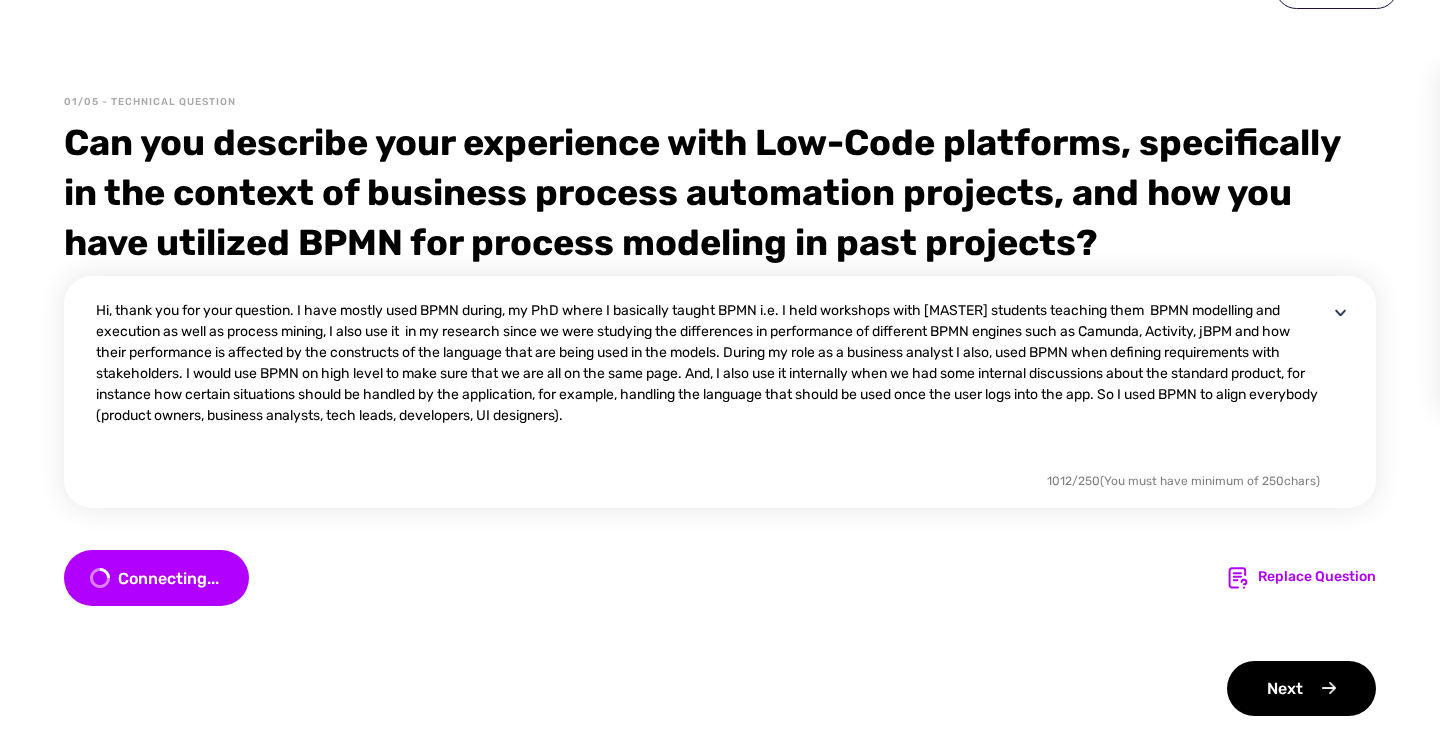 click on "Connecting... Replace Question" at bounding box center (720, 578) 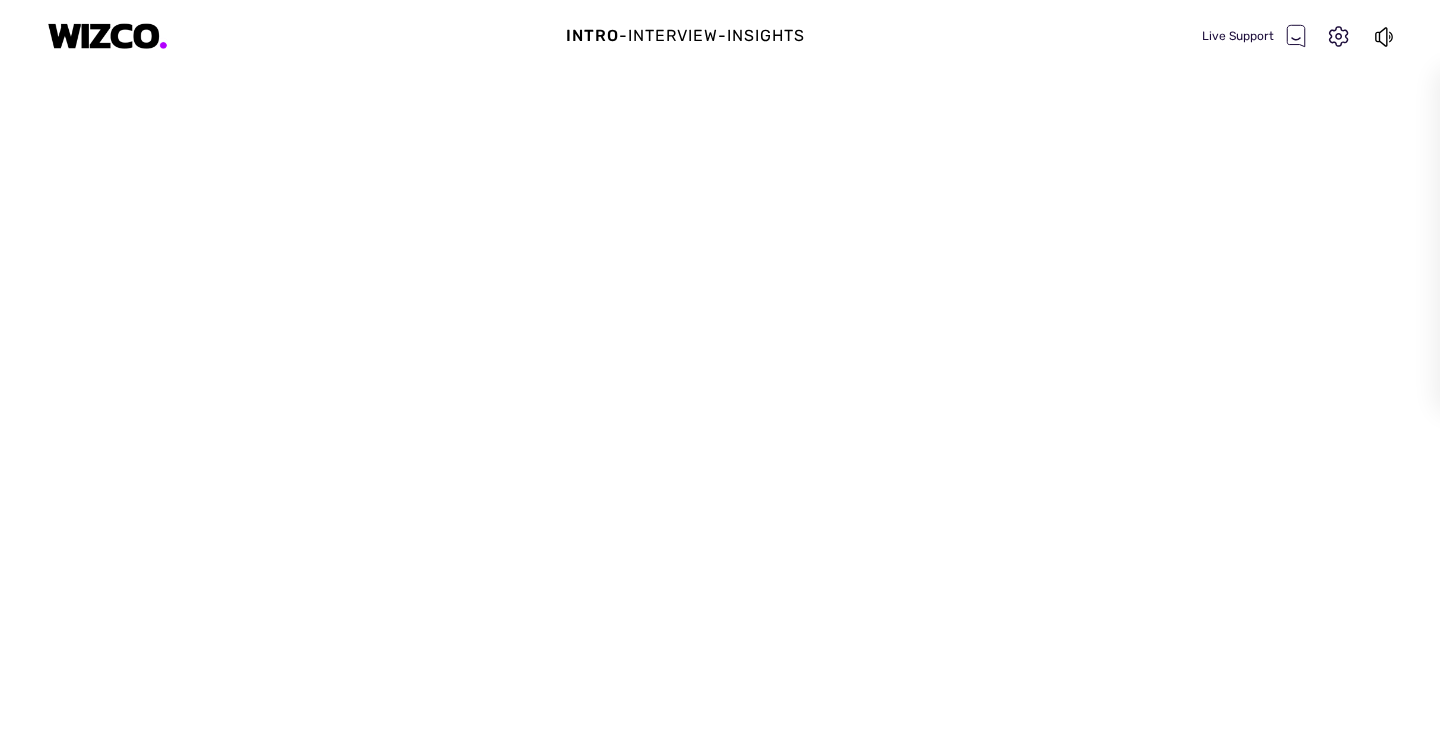 scroll, scrollTop: 0, scrollLeft: 0, axis: both 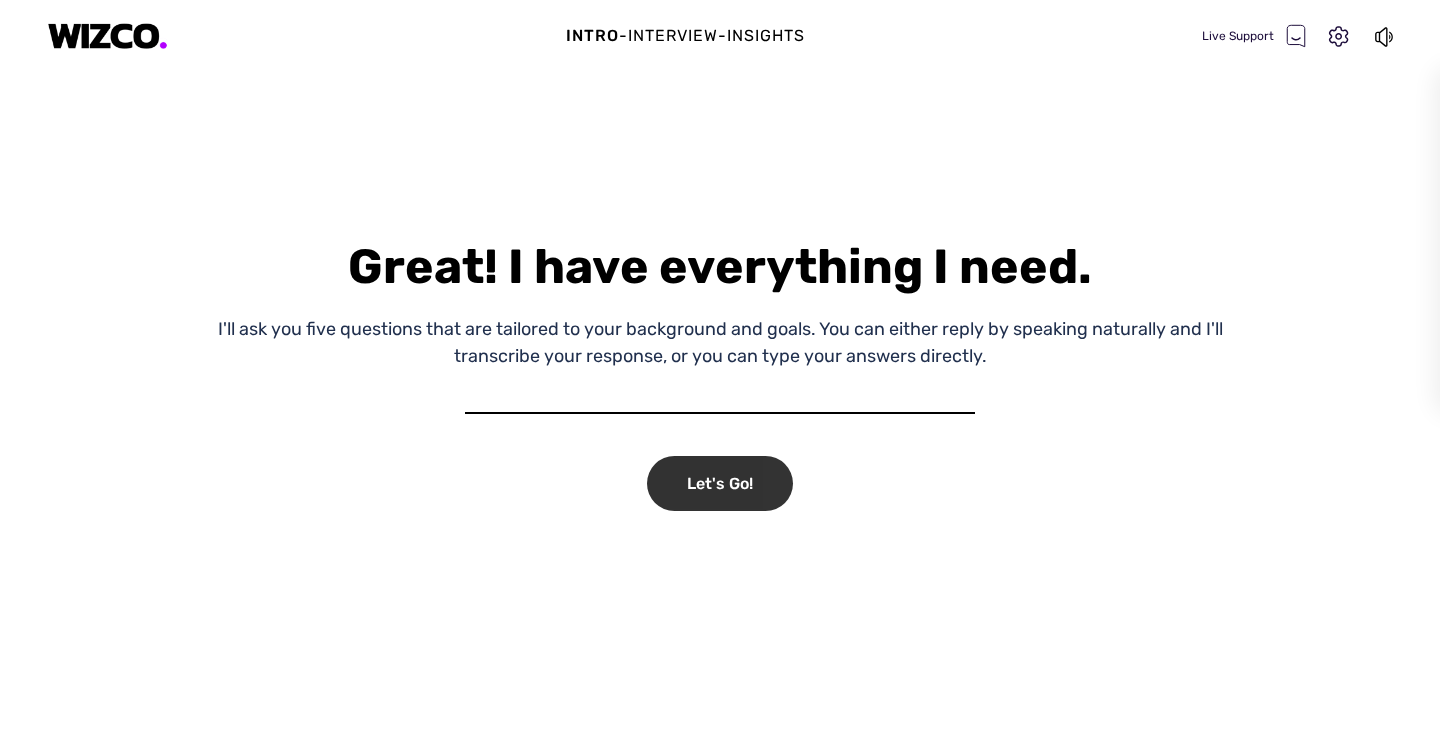 click on "Let's Go!" at bounding box center (720, 483) 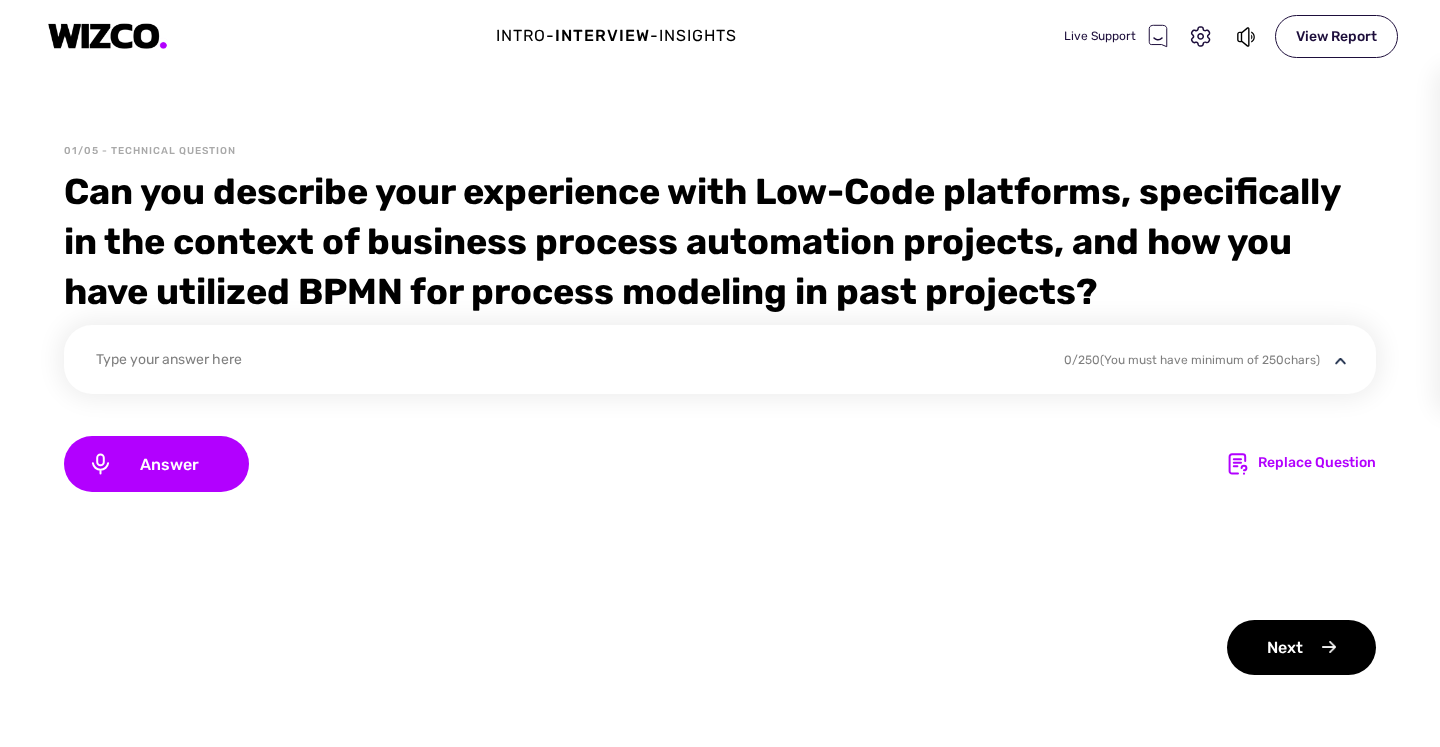 click on "Type your answer here" at bounding box center [567, 362] 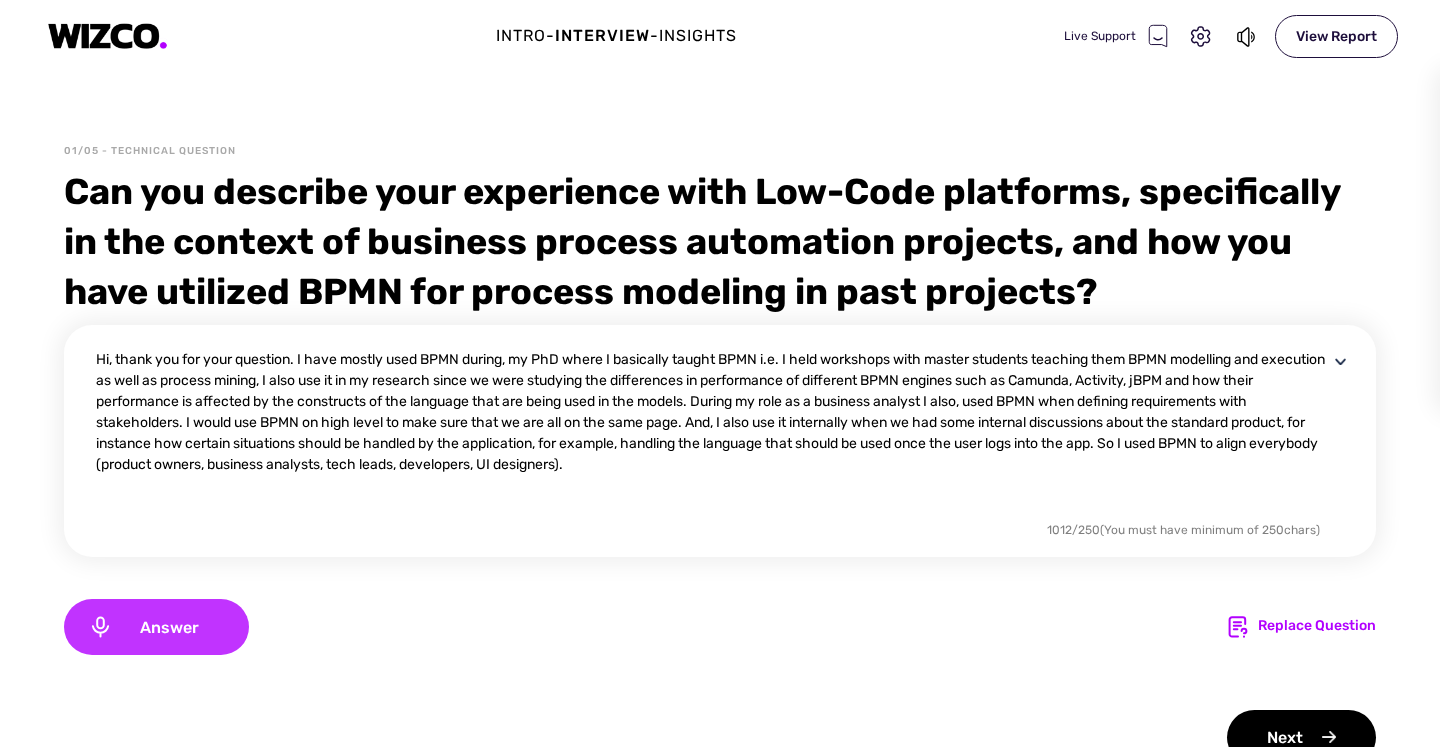 type on "Hi, thank you for your question. I have mostly used BPMN during, my PhD where I basically taught BPMN i.e. I held workshops with master students teaching them BPMN modelling and execution as well as process mining, I also use it in my research since we were studying the differences in performance of different BPMN engines such as Camunda, Activity, jBPM and how their performance is affected by the constructs of the language that are being used in the models. During my role as a business analyst I also, used BPMN when defining requirements with stakeholders. I would use BPMN on high level to make sure that we are all on the same page. And, I also use it internally when we had some internal discussions about the standard product, for instance how certain situations should be handled by the application, for example, handling the language that should be used once the user logs into the app. So I used BPMN to align everybody (product owners, business analysts, tech leads, developers, UI designers)." 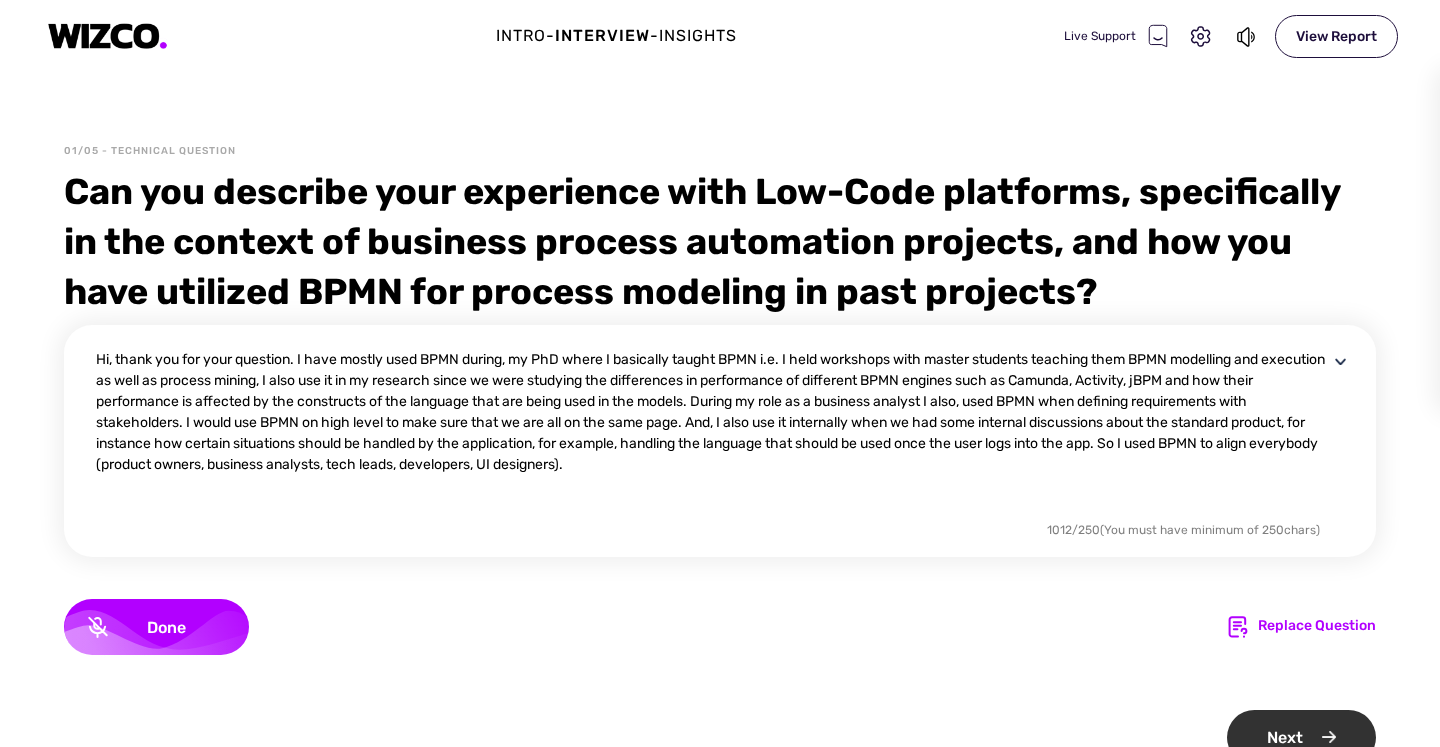 click on "Next" at bounding box center (1301, 737) 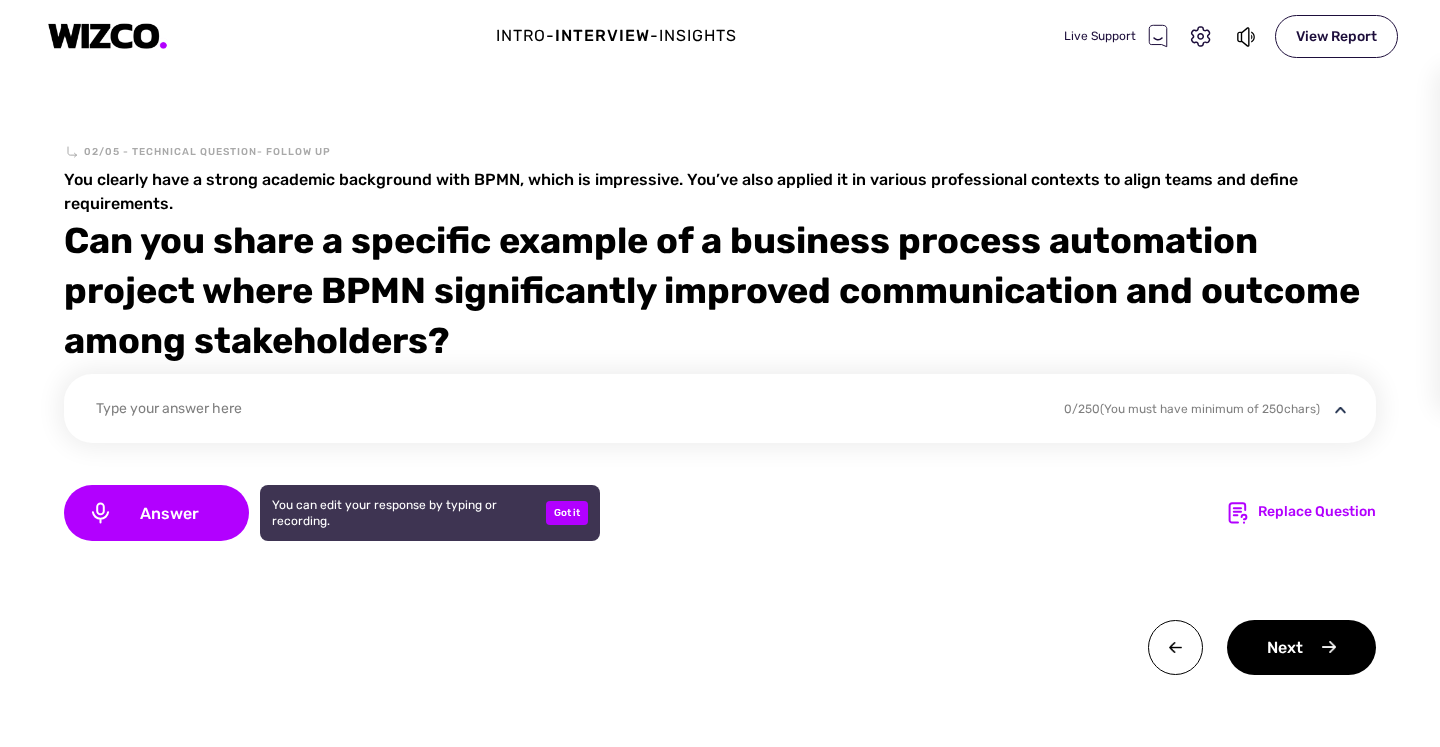 click on "Type your answer here" at bounding box center (567, 411) 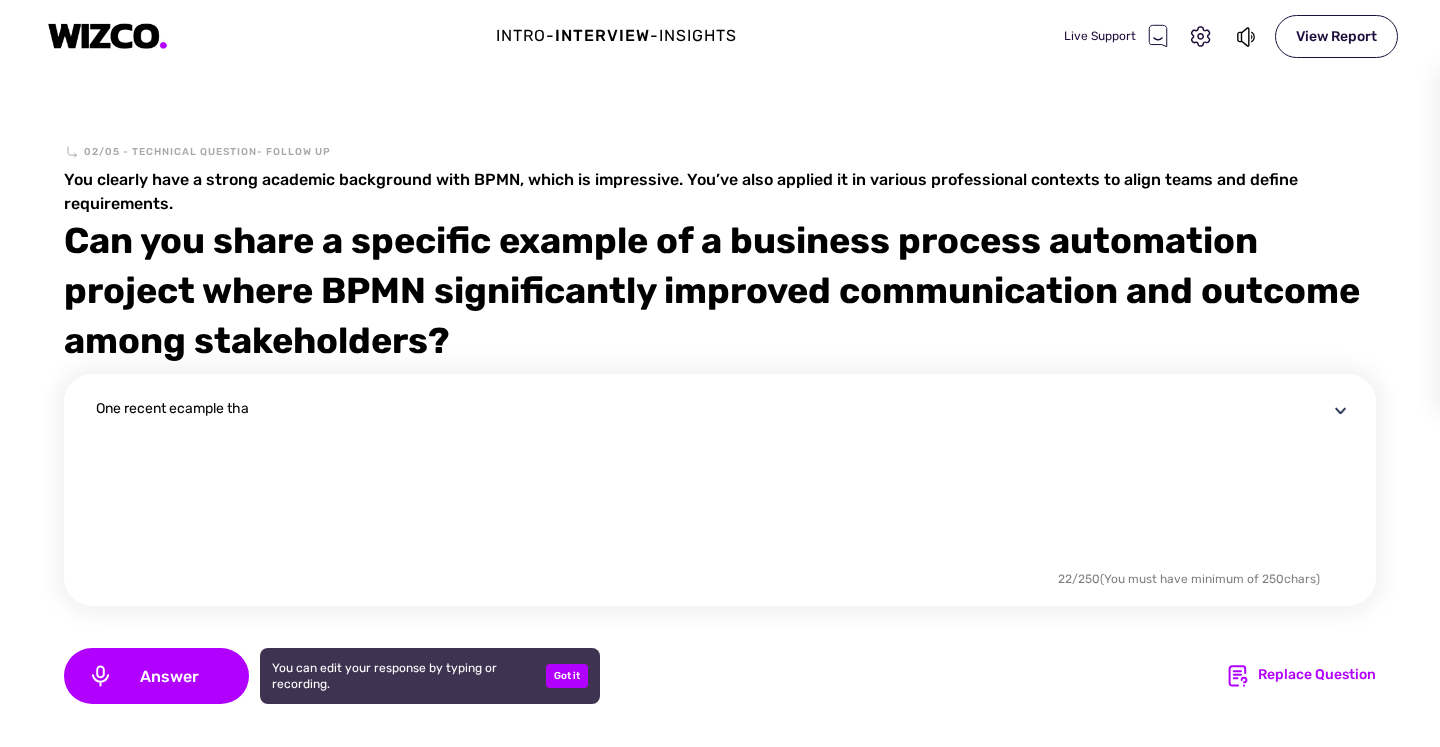 type on "One recent ecample tha" 